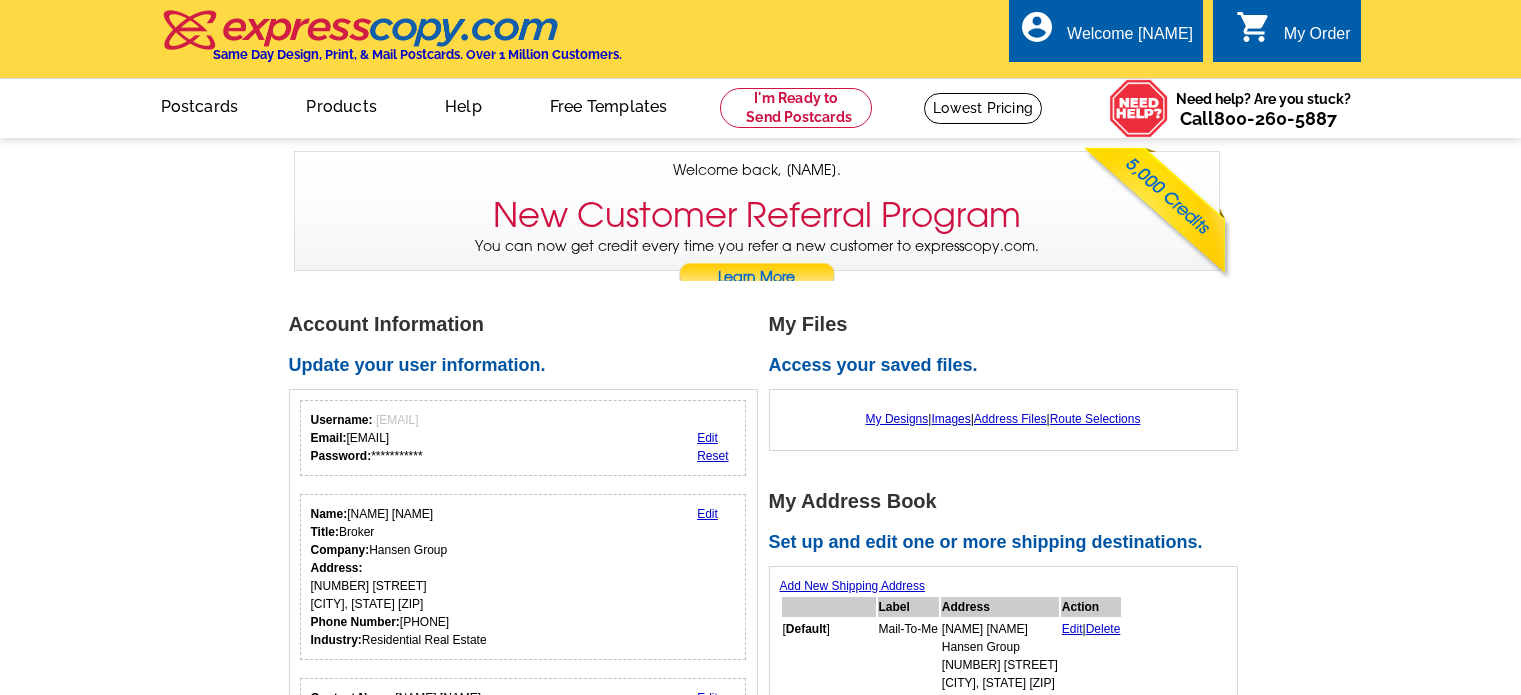 scroll, scrollTop: 0, scrollLeft: 0, axis: both 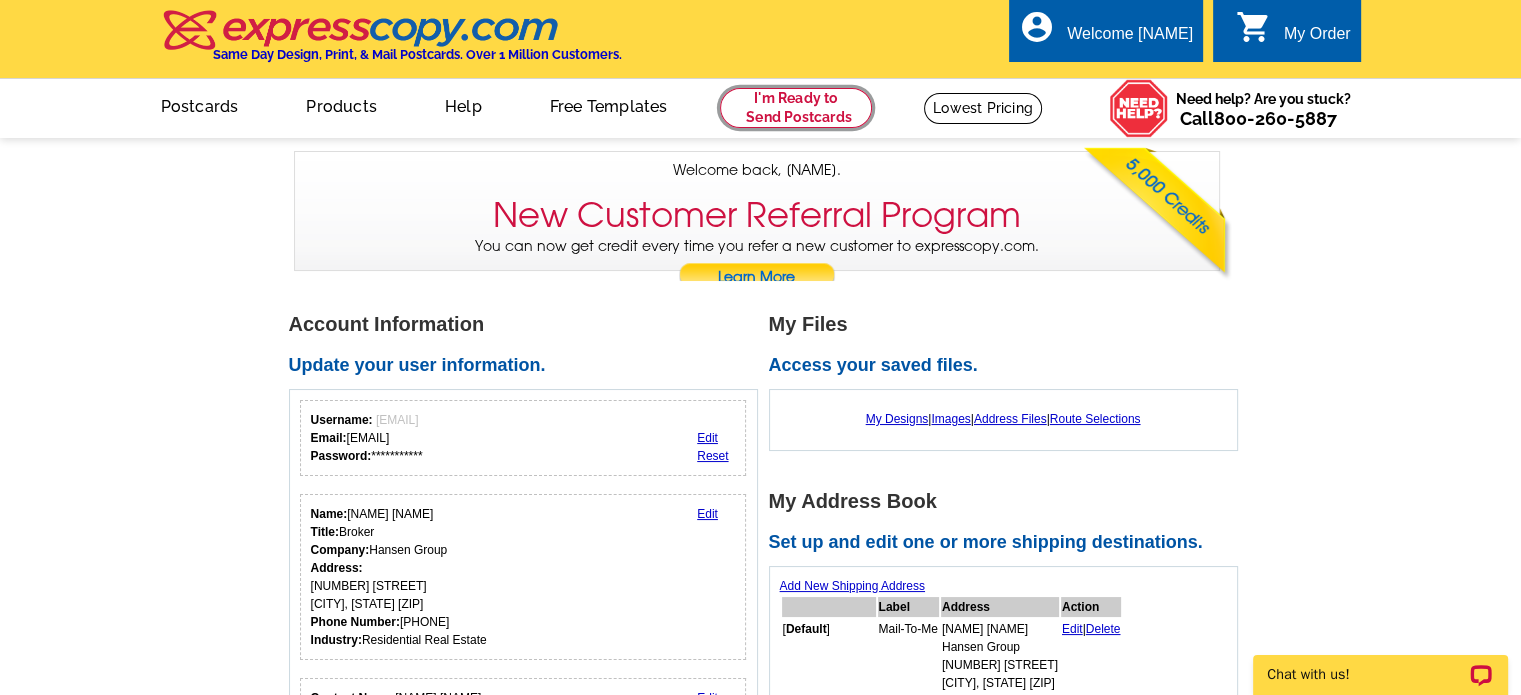 click at bounding box center (796, 108) 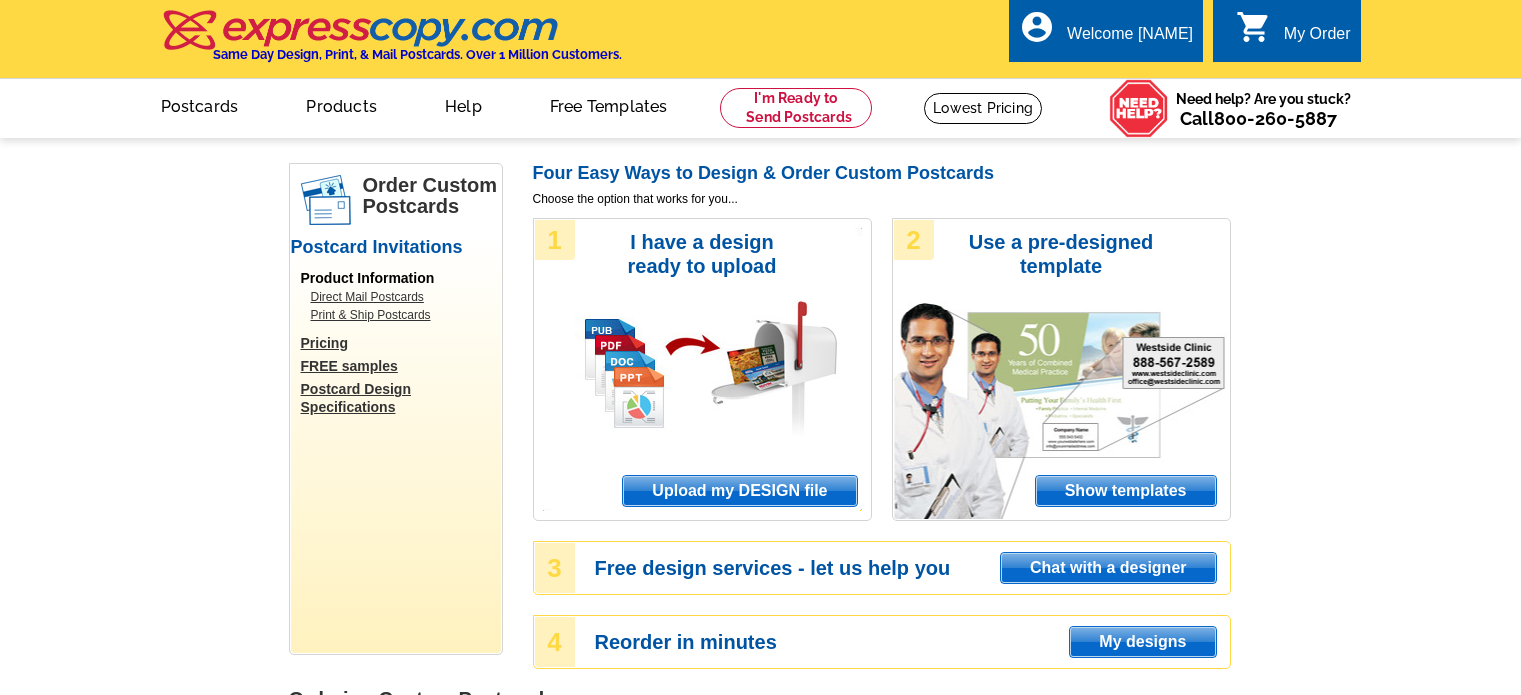 scroll, scrollTop: 0, scrollLeft: 0, axis: both 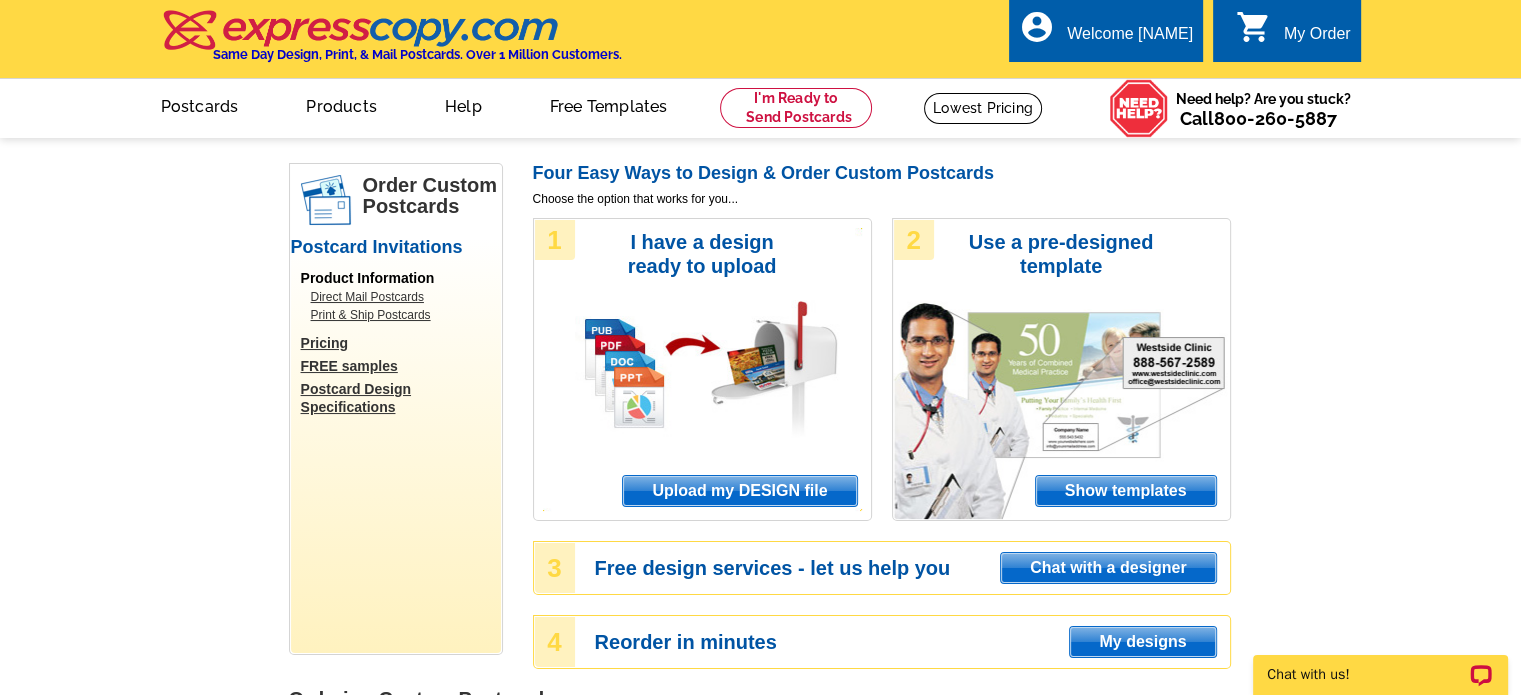 click on "Upload my DESIGN file" at bounding box center (739, 491) 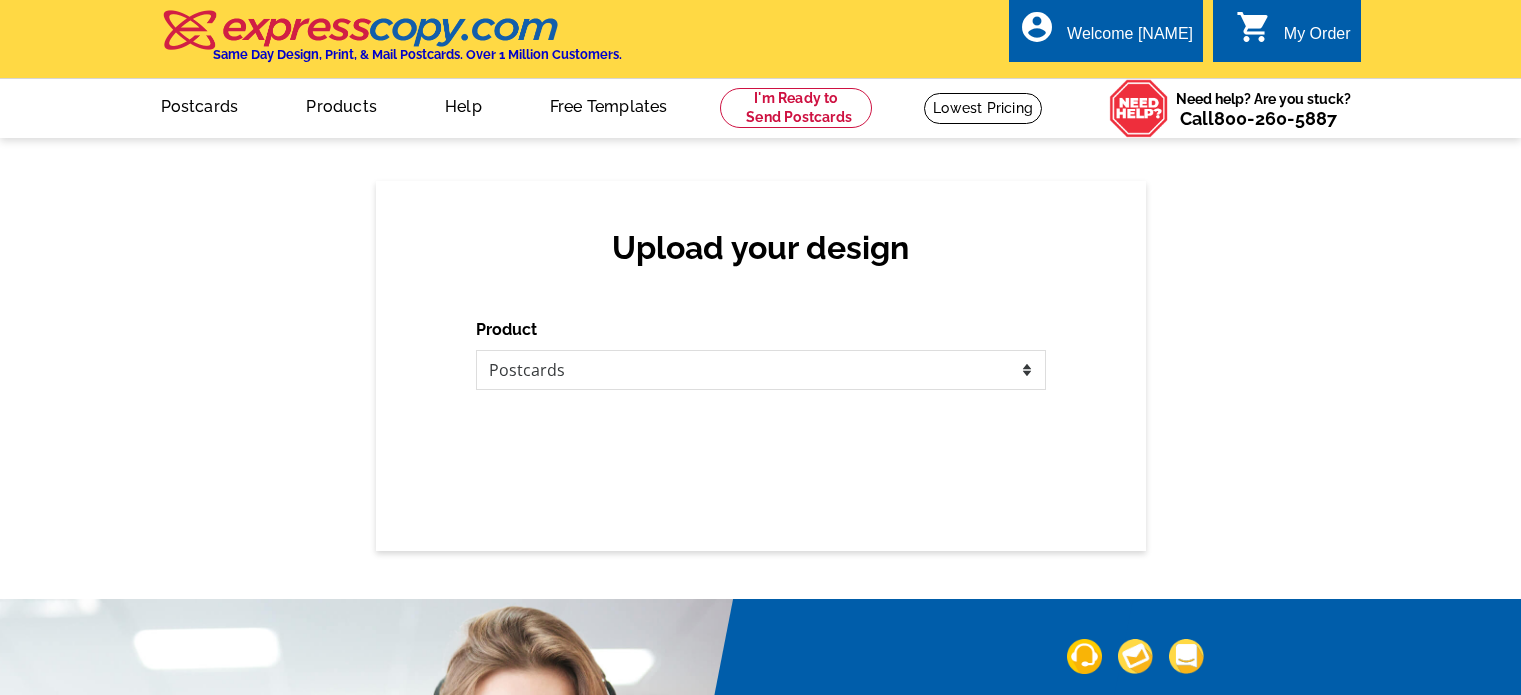 scroll, scrollTop: 0, scrollLeft: 0, axis: both 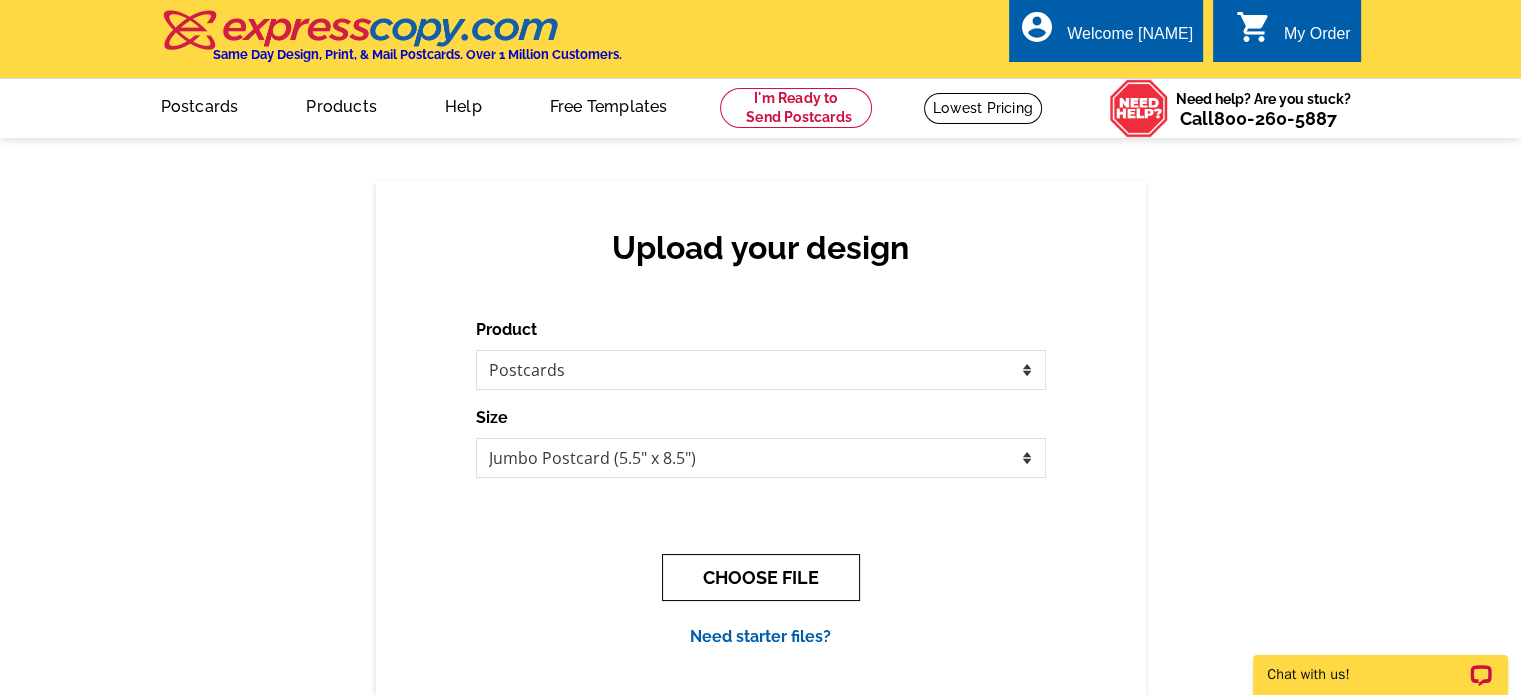 click on "CHOOSE FILE" at bounding box center (761, 577) 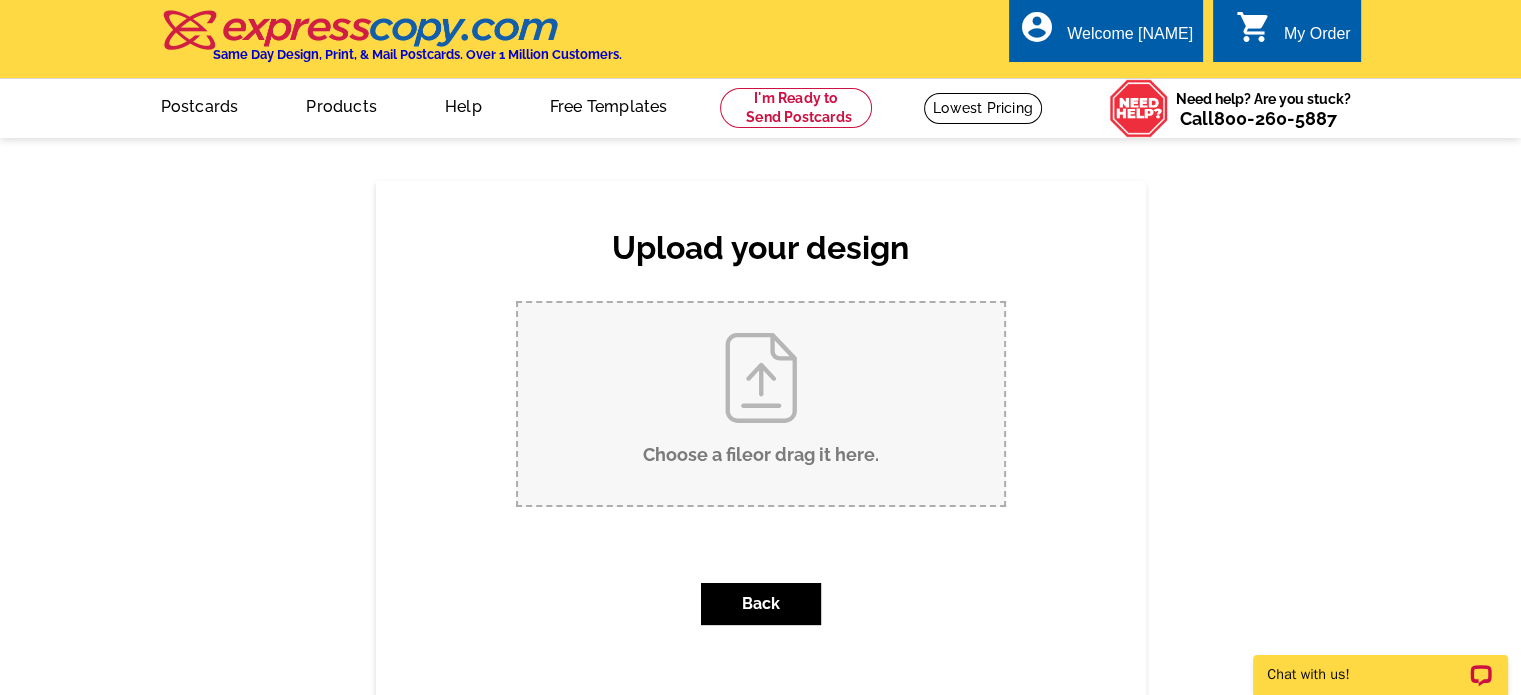 click on "Choose a file  or drag it here ." at bounding box center [761, 404] 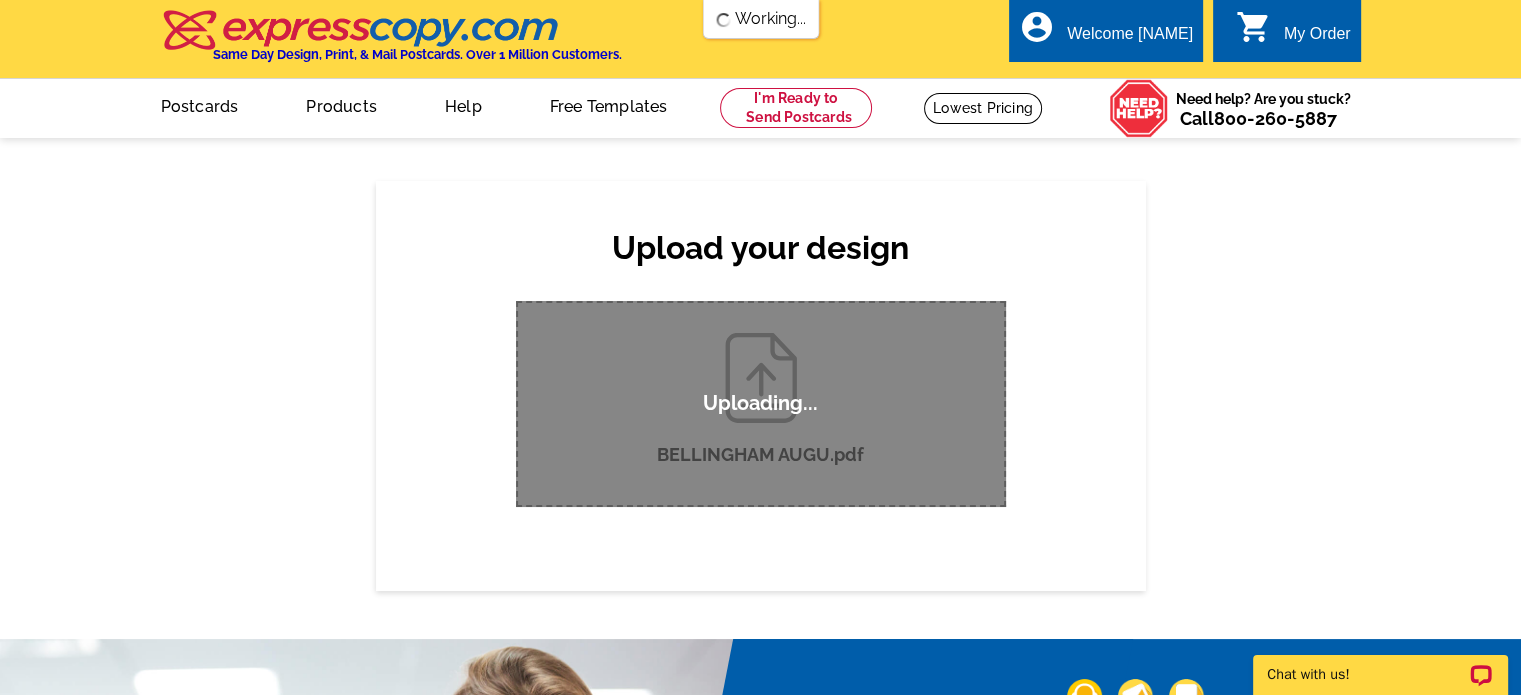 scroll, scrollTop: 0, scrollLeft: 0, axis: both 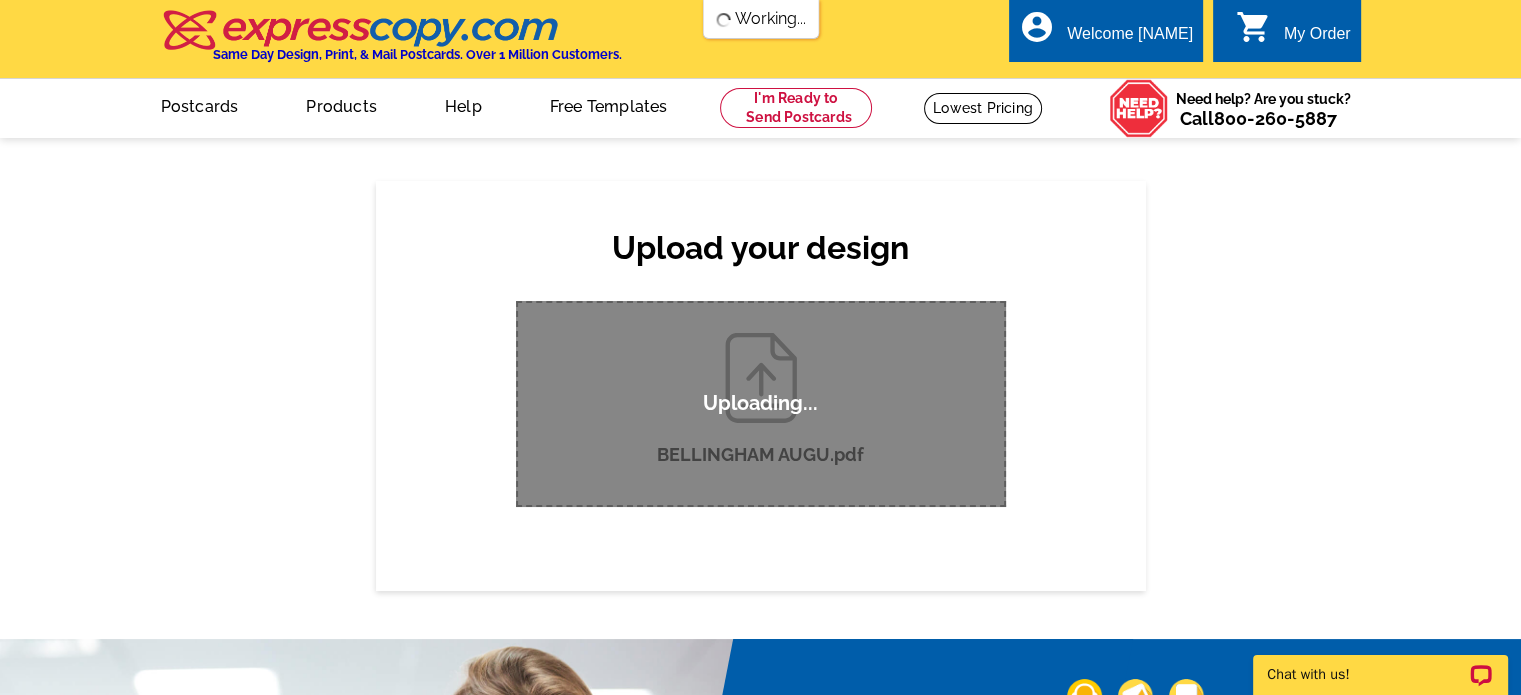 type 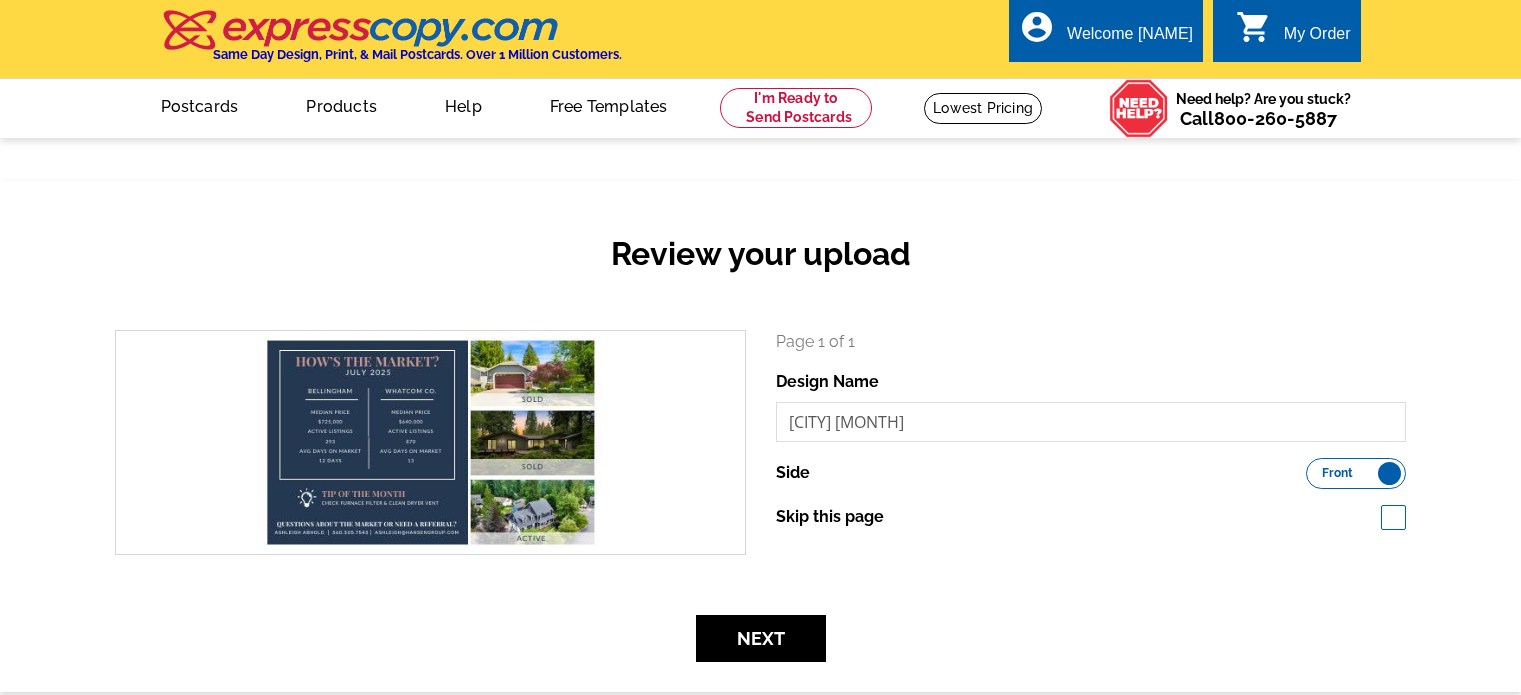 scroll, scrollTop: 0, scrollLeft: 0, axis: both 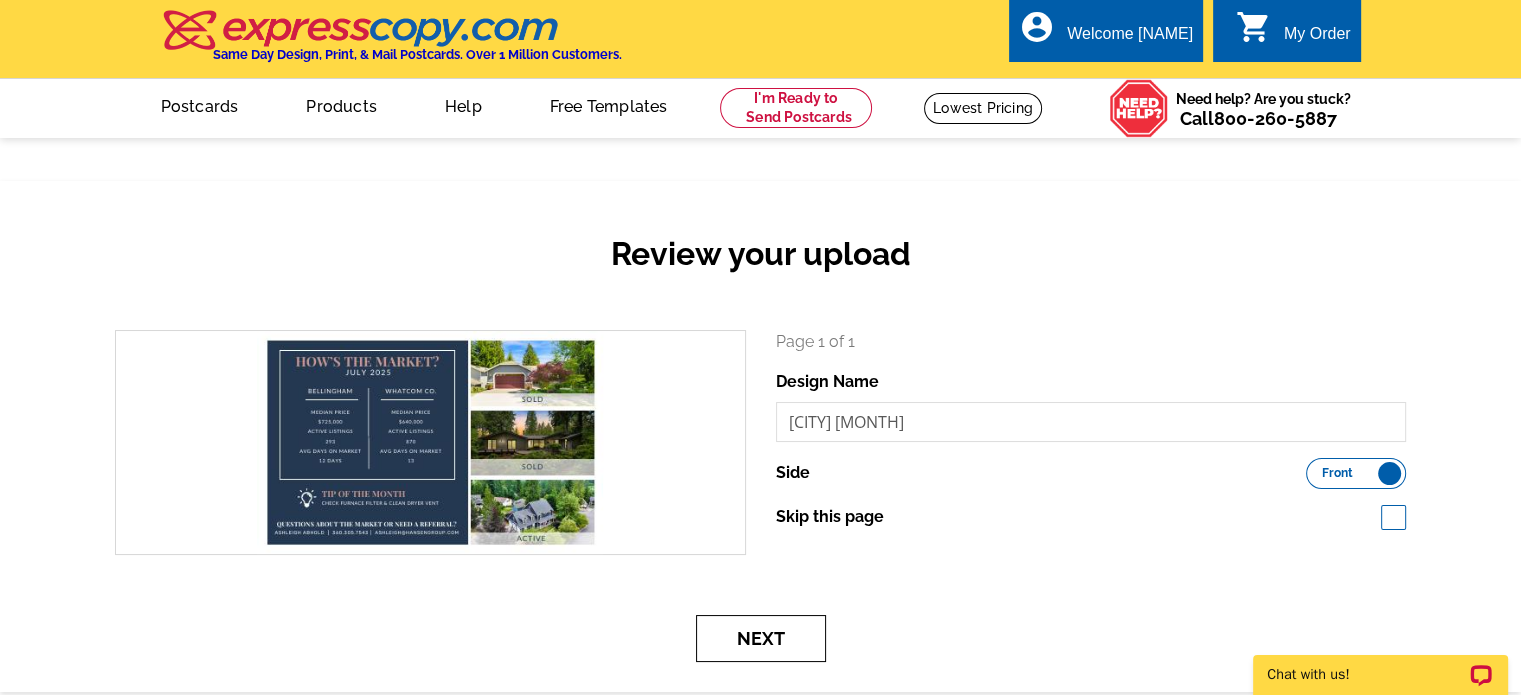 click on "Next" at bounding box center [761, 638] 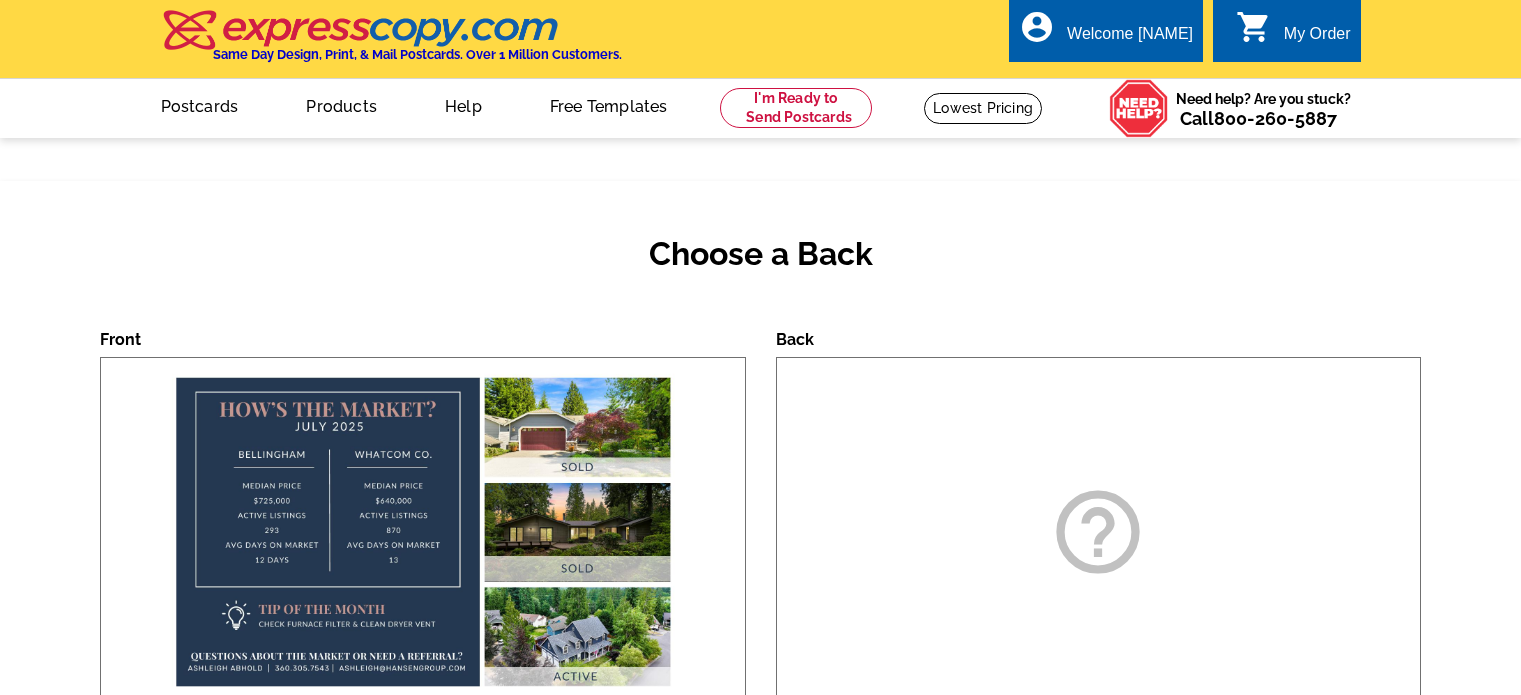 scroll, scrollTop: 0, scrollLeft: 0, axis: both 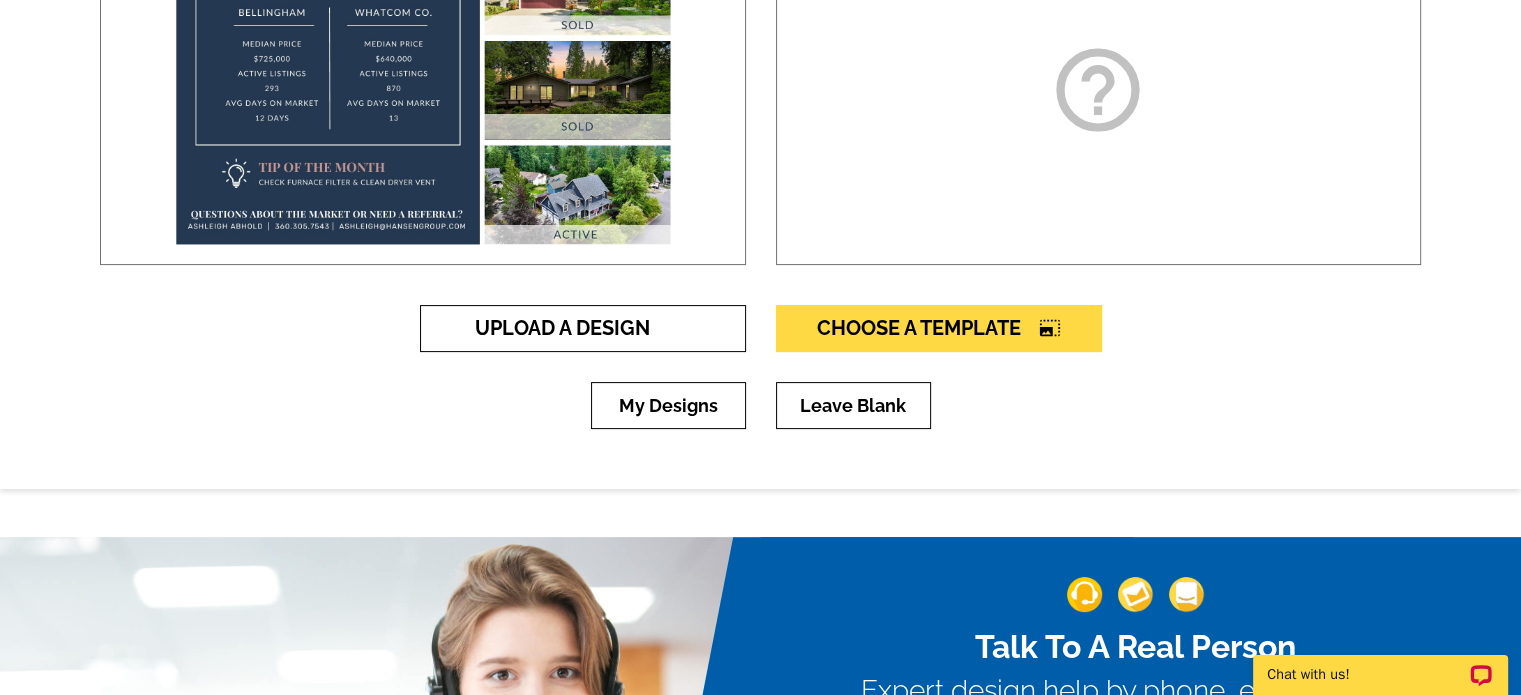 click on "Upload A Design" at bounding box center [582, 328] 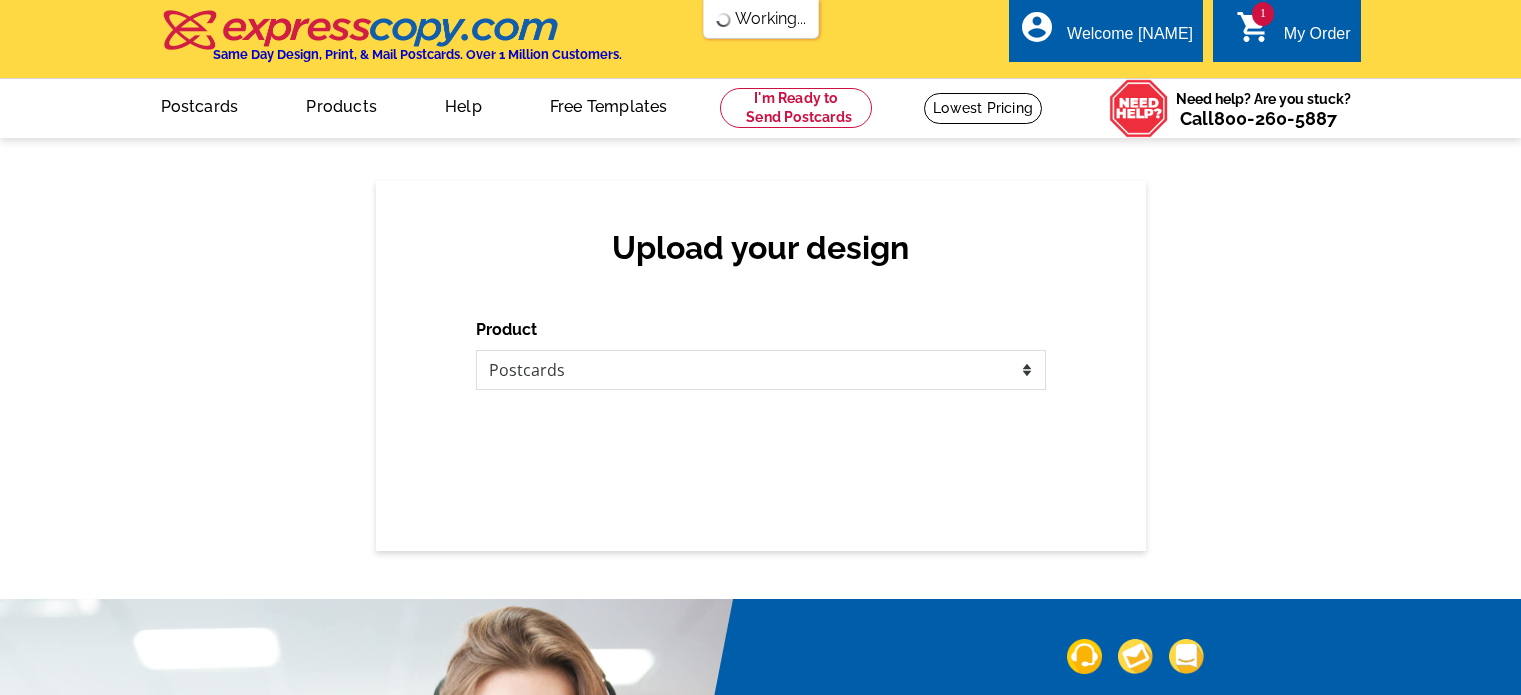 scroll, scrollTop: 0, scrollLeft: 0, axis: both 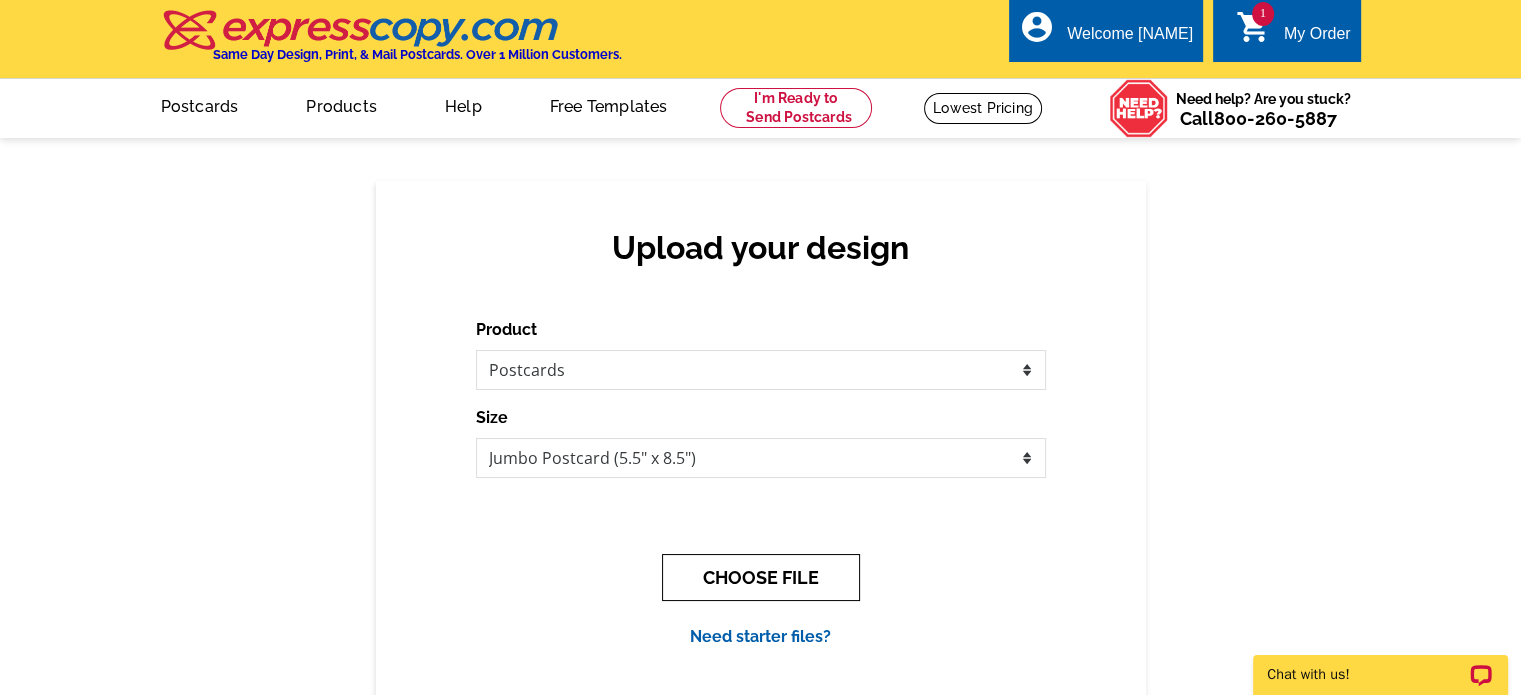 click on "CHOOSE FILE" at bounding box center (761, 577) 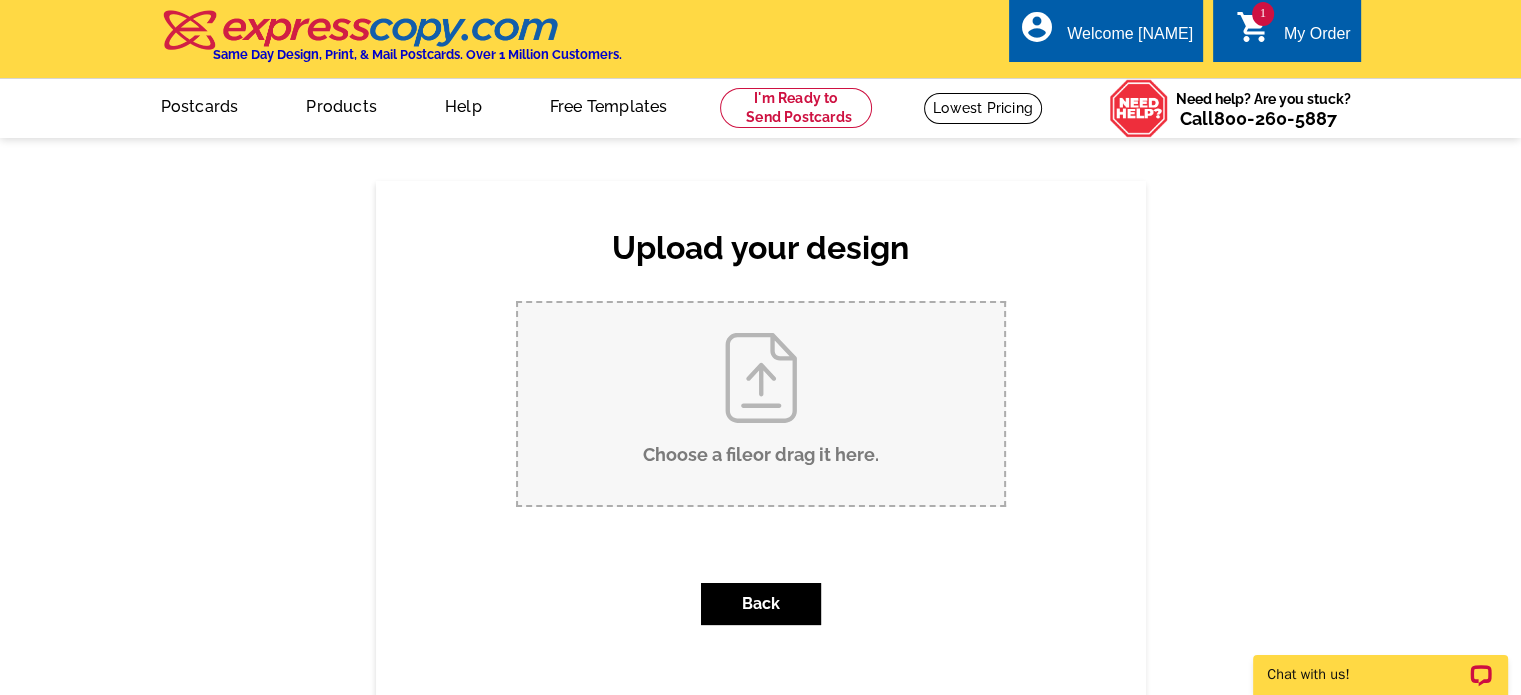 click on "Choose a file  or drag it here ." at bounding box center [761, 404] 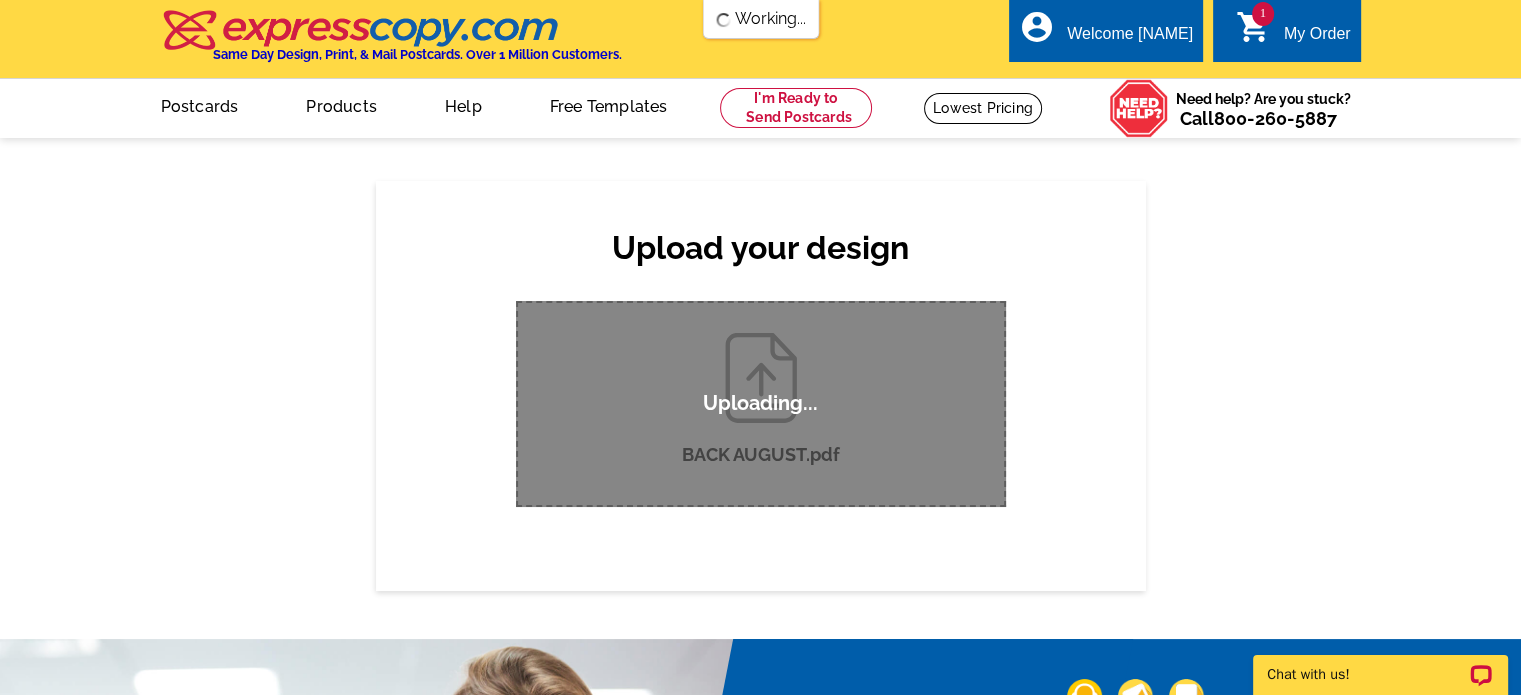 scroll, scrollTop: 0, scrollLeft: 0, axis: both 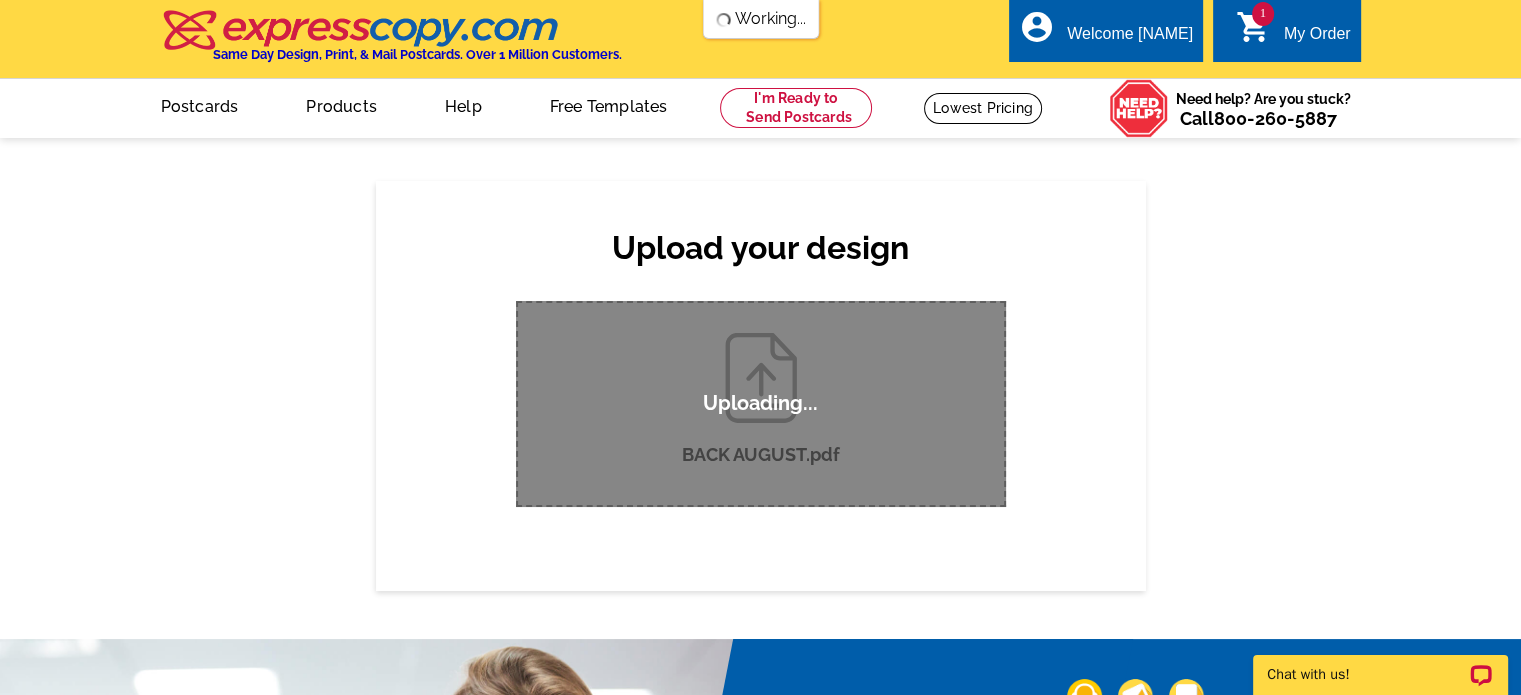type 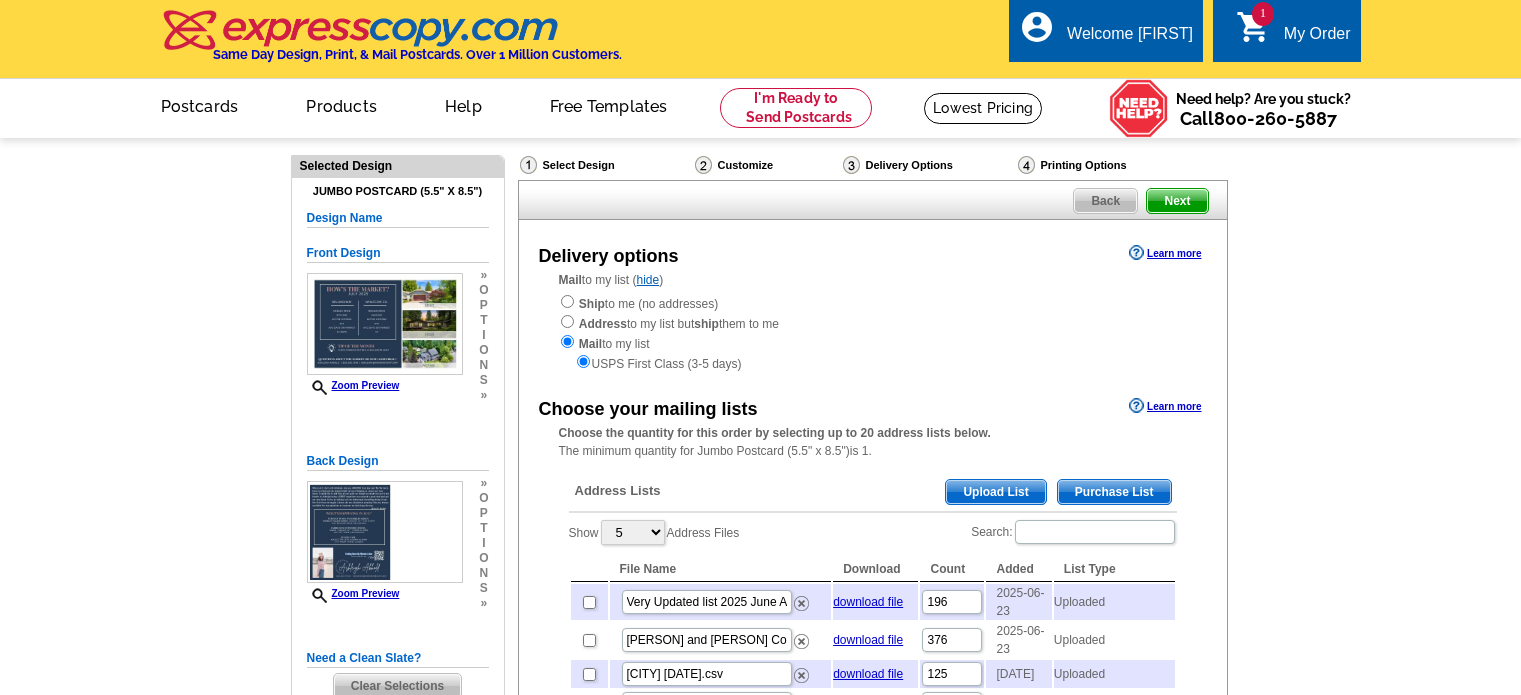 scroll, scrollTop: 0, scrollLeft: 0, axis: both 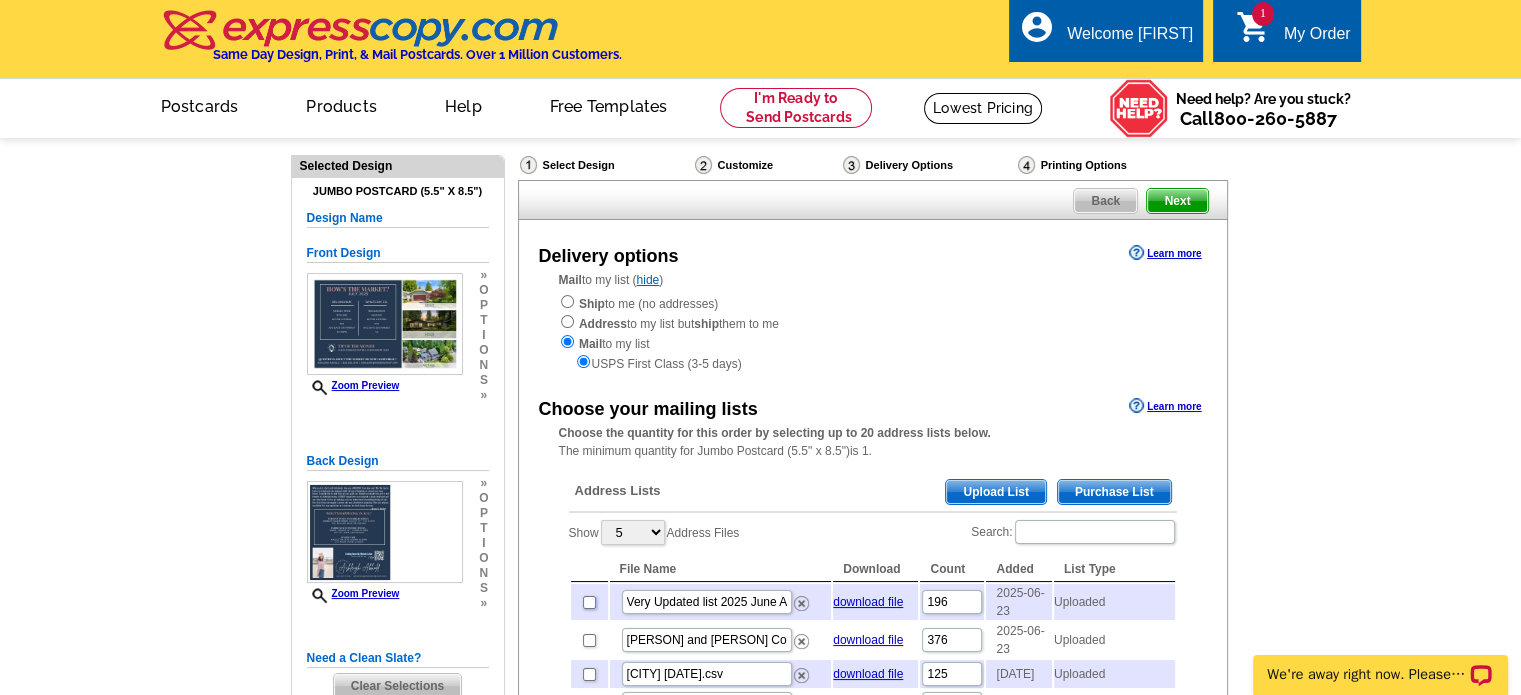 click at bounding box center (589, 602) 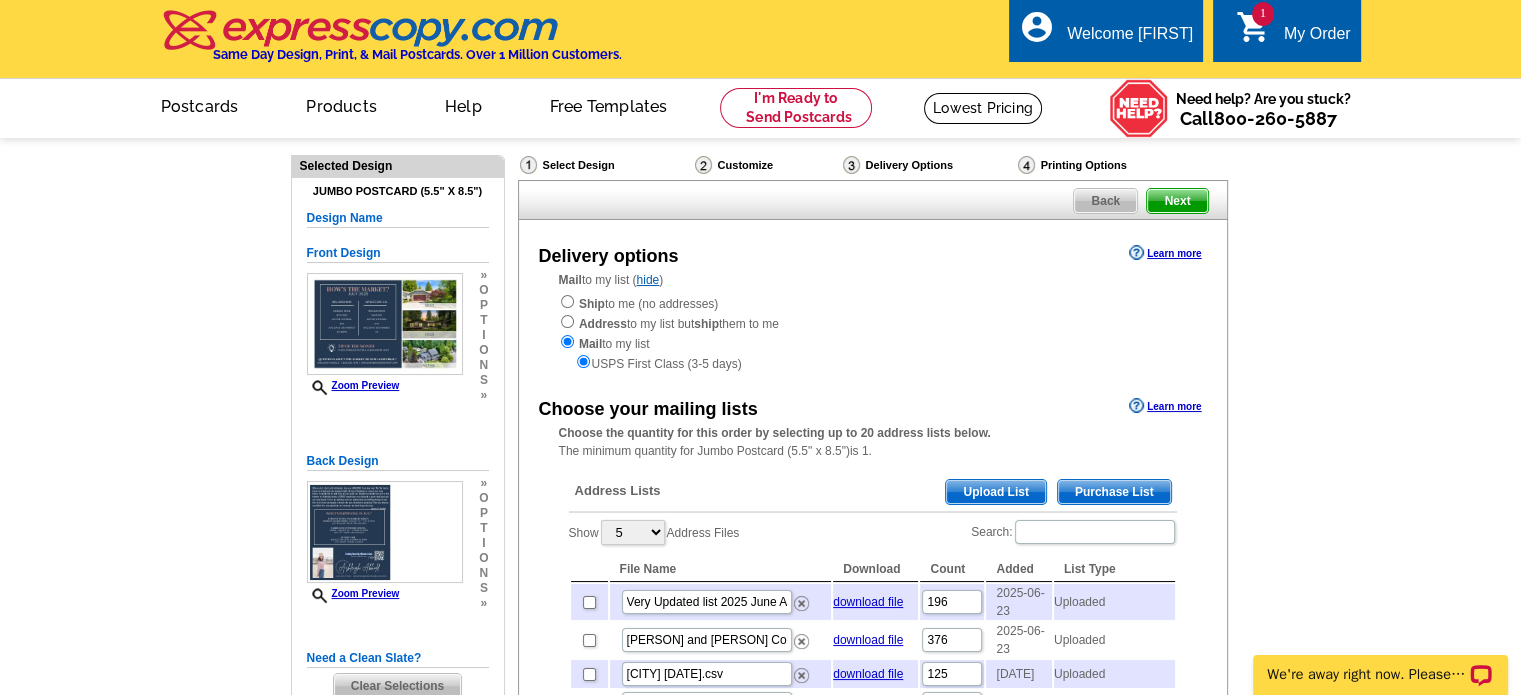 checkbox on "true" 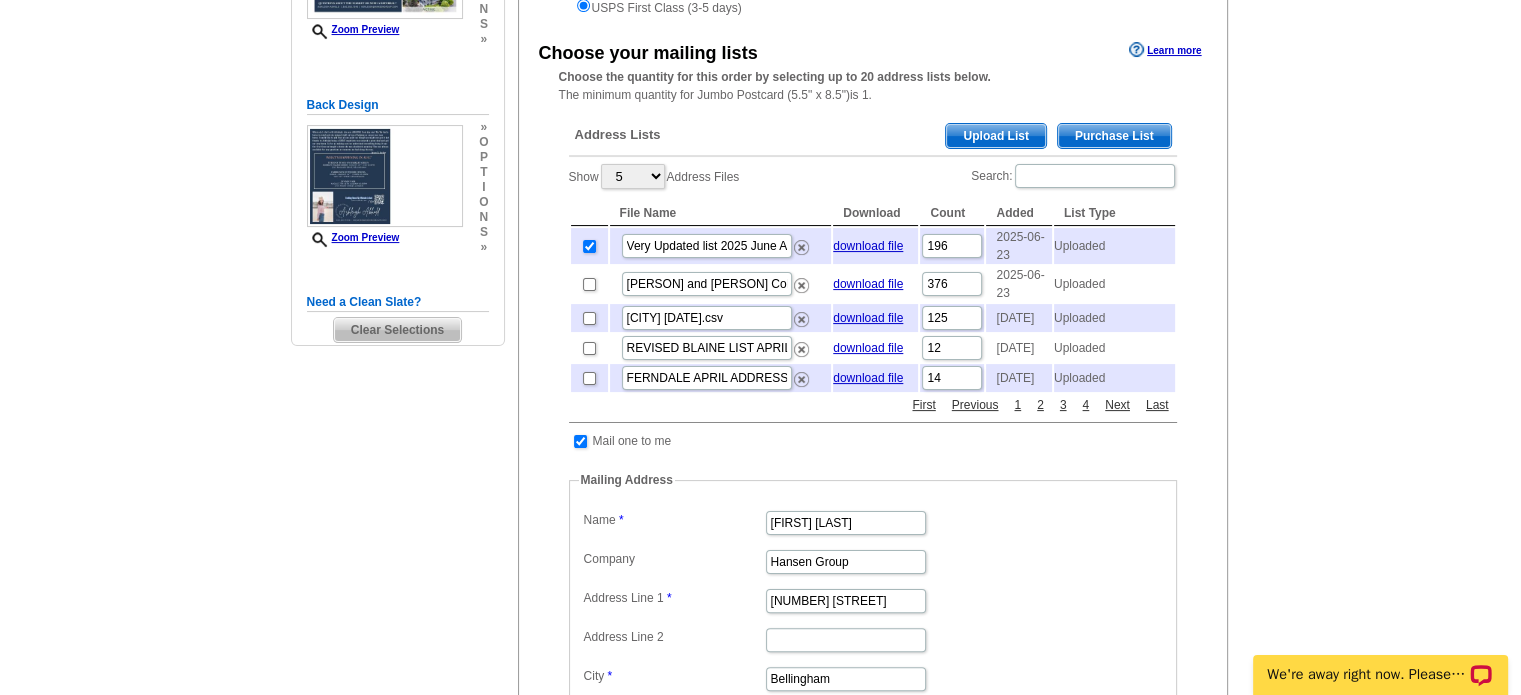 scroll, scrollTop: 350, scrollLeft: 0, axis: vertical 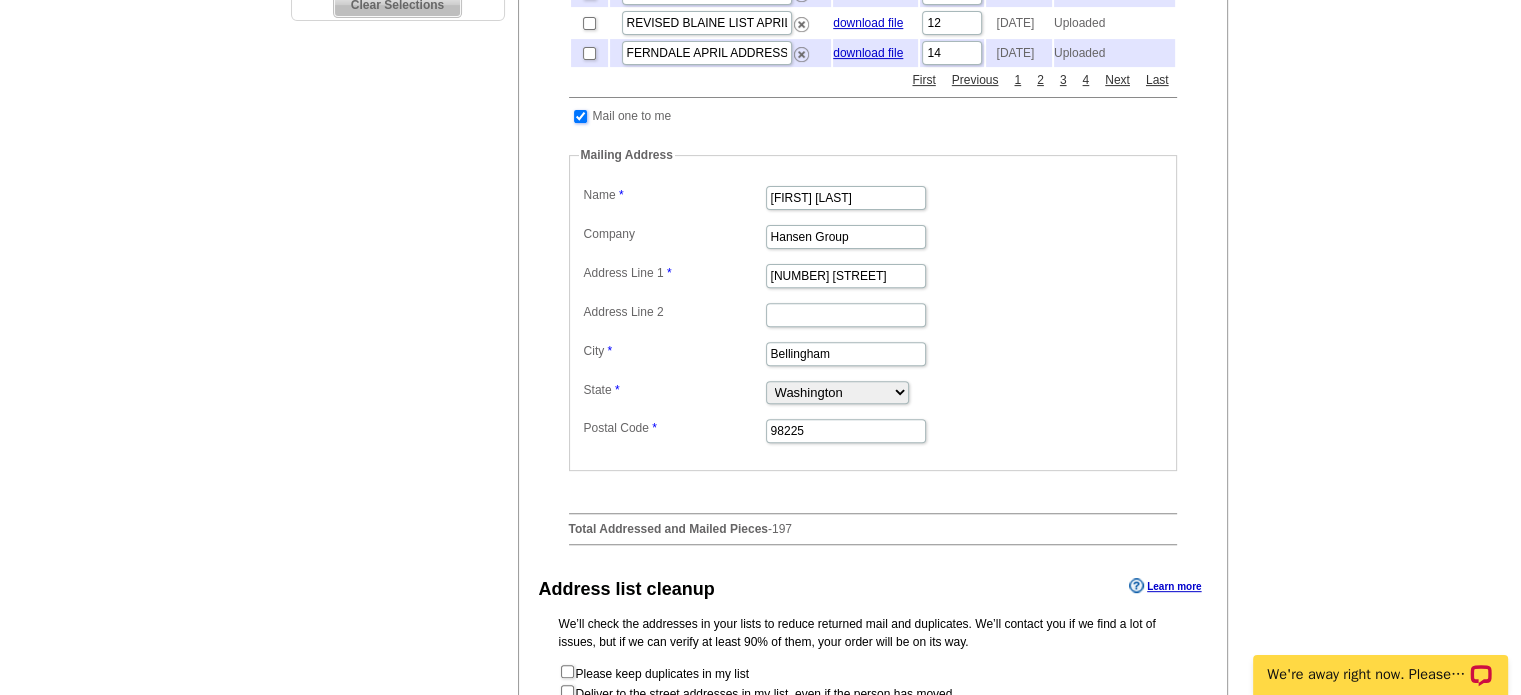 click at bounding box center (580, 116) 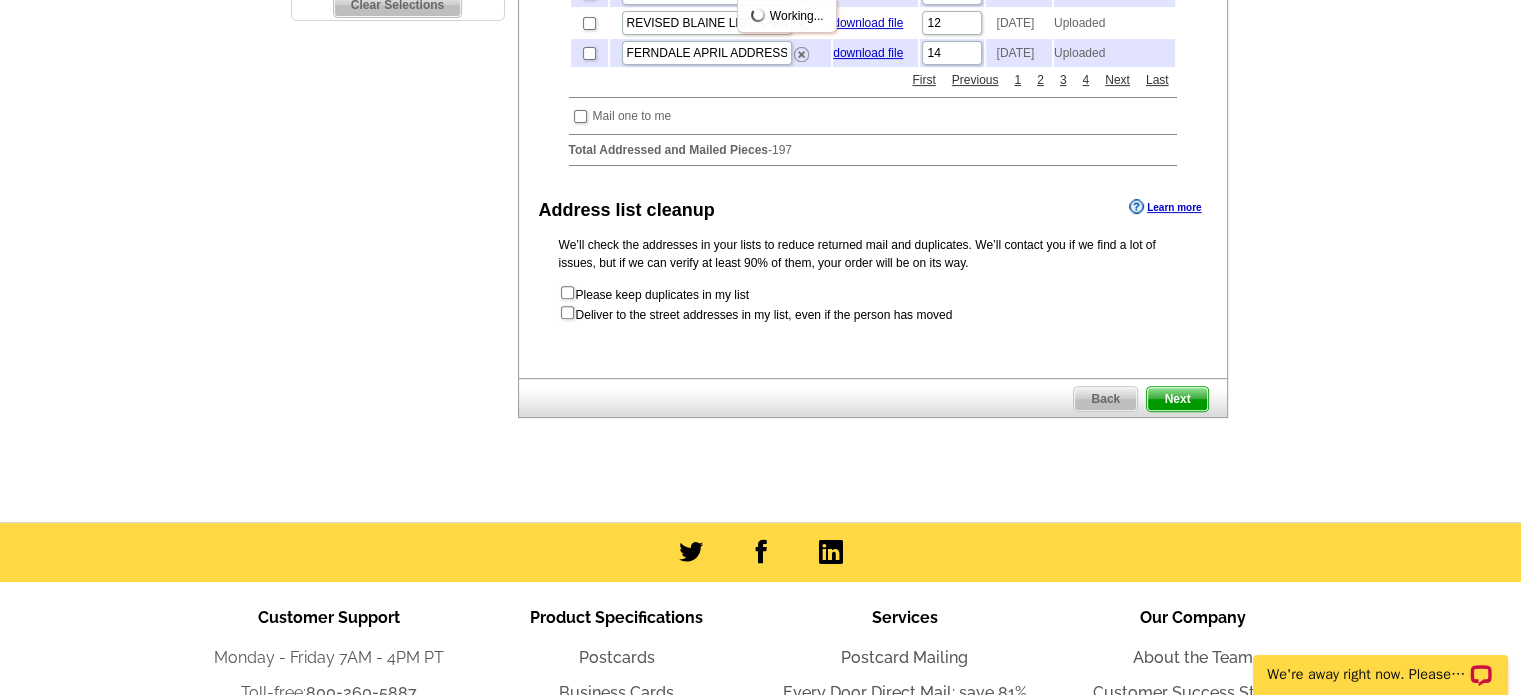 click on "Next" at bounding box center (1177, 399) 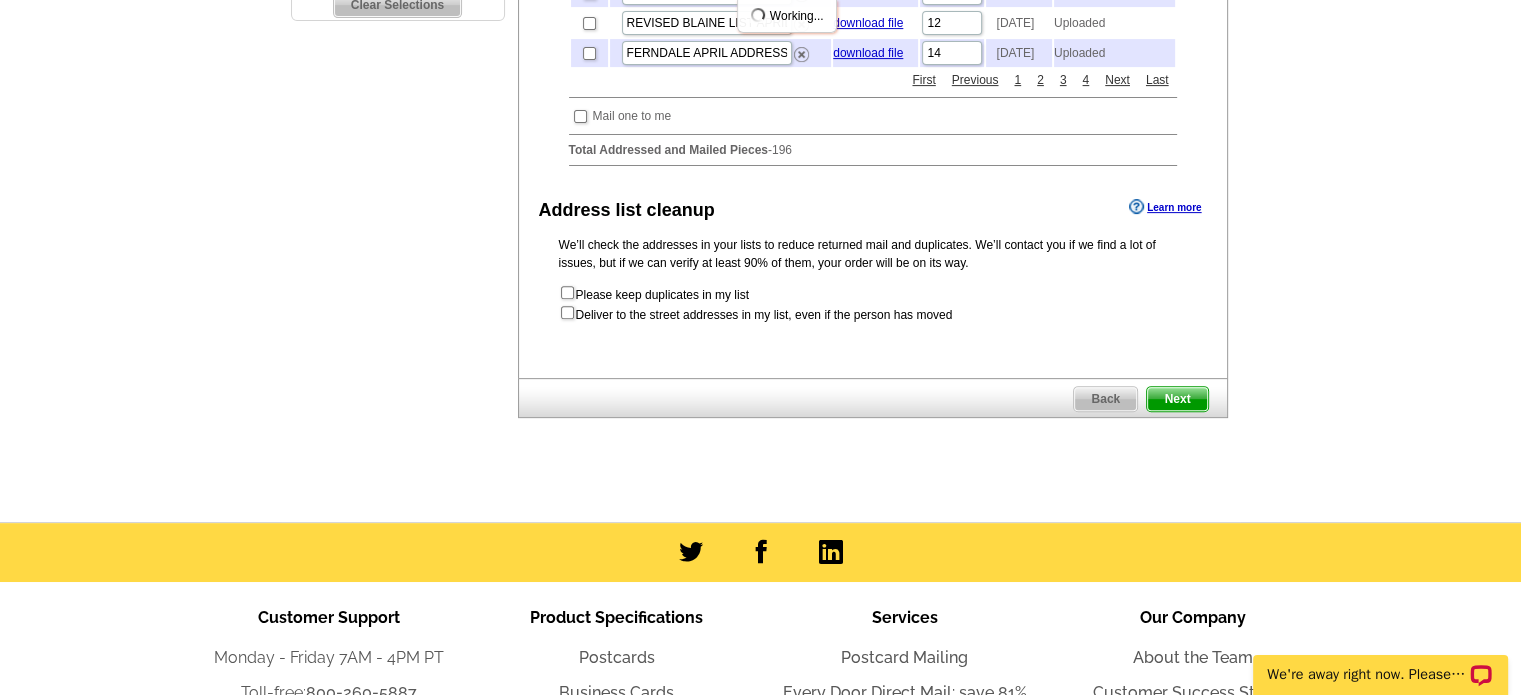 scroll, scrollTop: 0, scrollLeft: 0, axis: both 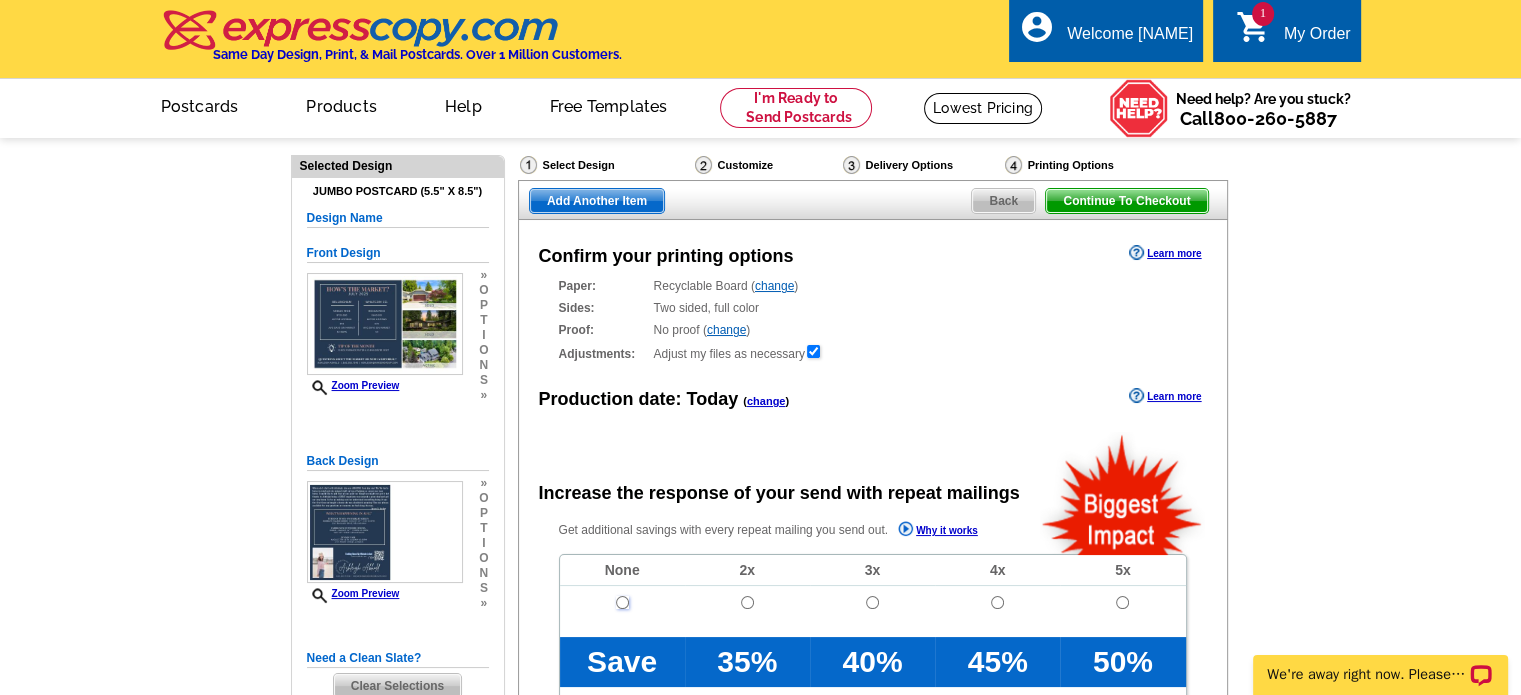 click at bounding box center [622, 602] 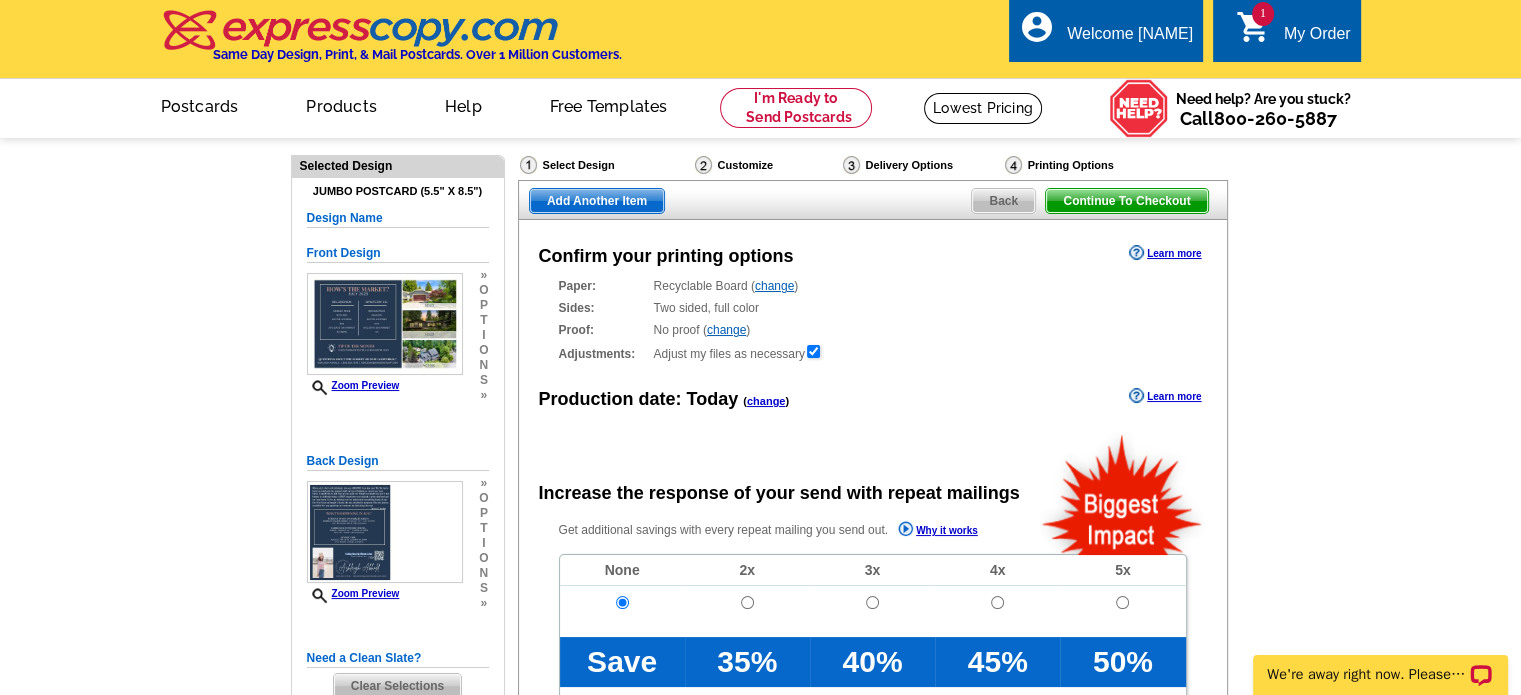 click on "Add Another Item" at bounding box center [597, 201] 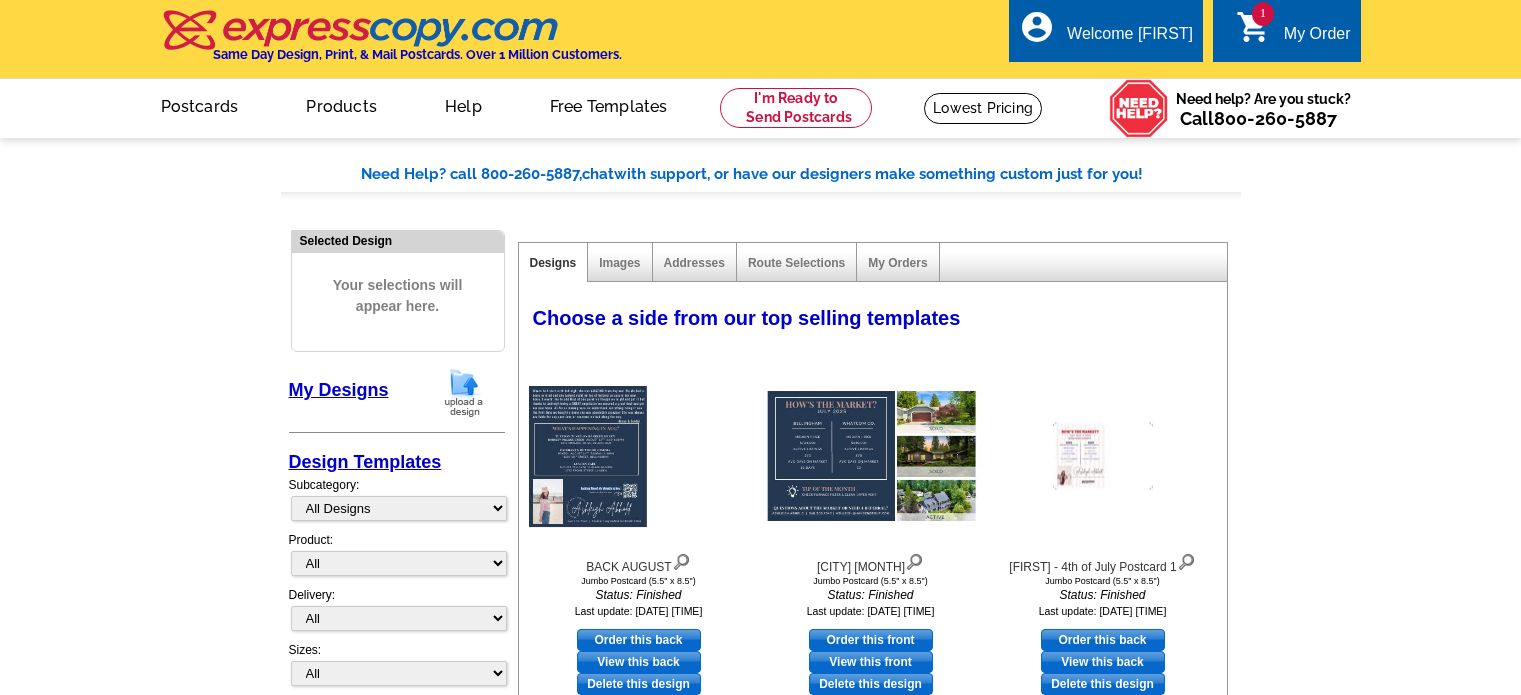 scroll, scrollTop: 0, scrollLeft: 0, axis: both 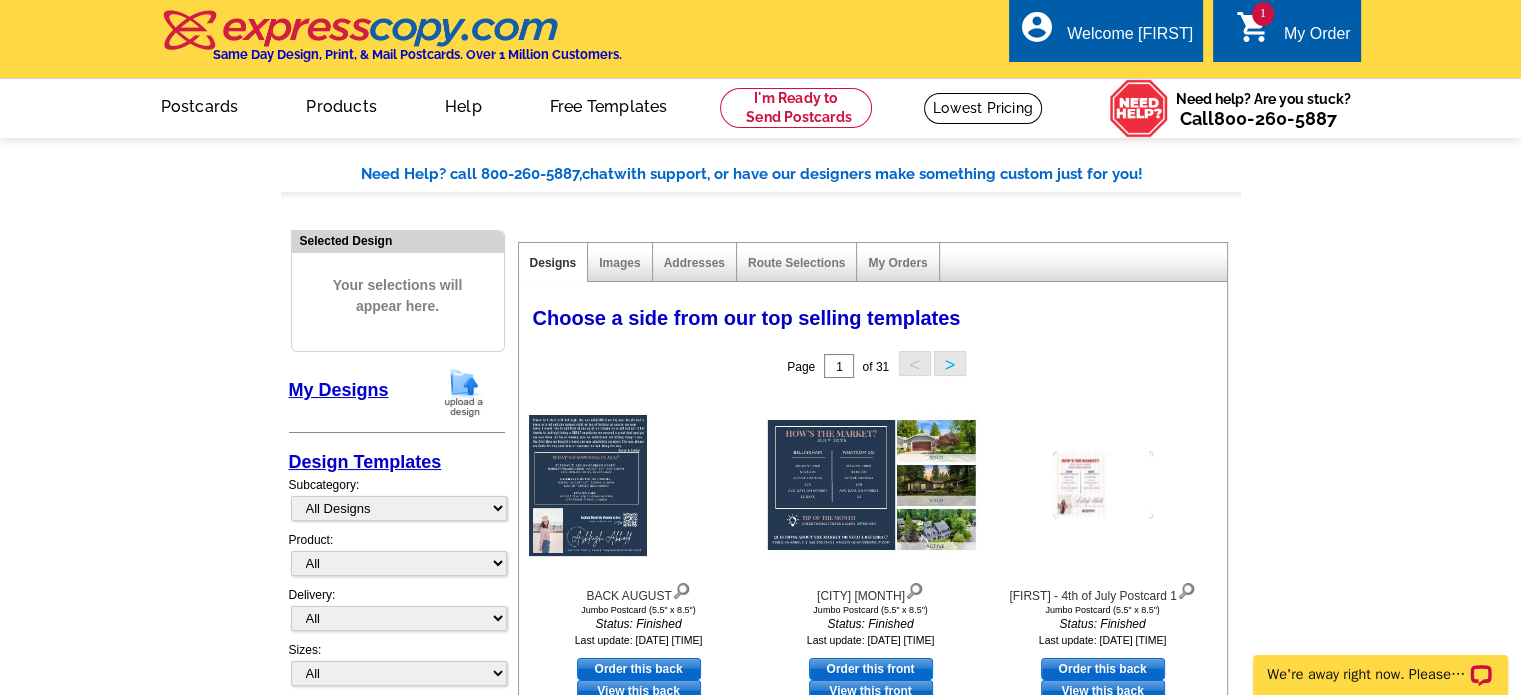 click at bounding box center [464, 392] 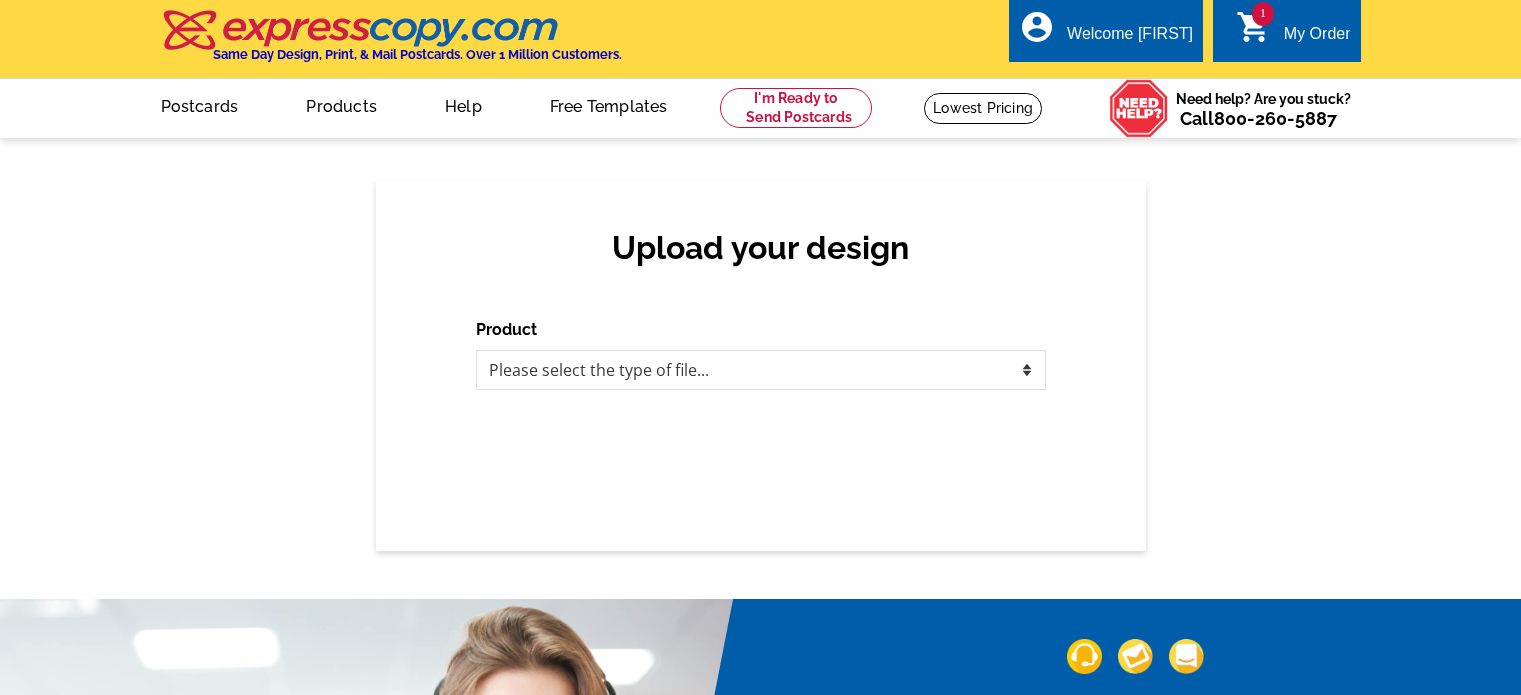 scroll, scrollTop: 0, scrollLeft: 0, axis: both 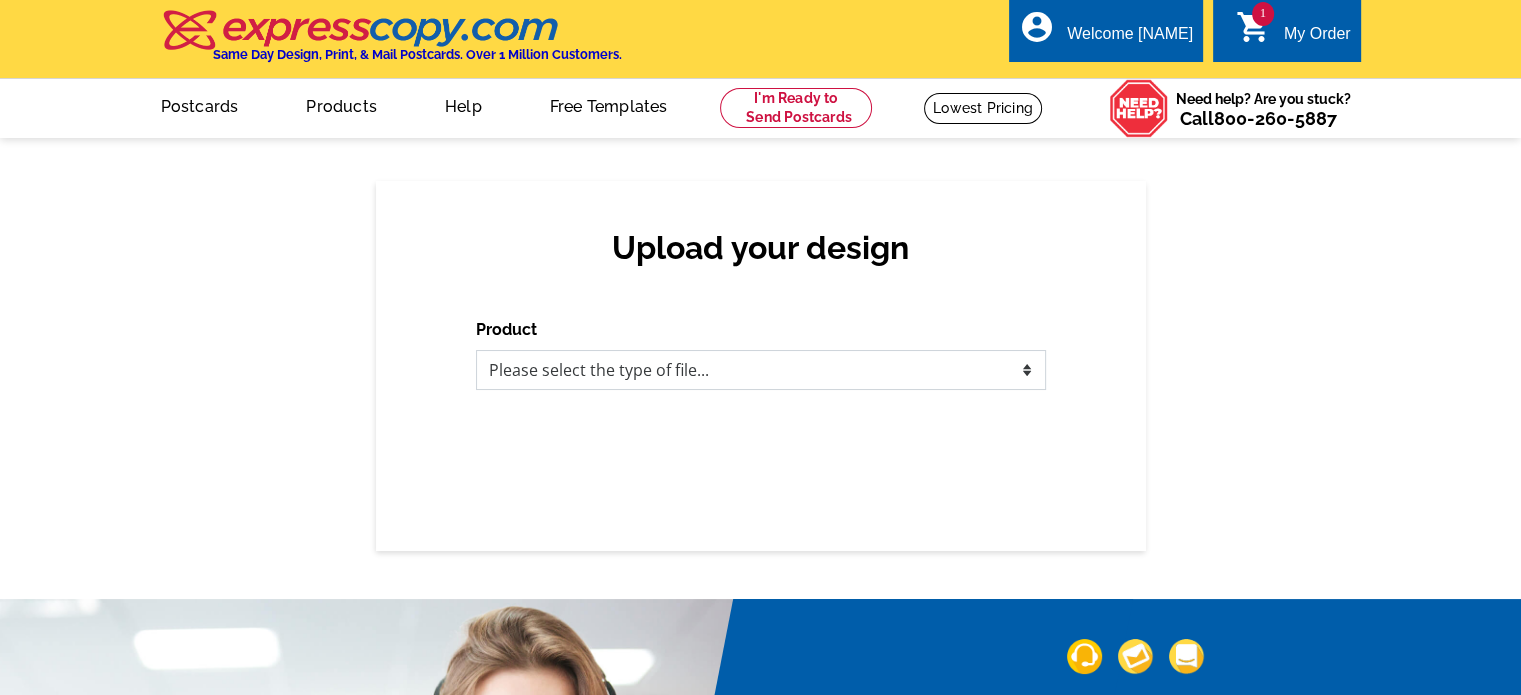 click on "Please select the type of file...
Postcards
Business Cards
Letters and flyers
Greeting Cards
Door Hangers" 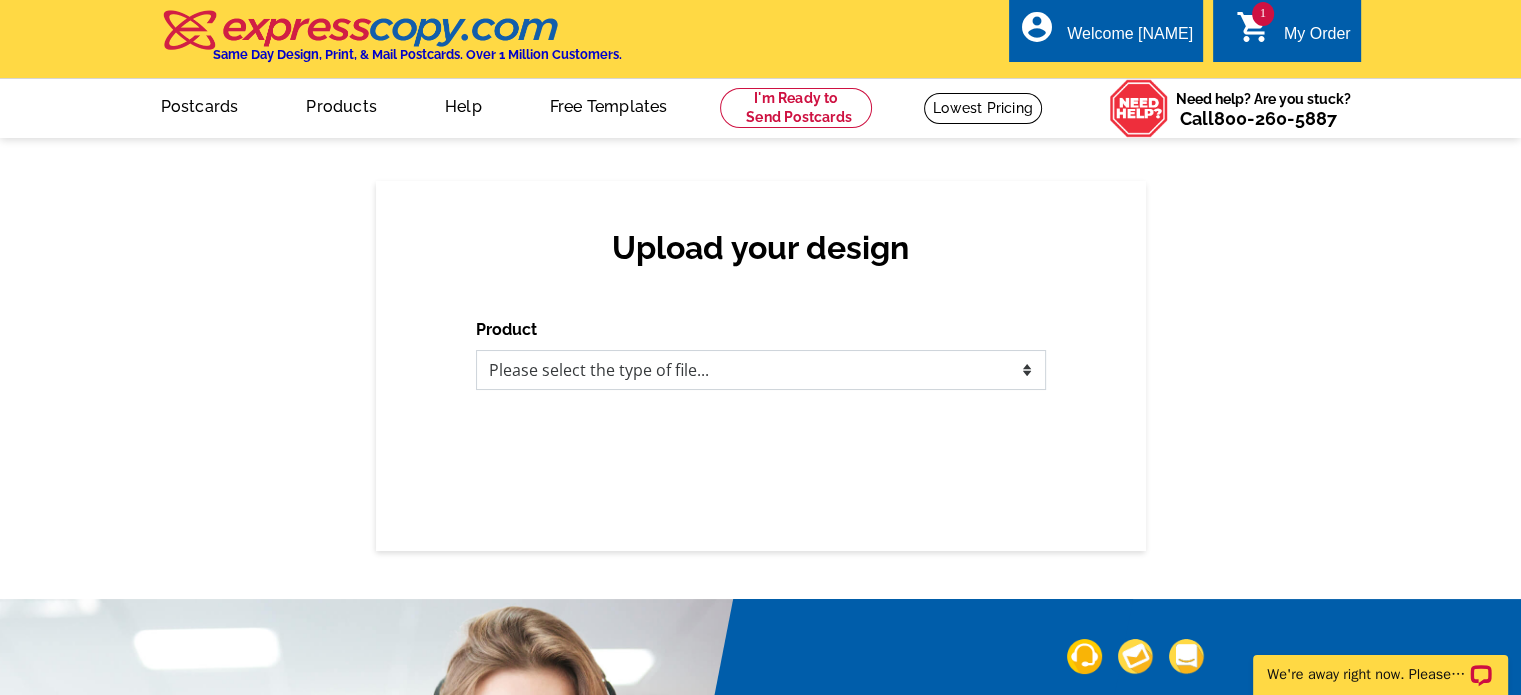 scroll, scrollTop: 0, scrollLeft: 0, axis: both 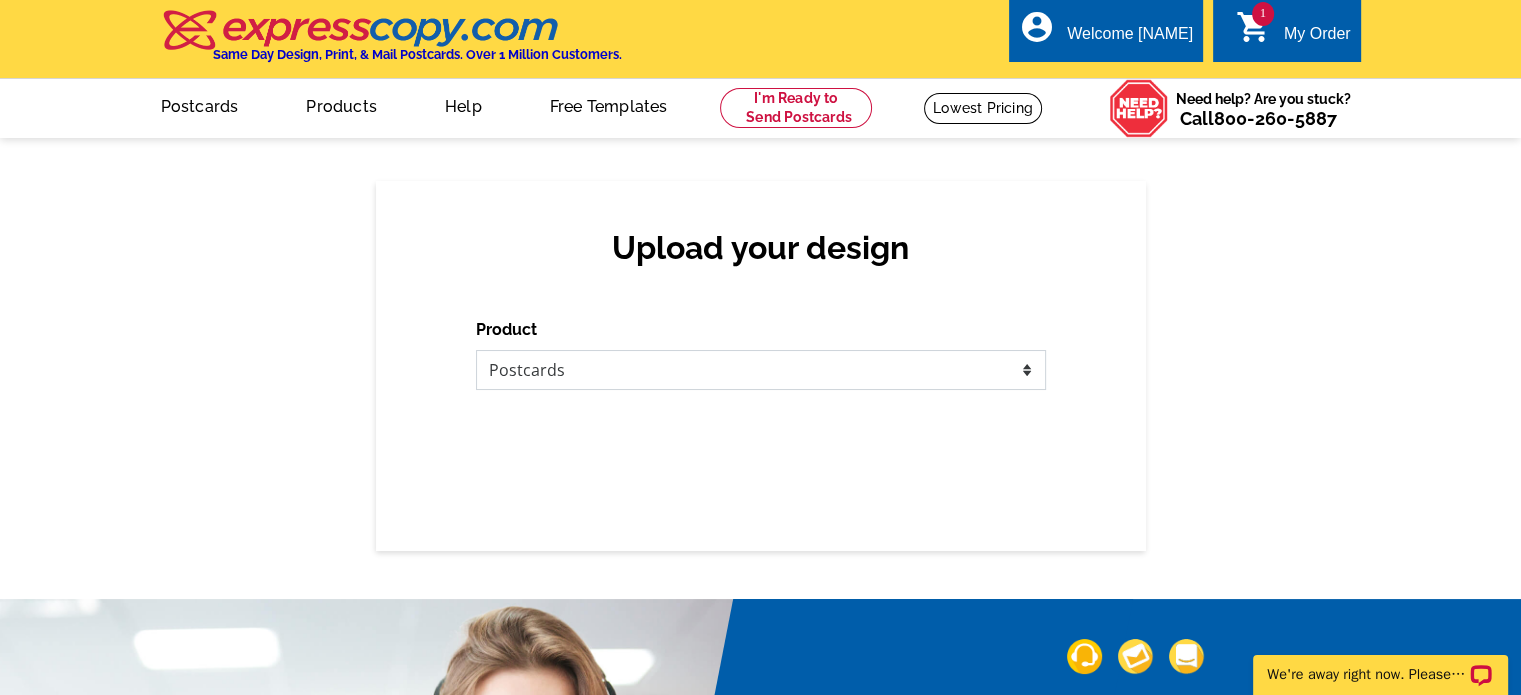 click on "Please select the type of file...
Postcards
Business Cards
Letters and flyers
Greeting Cards
Door Hangers" 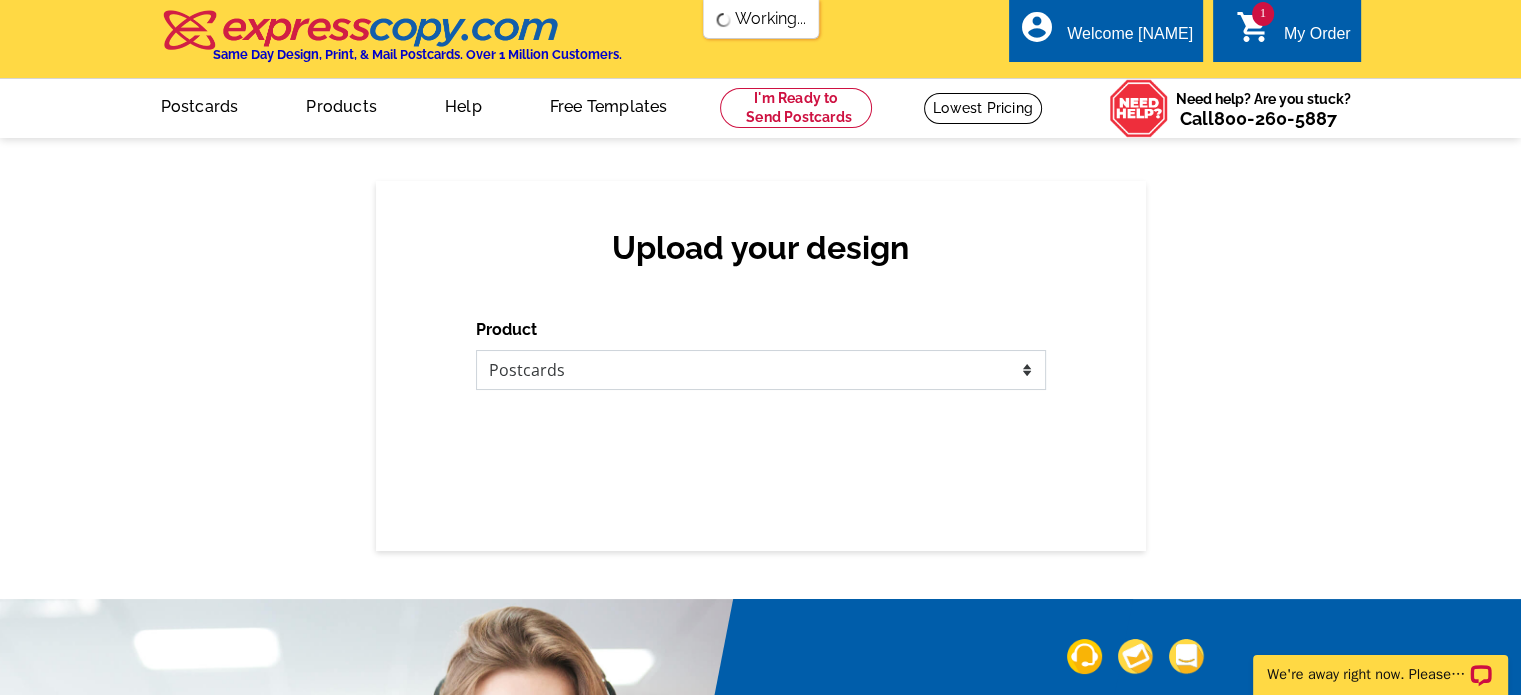scroll, scrollTop: 0, scrollLeft: 0, axis: both 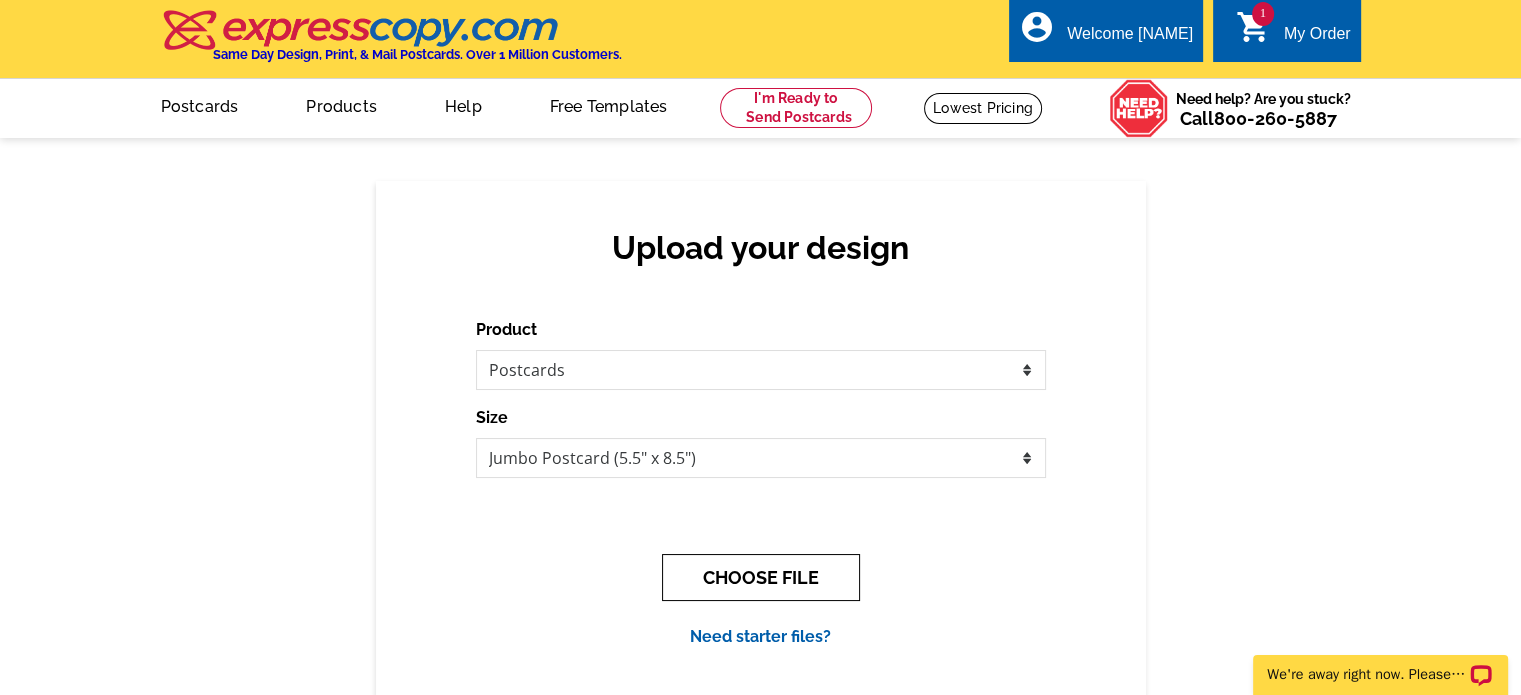 click on "CHOOSE FILE" 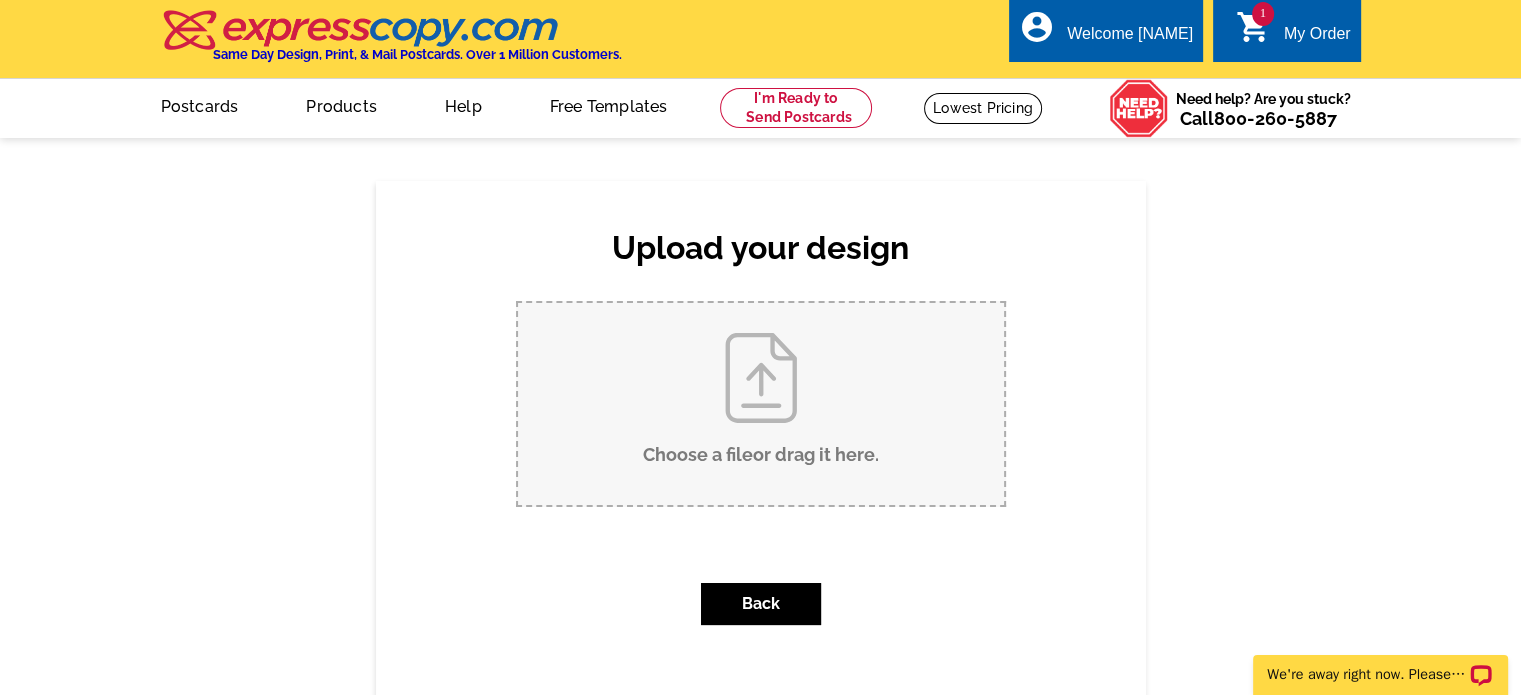 click on "Choose a file  or drag it here ." 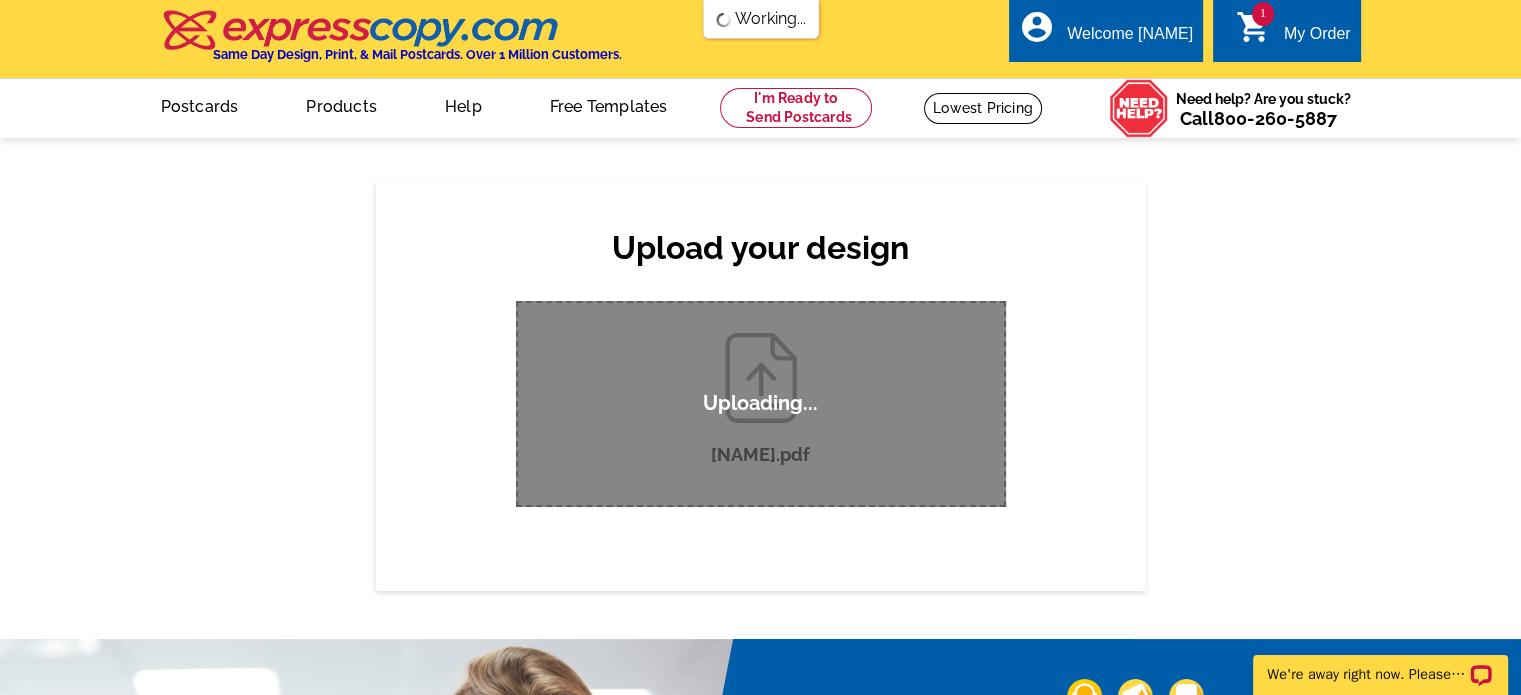 type 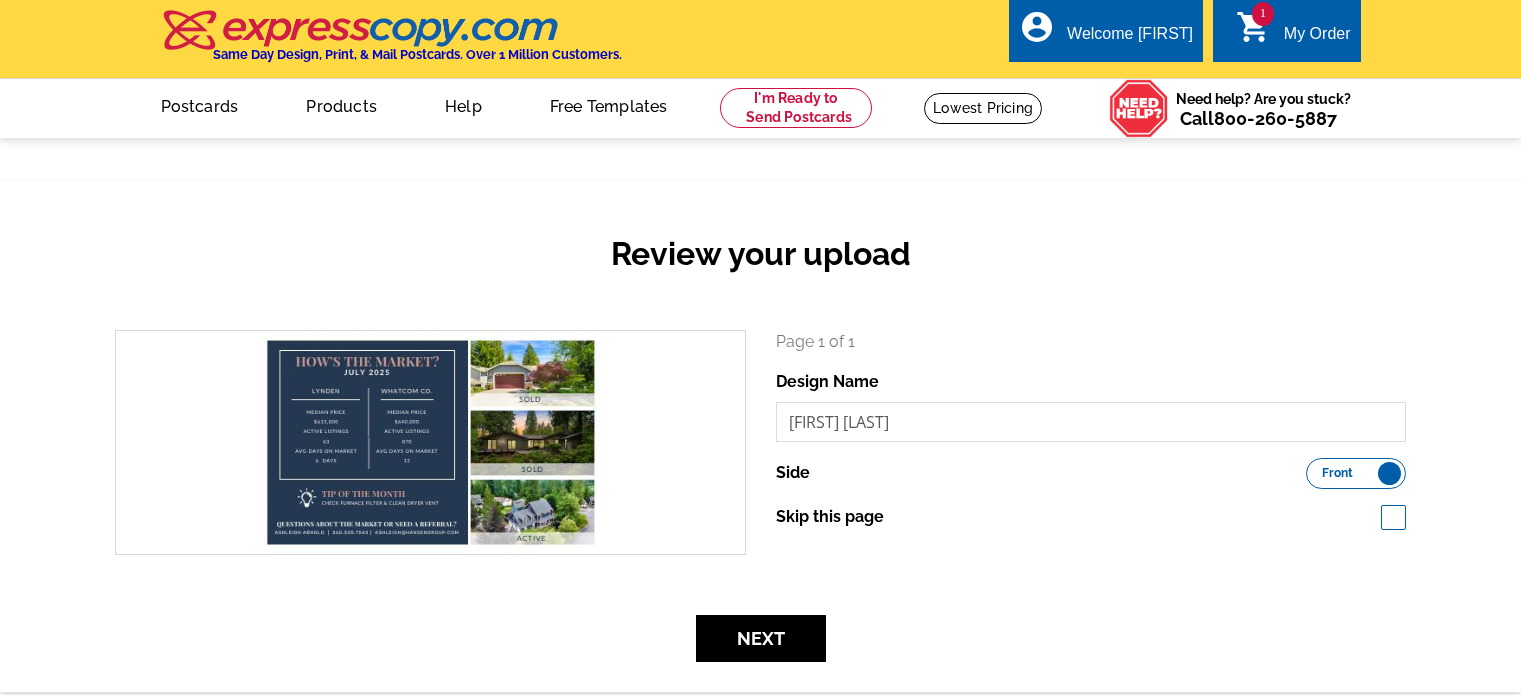 scroll, scrollTop: 0, scrollLeft: 0, axis: both 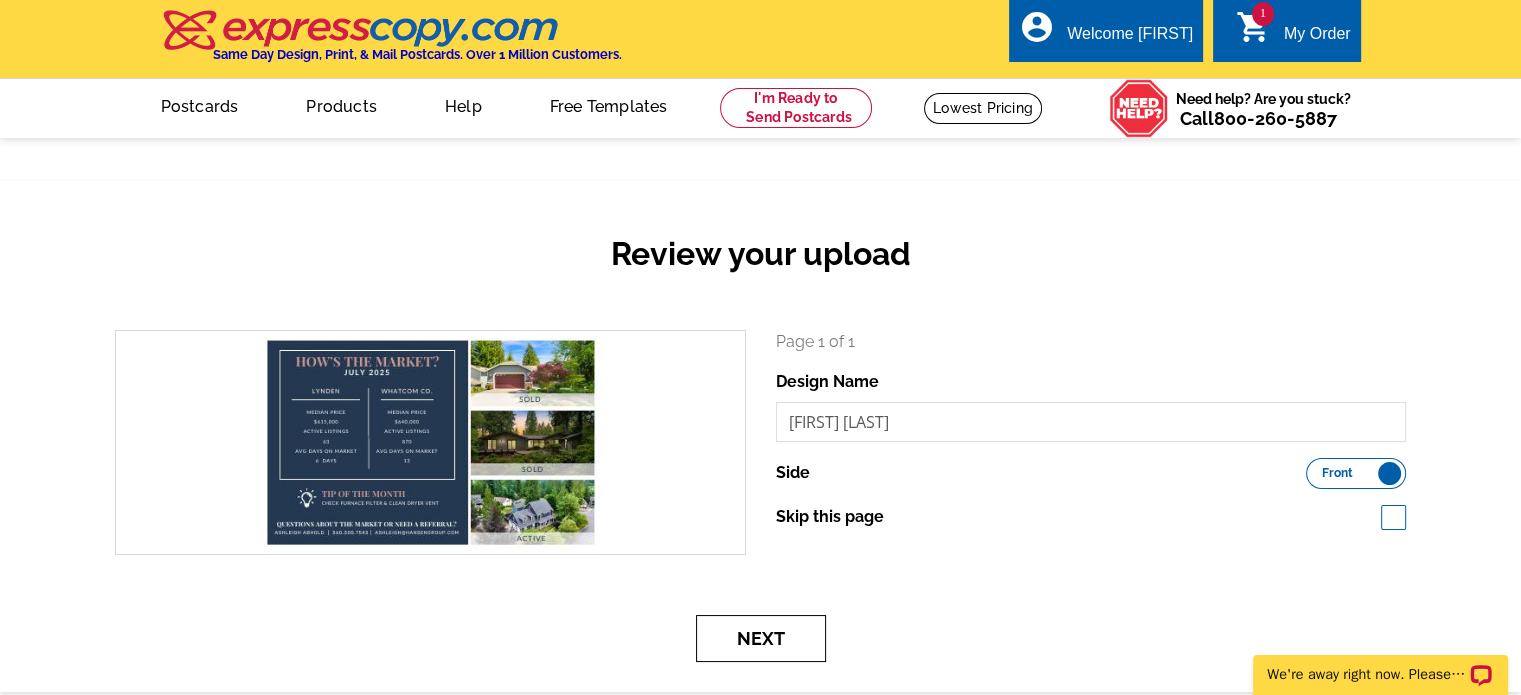 click on "Next" at bounding box center (761, 638) 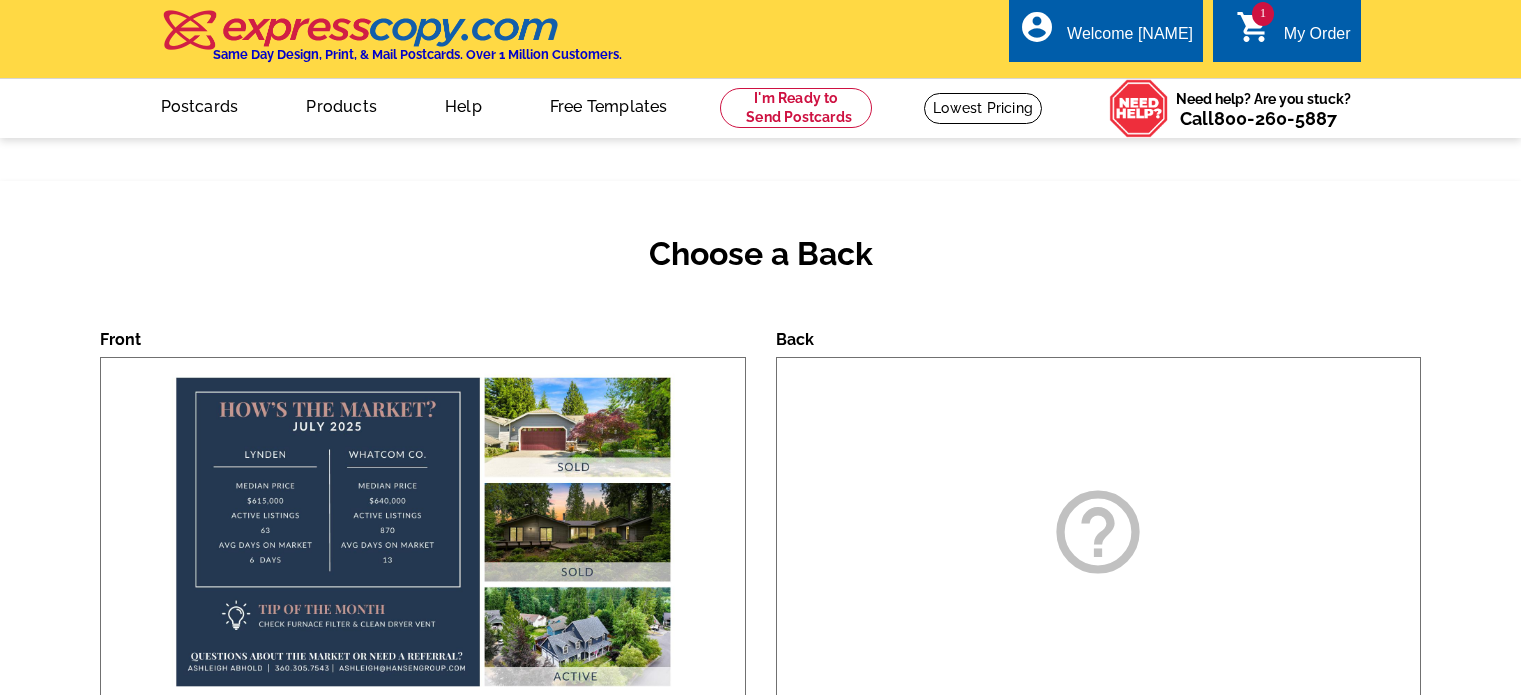 scroll, scrollTop: 0, scrollLeft: 0, axis: both 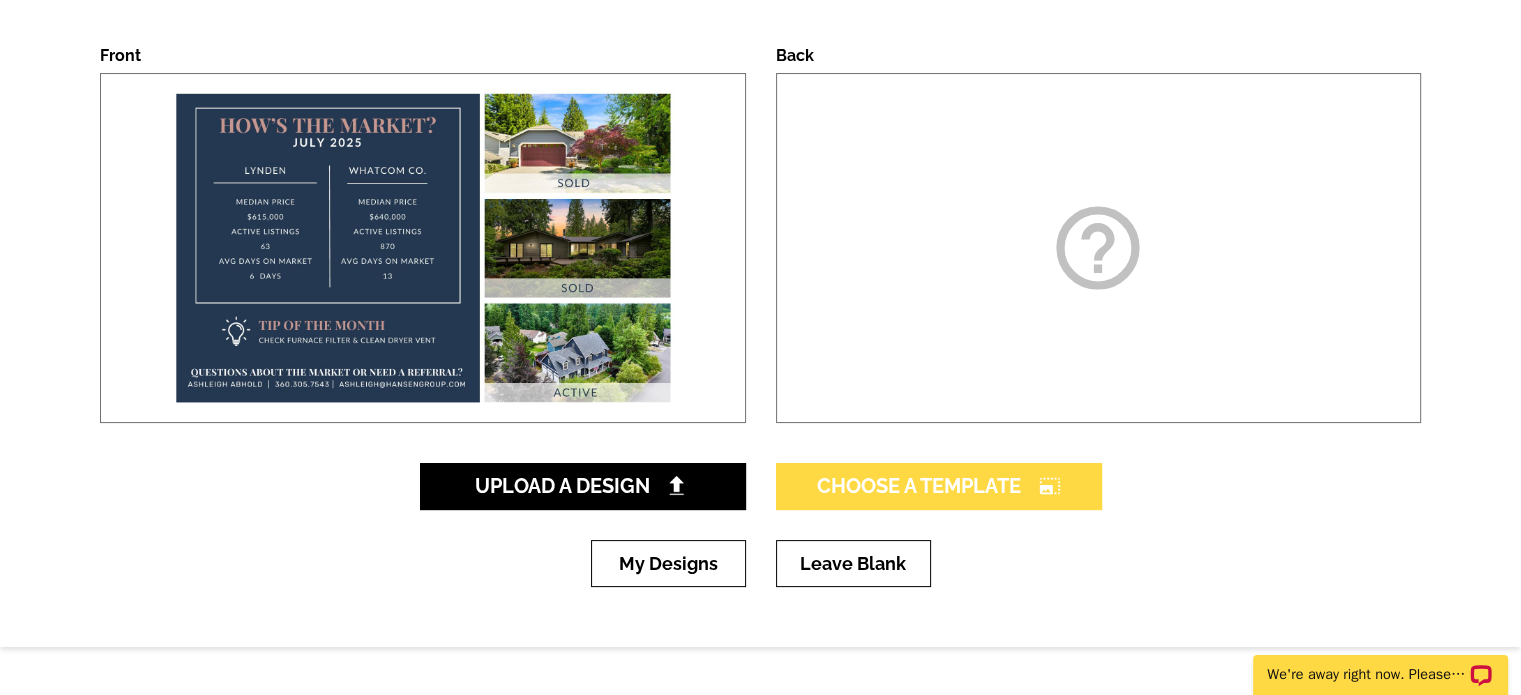 click on "Choose A Template                     photo_size_select_large" at bounding box center (939, 486) 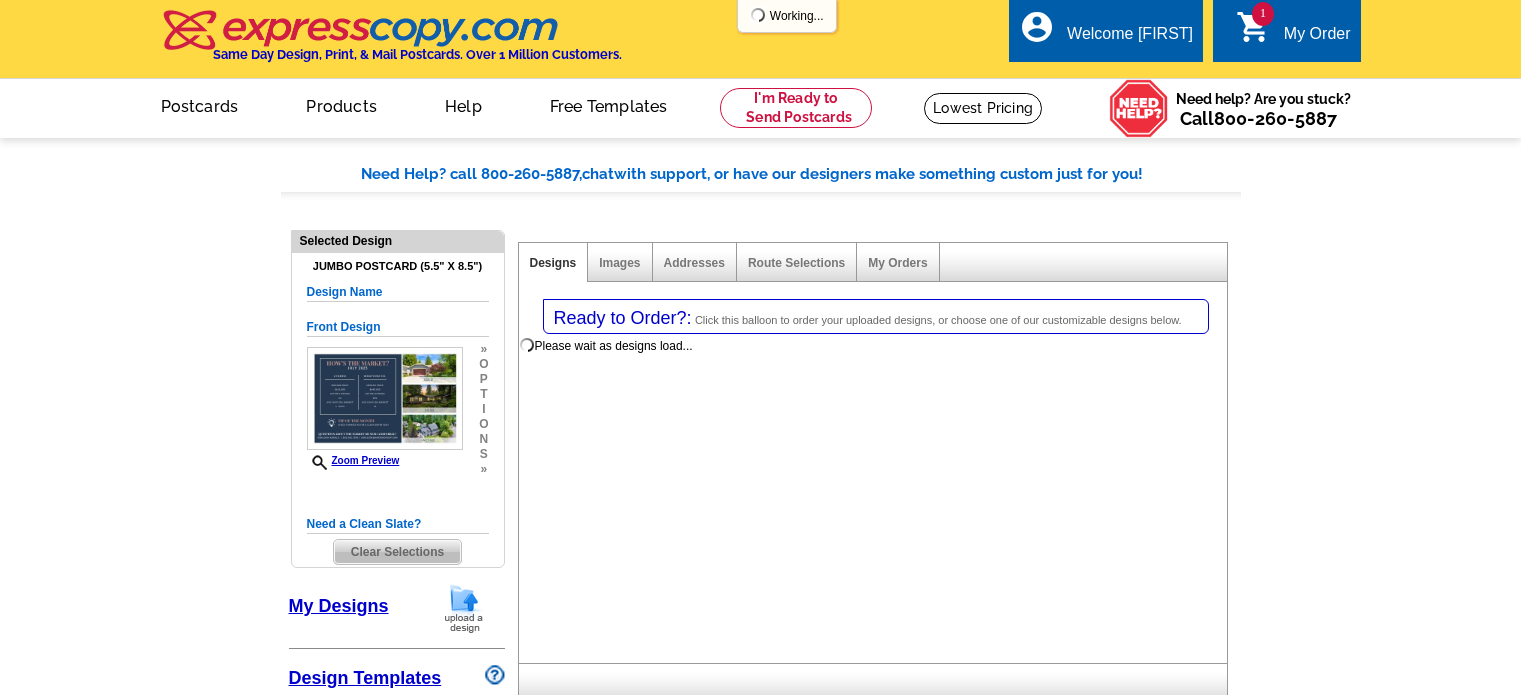 select on "785" 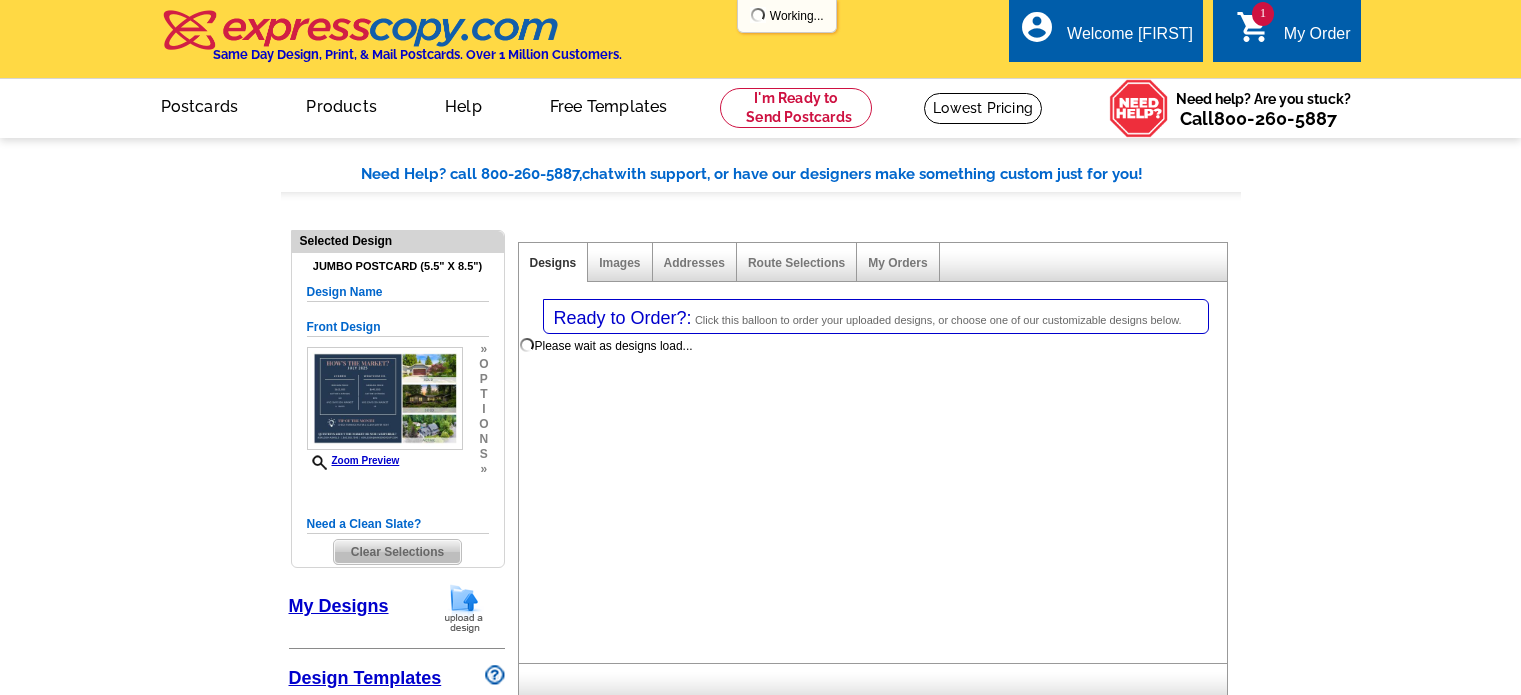 select on "1" 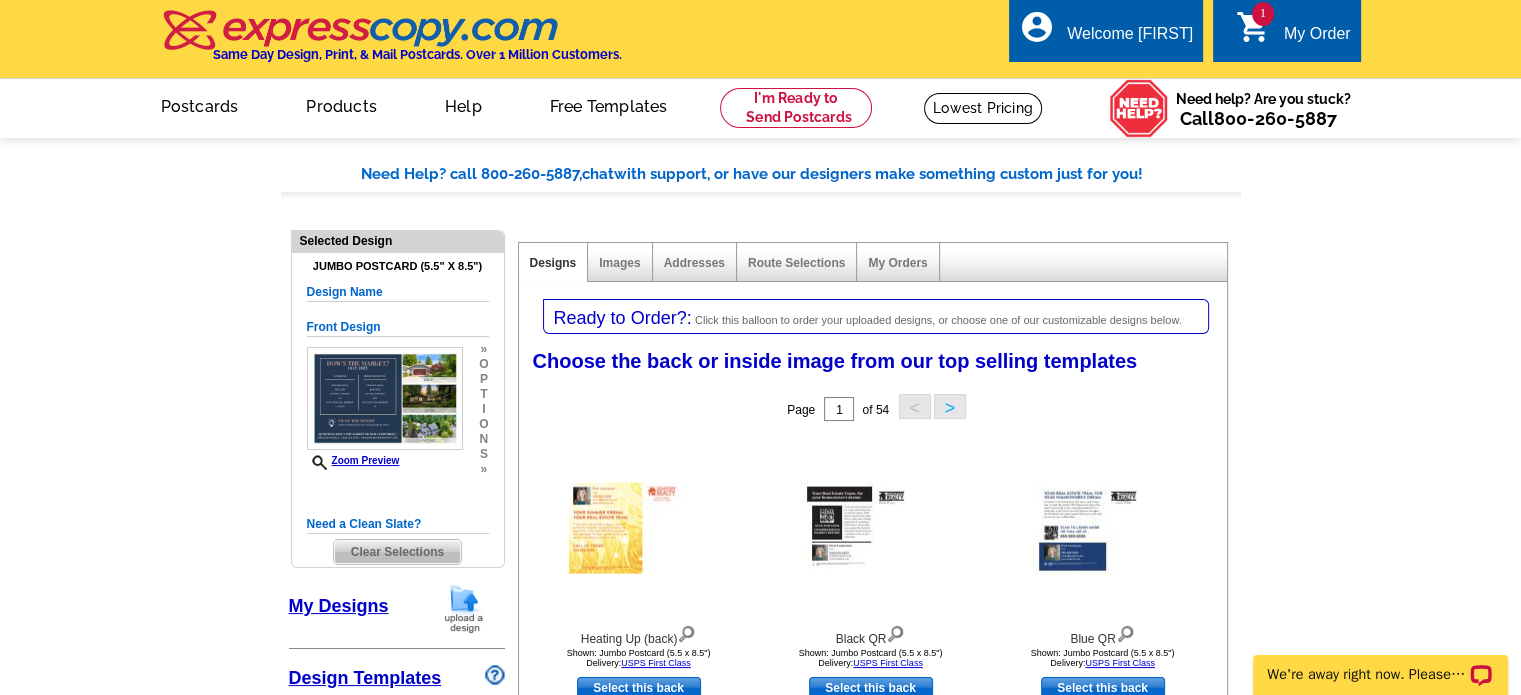 scroll, scrollTop: 0, scrollLeft: 0, axis: both 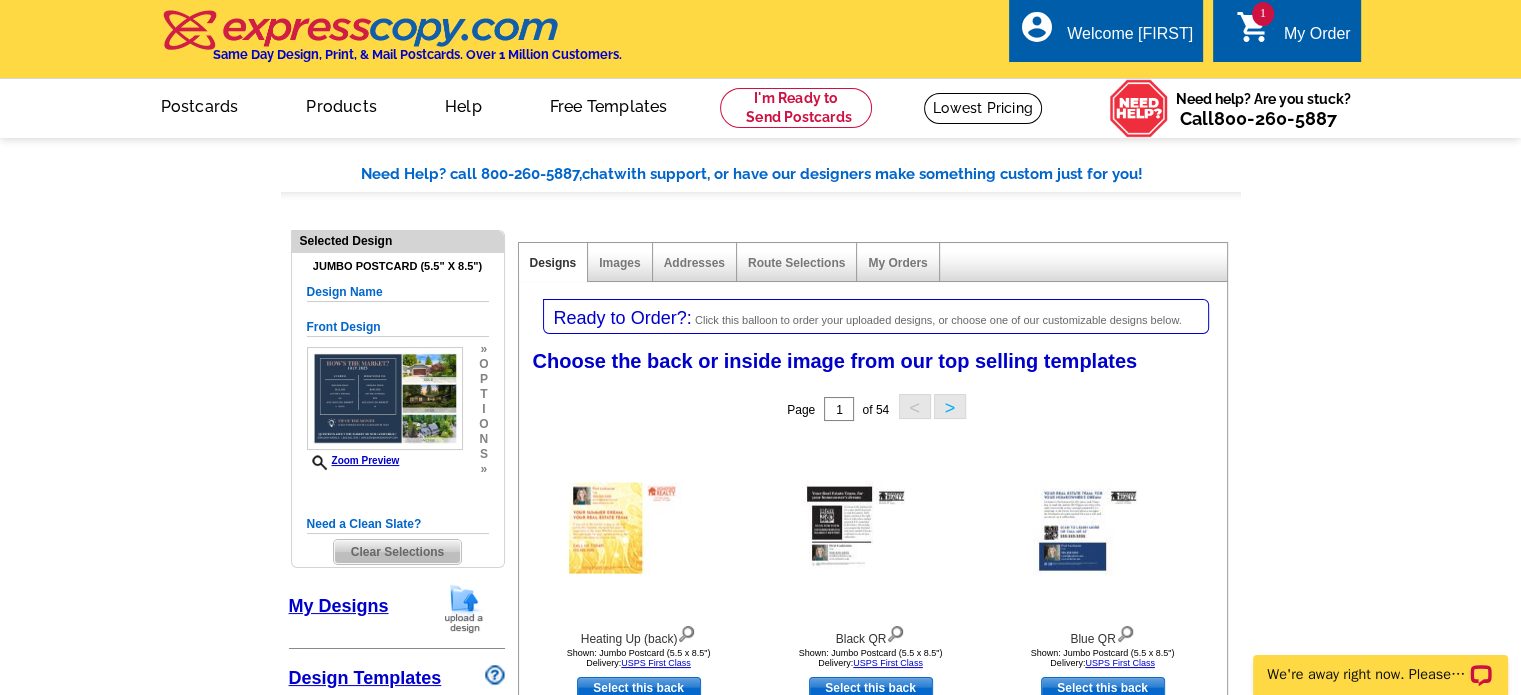 click on "My Designs" at bounding box center [339, 606] 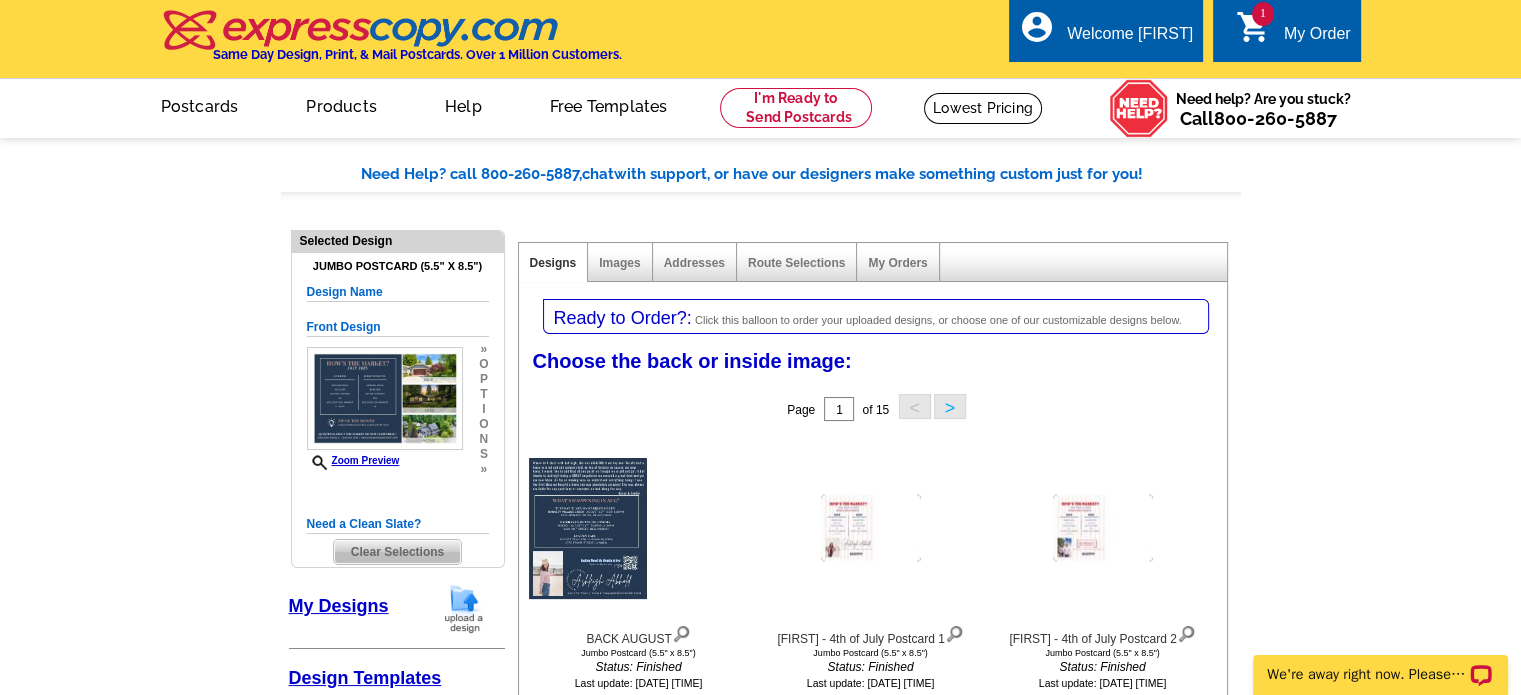 click on "BACK AUGUST
Jumbo Postcard (5.5" x 8.5")
Status: Finished
Last update: 2025-08-06 15:43:51" at bounding box center (639, 565) 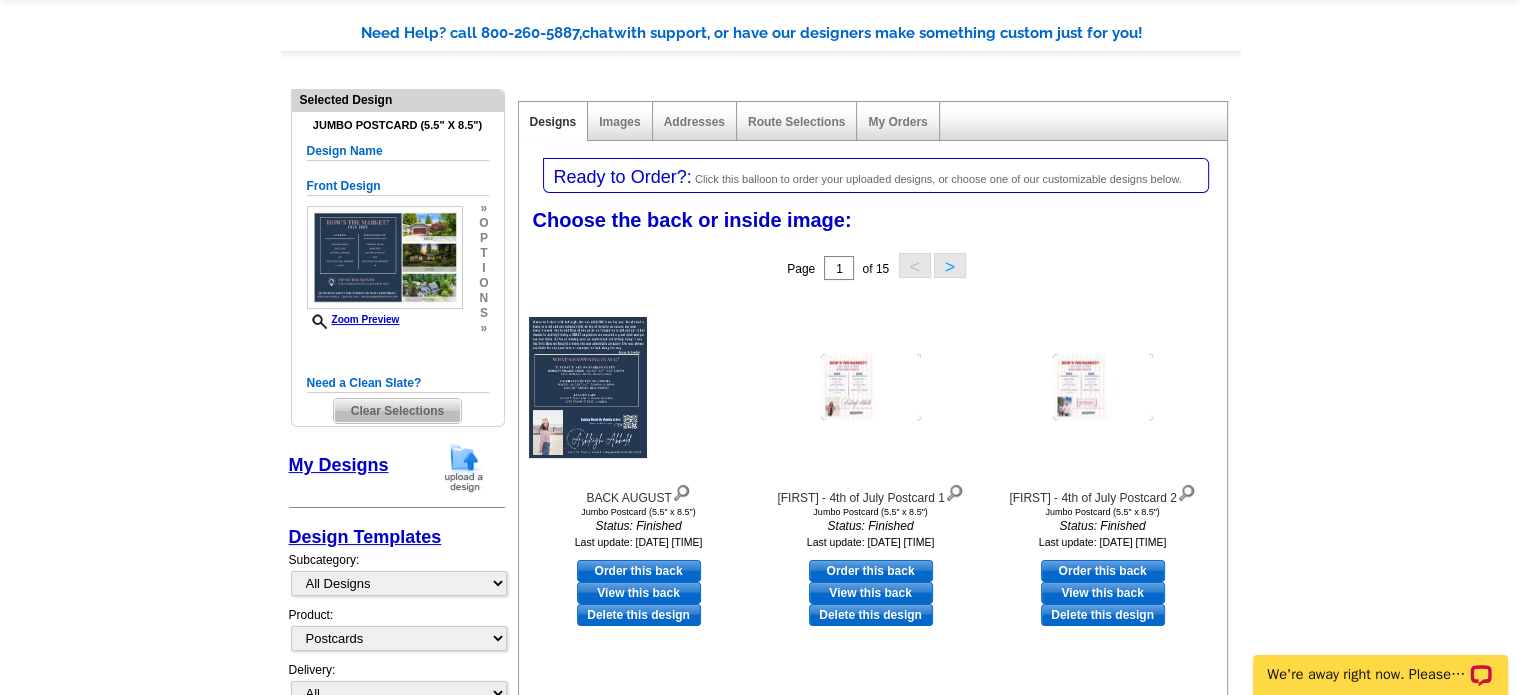scroll, scrollTop: 284, scrollLeft: 0, axis: vertical 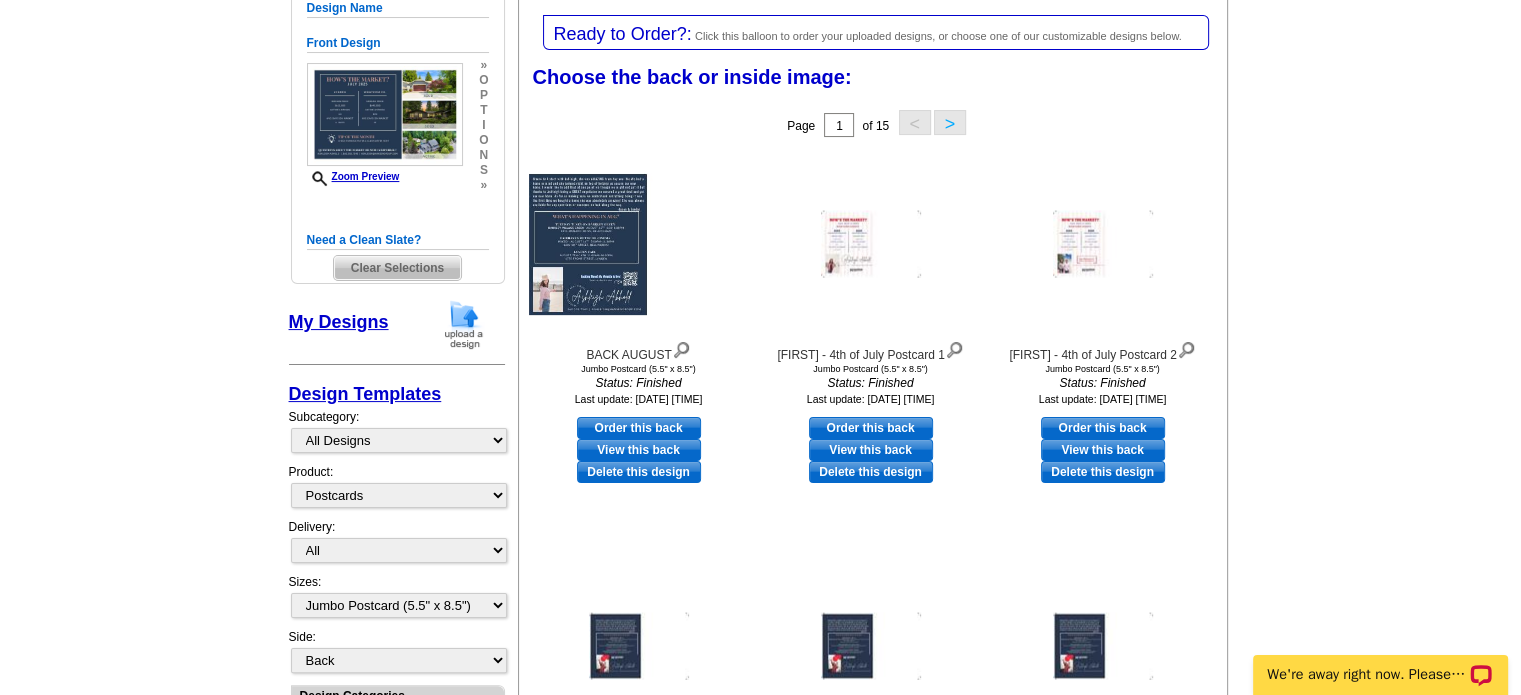 click on "Order this back" at bounding box center (639, 428) 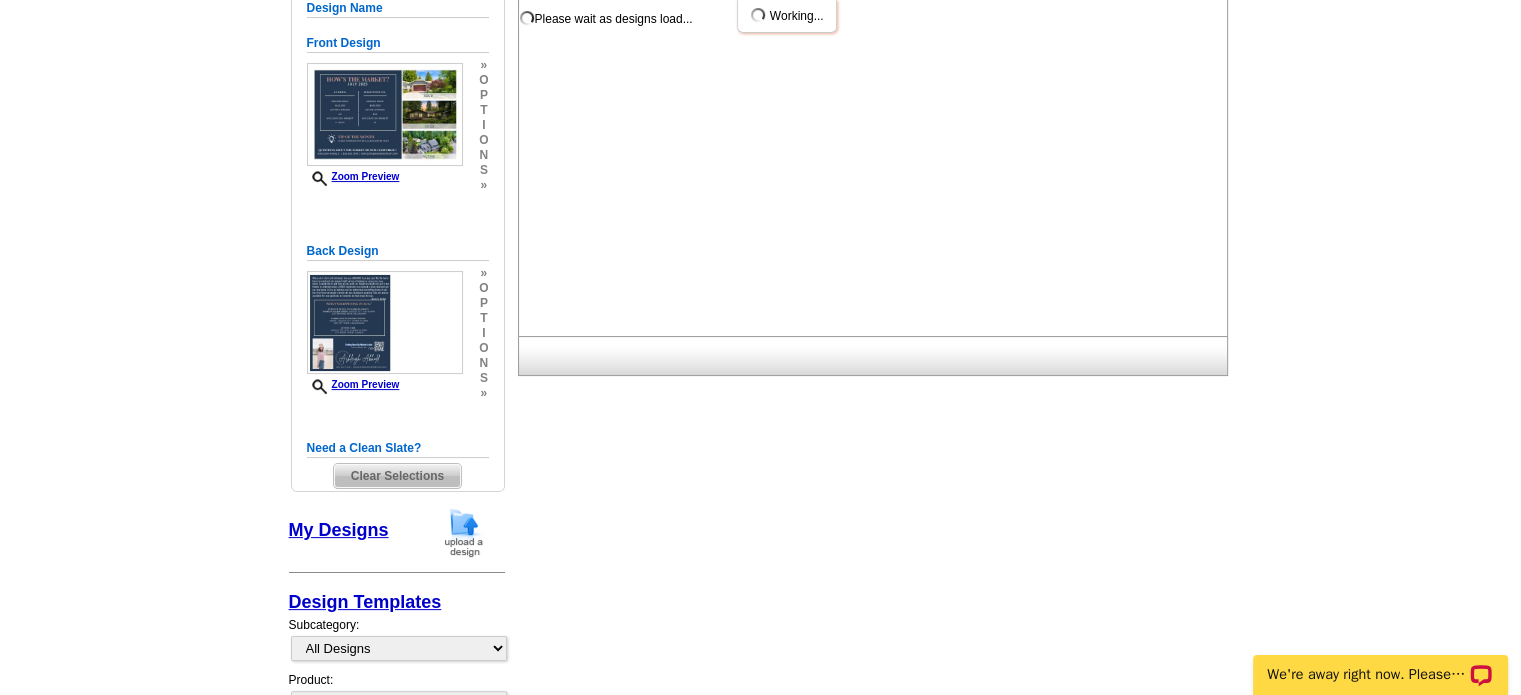 scroll, scrollTop: 0, scrollLeft: 0, axis: both 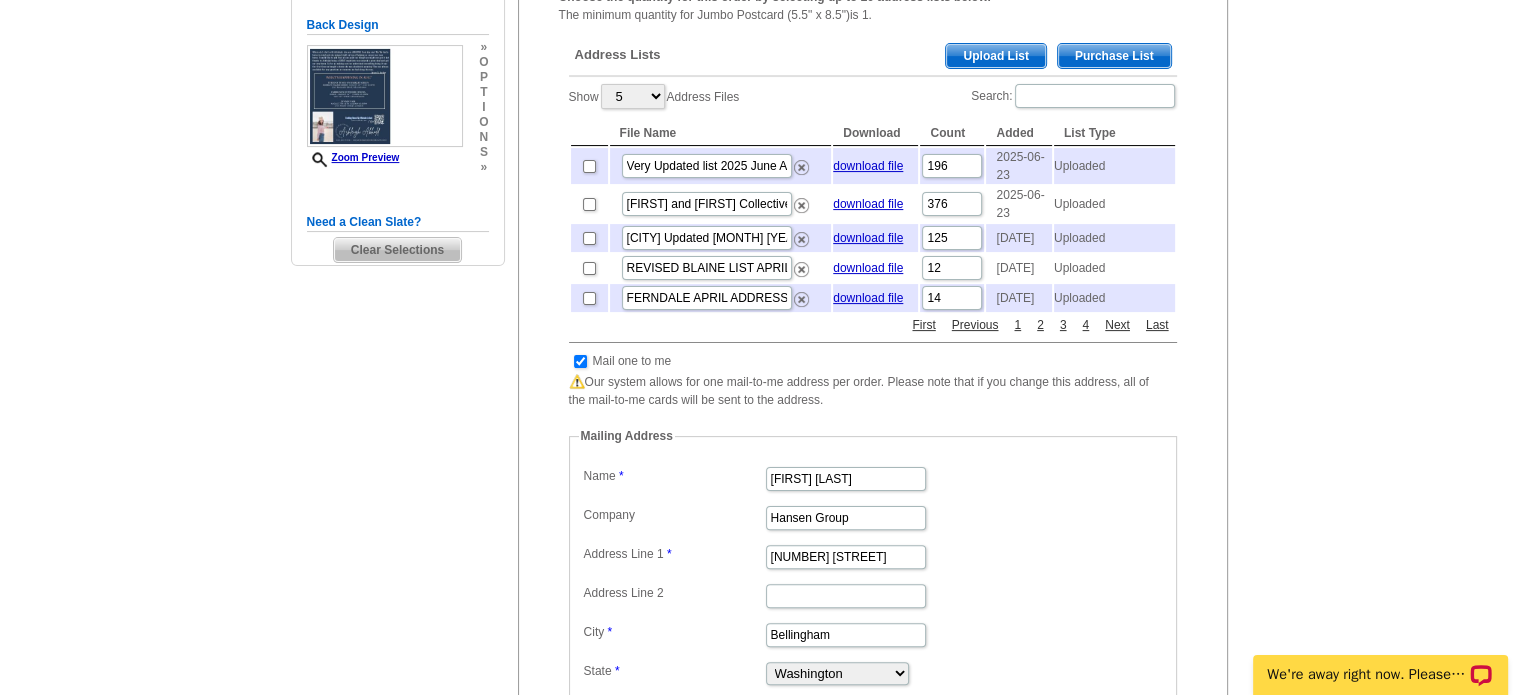 click on "2" at bounding box center [1040, 325] 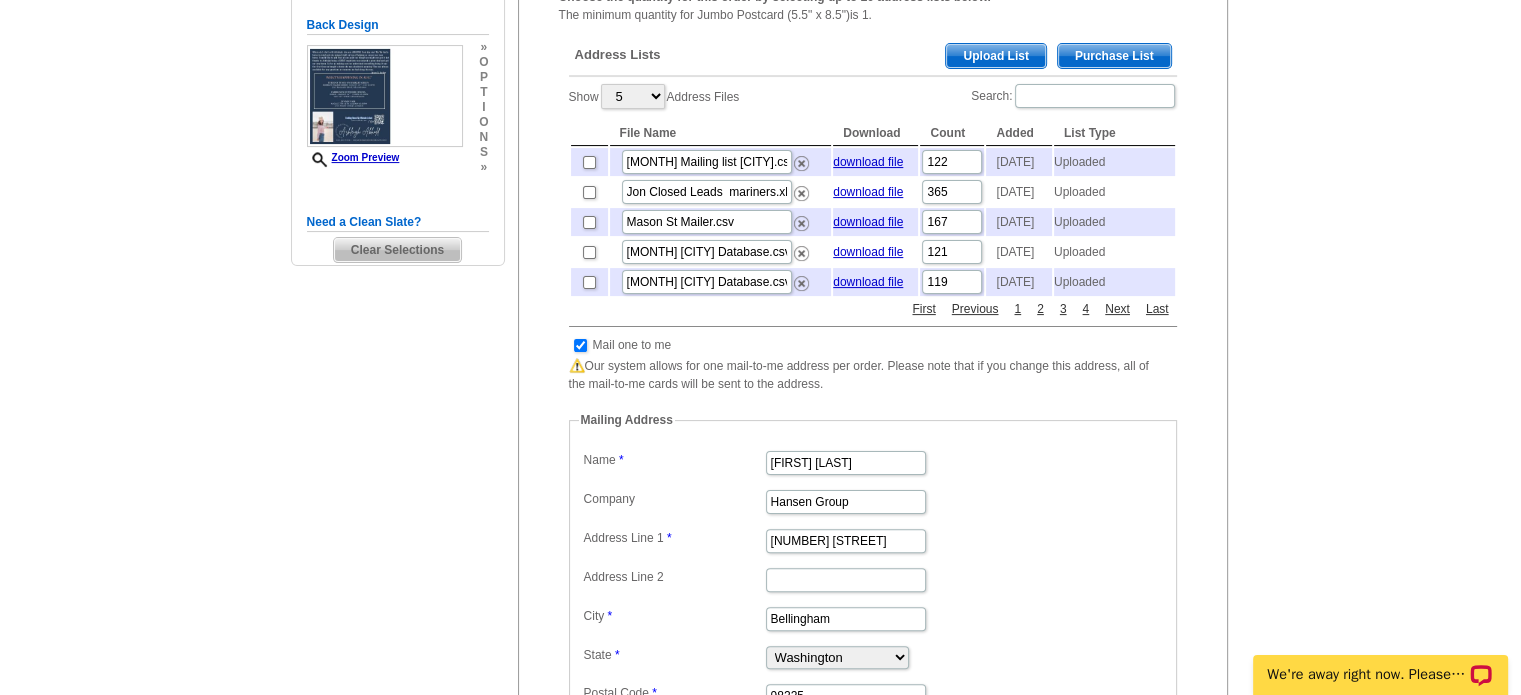 click on "3" at bounding box center (1063, 309) 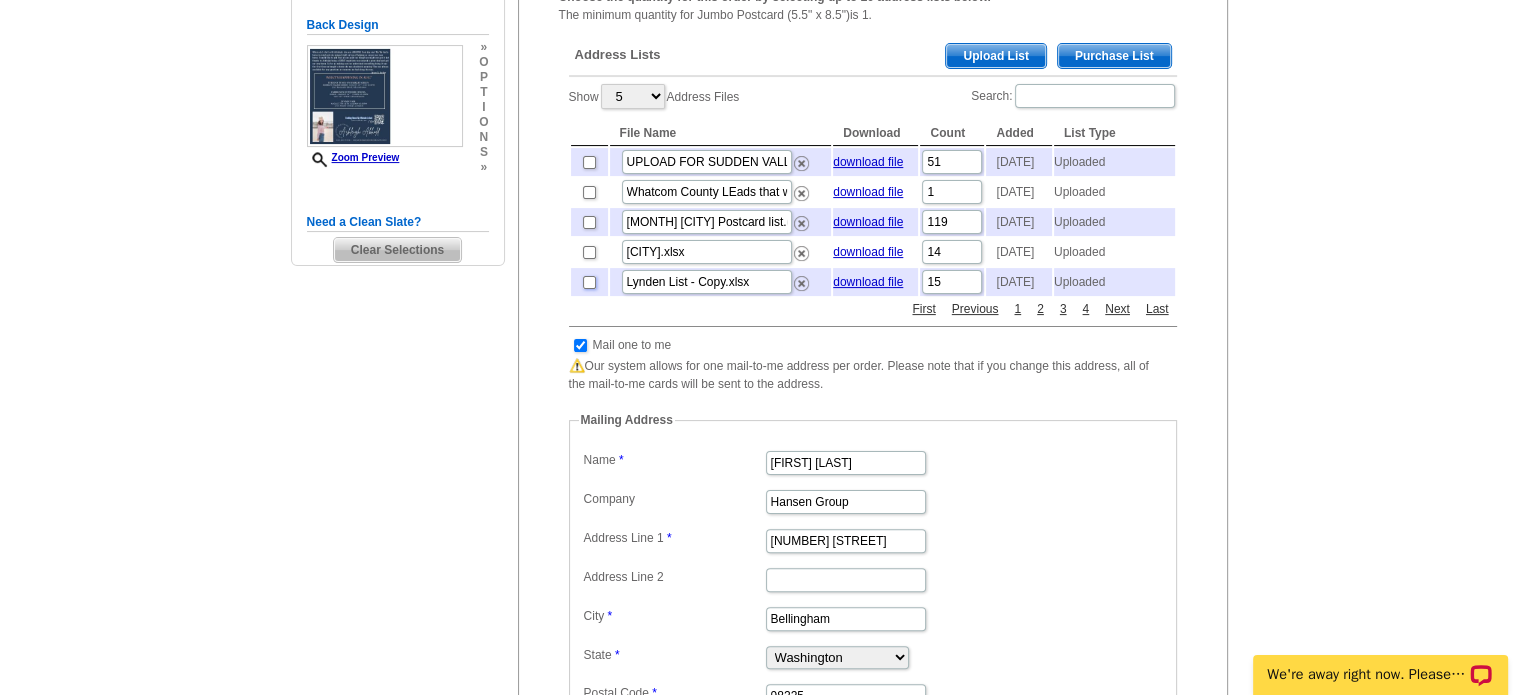 click at bounding box center [589, 282] 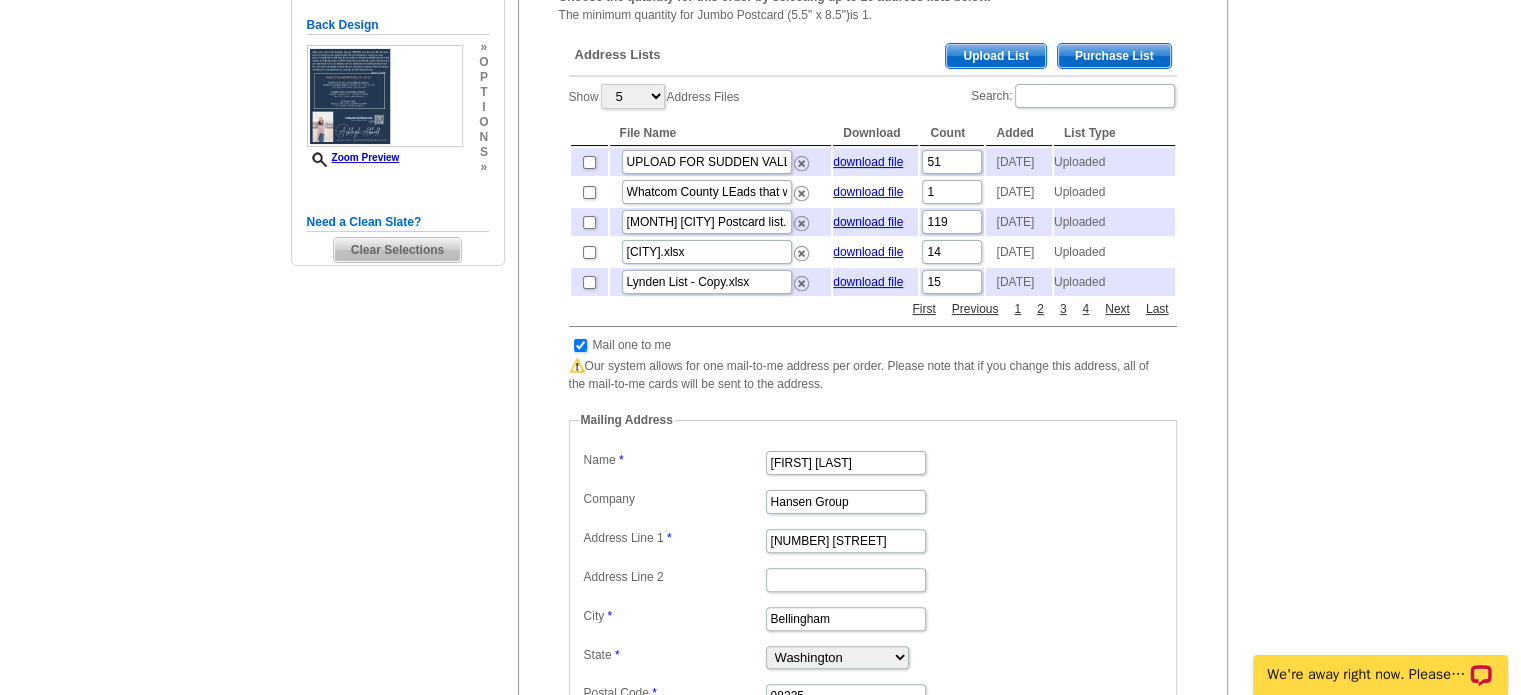 checkbox on "true" 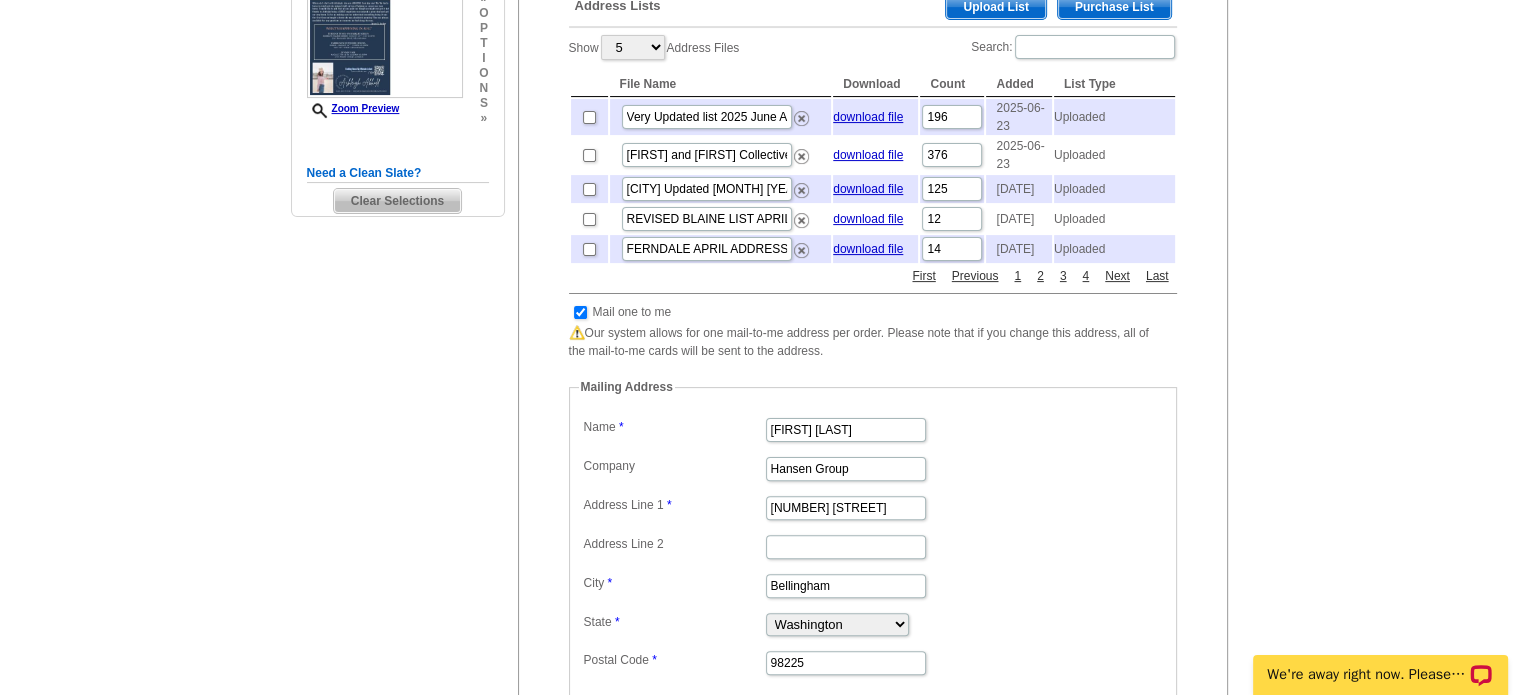 scroll, scrollTop: 480, scrollLeft: 0, axis: vertical 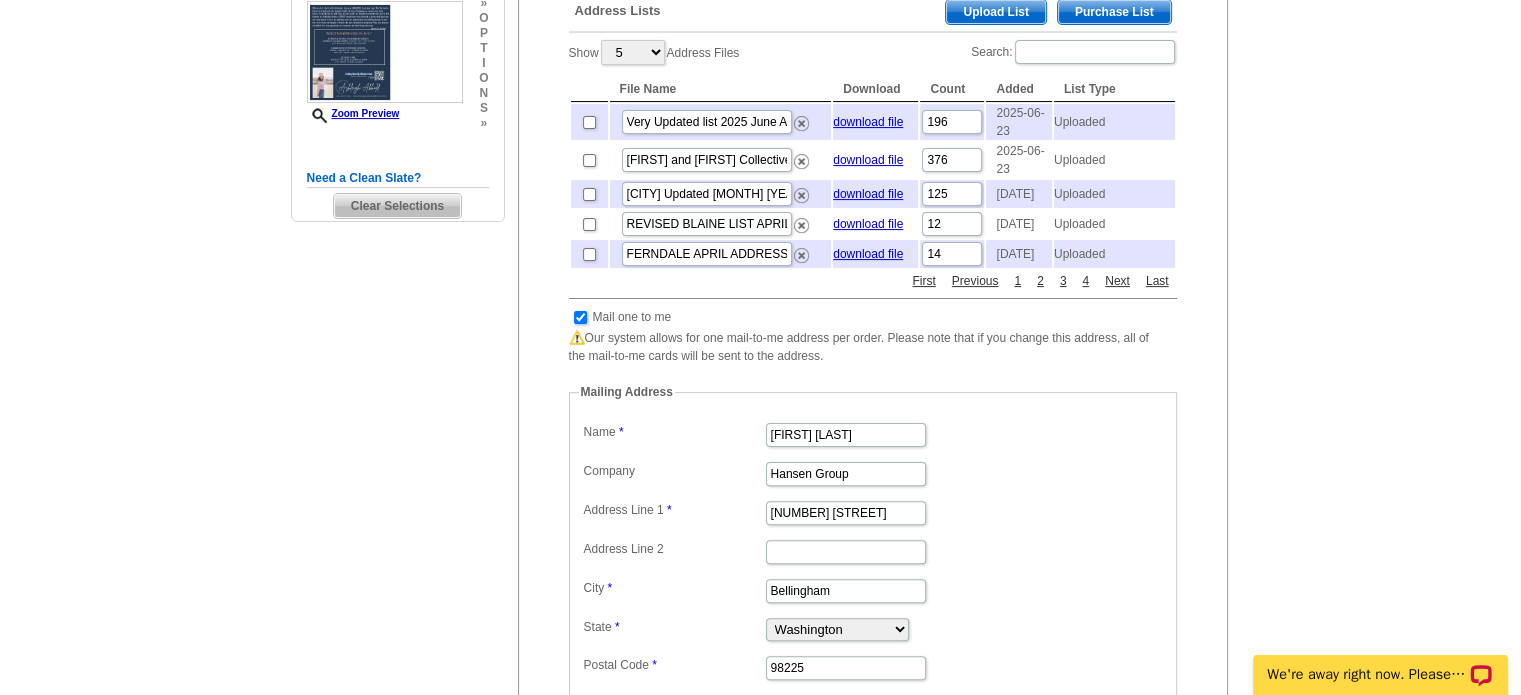 click at bounding box center [580, 317] 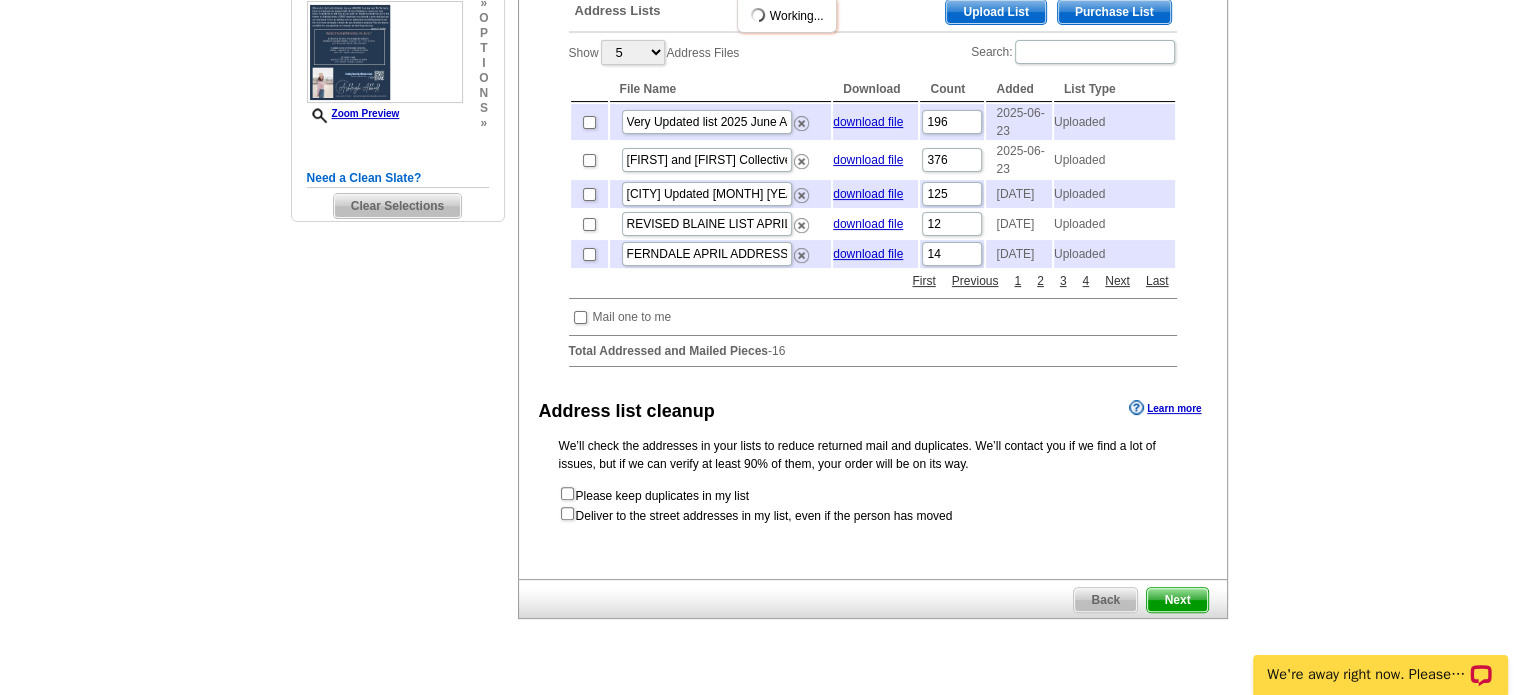 click on "Next" at bounding box center [1177, 600] 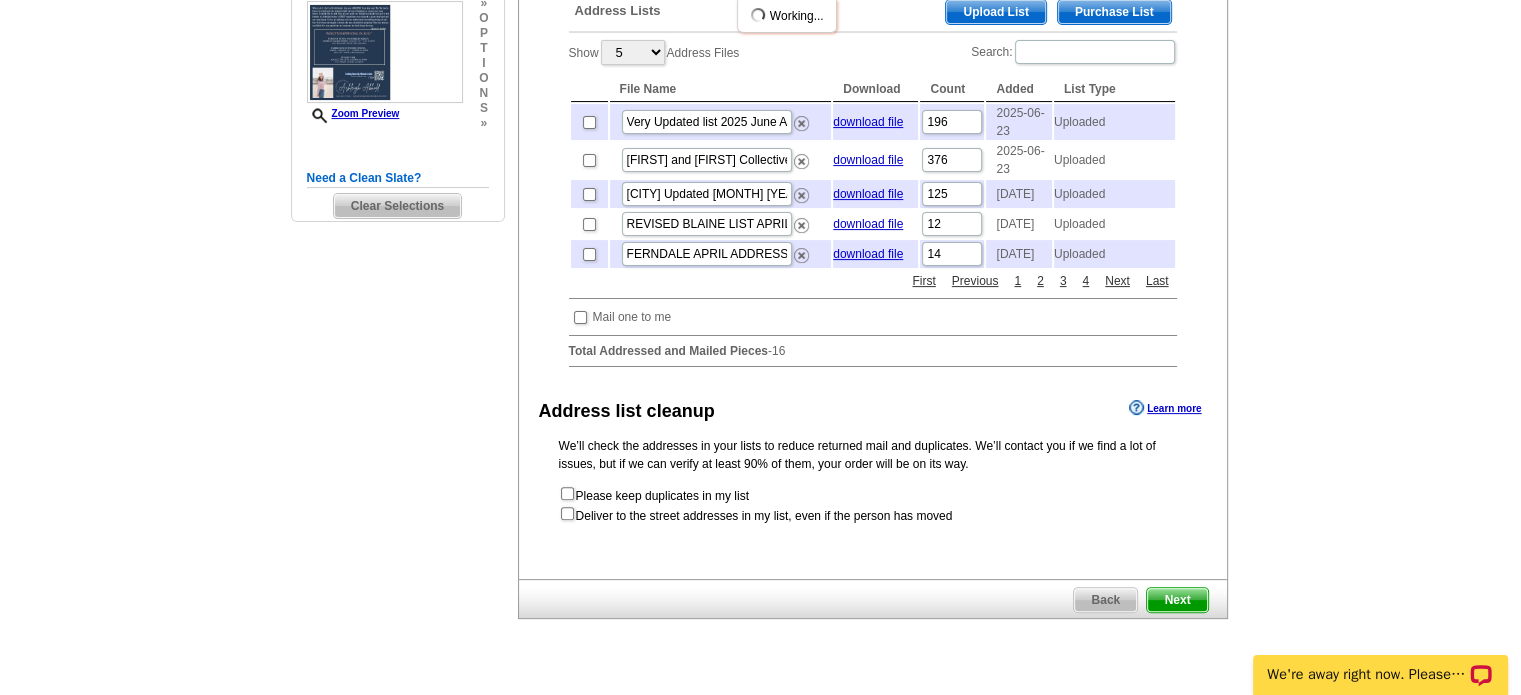 scroll, scrollTop: 0, scrollLeft: 0, axis: both 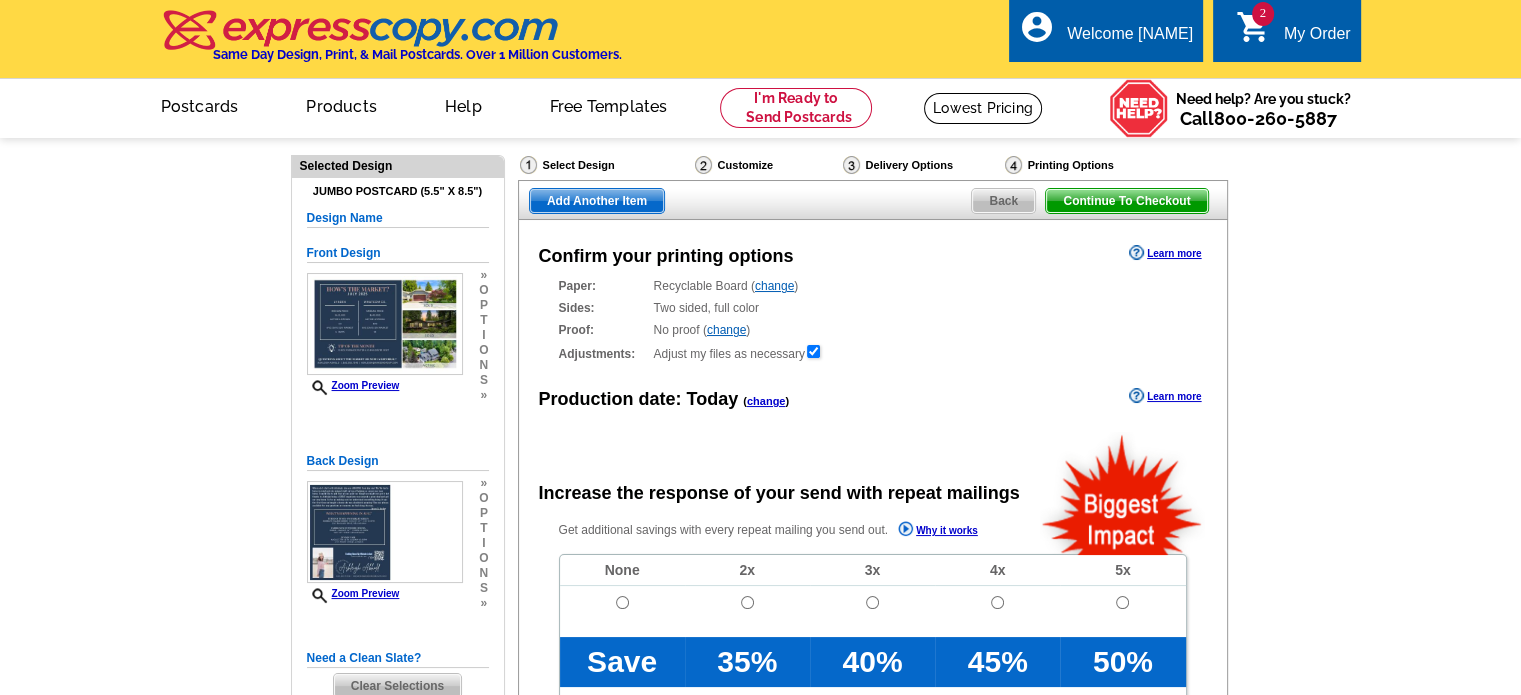 radio on "false" 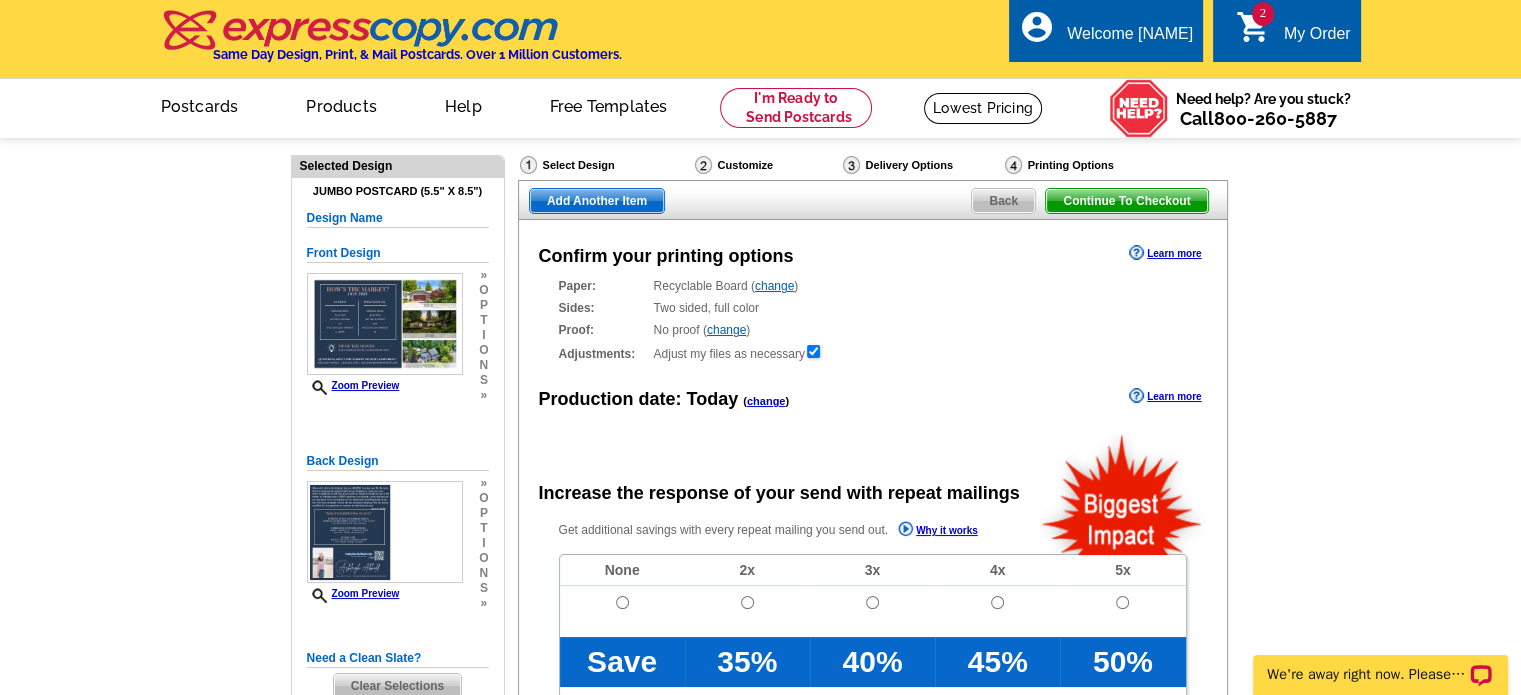 scroll, scrollTop: 0, scrollLeft: 0, axis: both 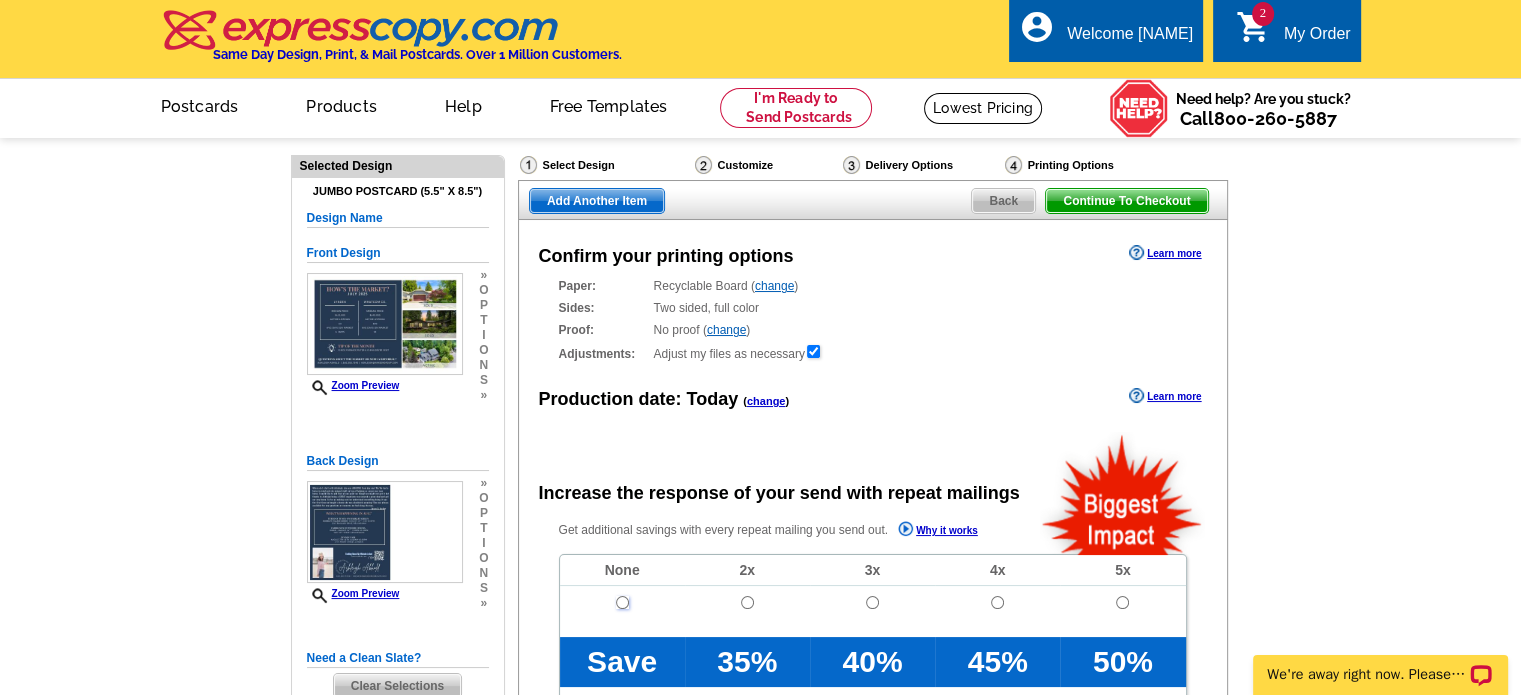 click at bounding box center [622, 602] 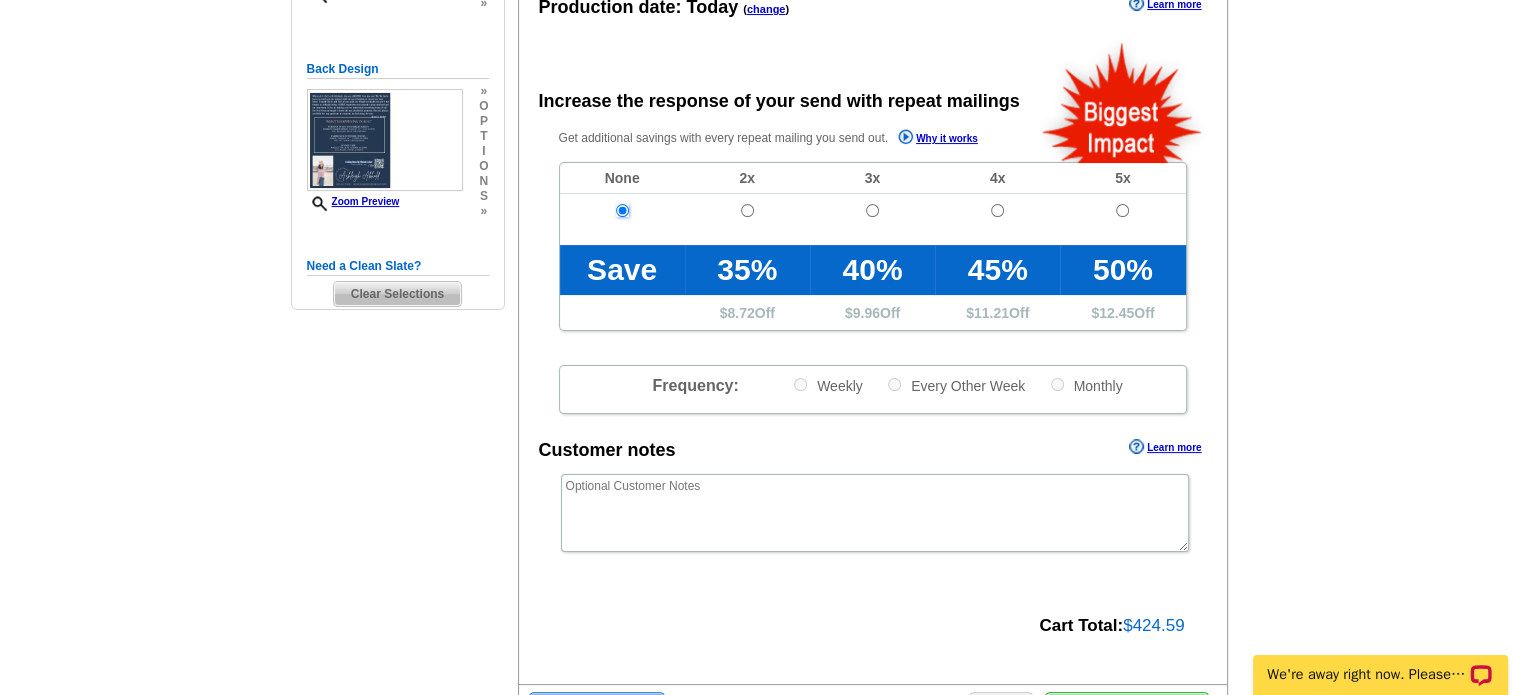 scroll, scrollTop: 460, scrollLeft: 0, axis: vertical 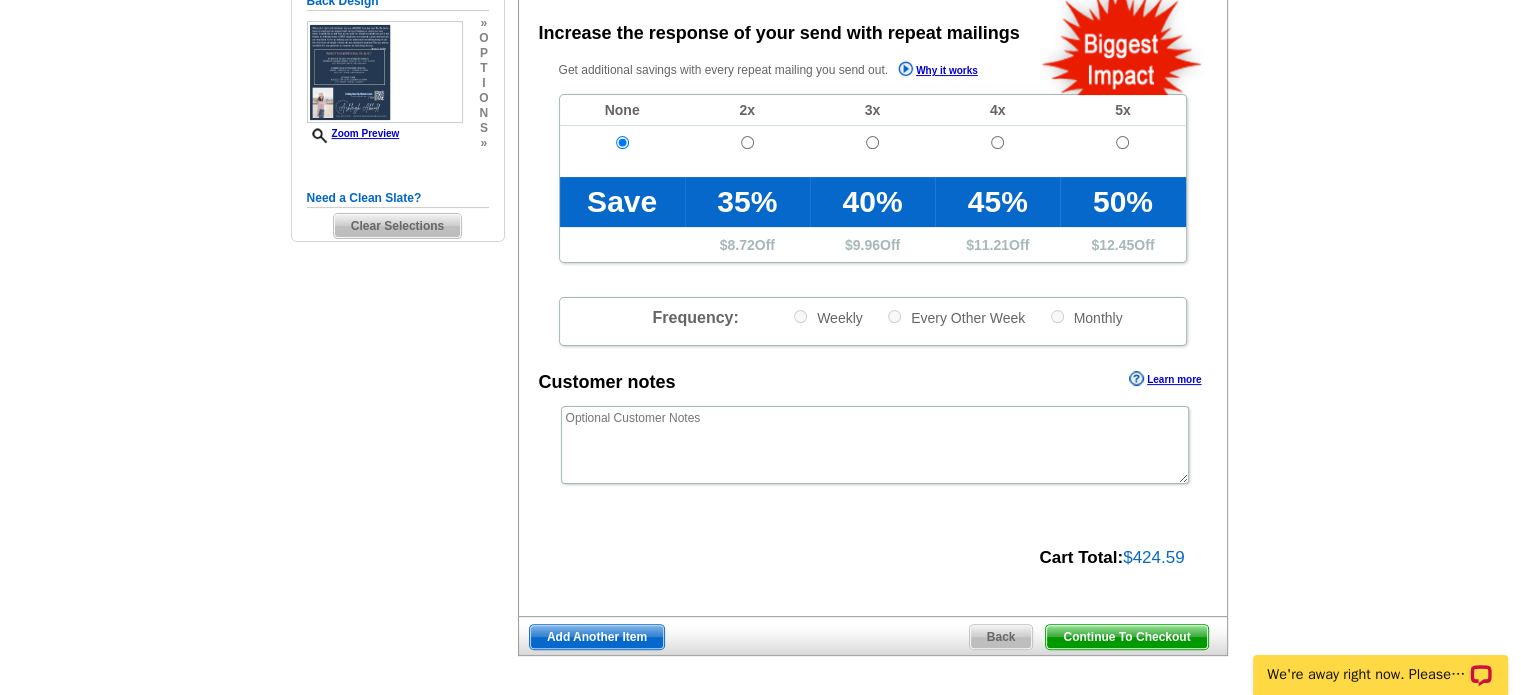 click on "Add Another Item" at bounding box center (597, 637) 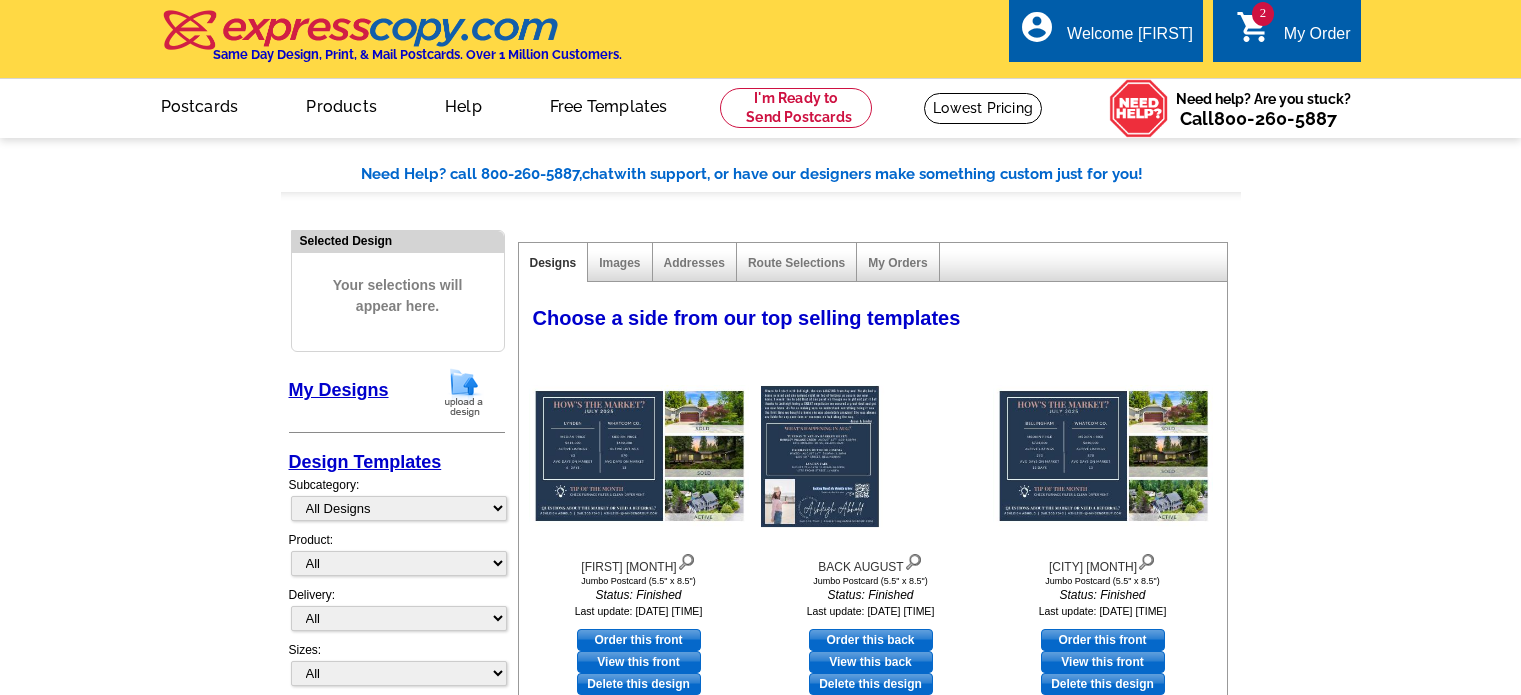 scroll, scrollTop: 0, scrollLeft: 0, axis: both 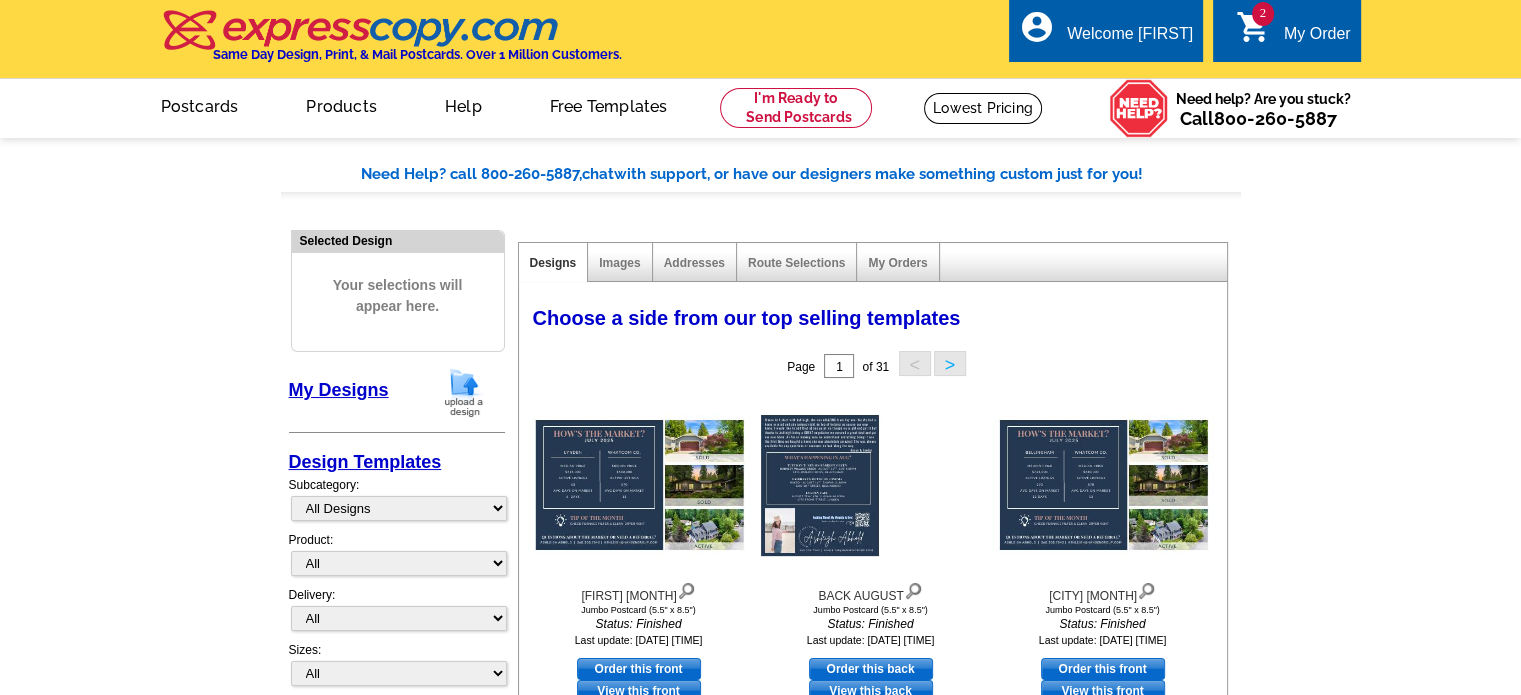 click at bounding box center (464, 392) 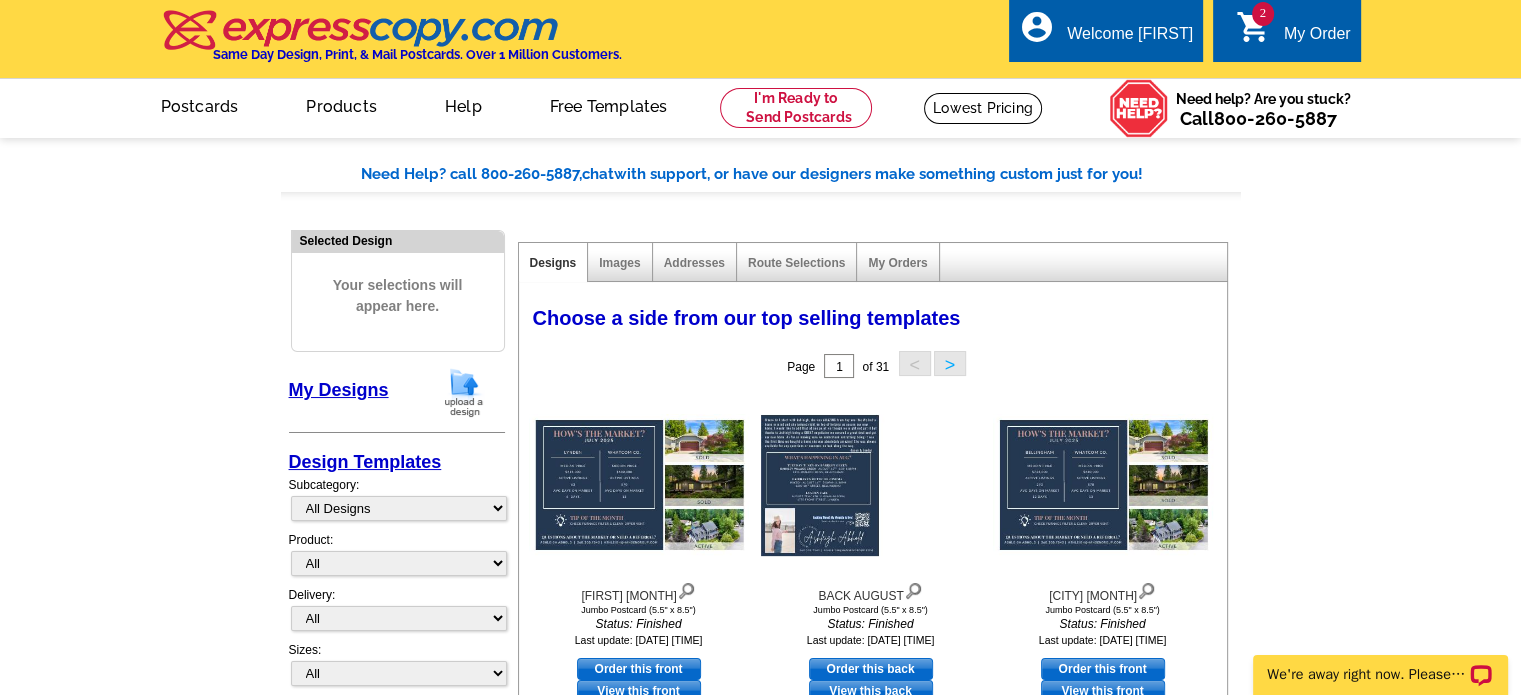 scroll, scrollTop: 0, scrollLeft: 0, axis: both 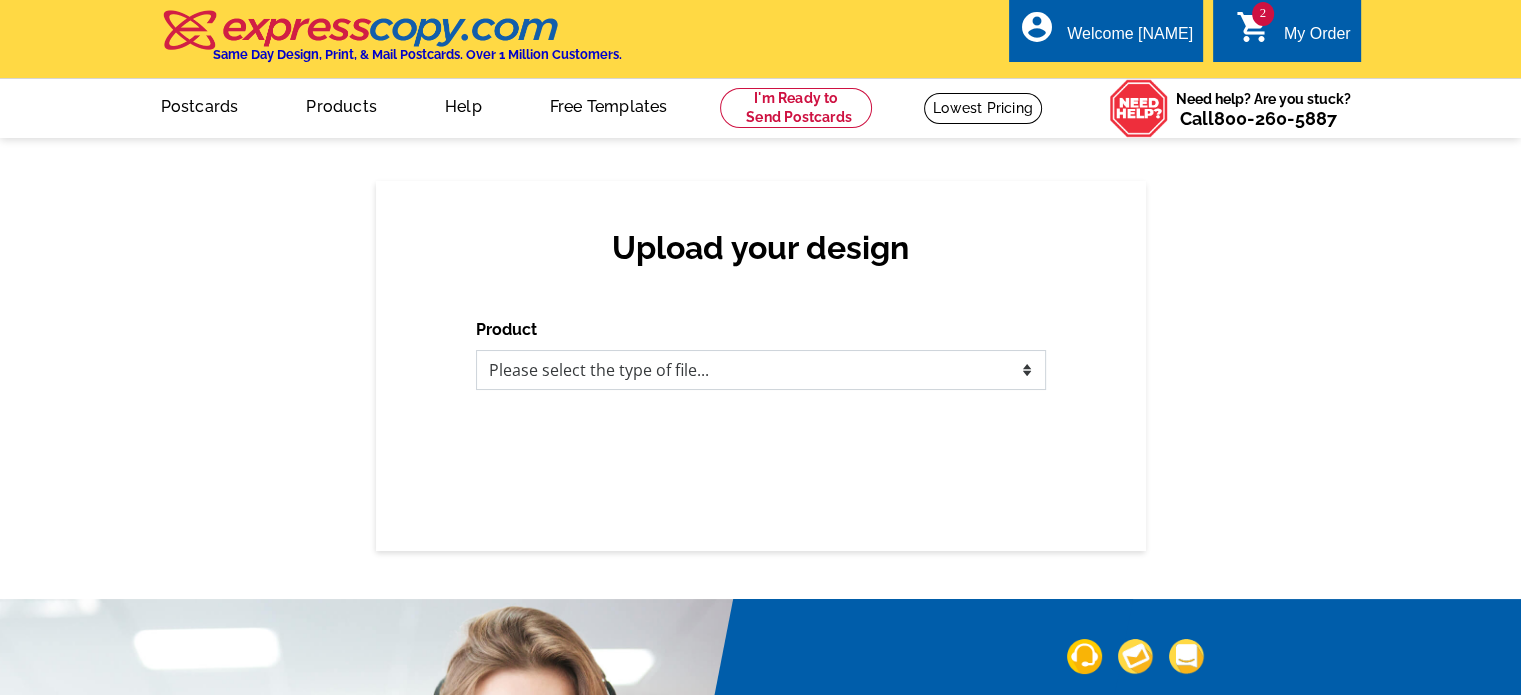 click on "Please select the type of file...
Postcards
Business Cards
Letters and flyers
Greeting Cards
Door Hangers" at bounding box center (761, 370) 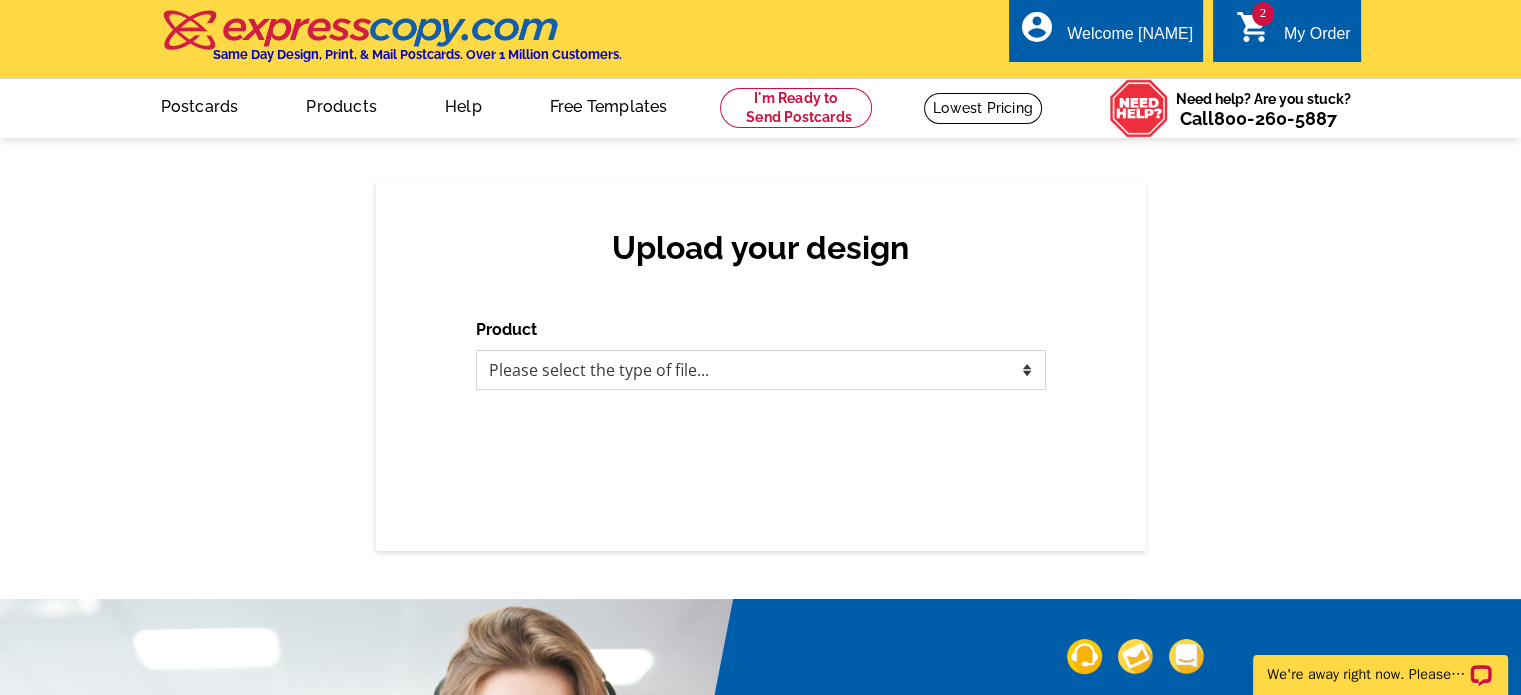 scroll, scrollTop: 0, scrollLeft: 0, axis: both 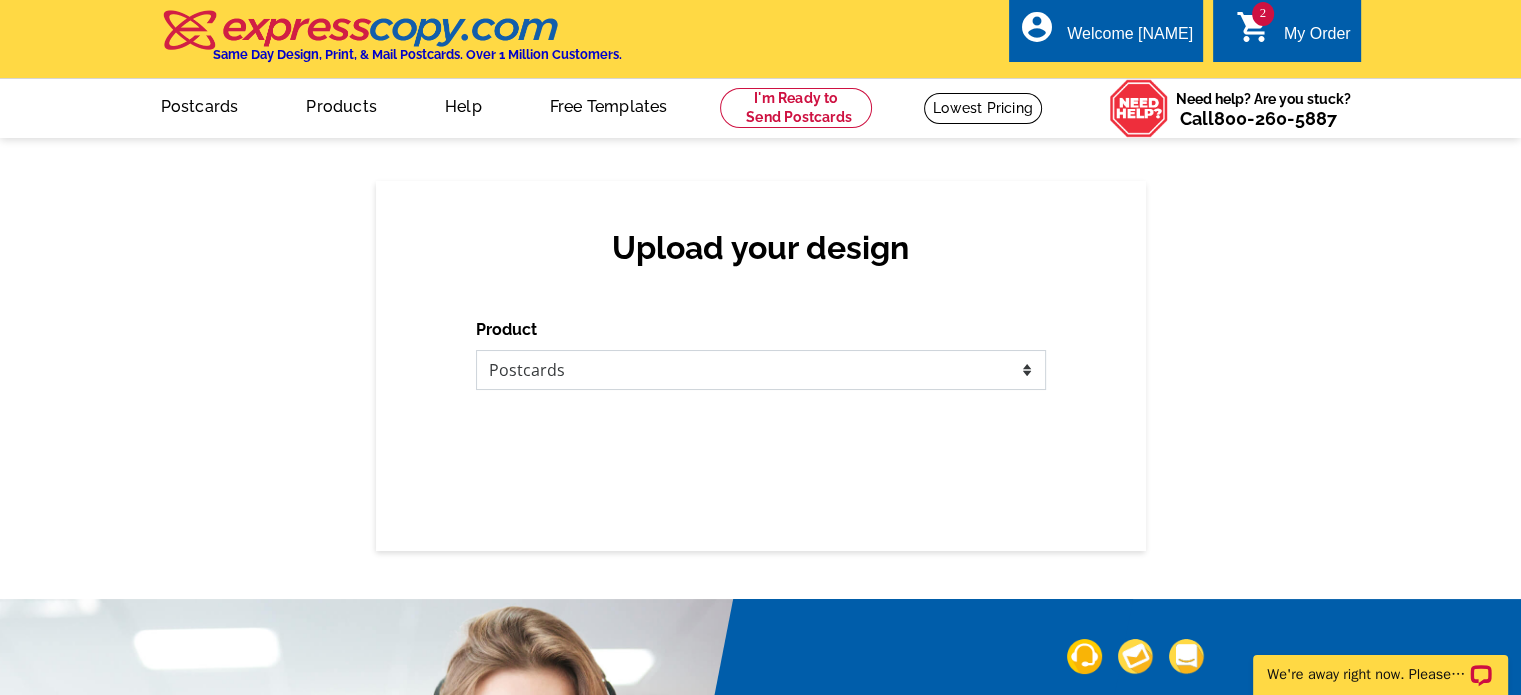 click on "Please select the type of file...
Postcards
Business Cards
Letters and flyers
Greeting Cards
Door Hangers" at bounding box center [761, 370] 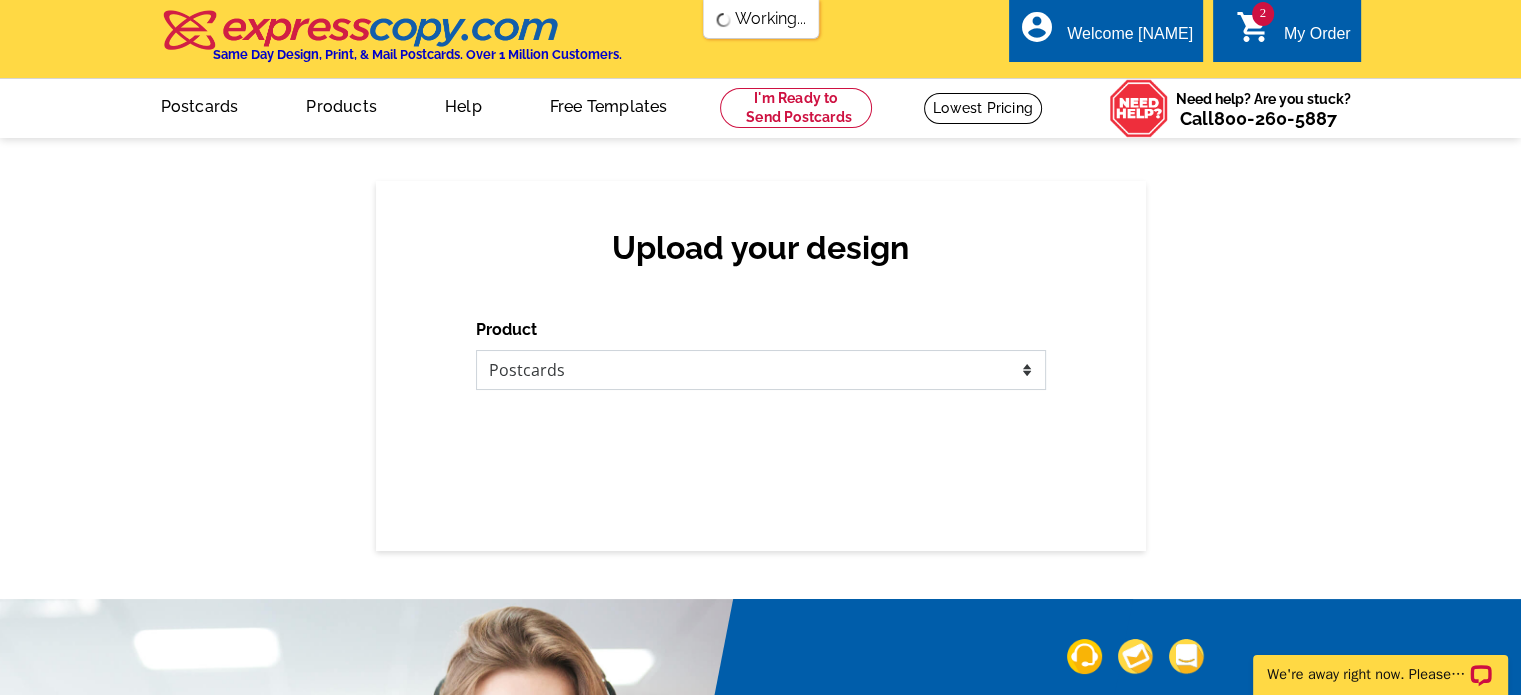 scroll, scrollTop: 0, scrollLeft: 0, axis: both 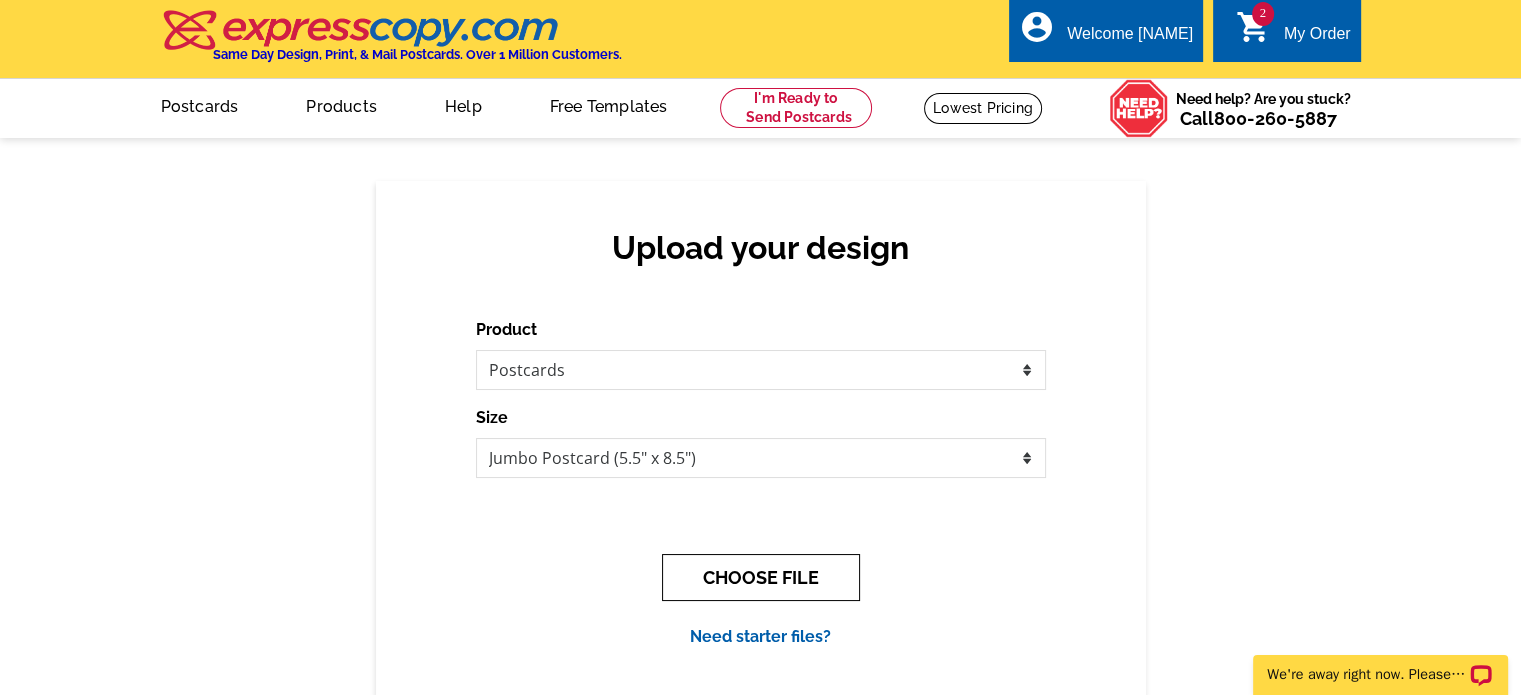 click on "CHOOSE FILE" at bounding box center (761, 577) 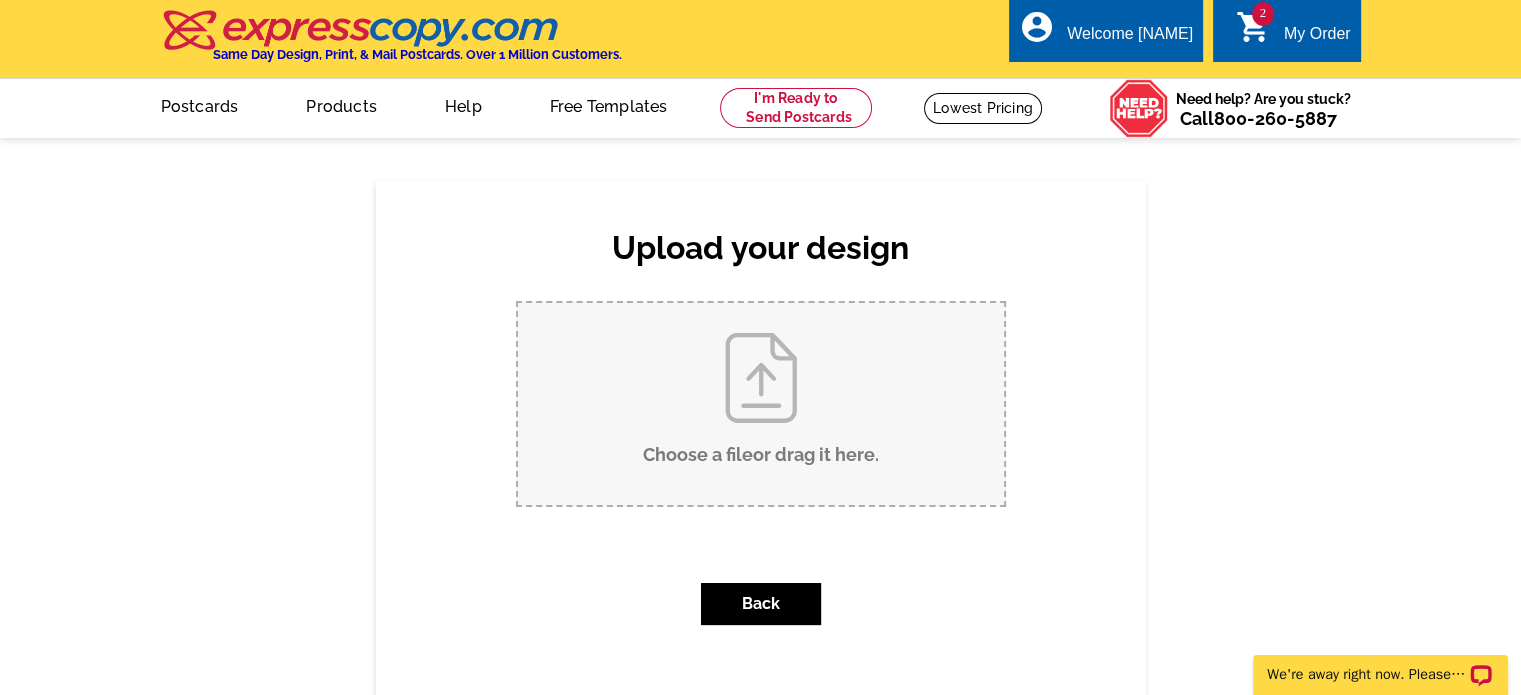 click on "Choose a file  or drag it here ." at bounding box center (761, 404) 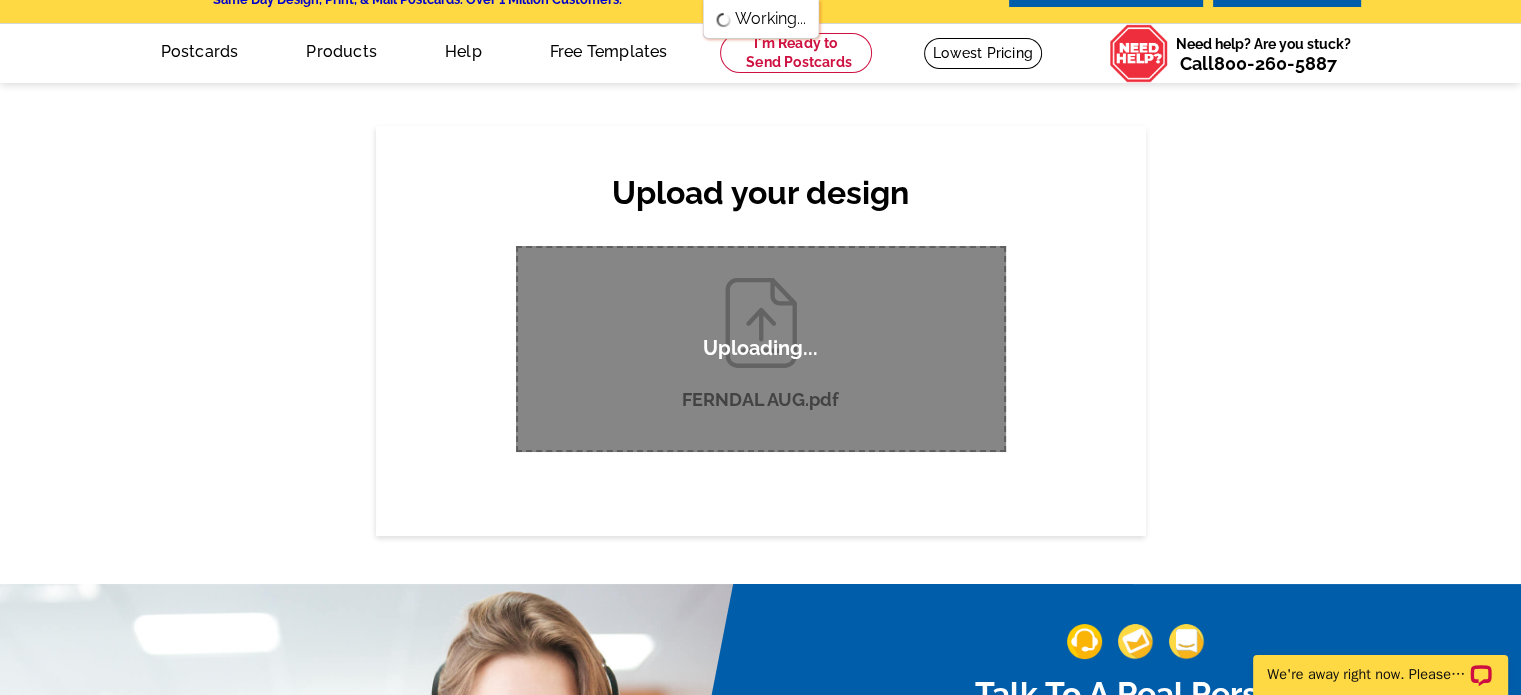 scroll, scrollTop: 180, scrollLeft: 0, axis: vertical 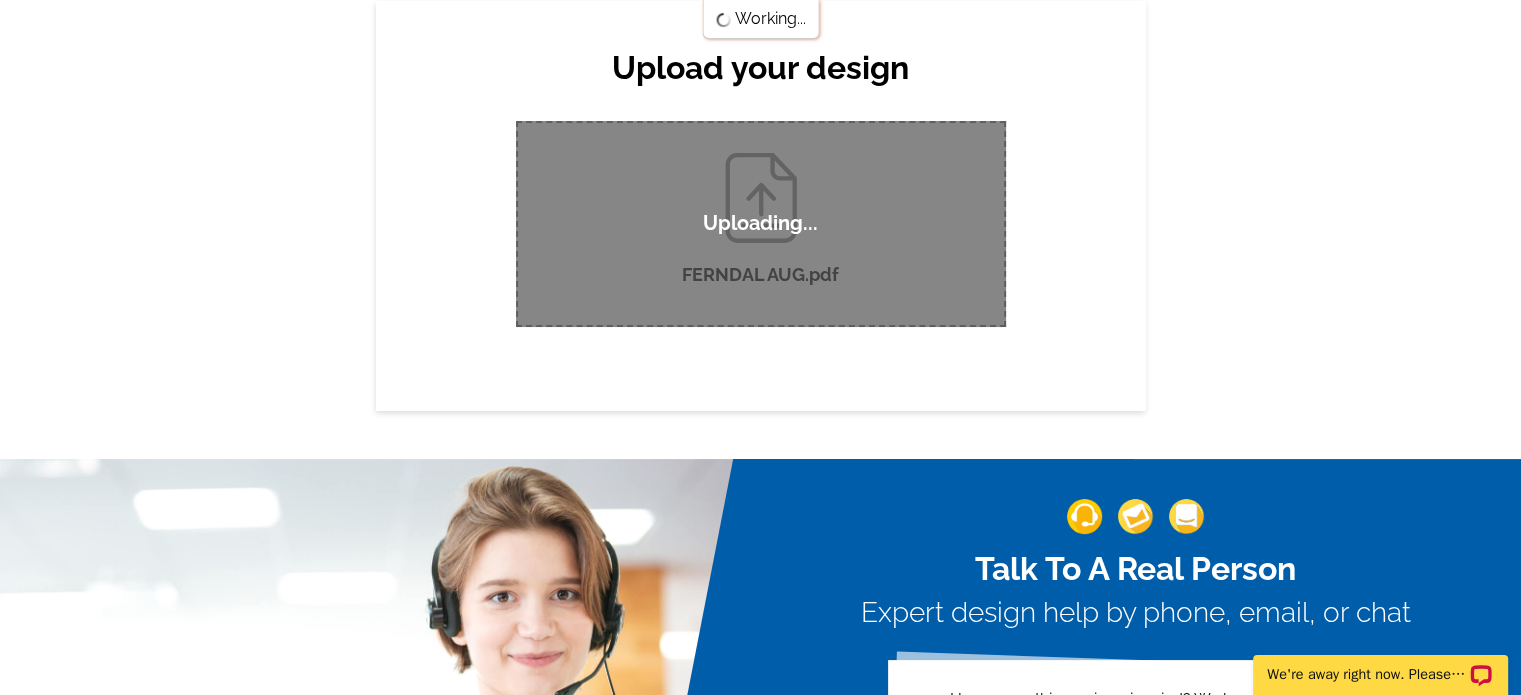 type 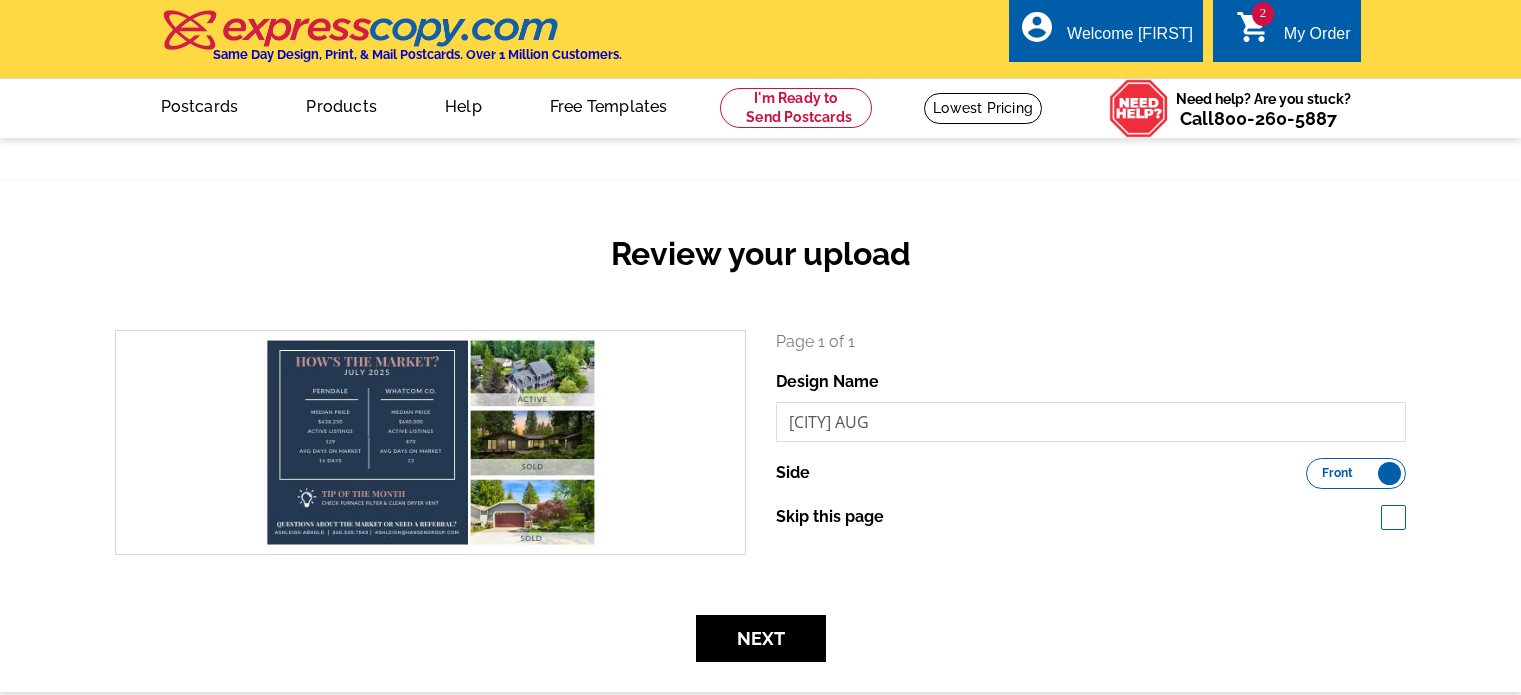 scroll, scrollTop: 0, scrollLeft: 0, axis: both 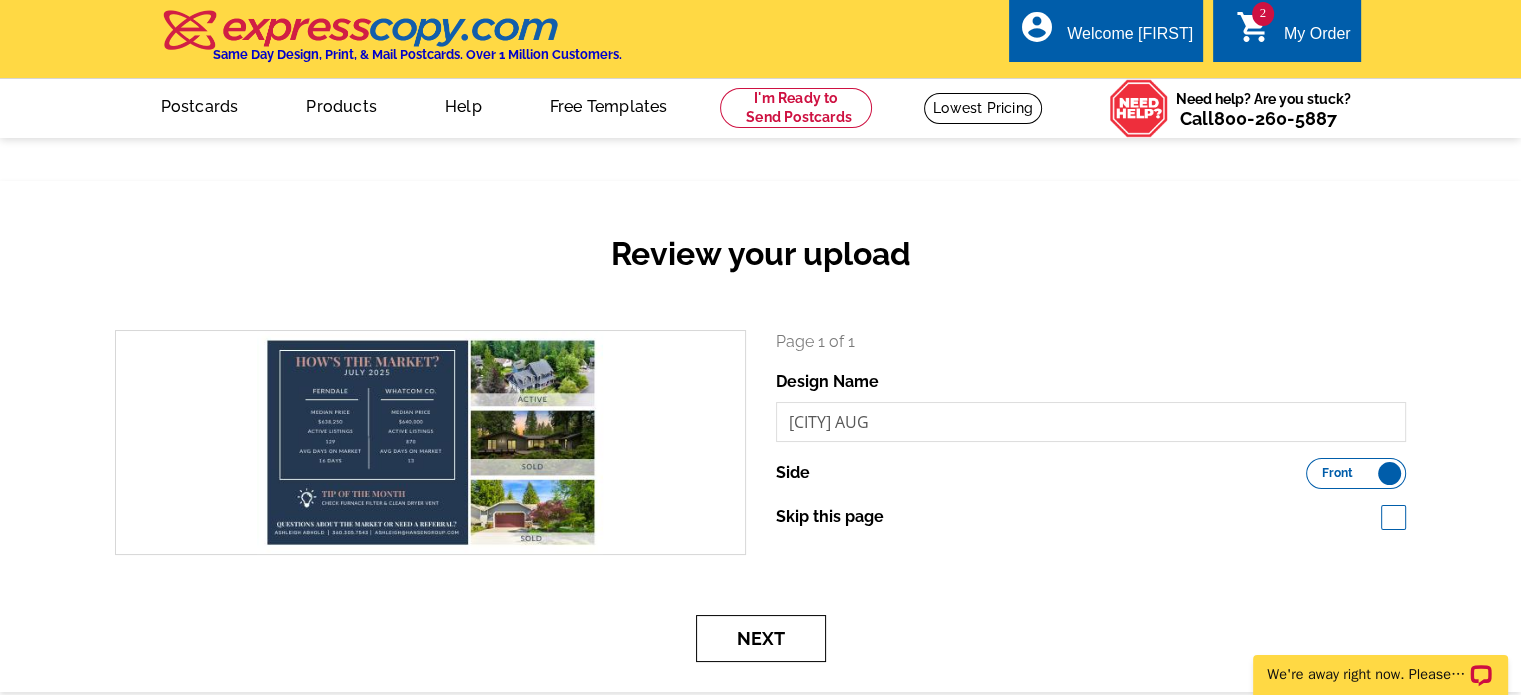 click on "Next" at bounding box center (761, 638) 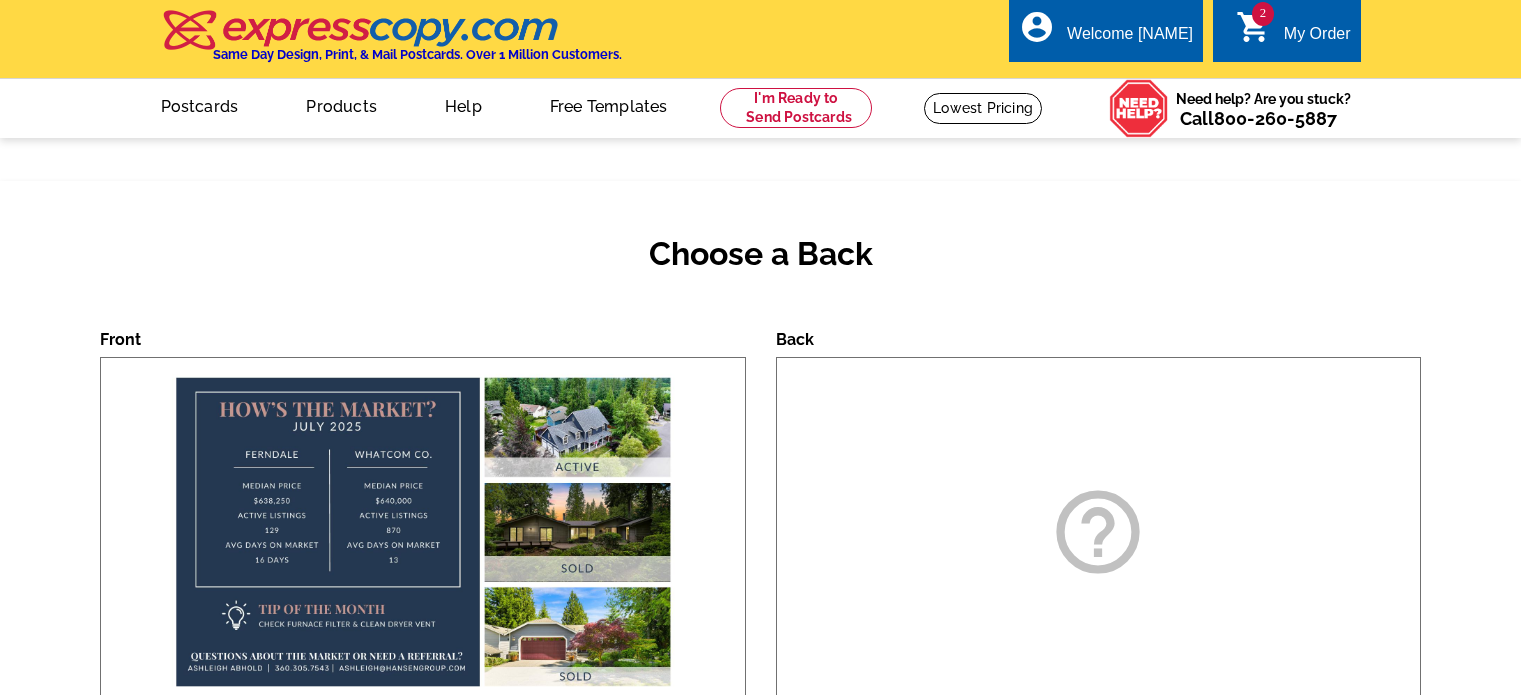 scroll, scrollTop: 0, scrollLeft: 0, axis: both 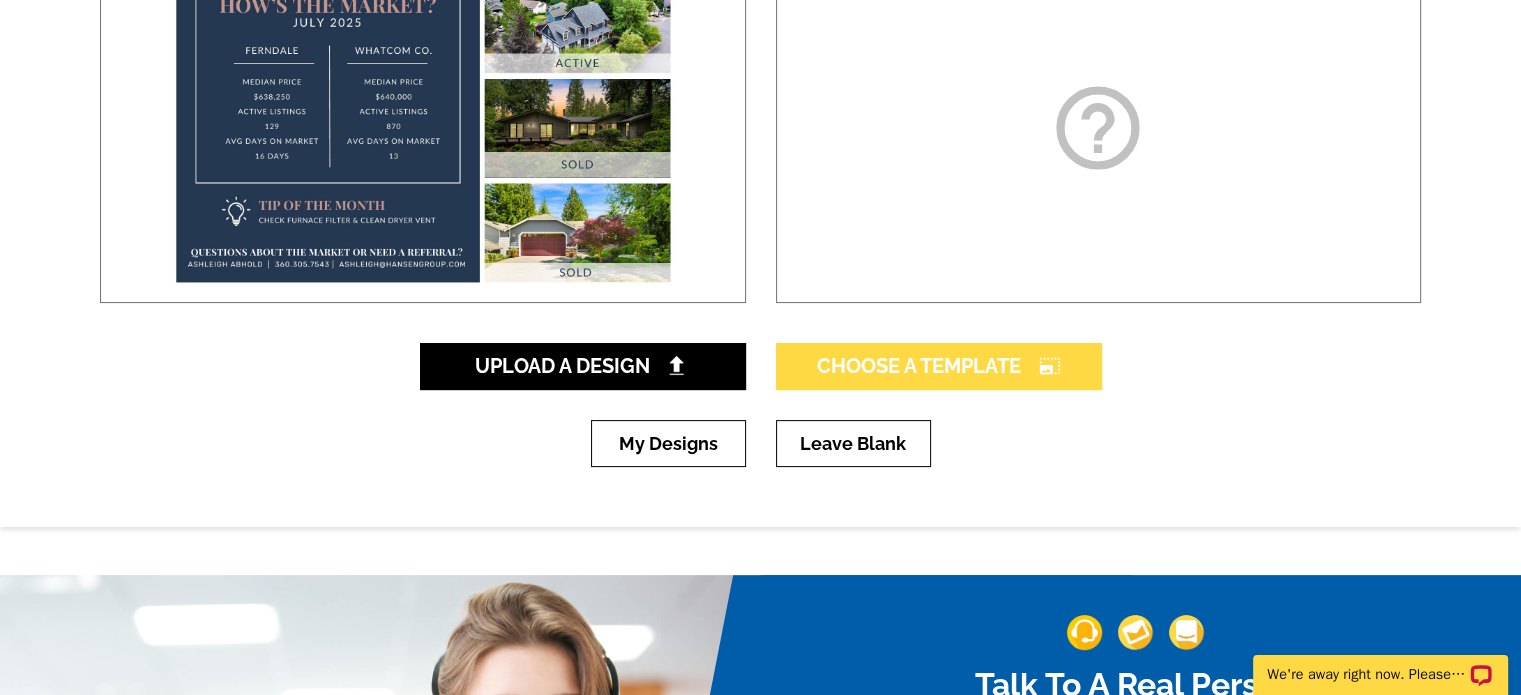 click on "Choose A Template                     photo_size_select_large" at bounding box center (939, 366) 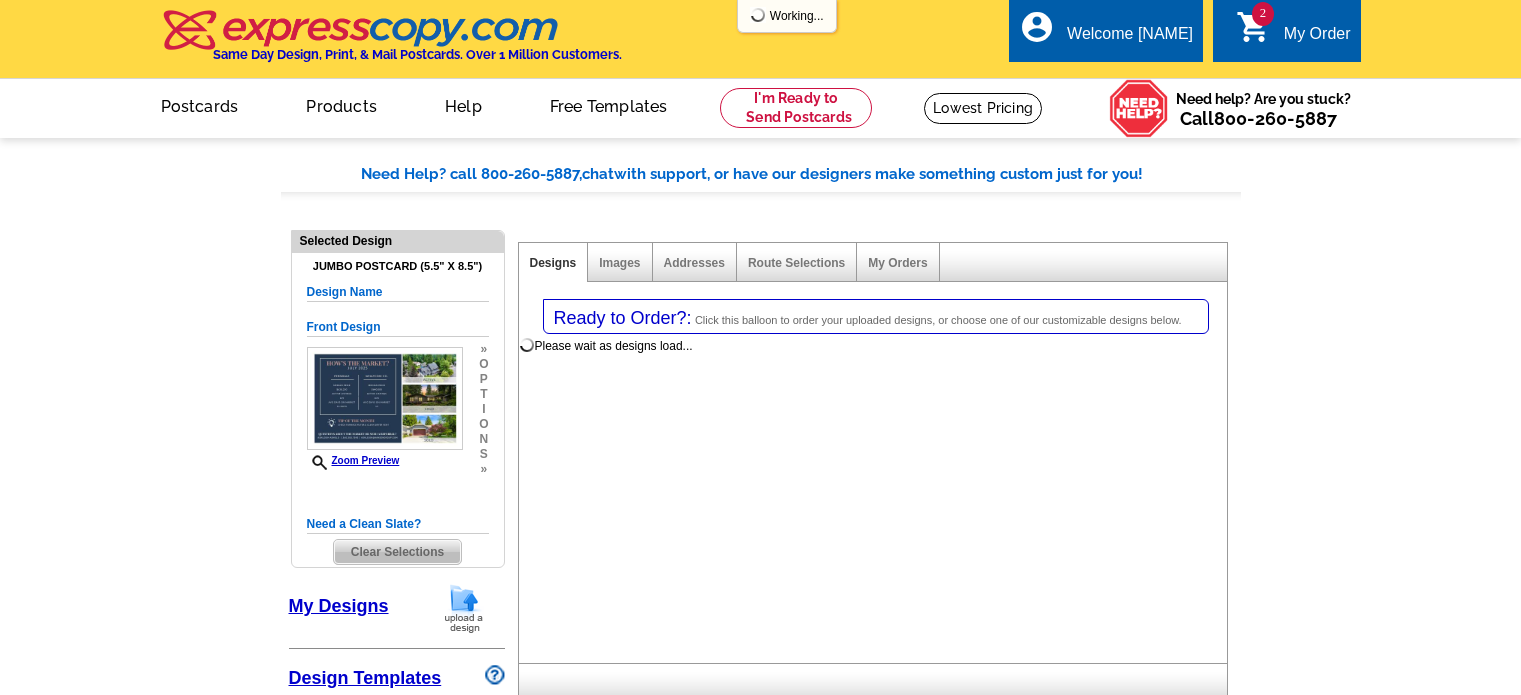 select on "1" 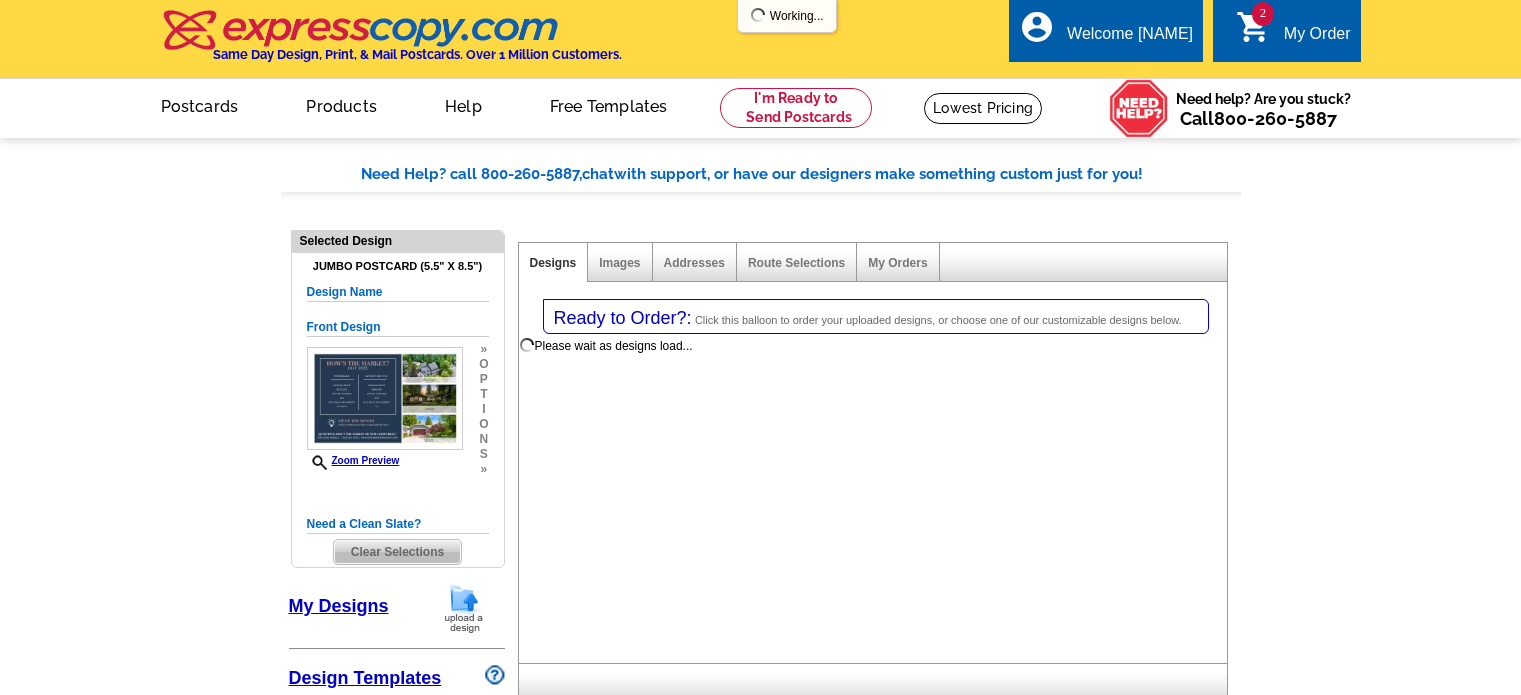 select on "2" 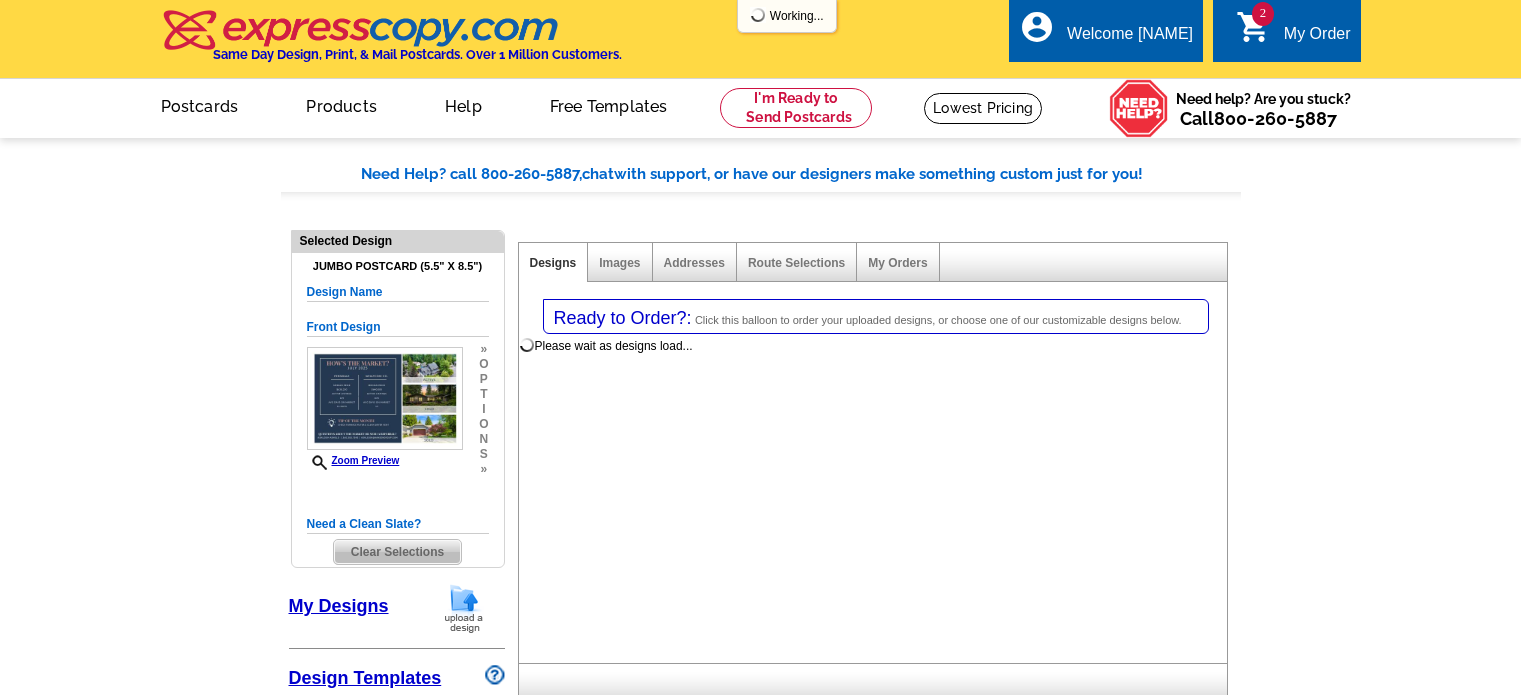 select on "back" 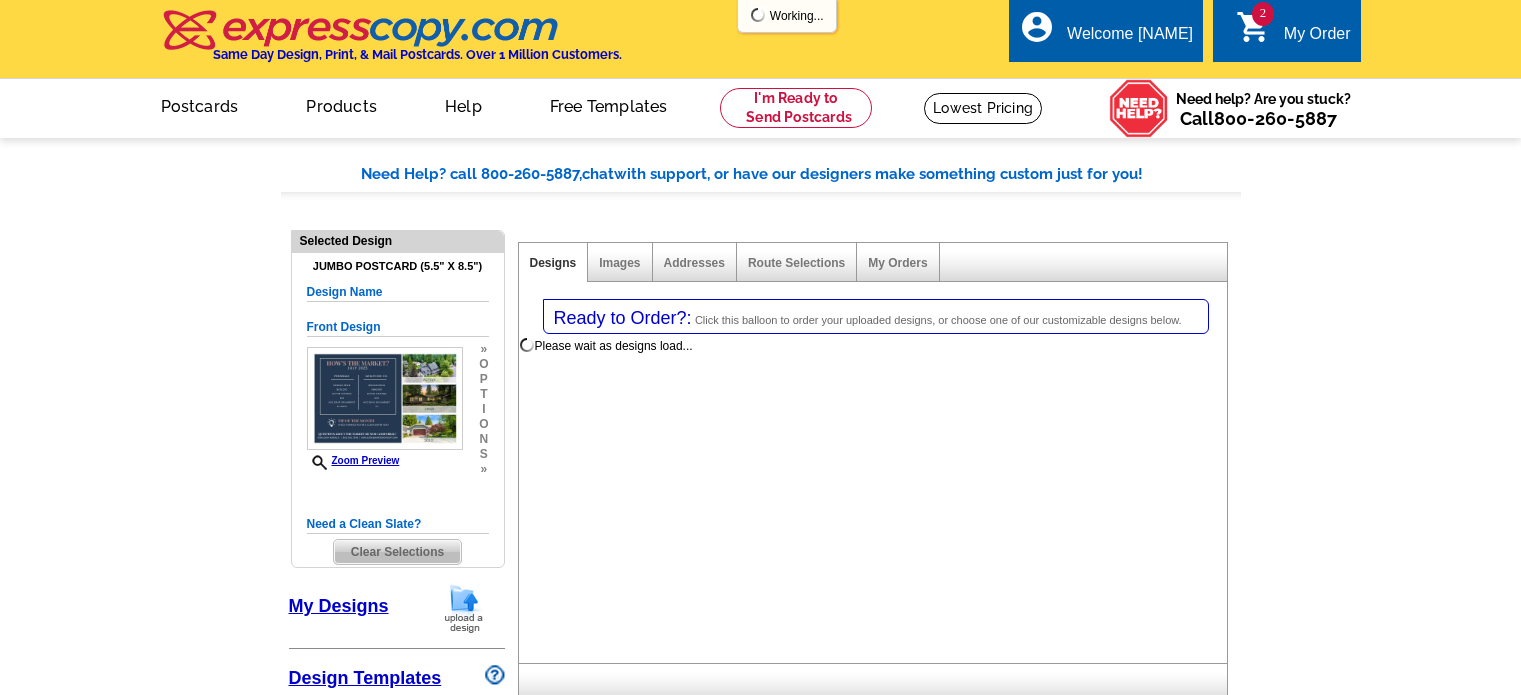 scroll, scrollTop: 0, scrollLeft: 0, axis: both 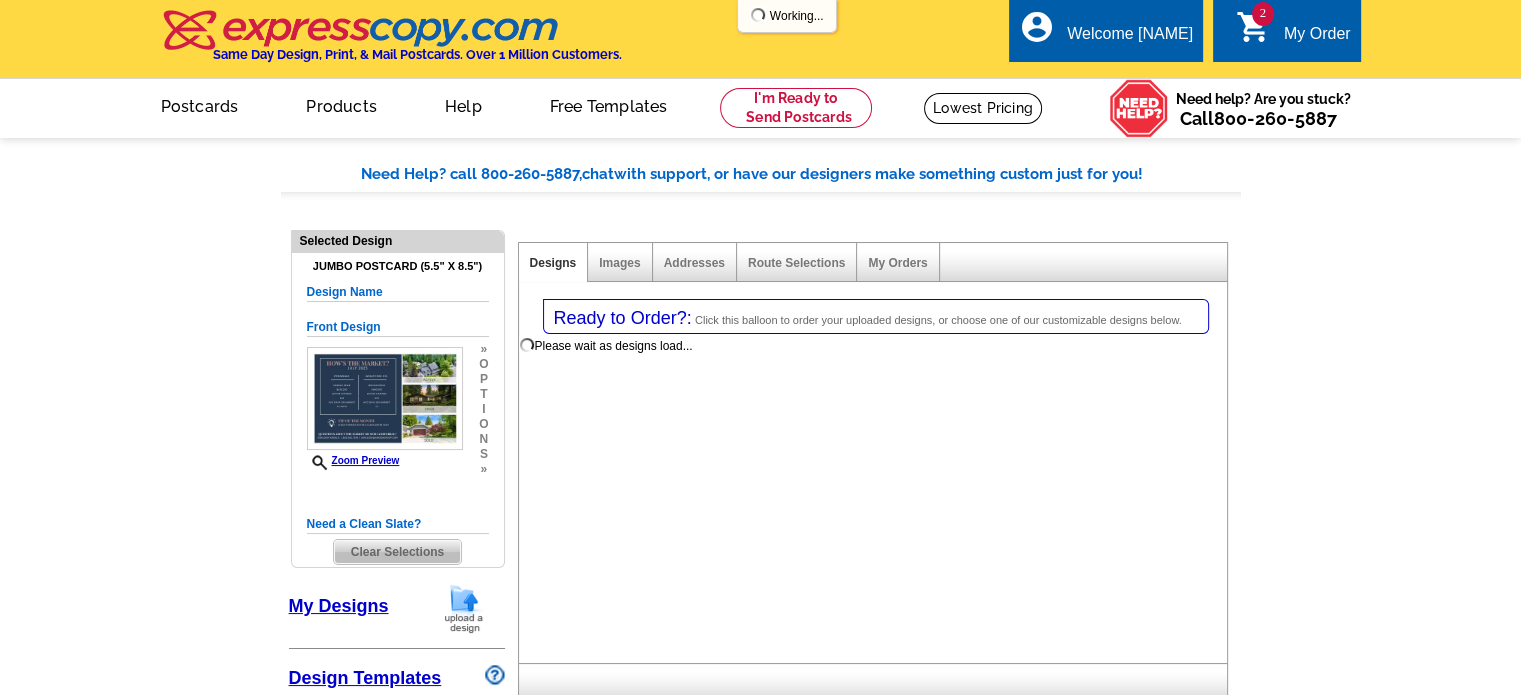 select on "785" 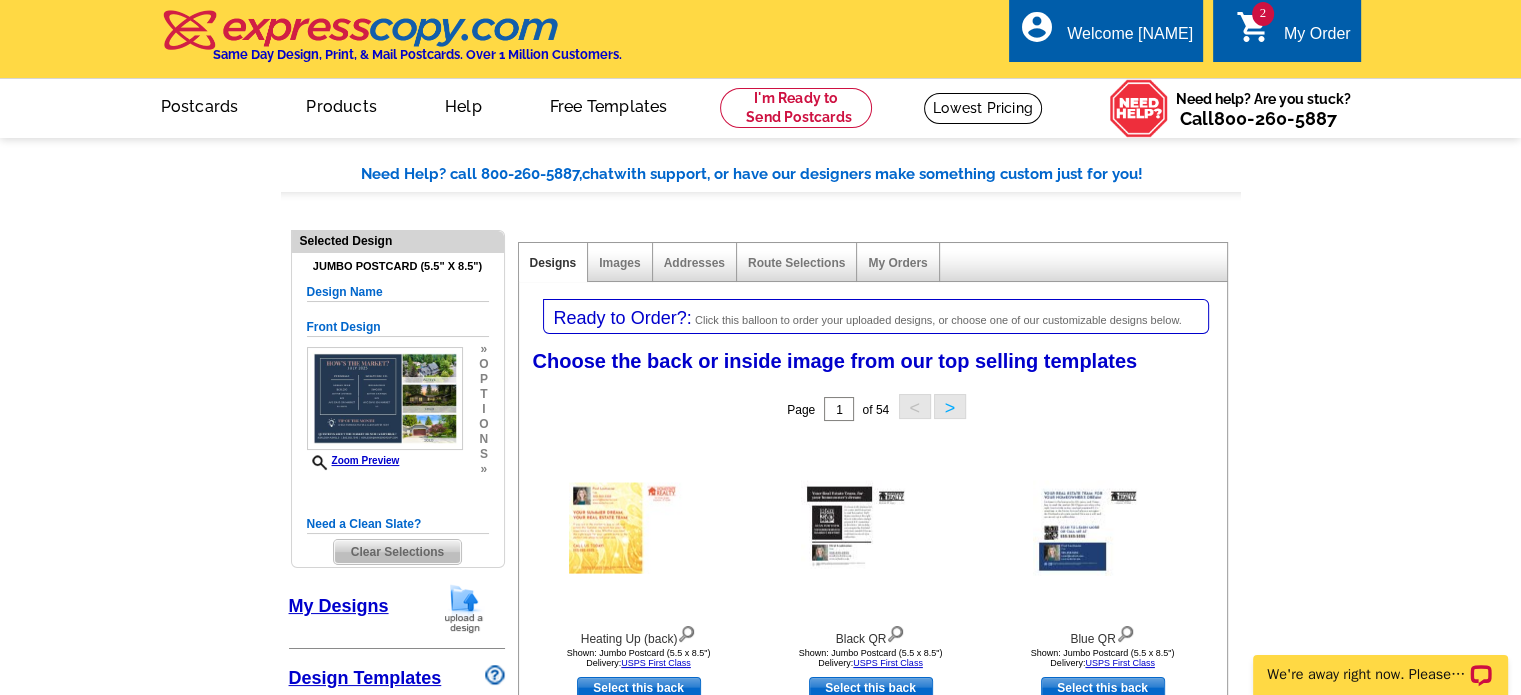 scroll, scrollTop: 0, scrollLeft: 0, axis: both 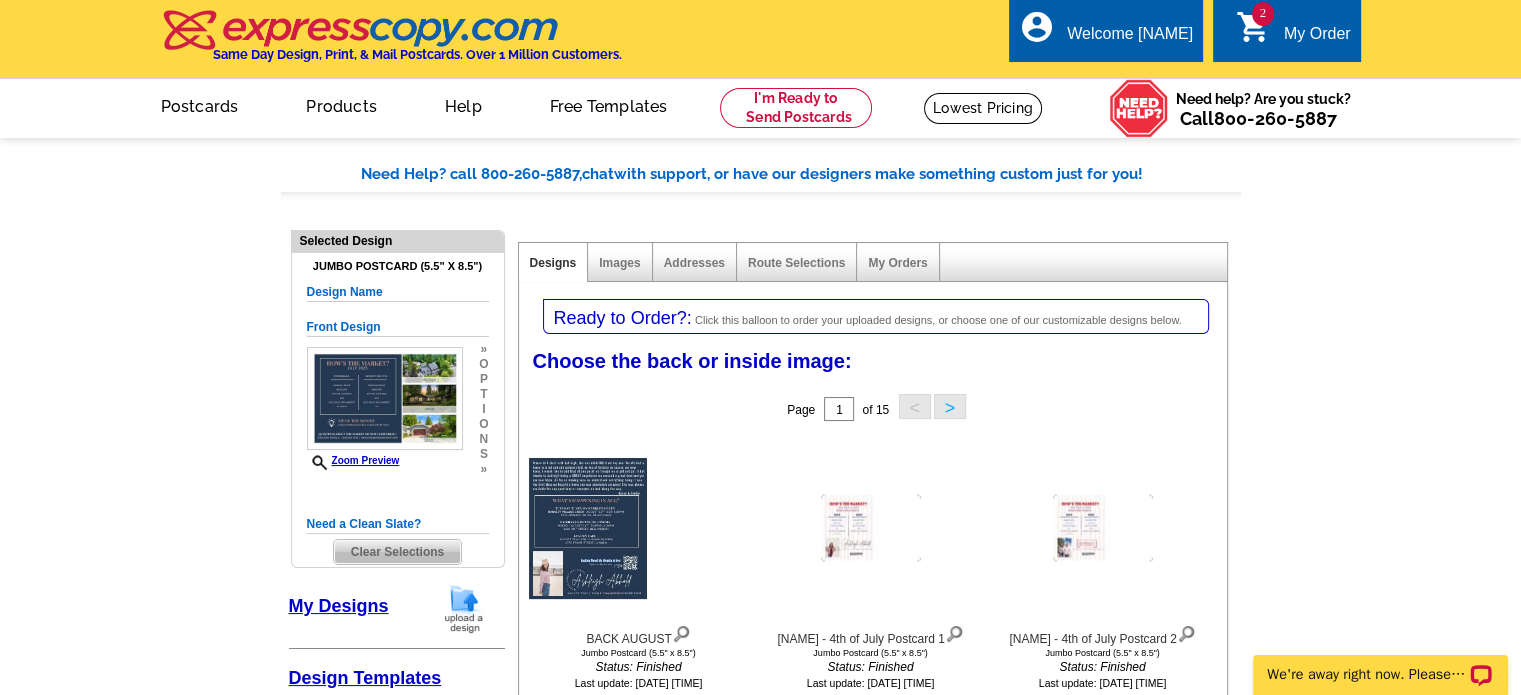 click at bounding box center [639, 528] 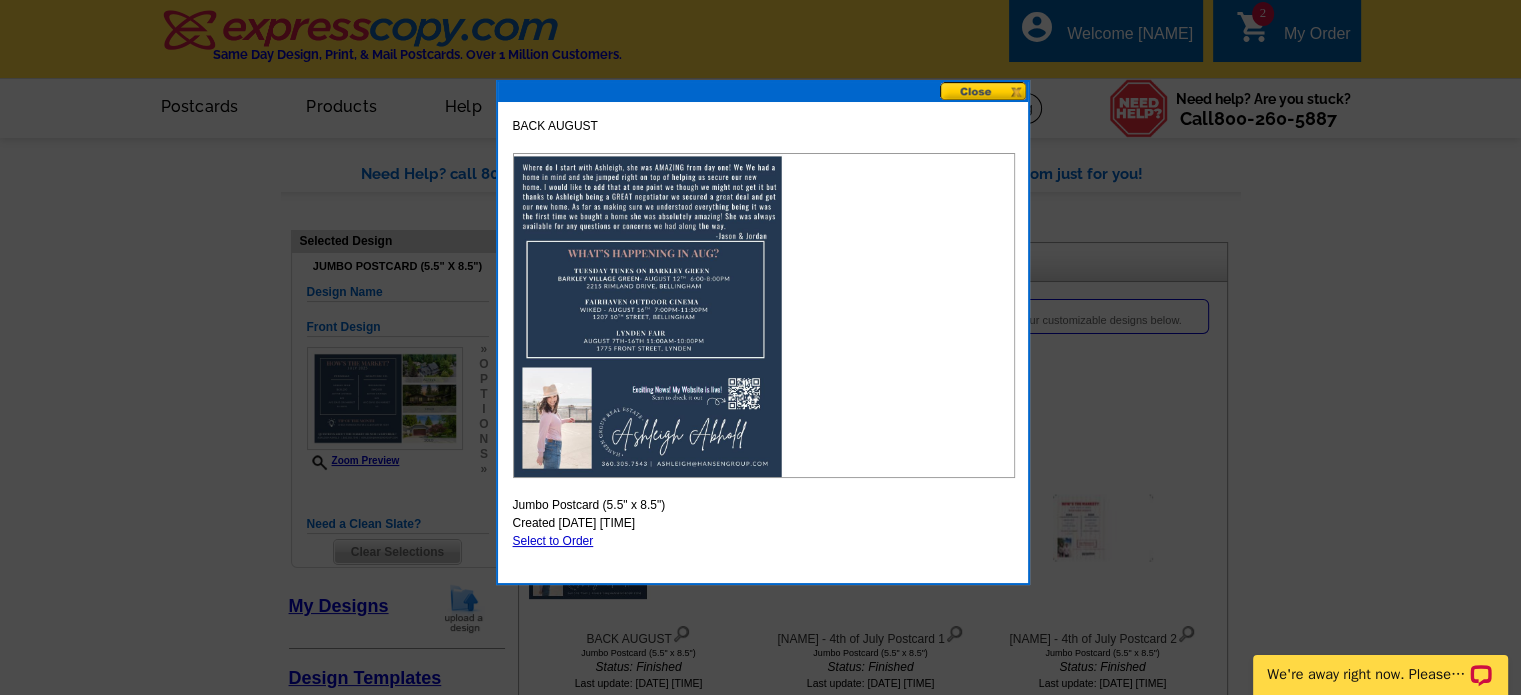 click at bounding box center (984, 91) 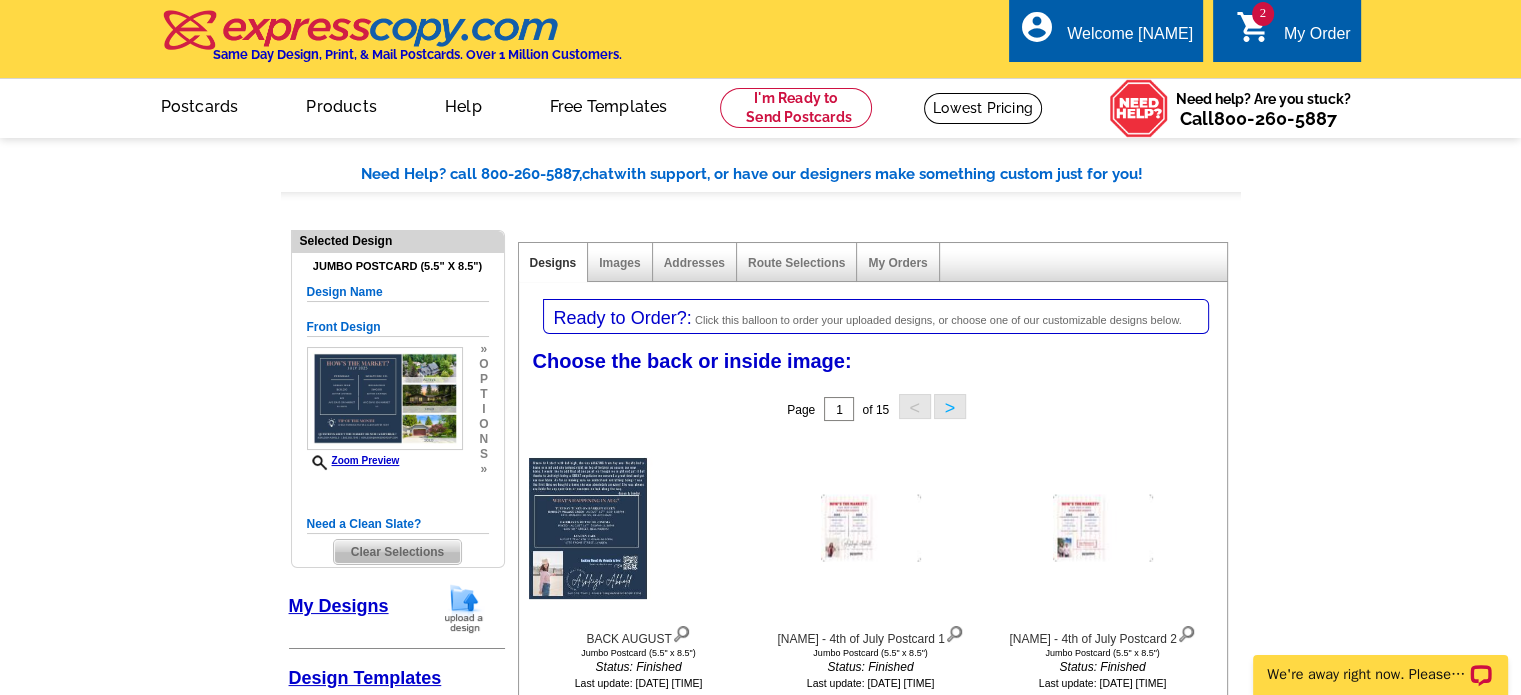 scroll, scrollTop: 308, scrollLeft: 0, axis: vertical 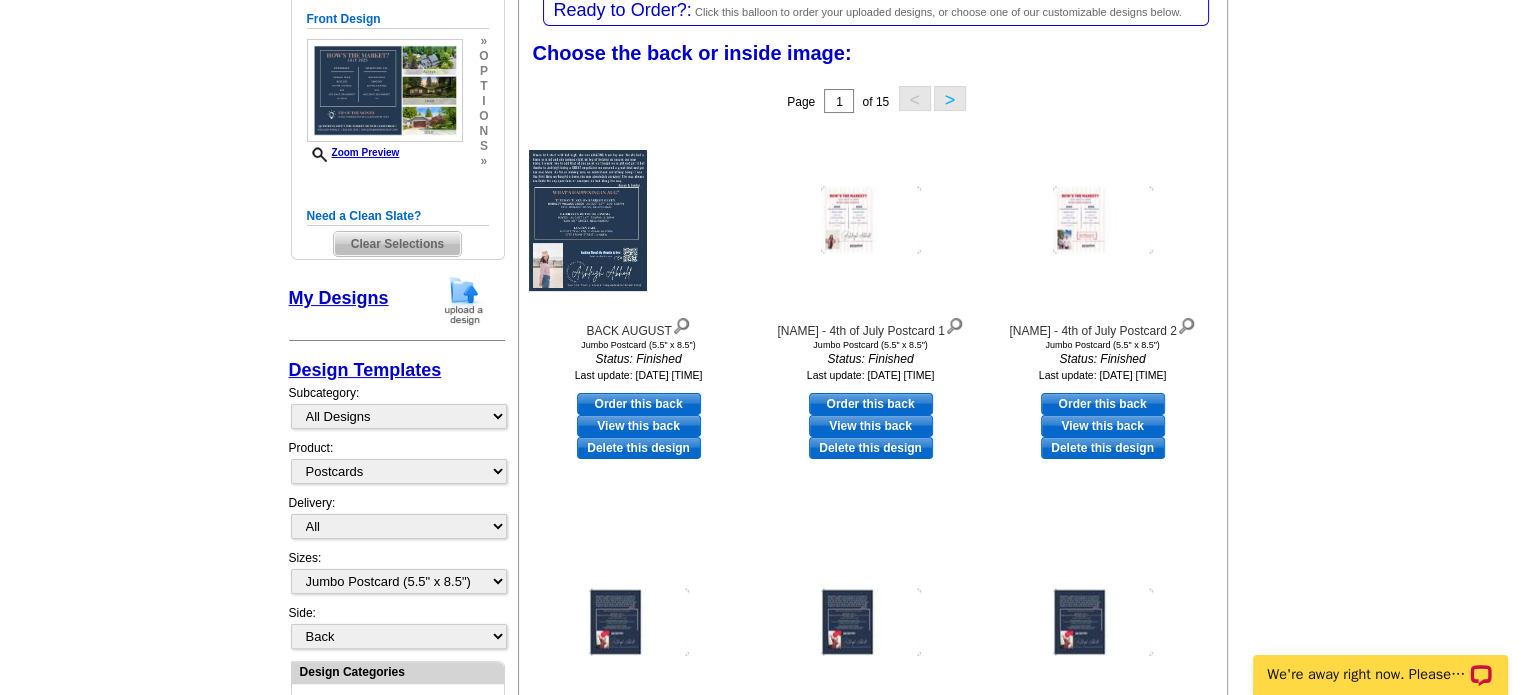 click on "Order this back" at bounding box center (639, 404) 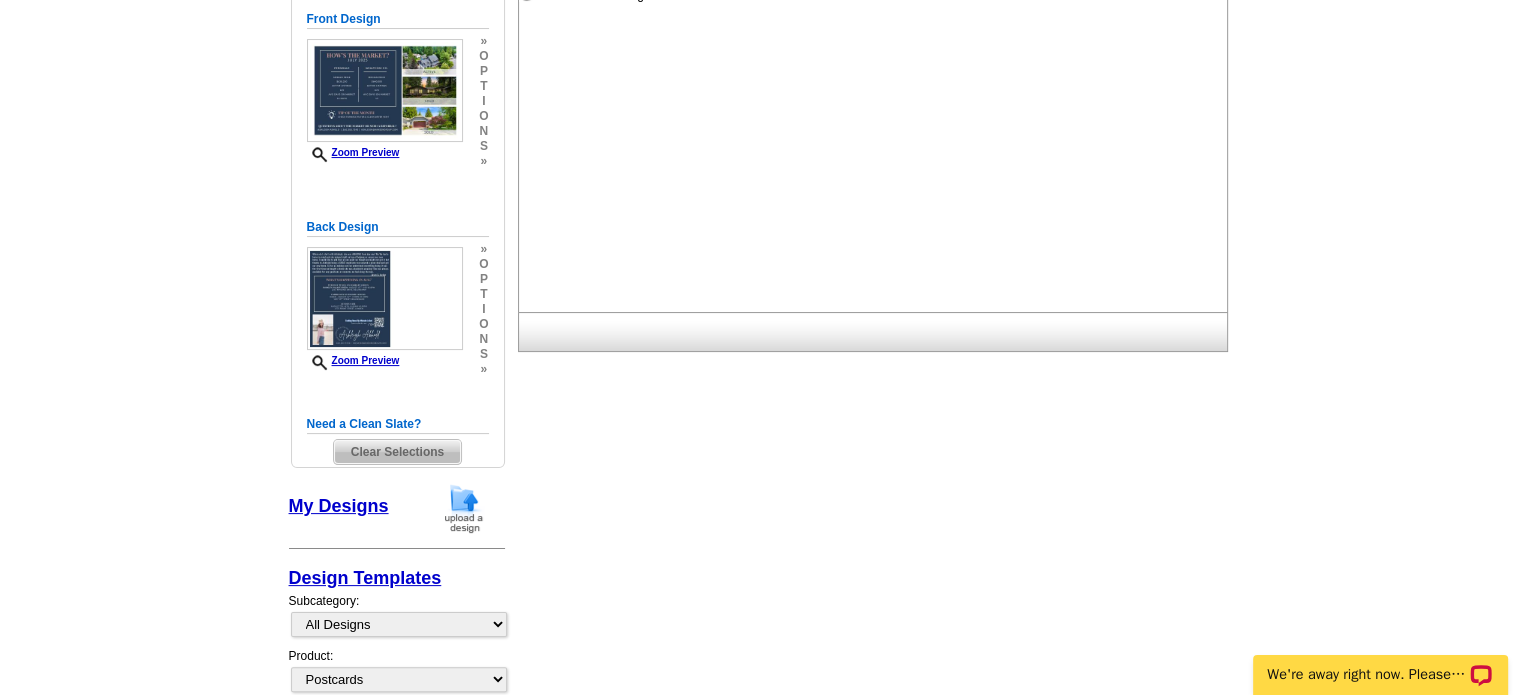 scroll, scrollTop: 0, scrollLeft: 0, axis: both 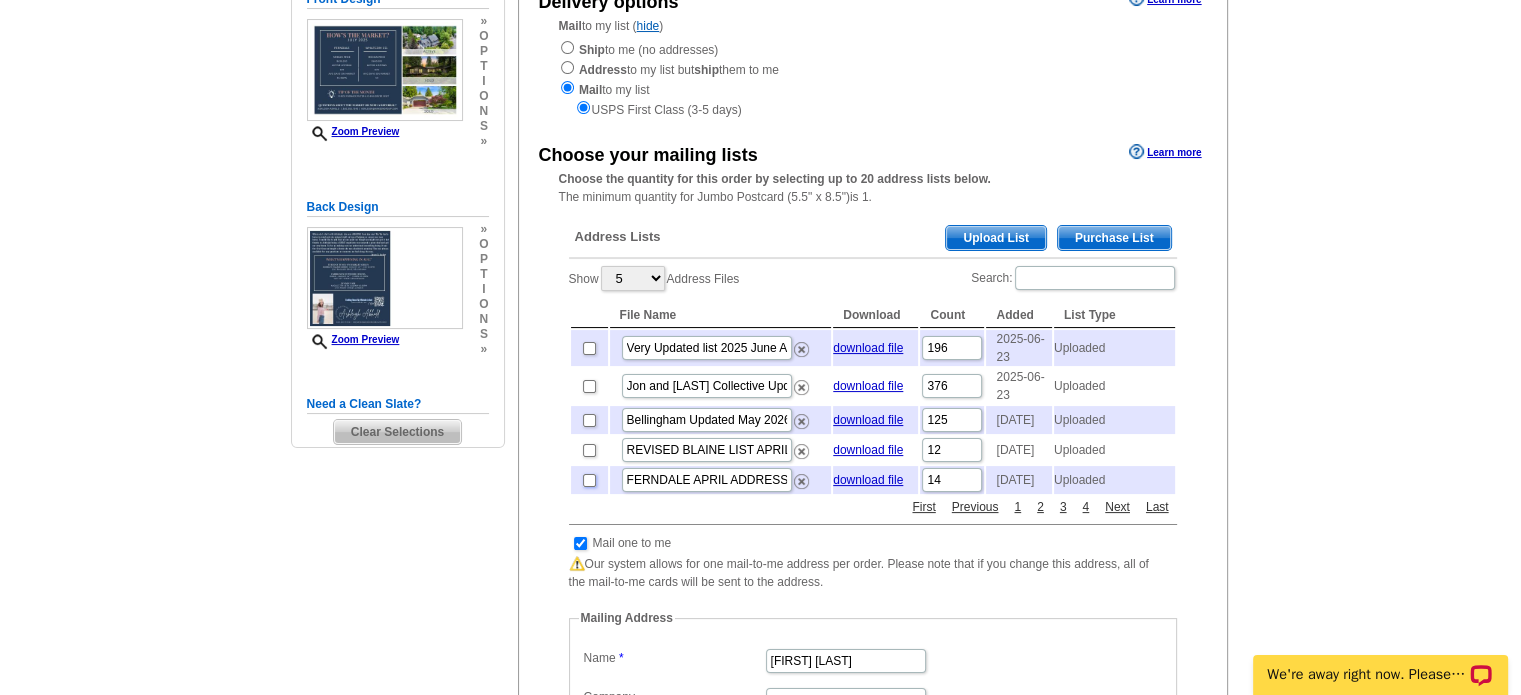 click at bounding box center (589, 480) 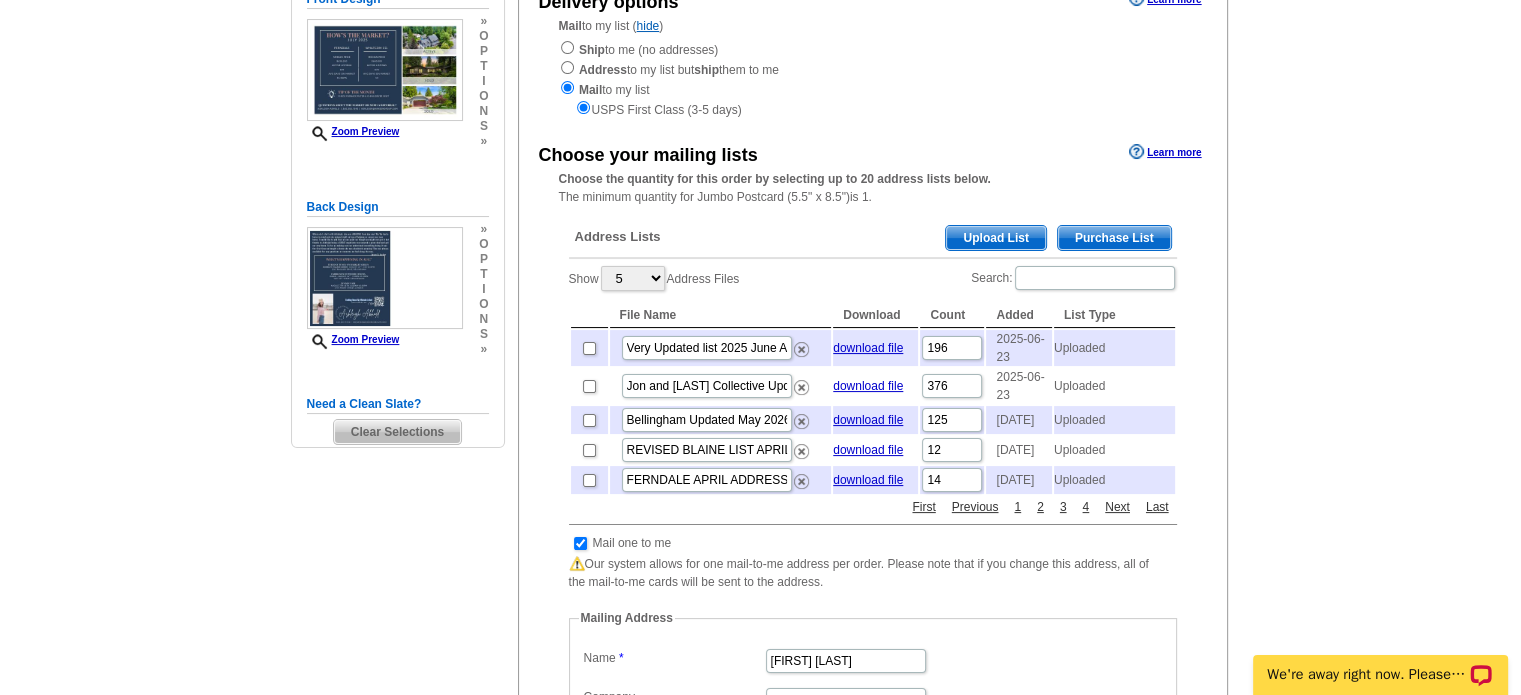 checkbox on "true" 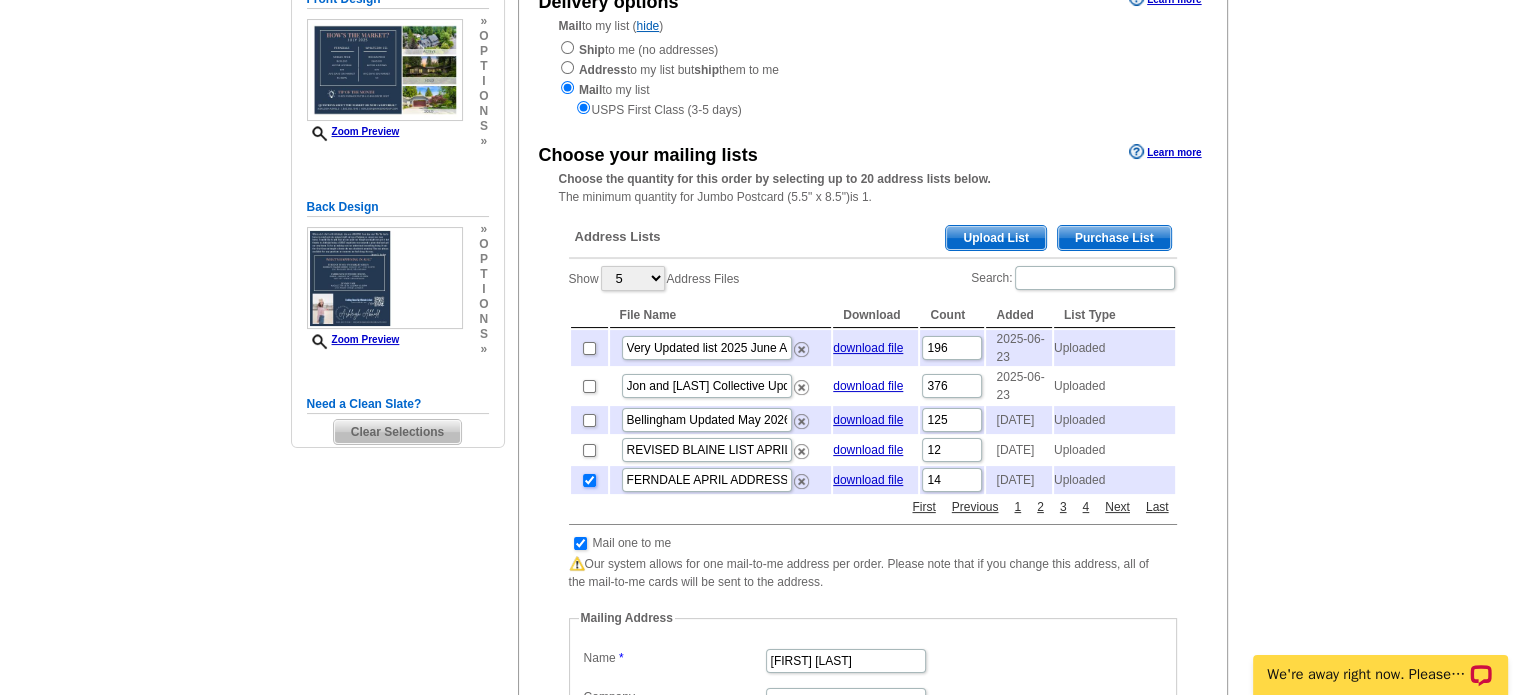 click at bounding box center [589, 480] 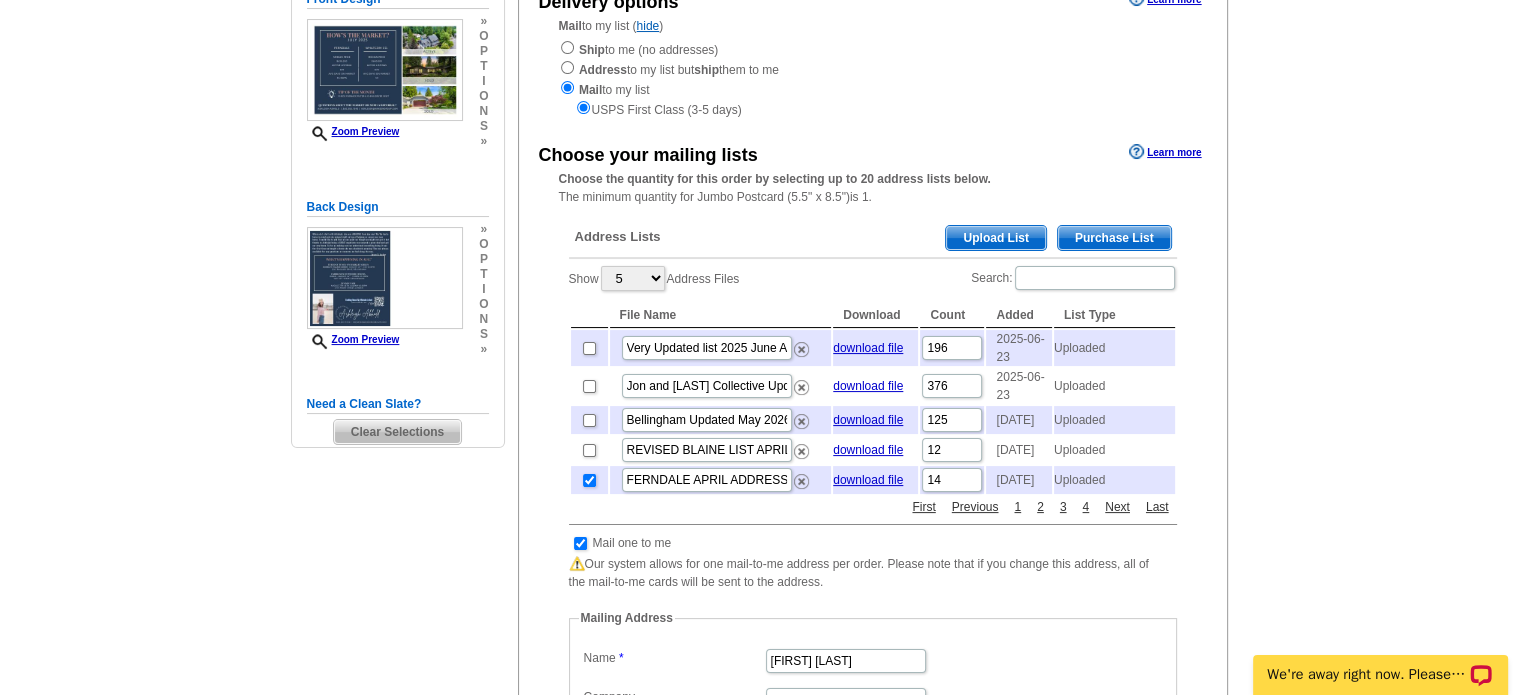 checkbox on "false" 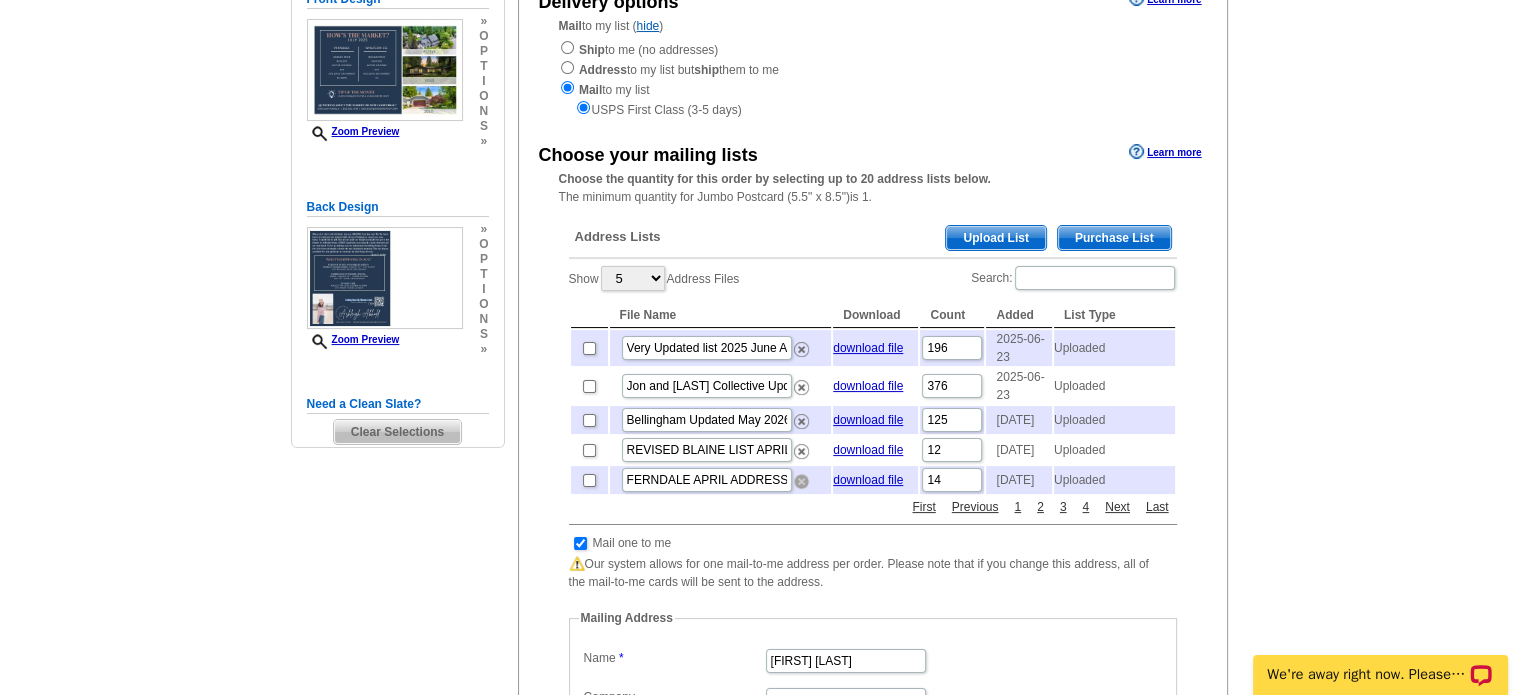 drag, startPoint x: 798, startPoint y: 504, endPoint x: 864, endPoint y: 60, distance: 448.8786 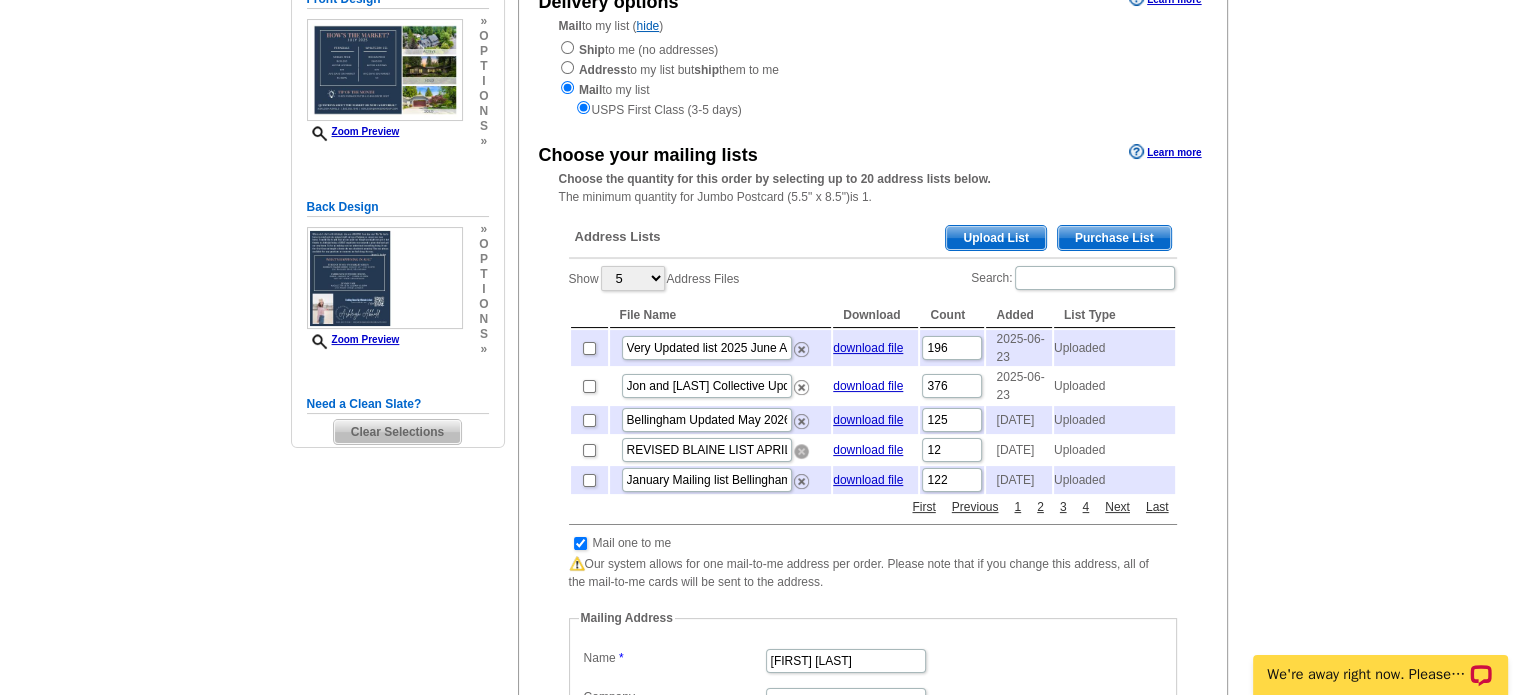 click at bounding box center (801, 451) 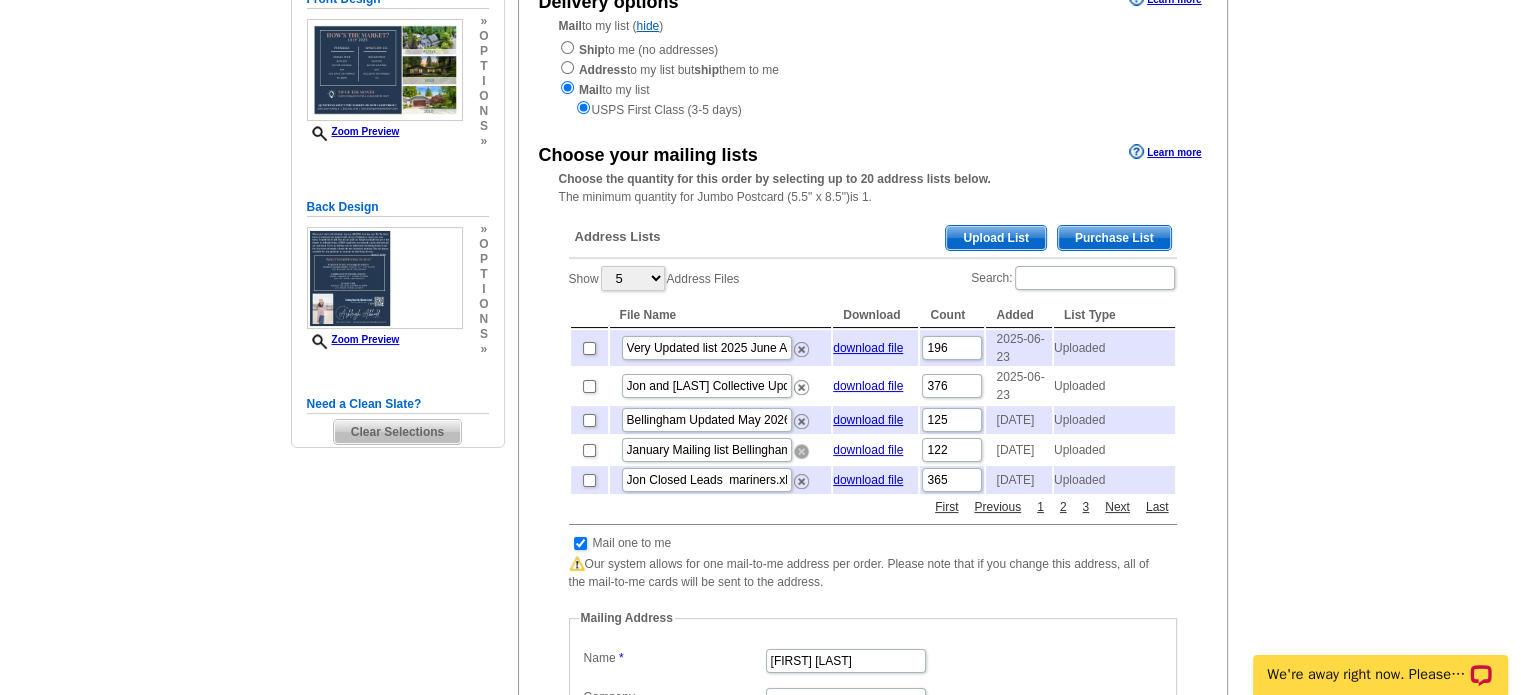 click at bounding box center (801, 451) 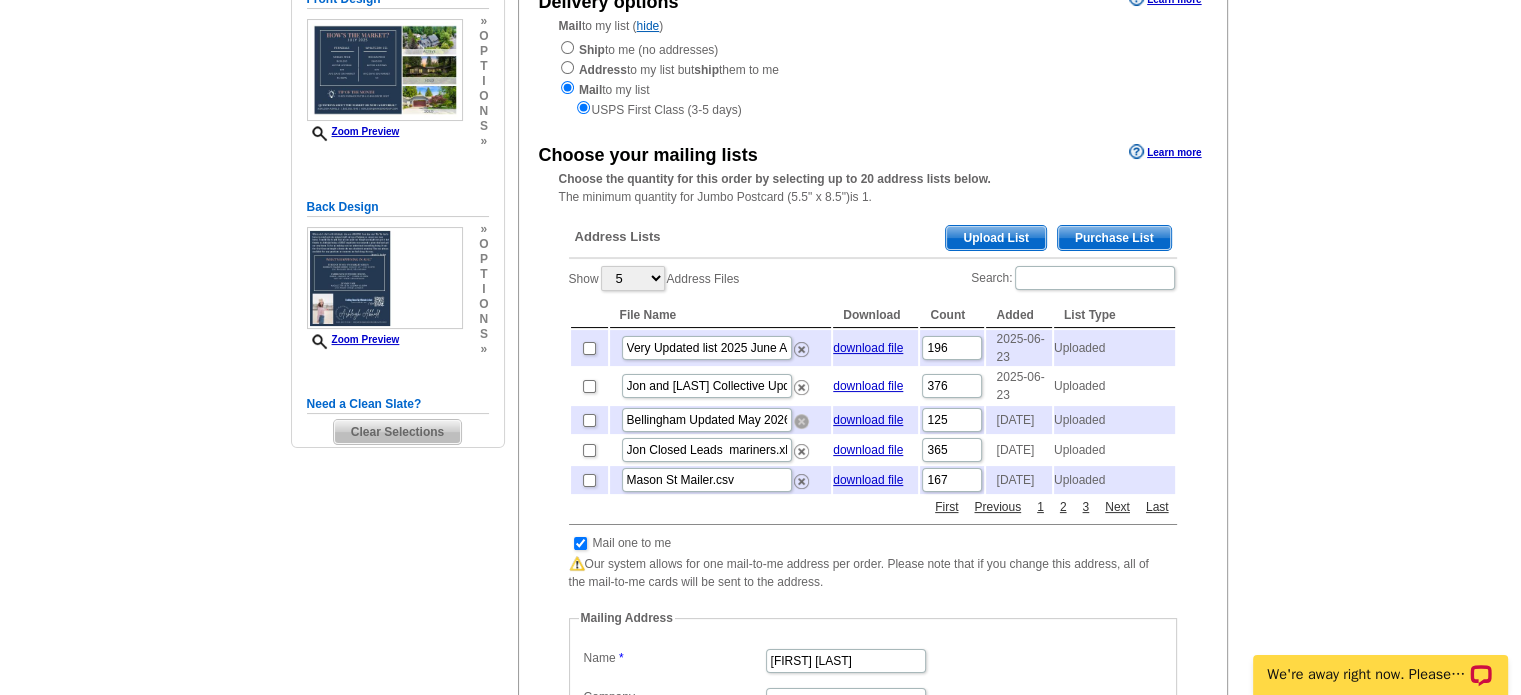 click at bounding box center (801, 421) 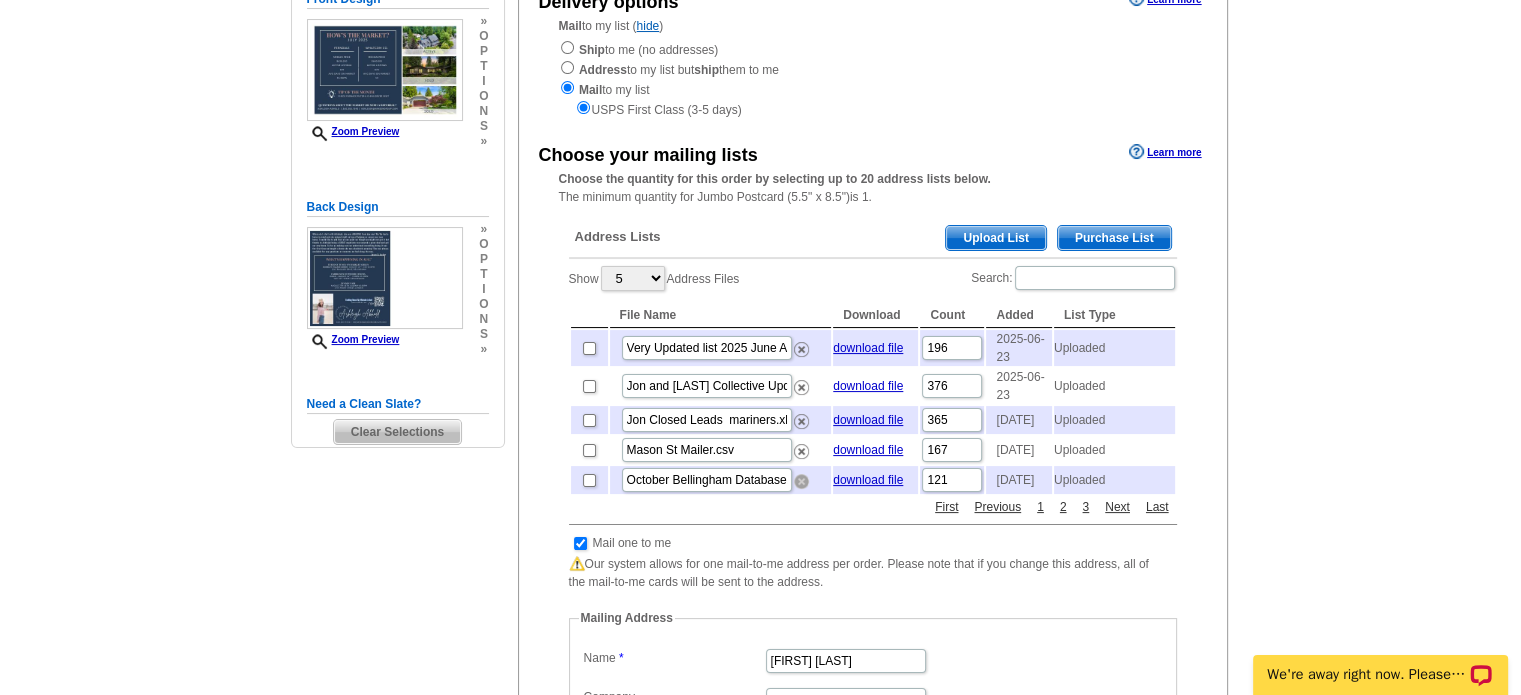 drag, startPoint x: 795, startPoint y: 497, endPoint x: 852, endPoint y: 51, distance: 449.62762 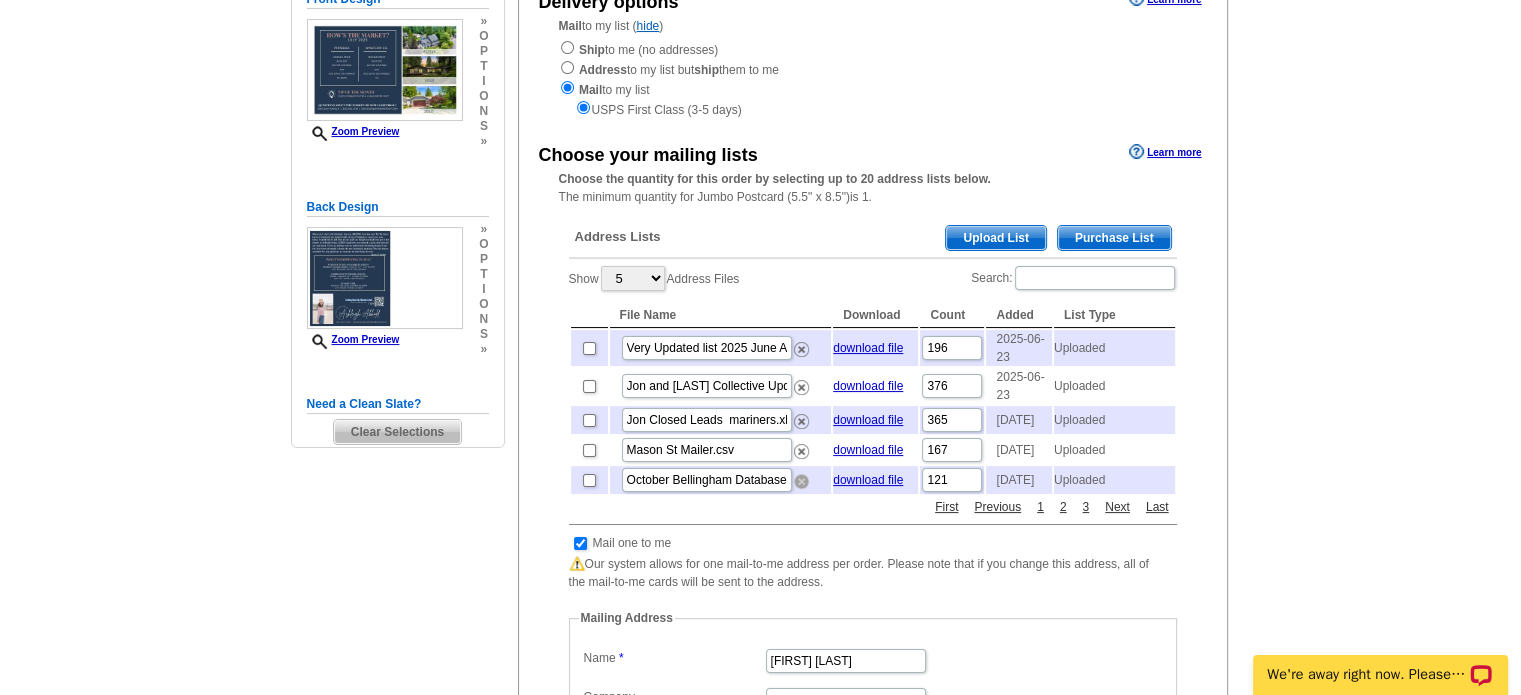 click at bounding box center [801, 481] 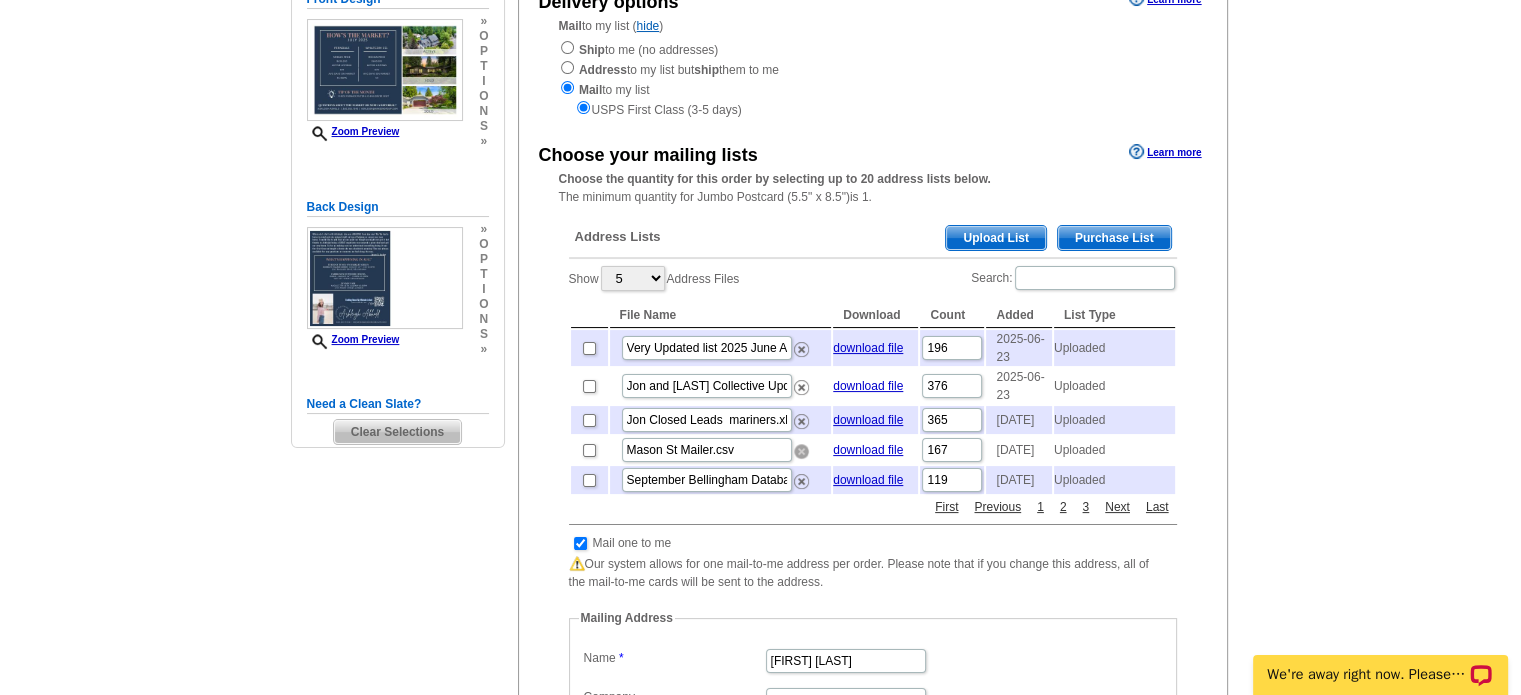 click at bounding box center (801, 451) 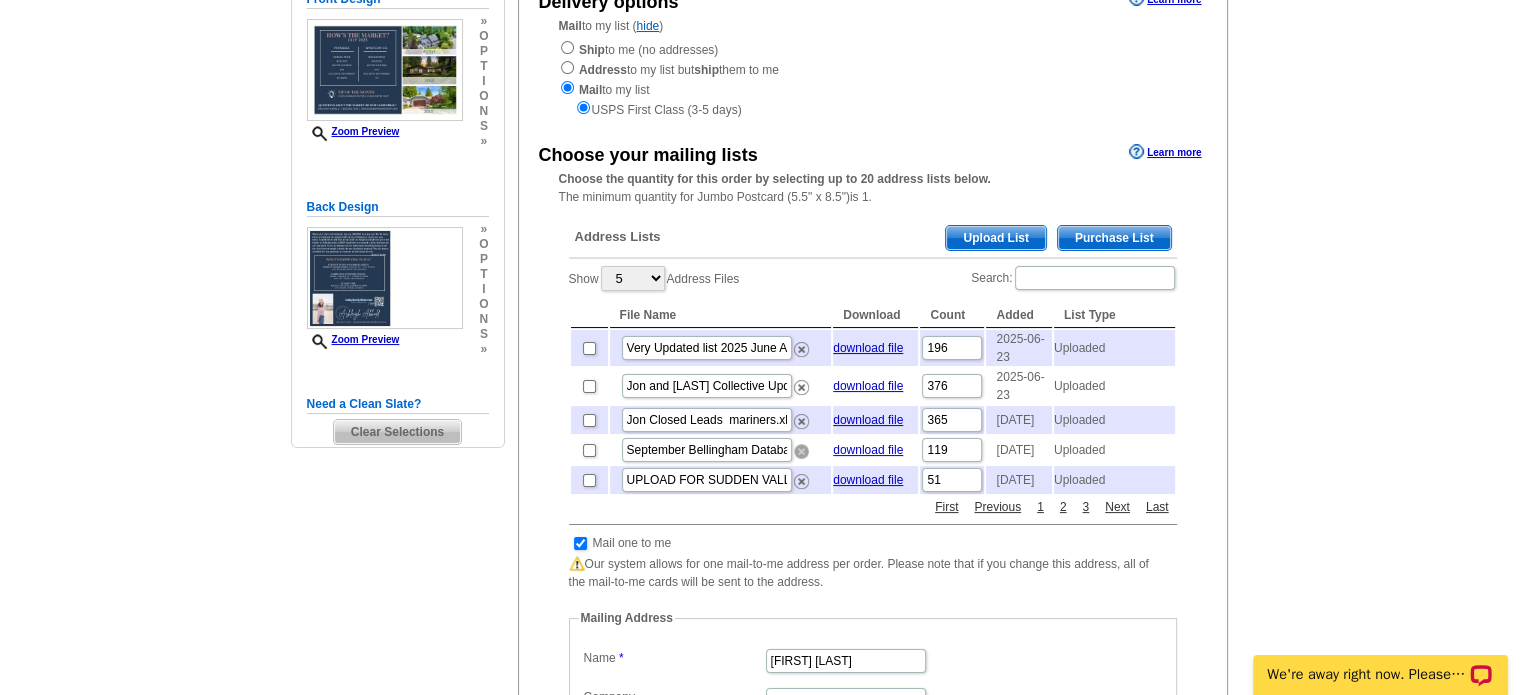 click at bounding box center (801, 451) 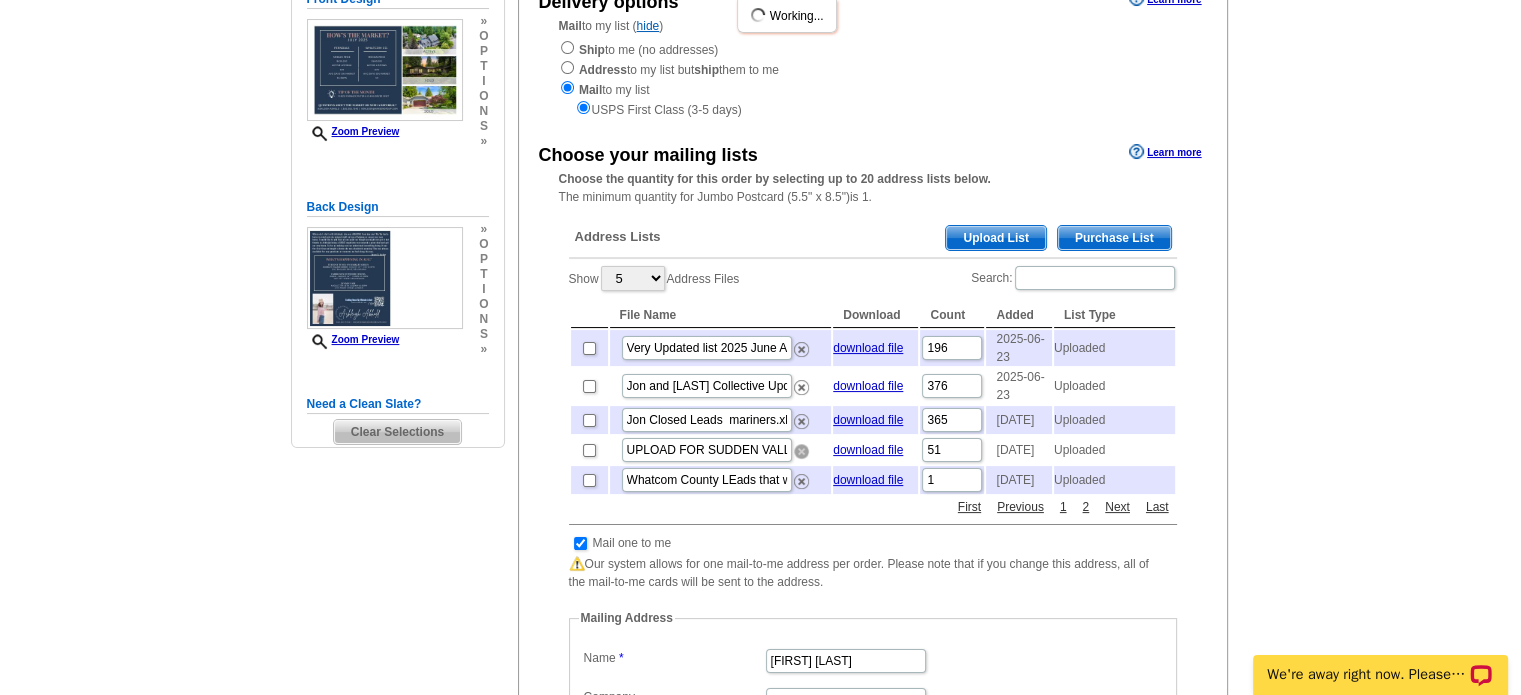 click at bounding box center (801, 451) 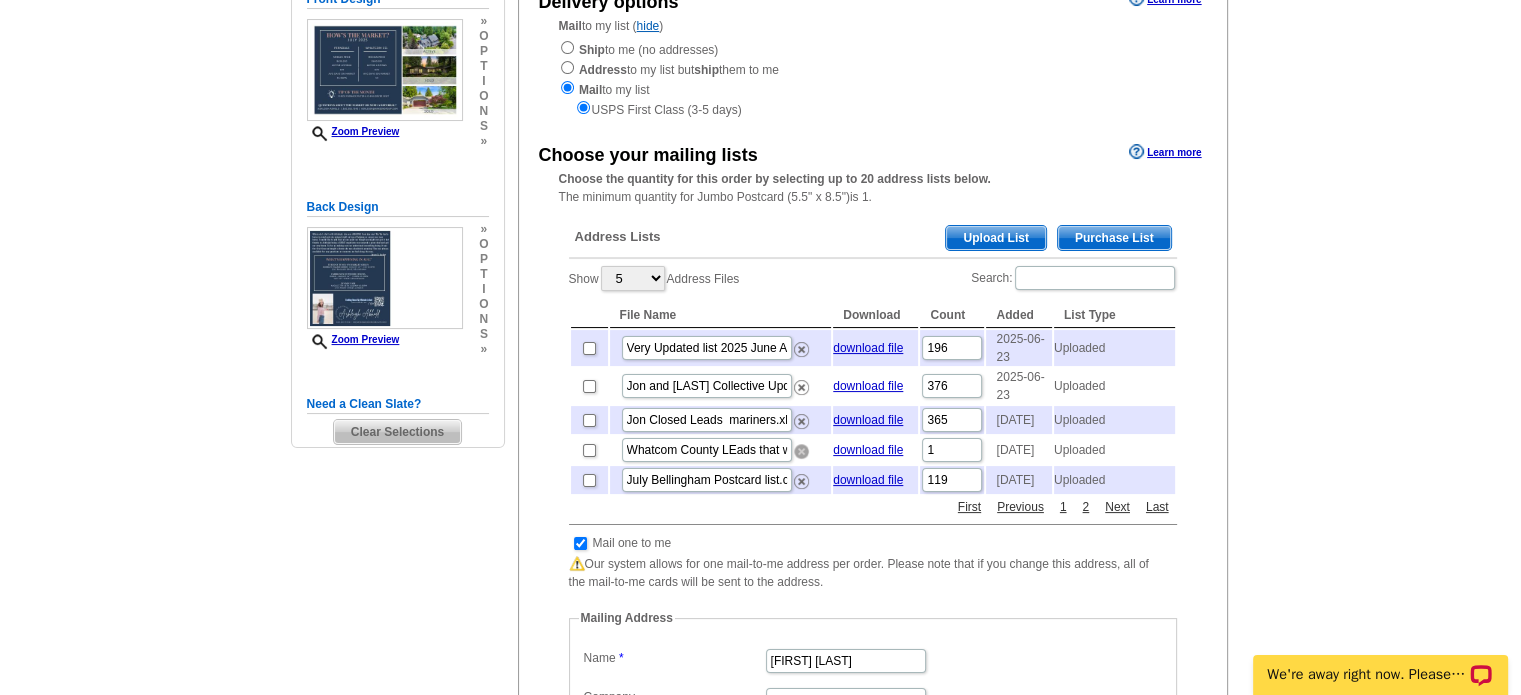 click at bounding box center (801, 451) 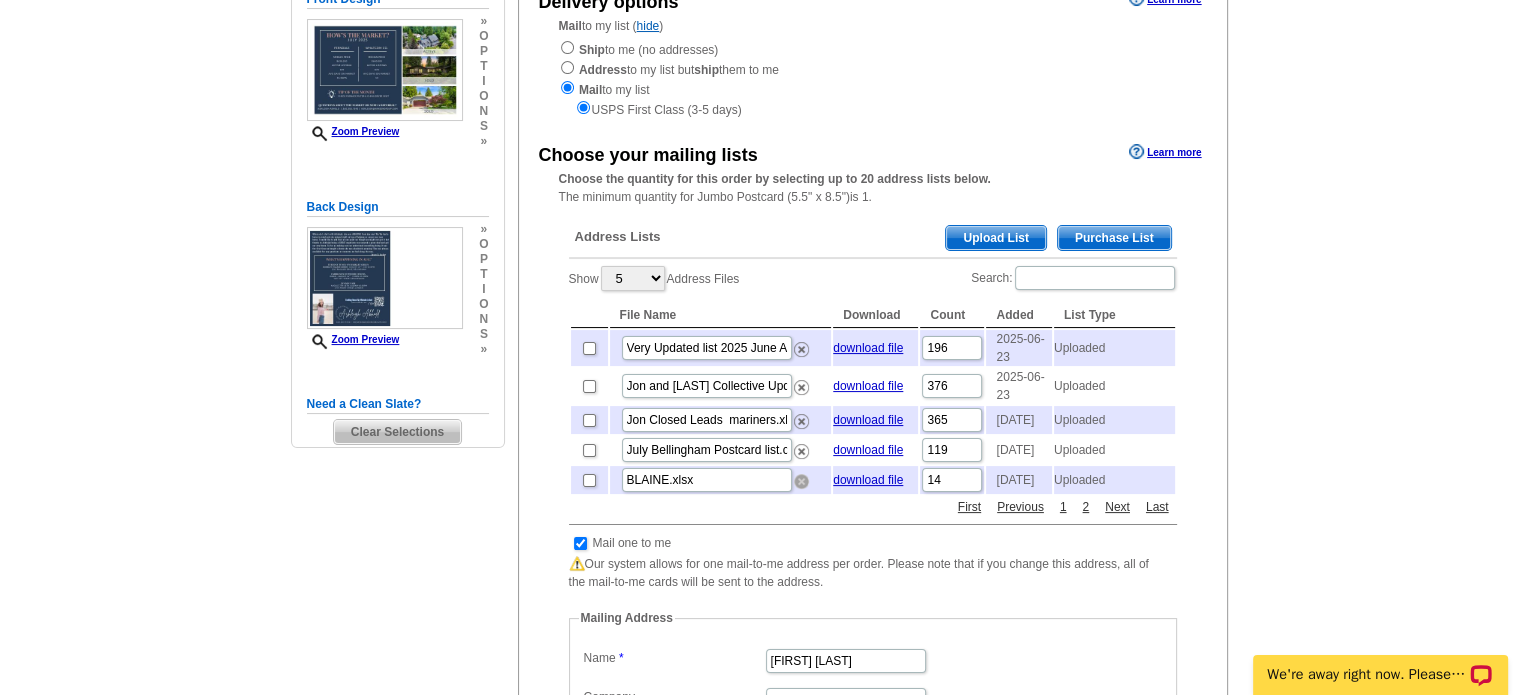 click at bounding box center (801, 481) 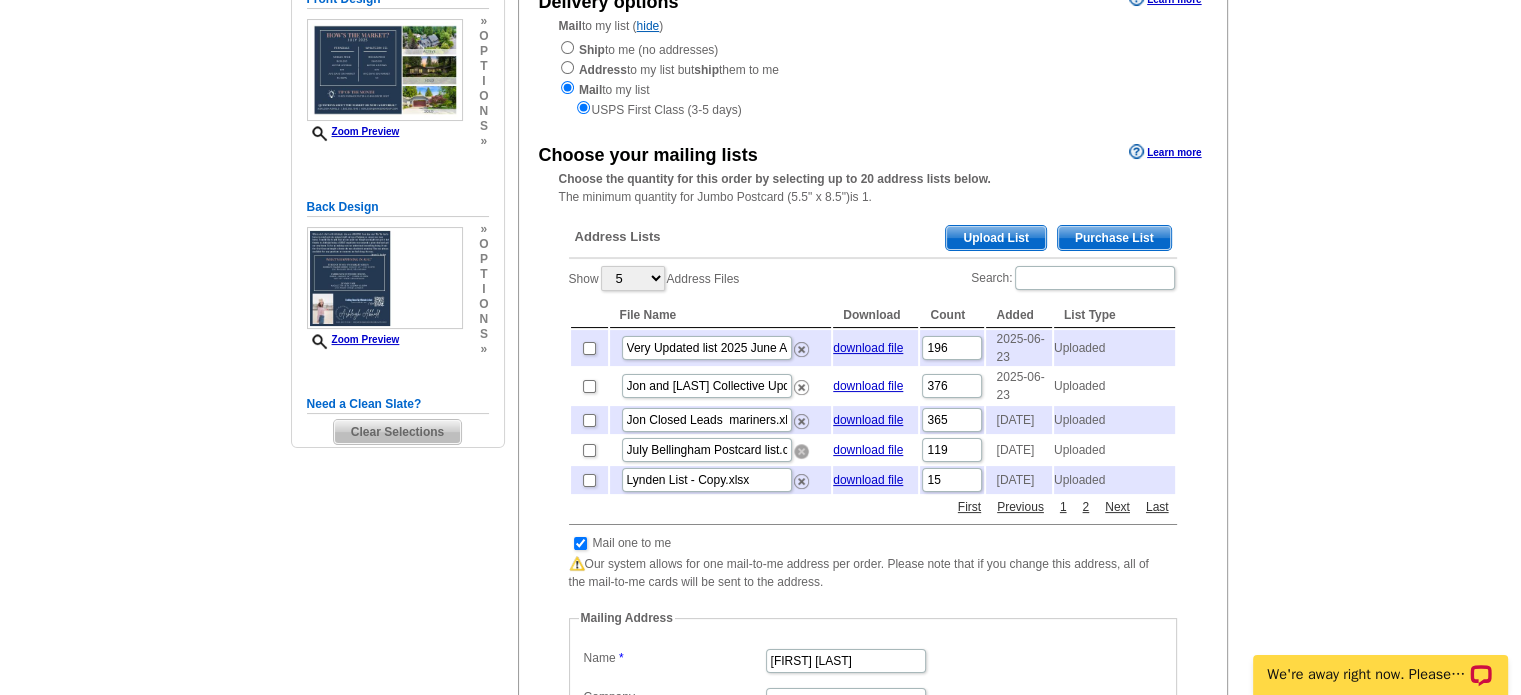 click at bounding box center (801, 451) 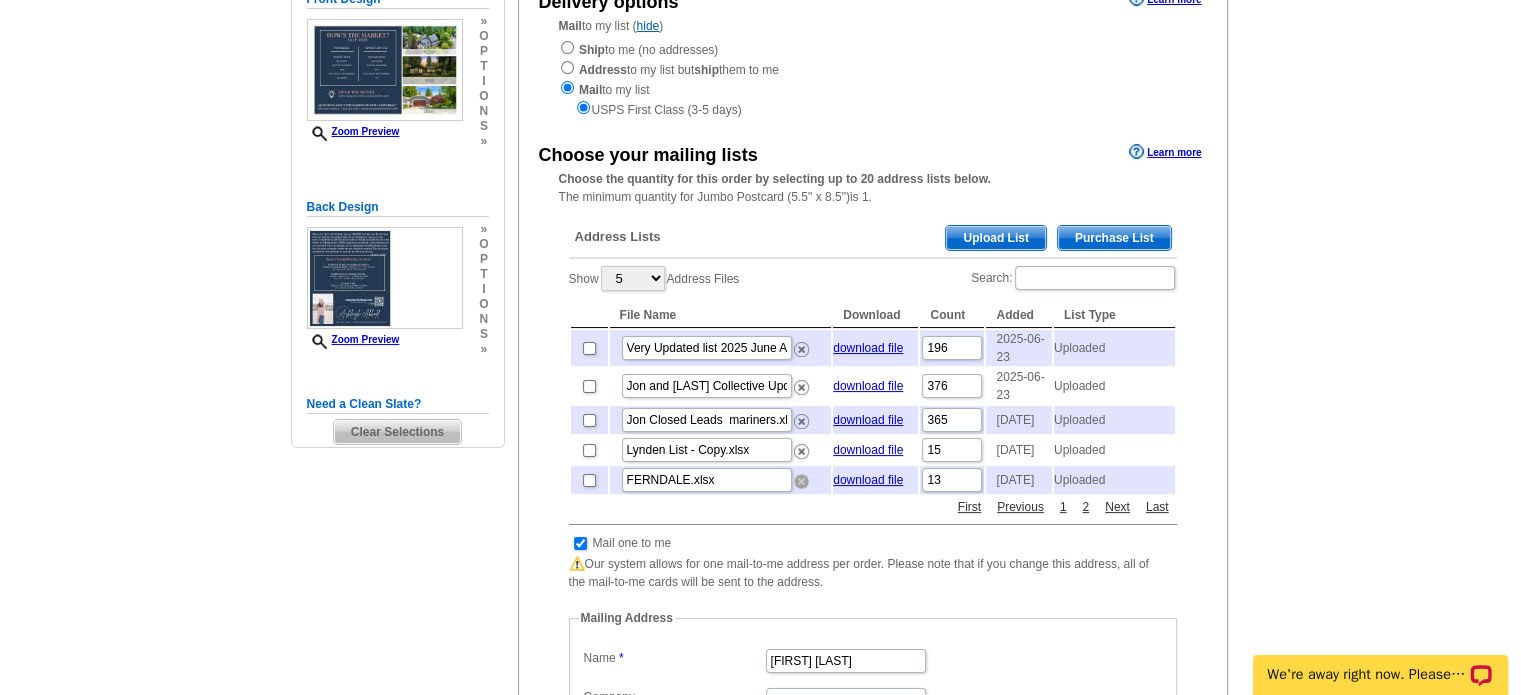 click at bounding box center (801, 481) 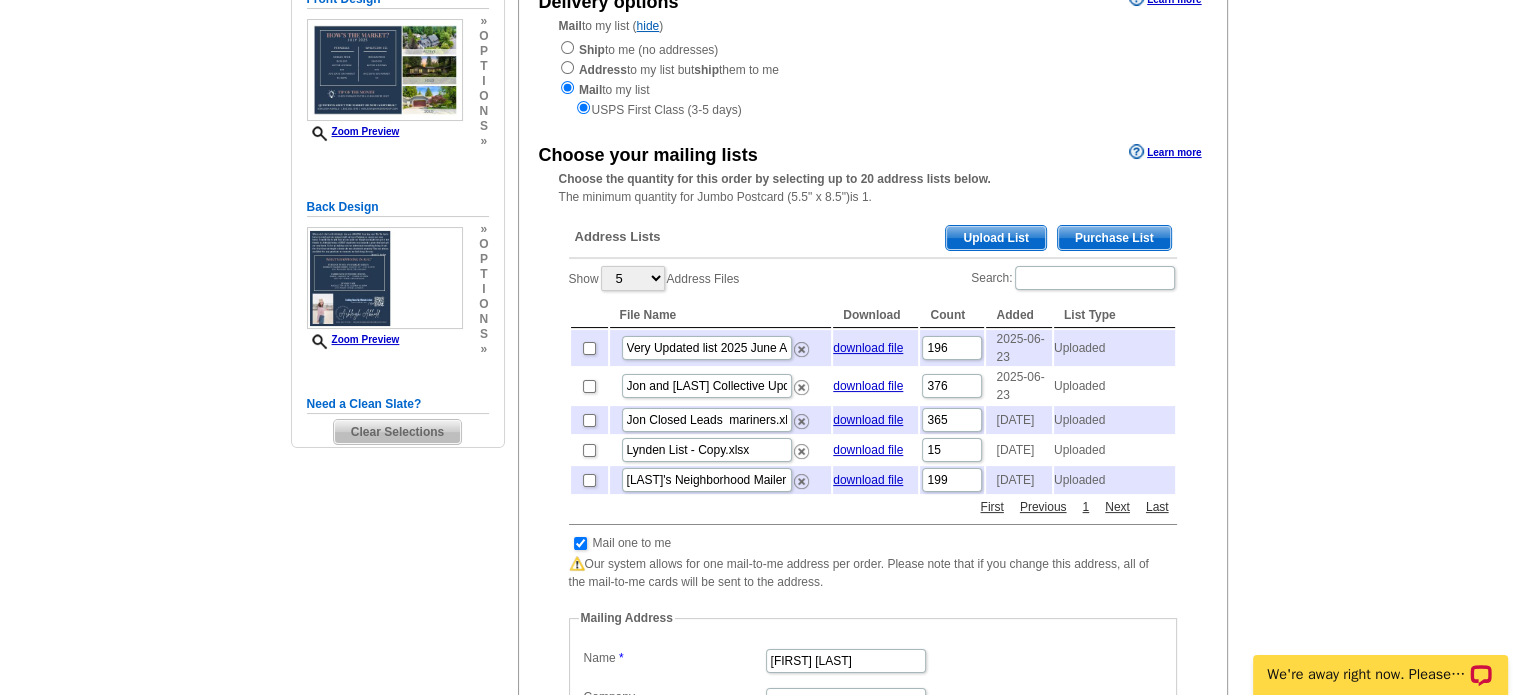 click at bounding box center (385, 70) 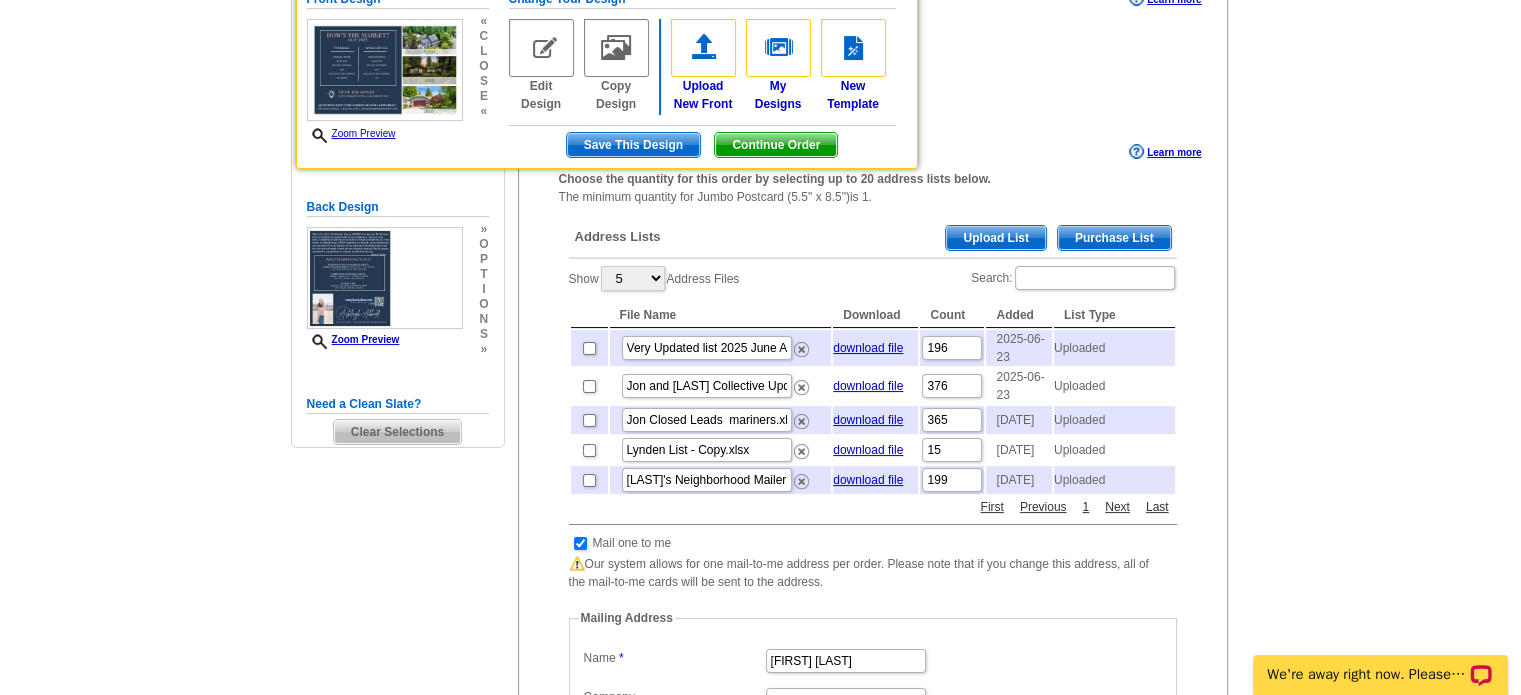 click on "Zoom Preview" at bounding box center [351, 133] 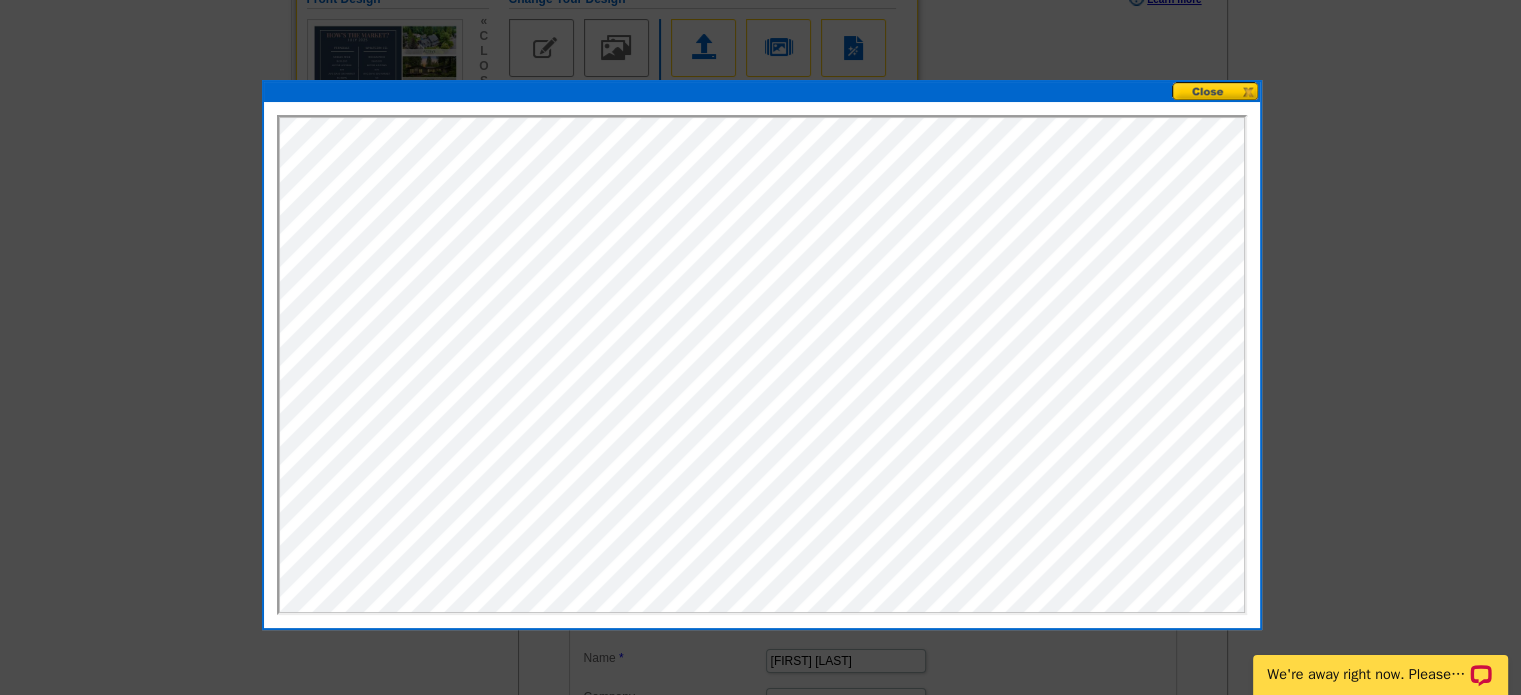 scroll, scrollTop: 0, scrollLeft: 0, axis: both 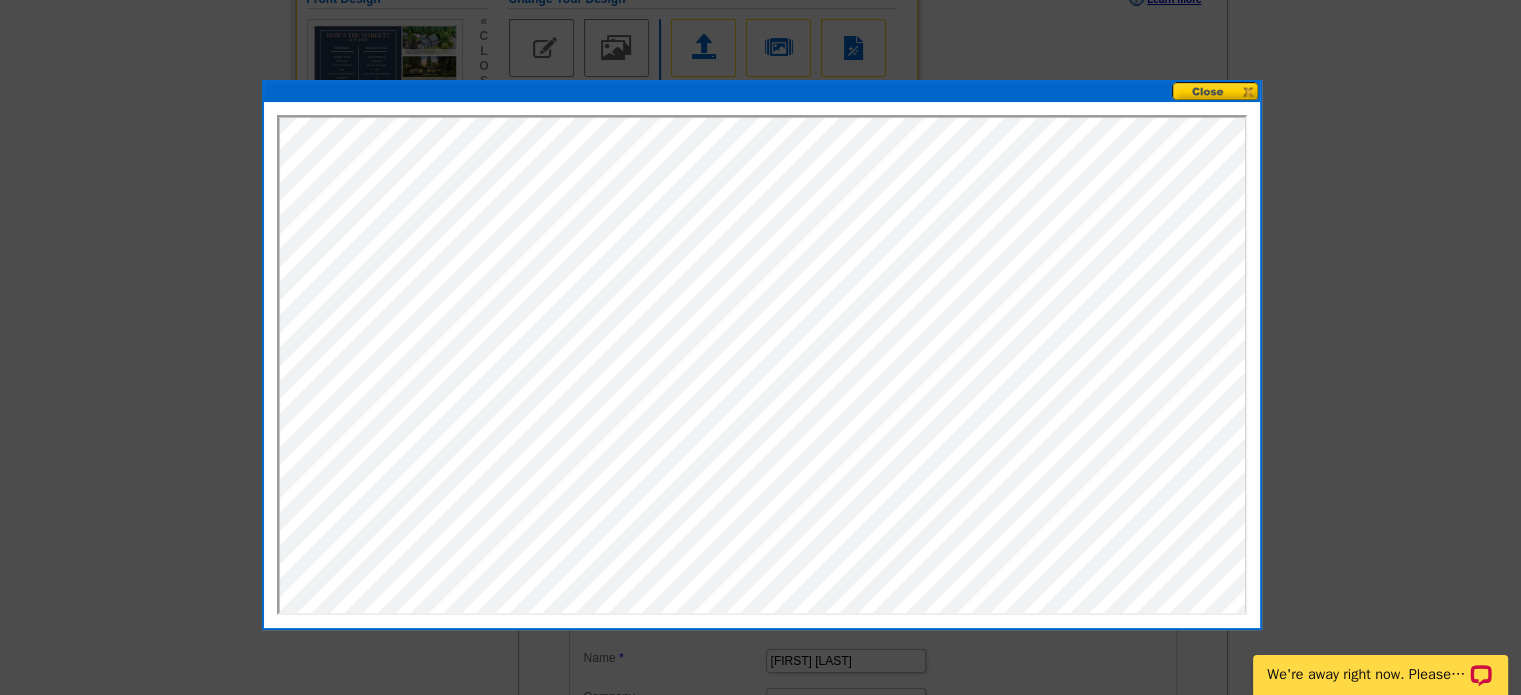 click at bounding box center (1216, 91) 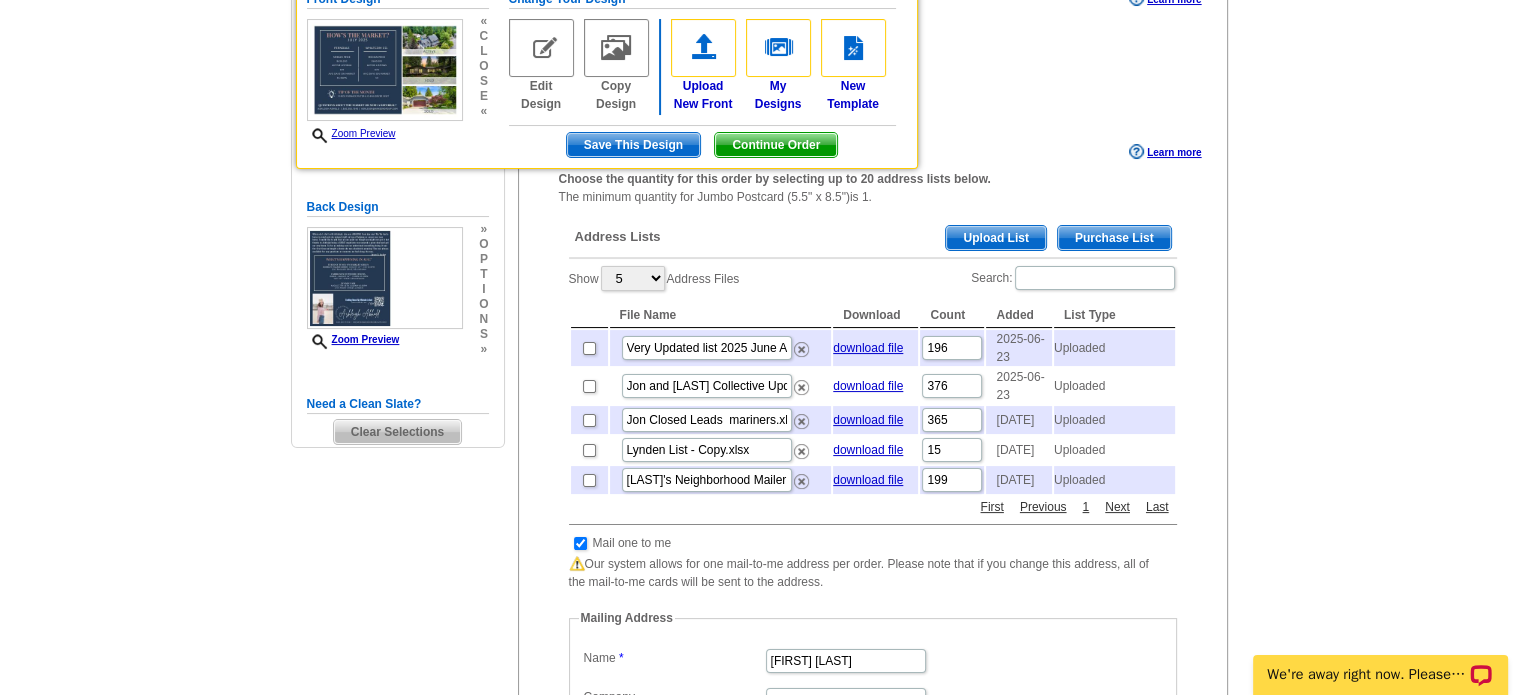 click on "Zoom Preview" at bounding box center [351, 133] 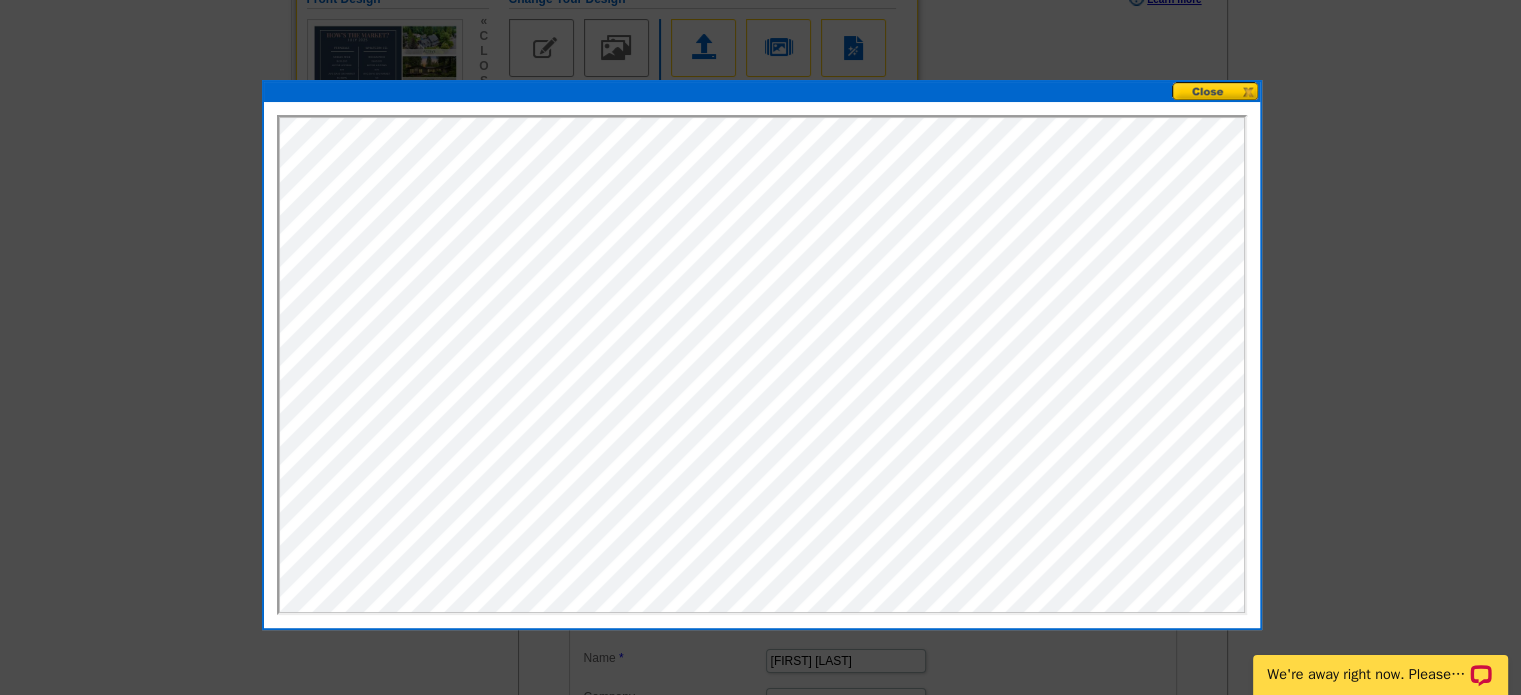 scroll, scrollTop: 0, scrollLeft: 0, axis: both 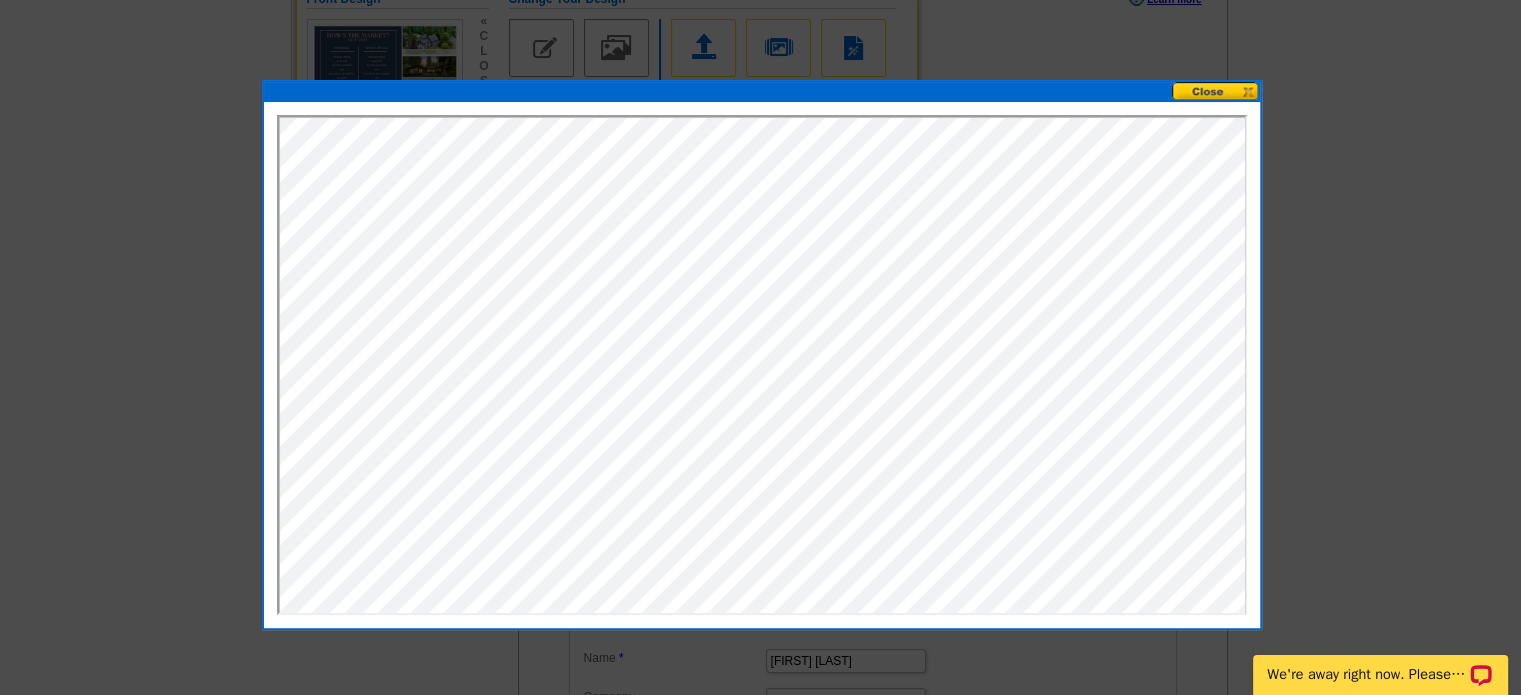 click at bounding box center (1216, 91) 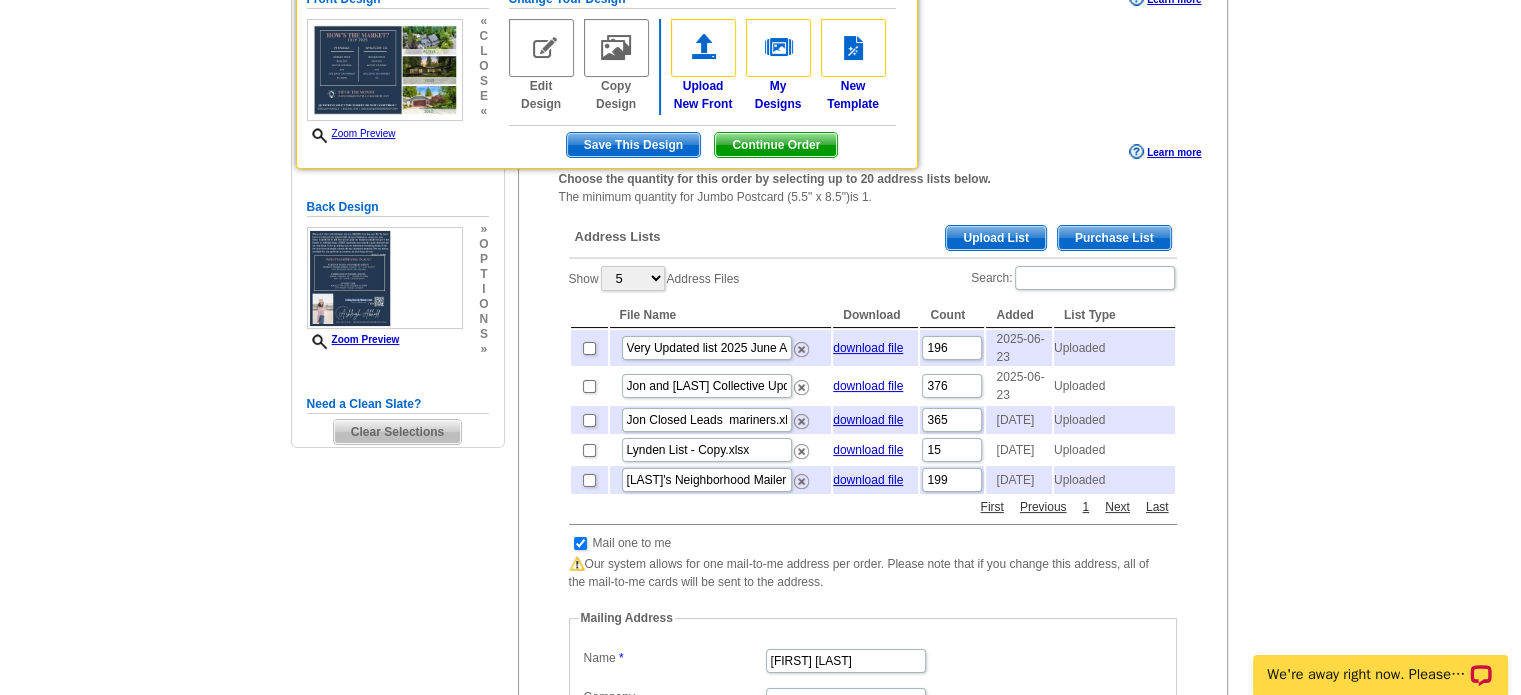 click on "Upload List" at bounding box center [995, 238] 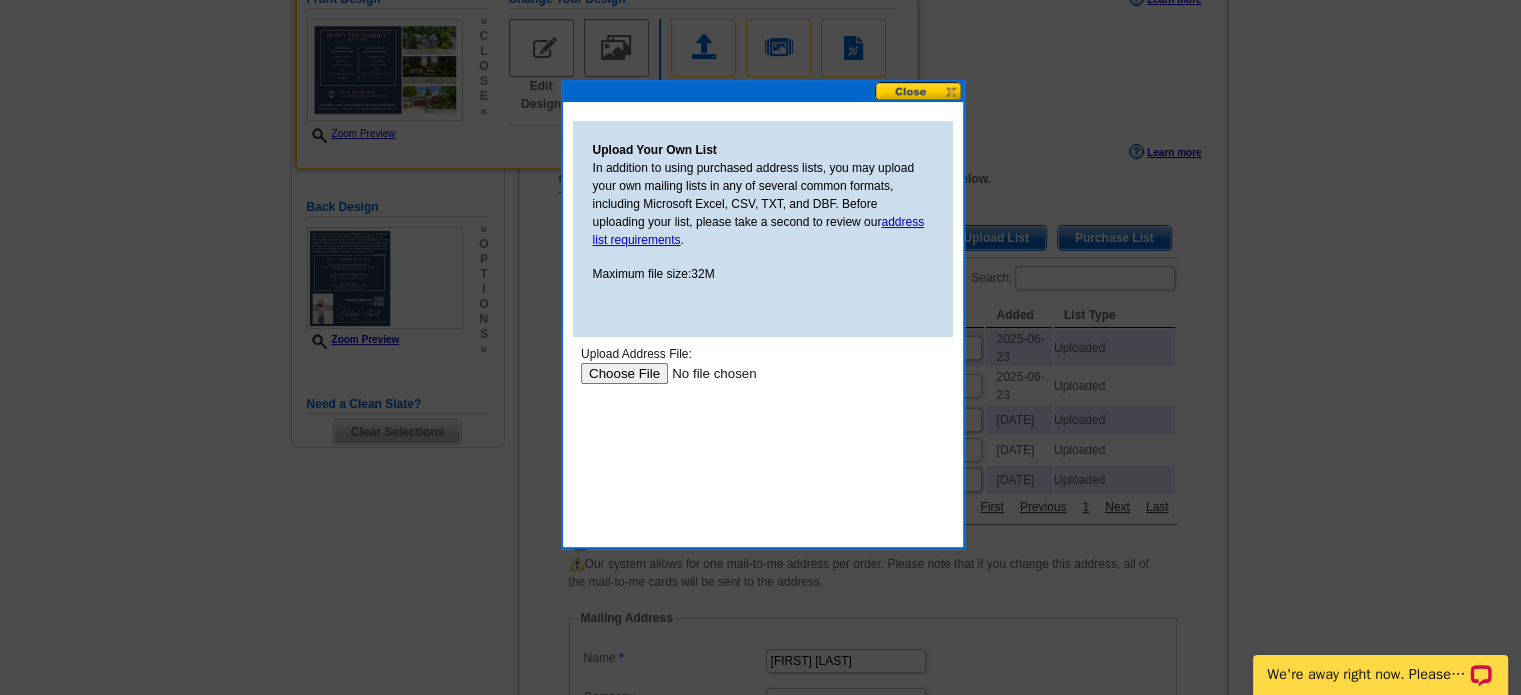 scroll, scrollTop: 0, scrollLeft: 0, axis: both 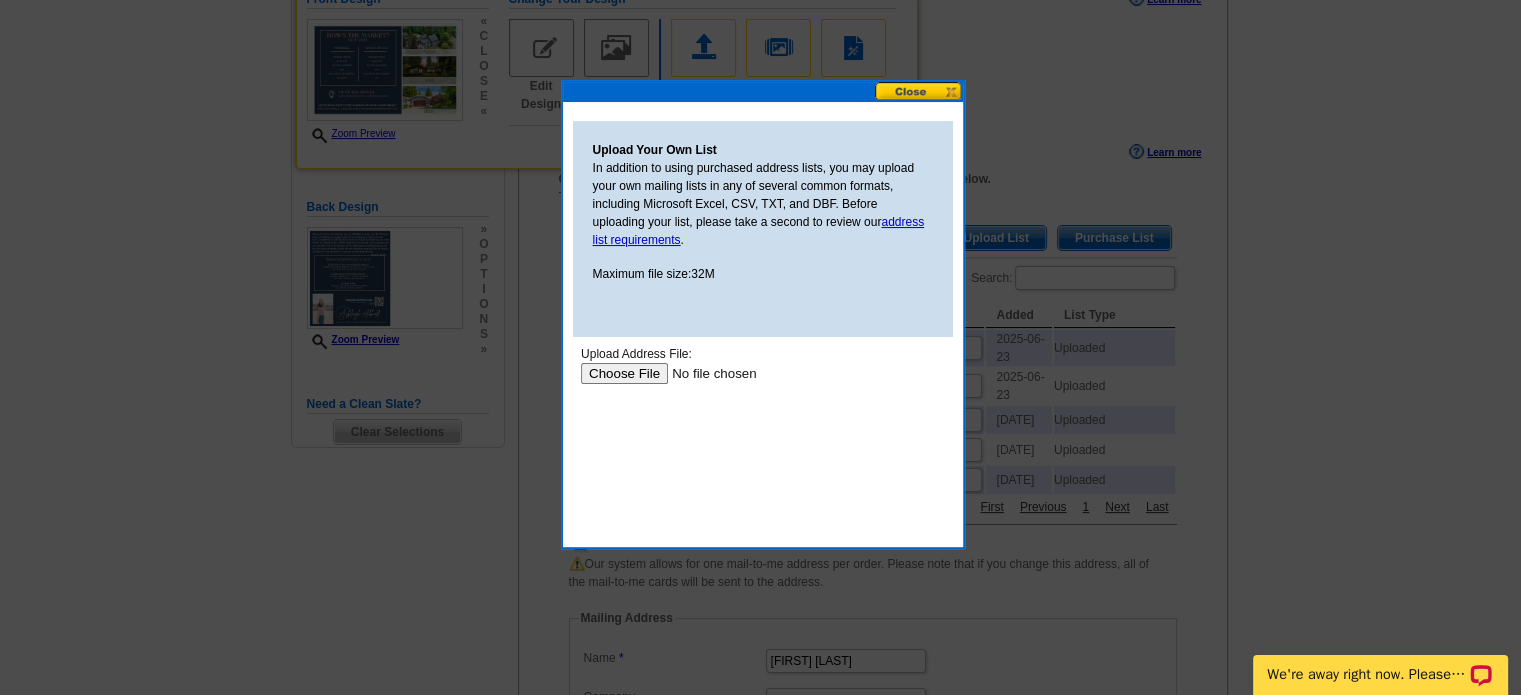 click at bounding box center (706, 373) 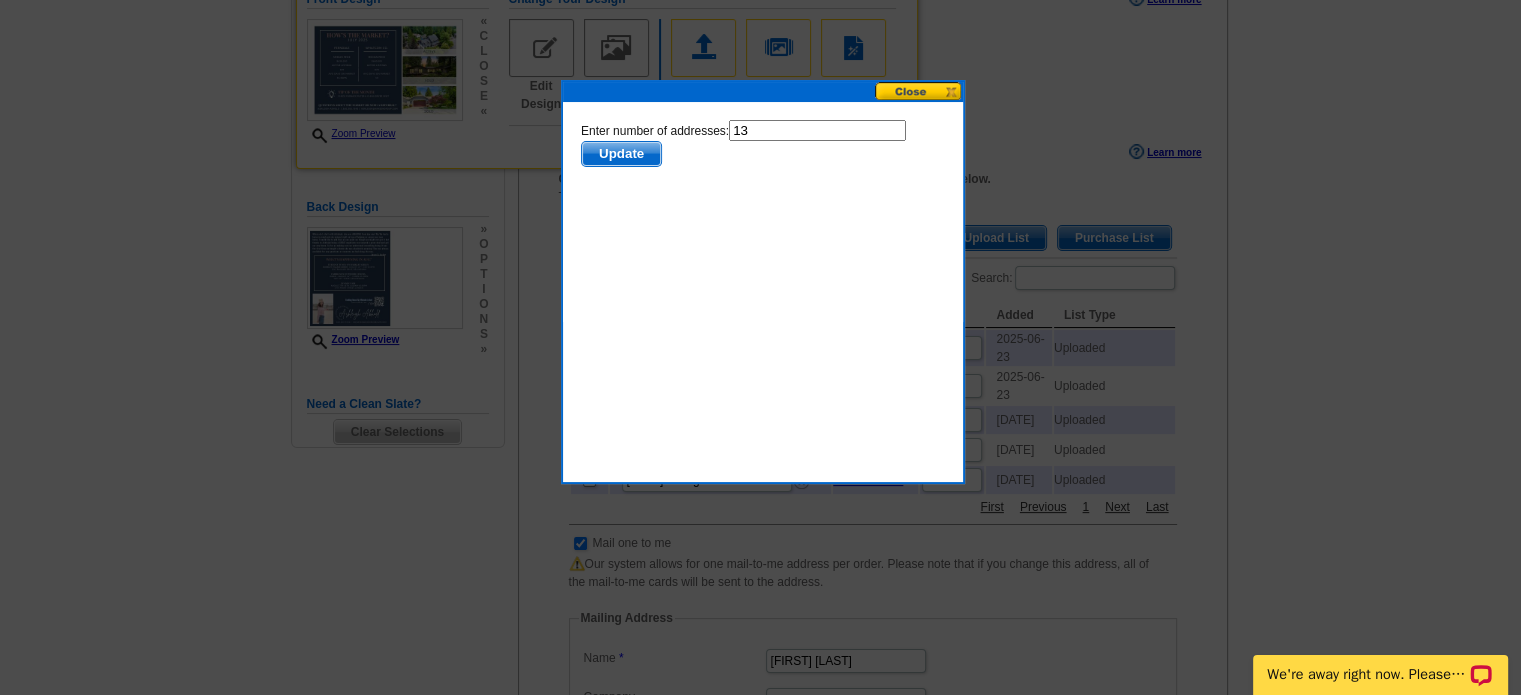 scroll, scrollTop: 0, scrollLeft: 0, axis: both 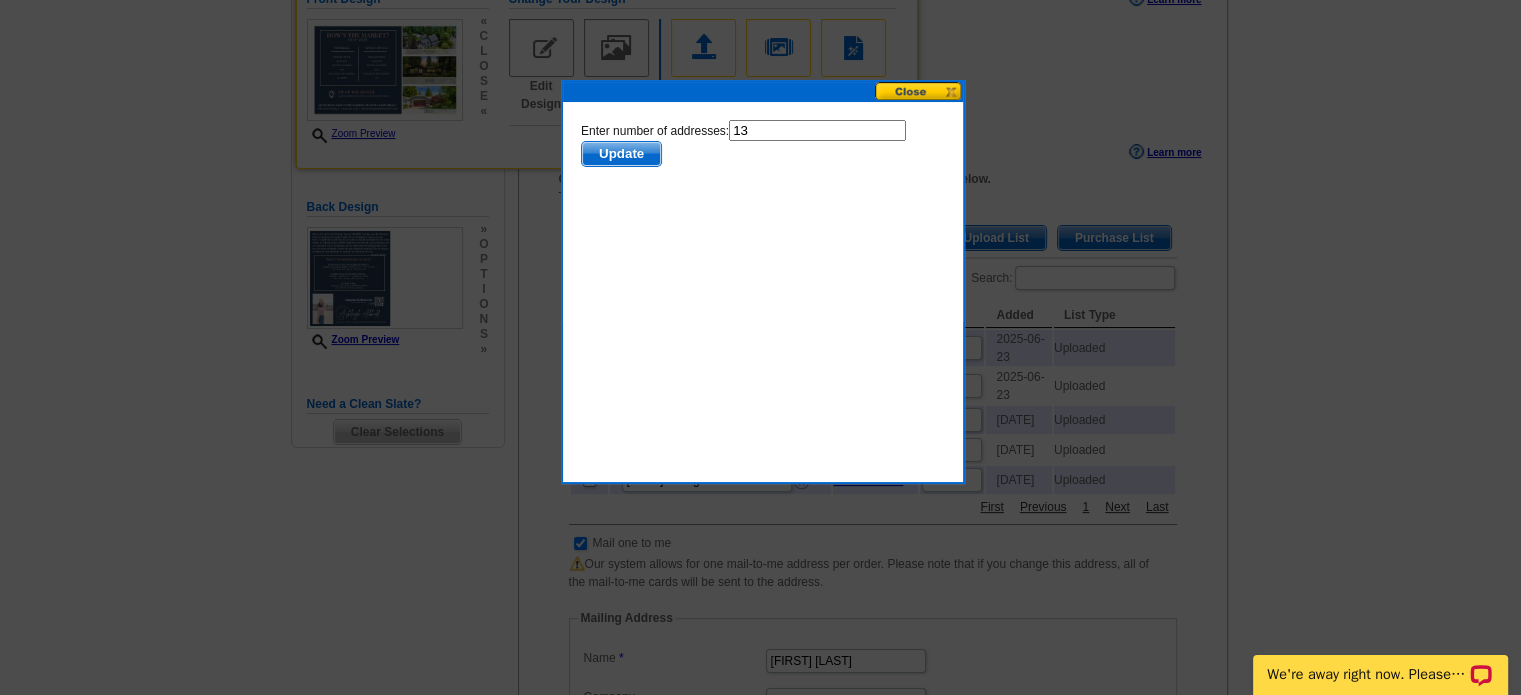 click on "Update" at bounding box center [620, 154] 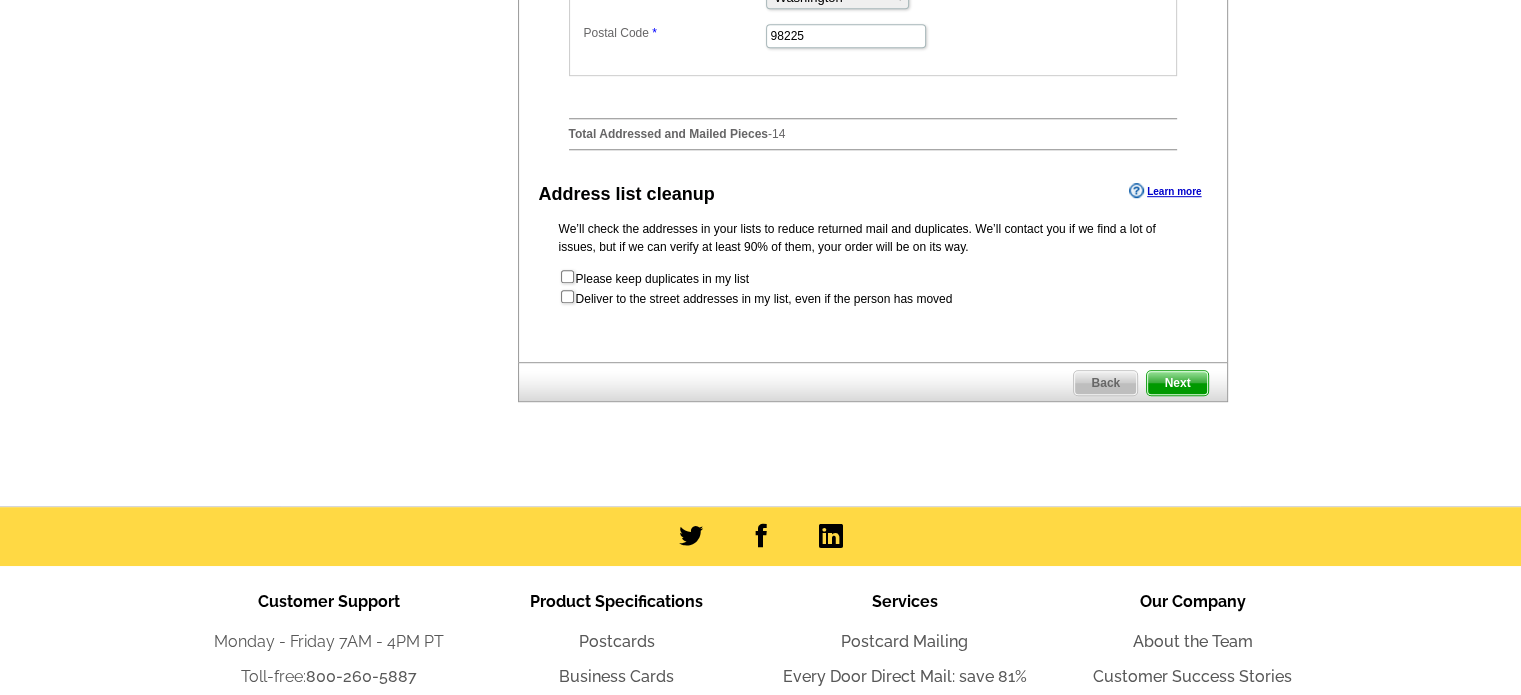 scroll, scrollTop: 792, scrollLeft: 0, axis: vertical 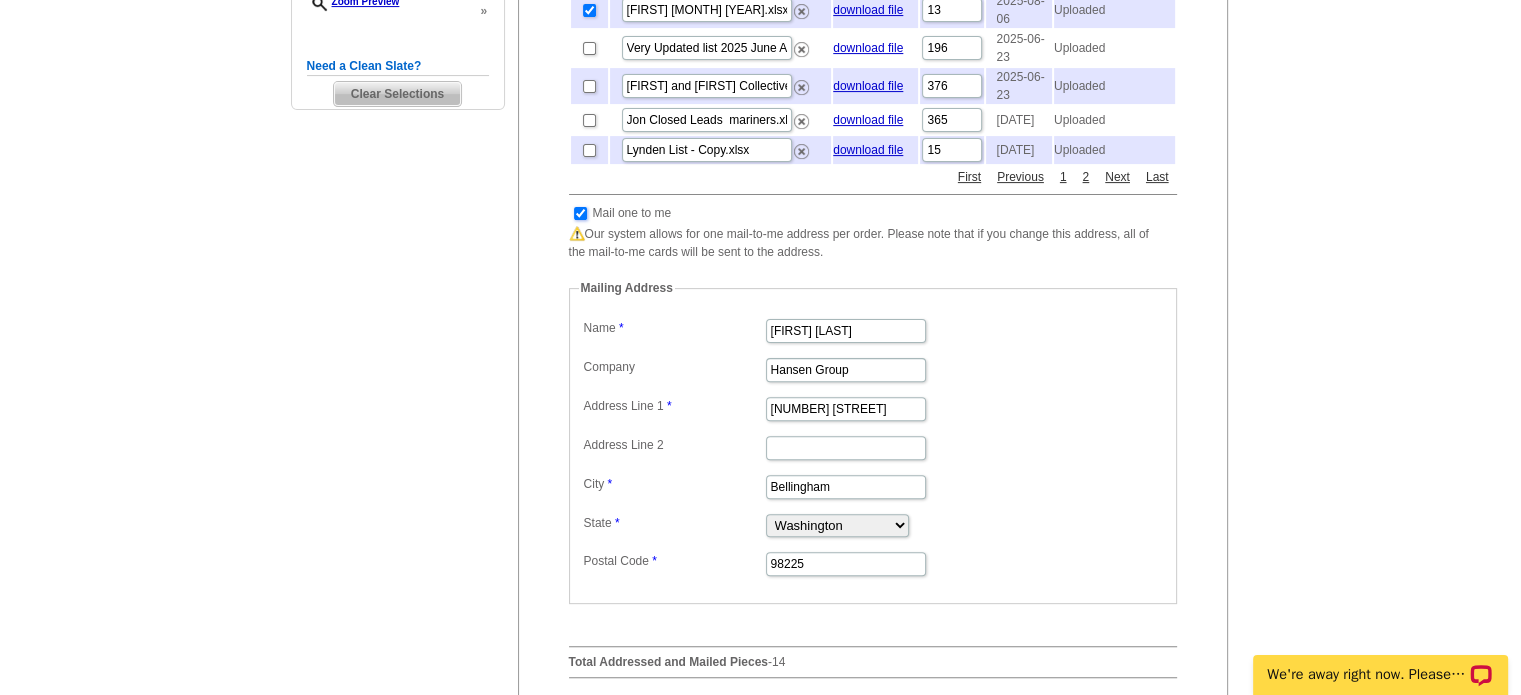 click at bounding box center [580, 213] 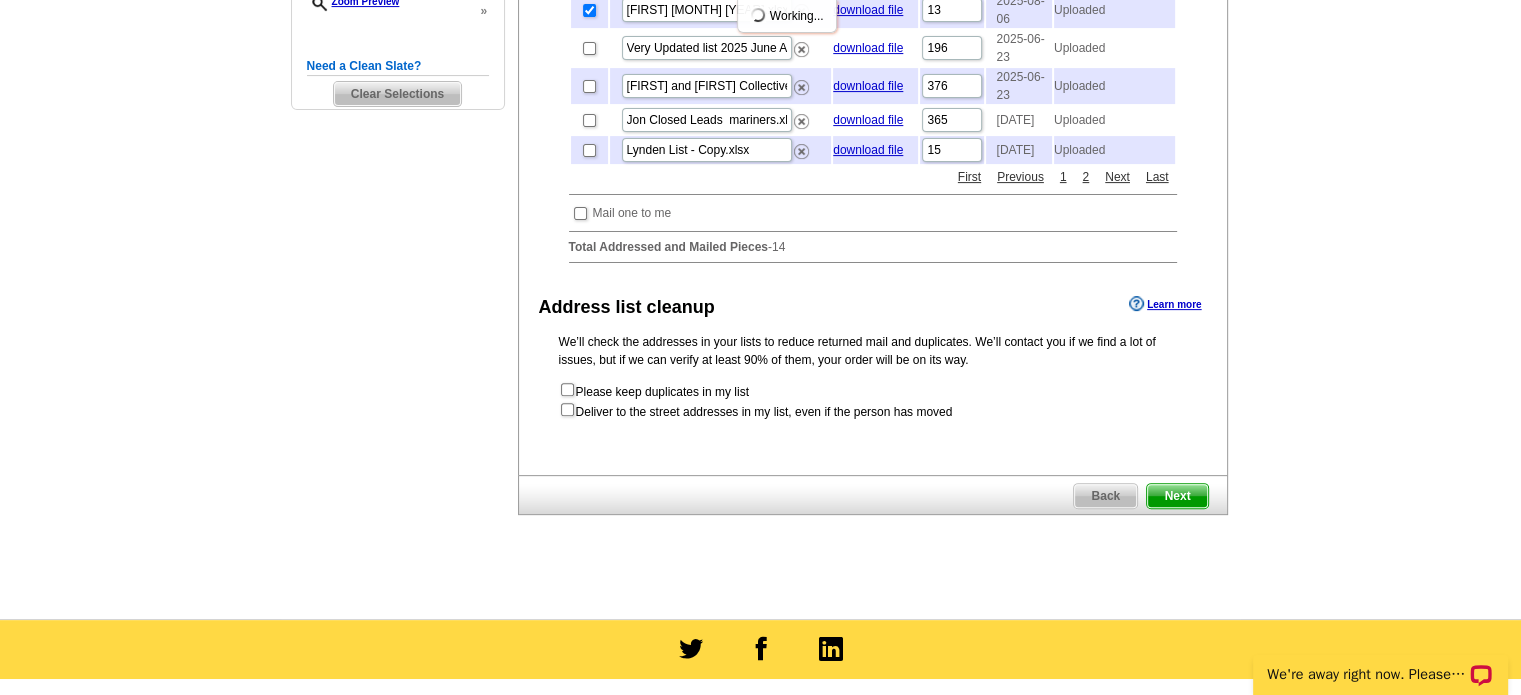 click on "Next" at bounding box center (1177, 496) 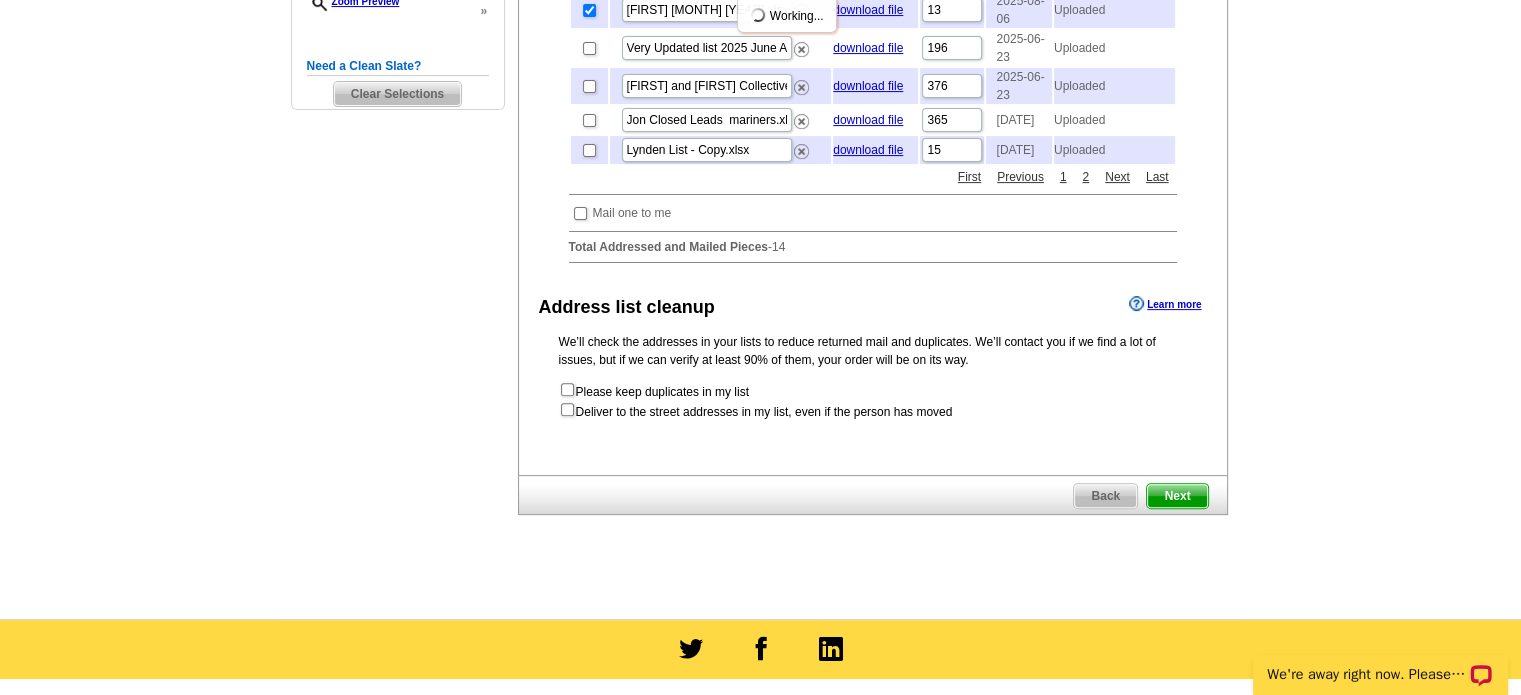 scroll, scrollTop: 0, scrollLeft: 0, axis: both 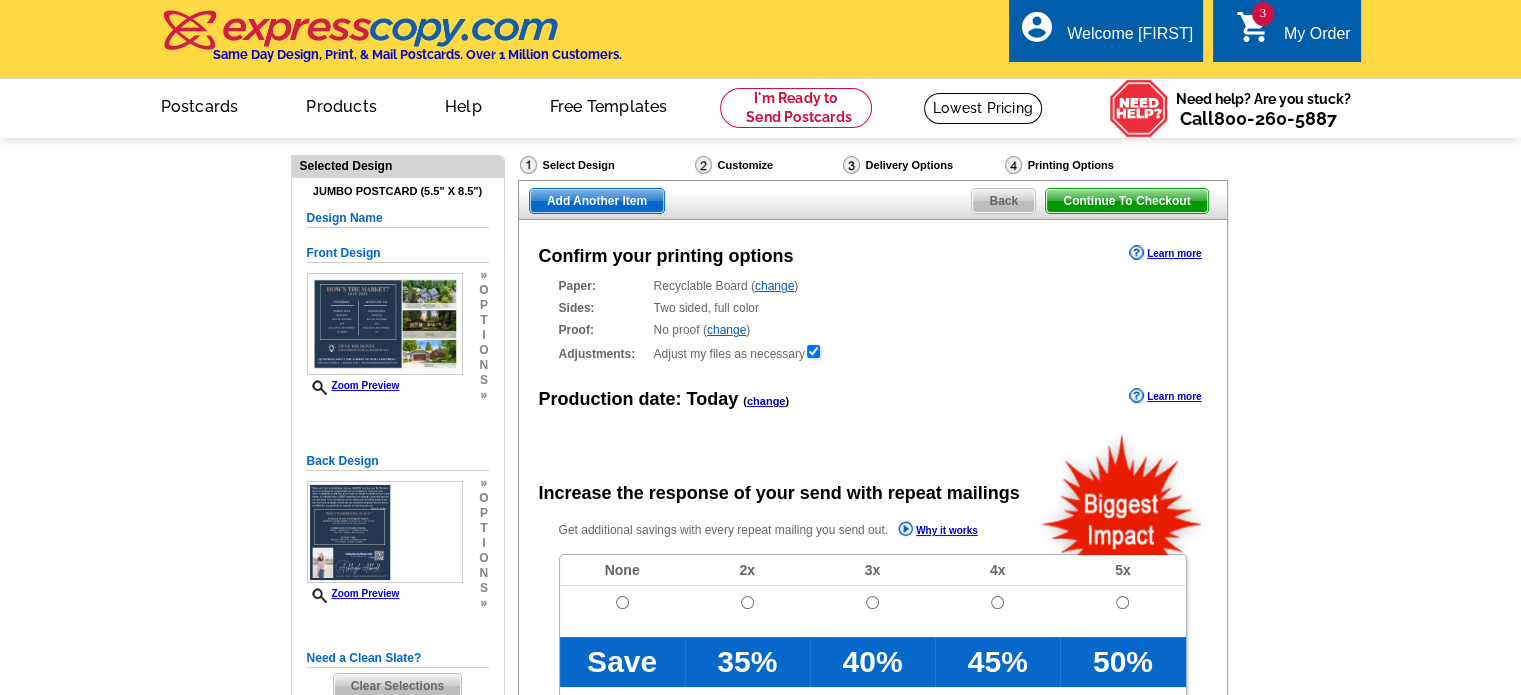 radio on "false" 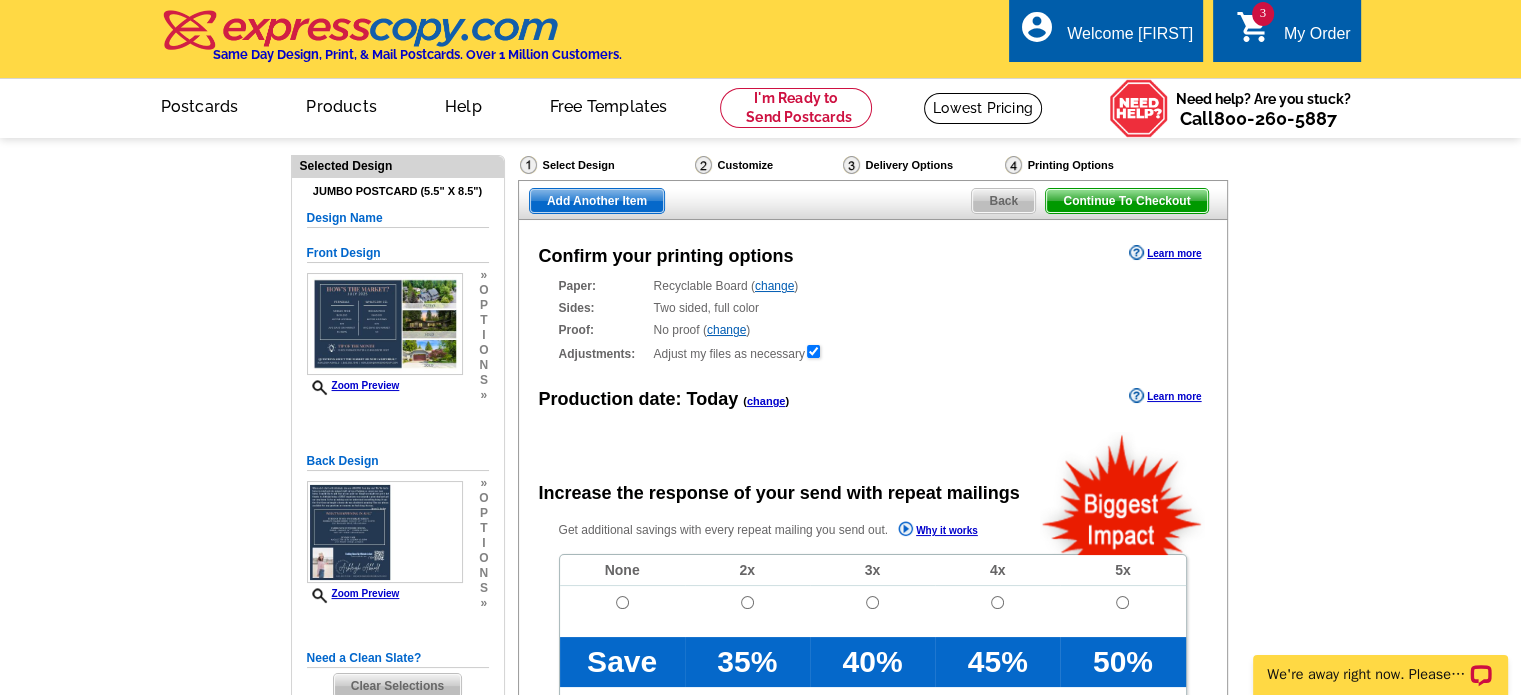 scroll, scrollTop: 0, scrollLeft: 0, axis: both 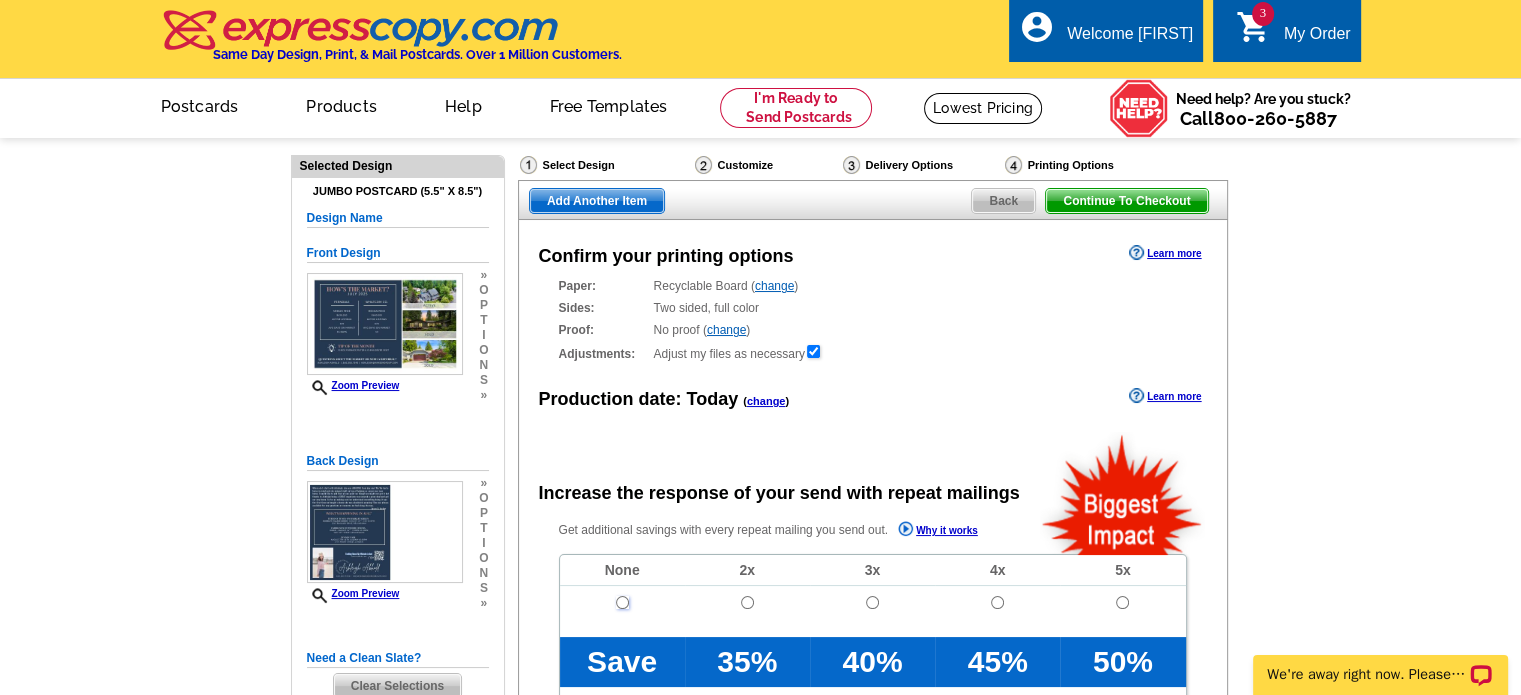click at bounding box center (622, 602) 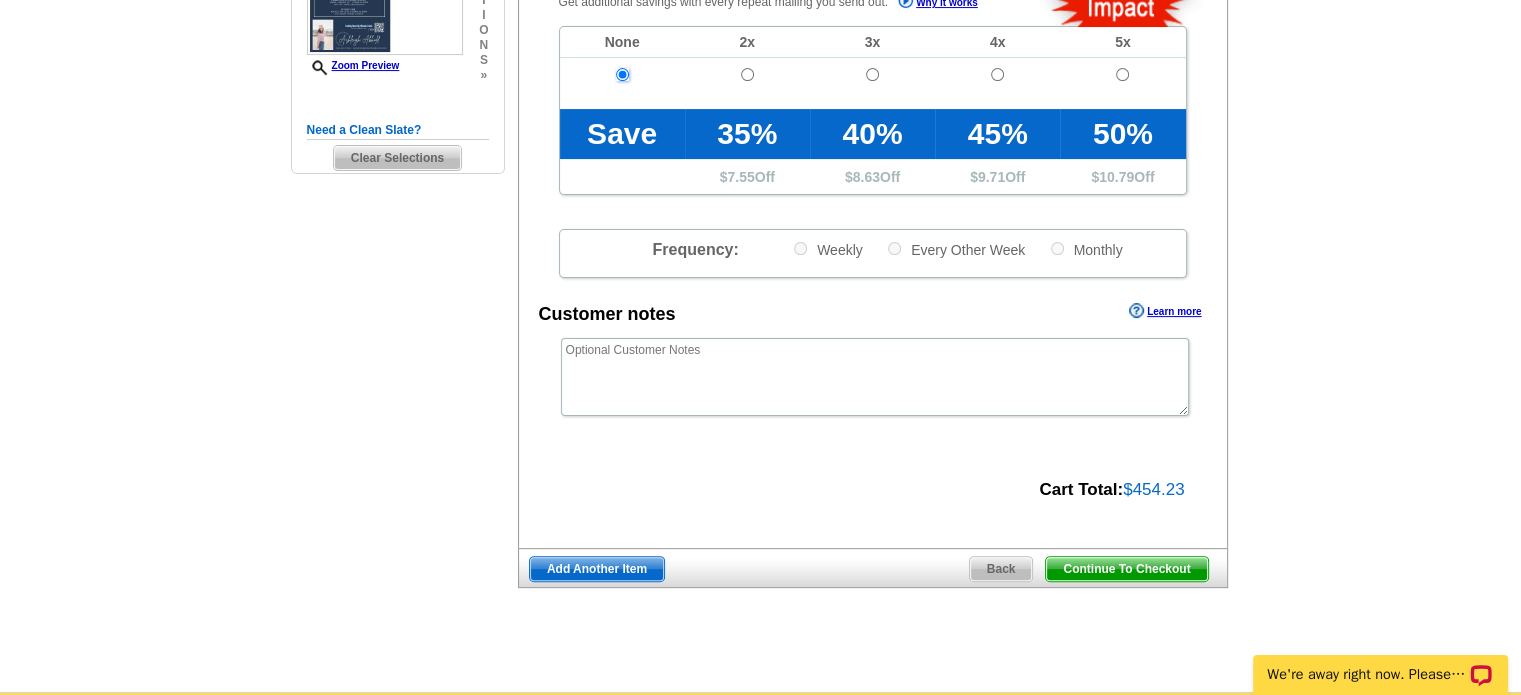 scroll, scrollTop: 590, scrollLeft: 0, axis: vertical 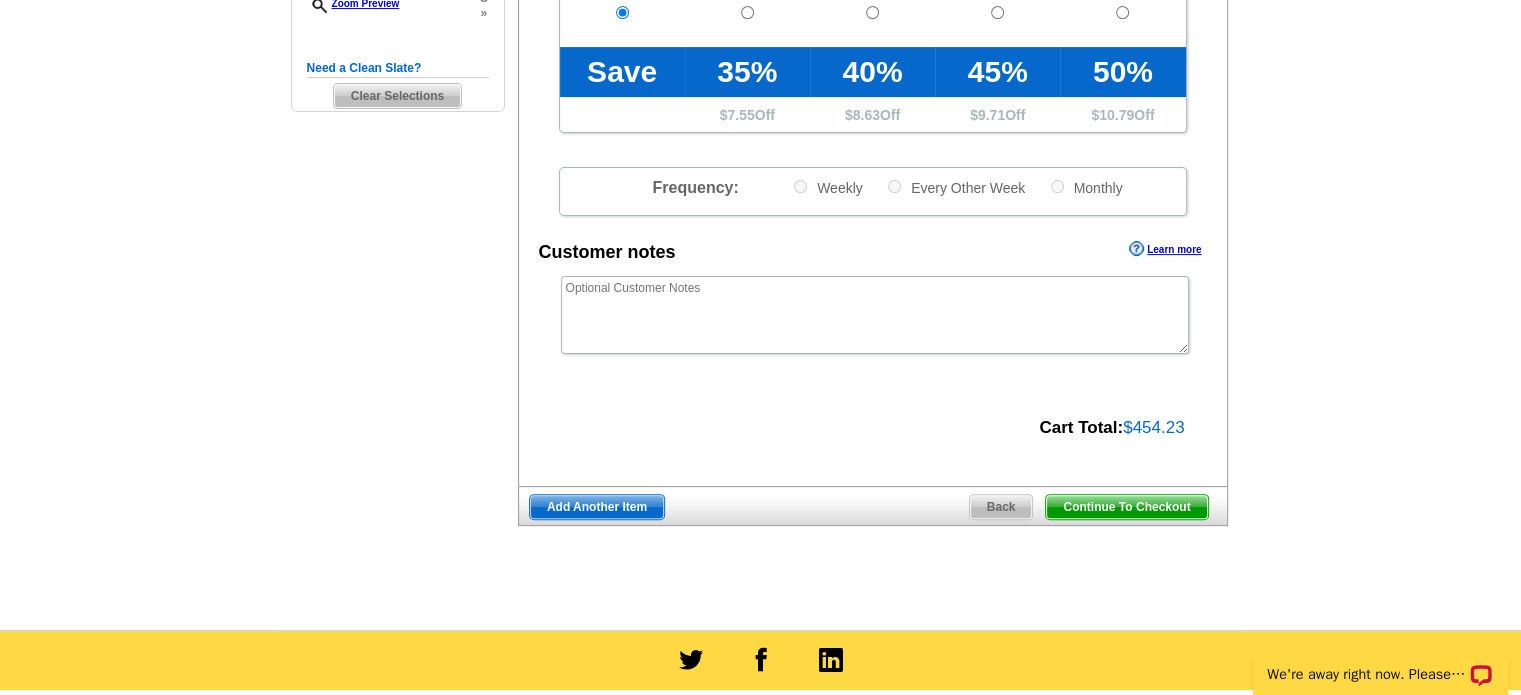 click on "Add Another Item" at bounding box center (597, 507) 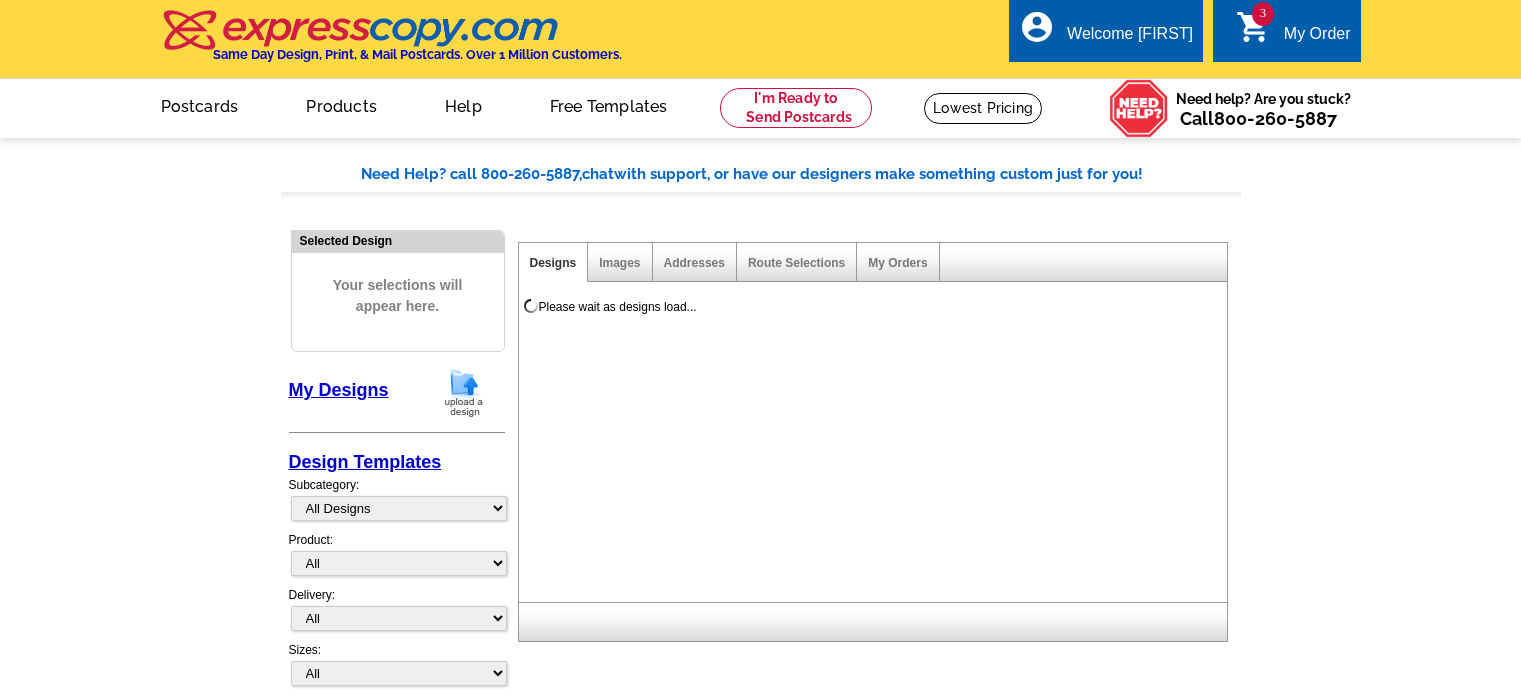 scroll, scrollTop: 0, scrollLeft: 0, axis: both 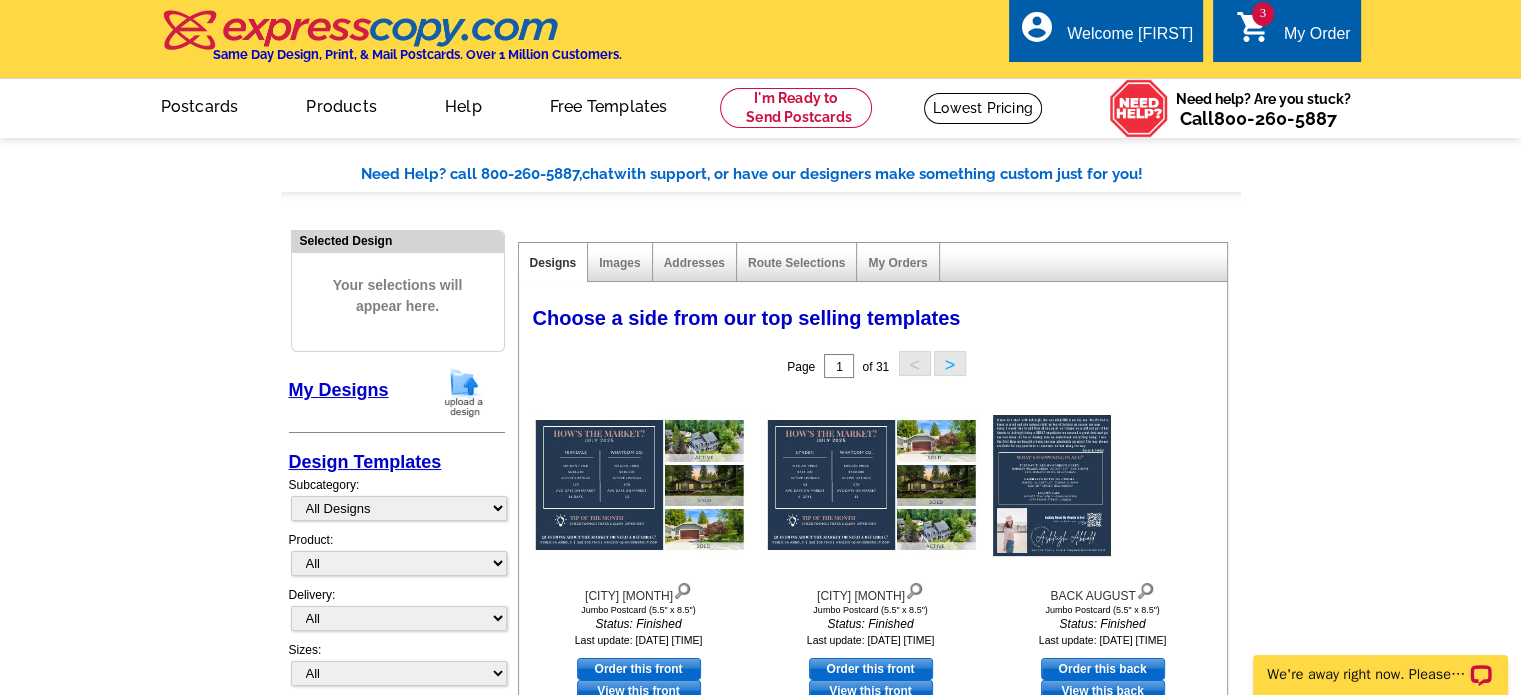 click at bounding box center [464, 392] 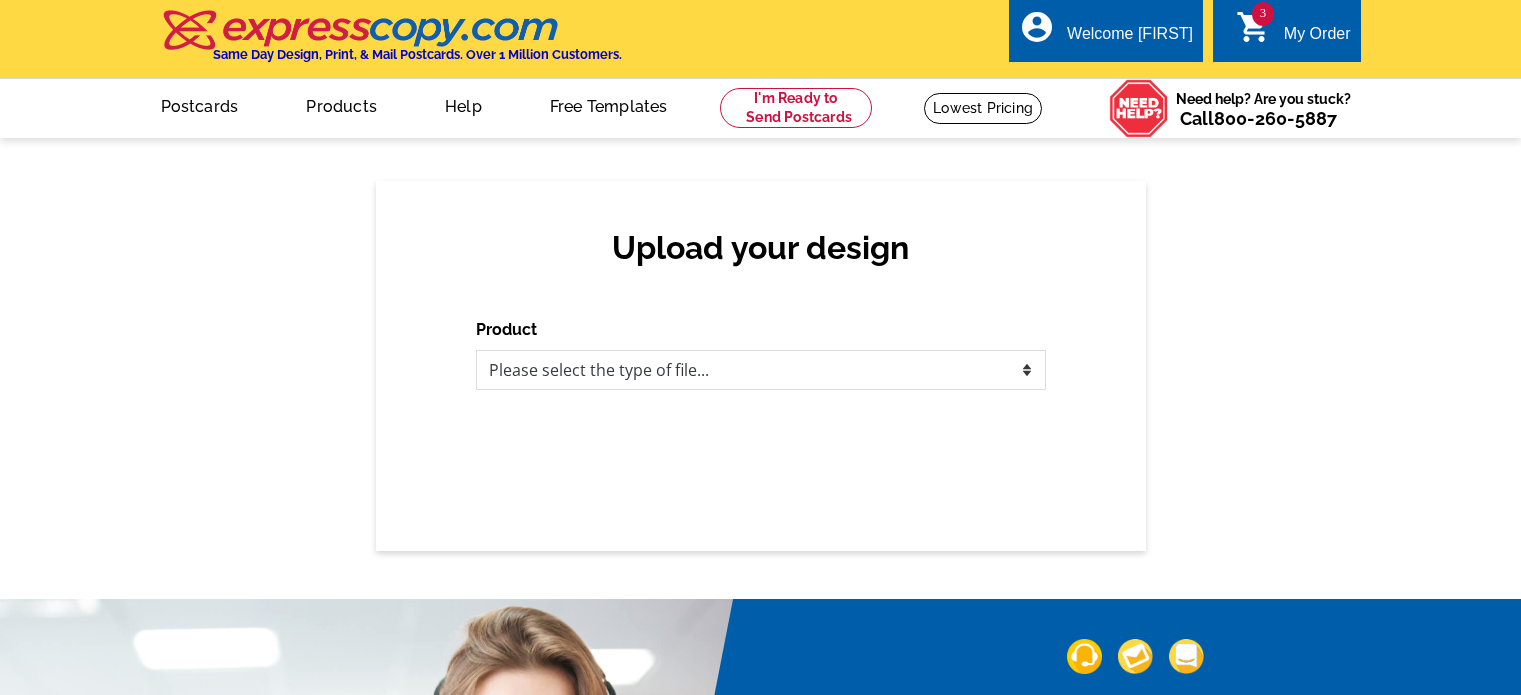 scroll, scrollTop: 0, scrollLeft: 0, axis: both 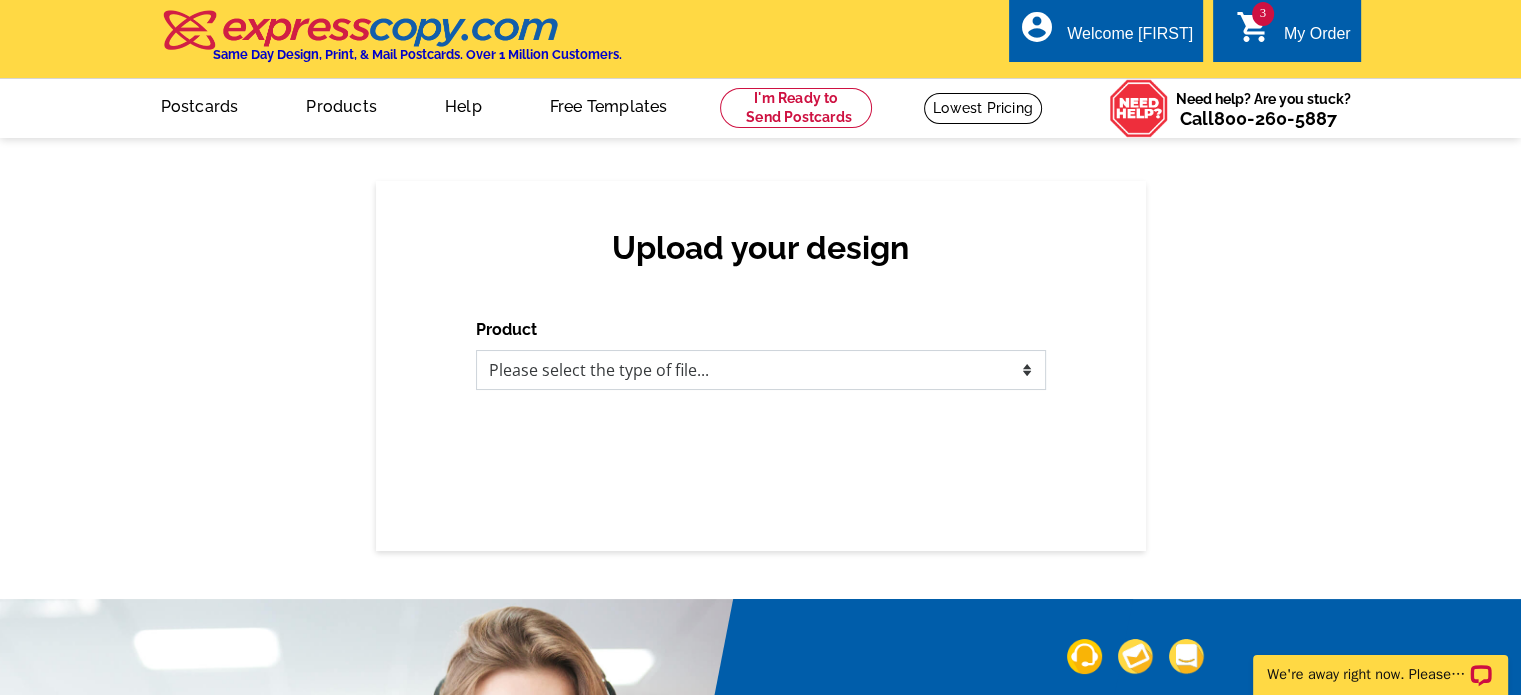 click on "Please select the type of file...
Postcards
Business Cards
Letters and flyers
Greeting Cards
Door Hangers" at bounding box center (761, 370) 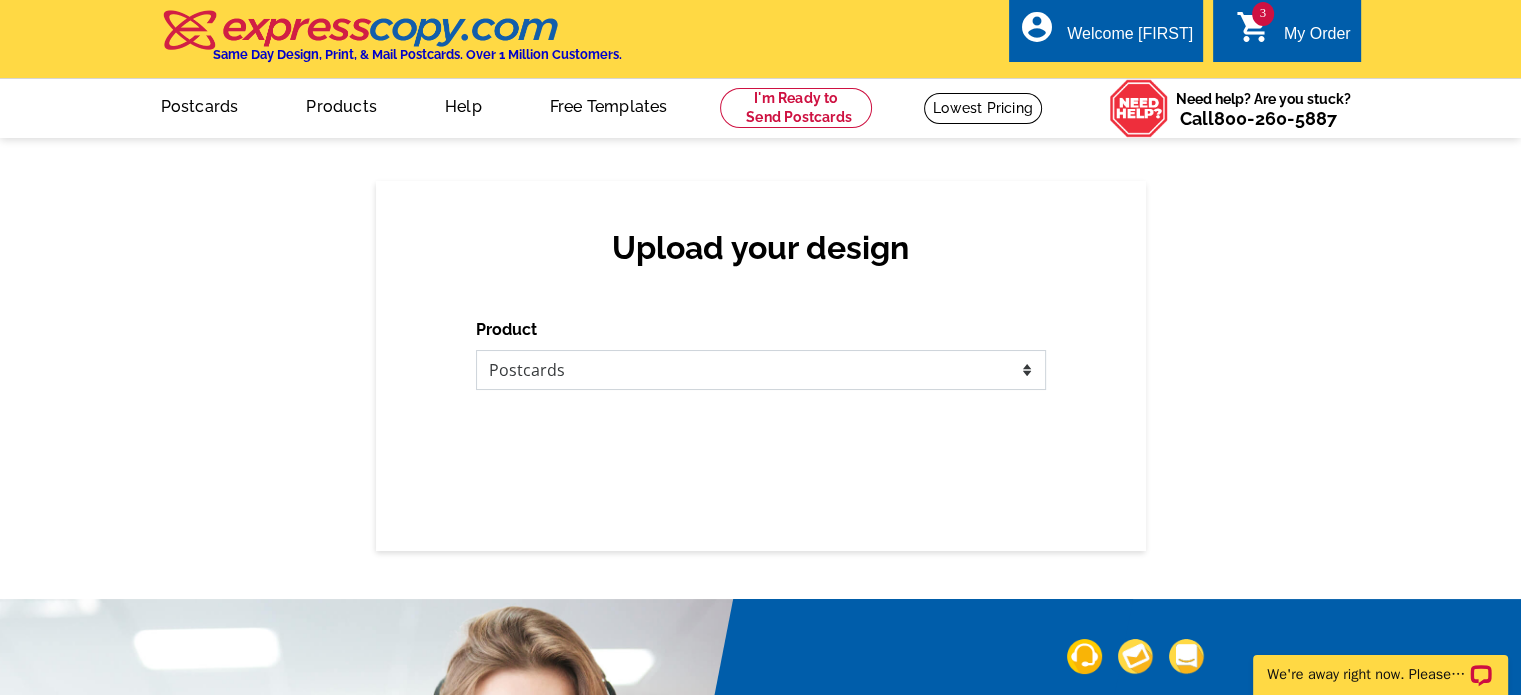 click on "Please select the type of file...
Postcards
Business Cards
Letters and flyers
Greeting Cards
Door Hangers" at bounding box center (761, 370) 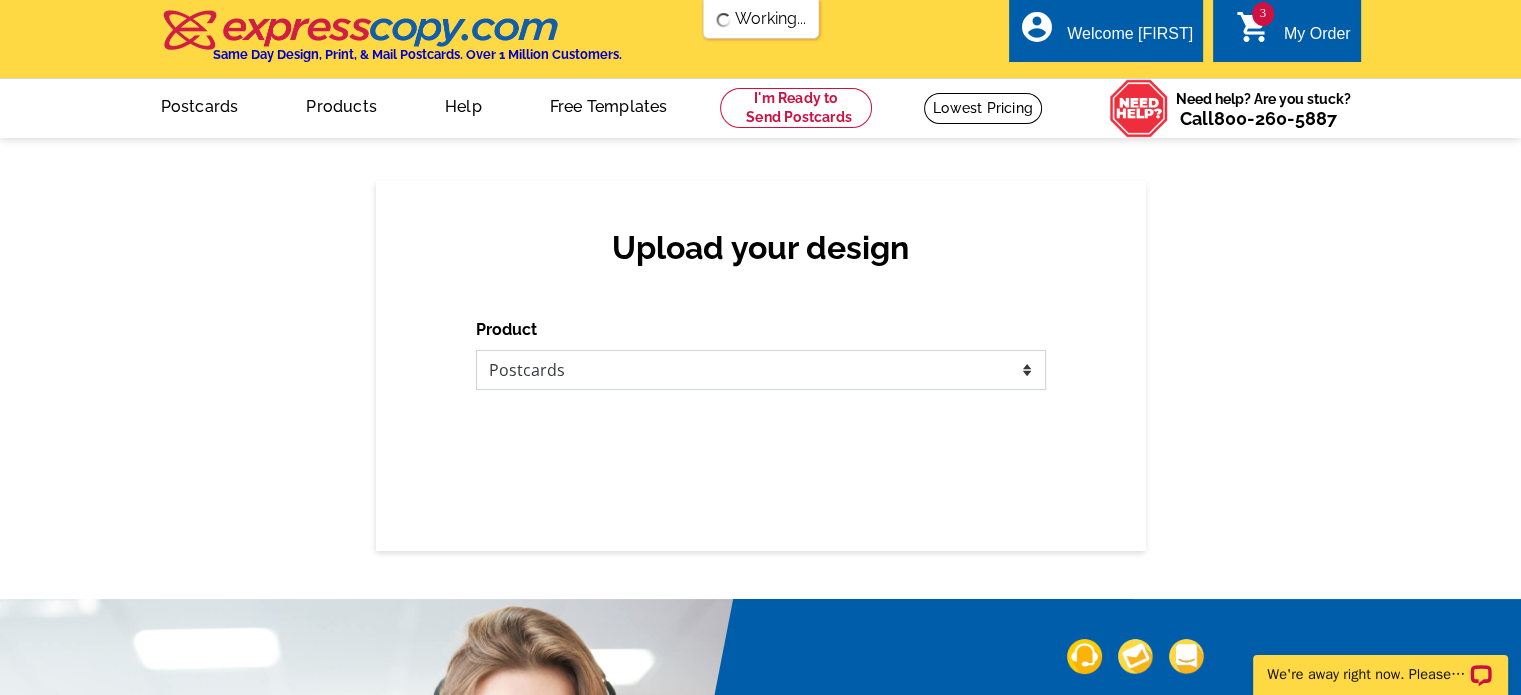 scroll, scrollTop: 0, scrollLeft: 0, axis: both 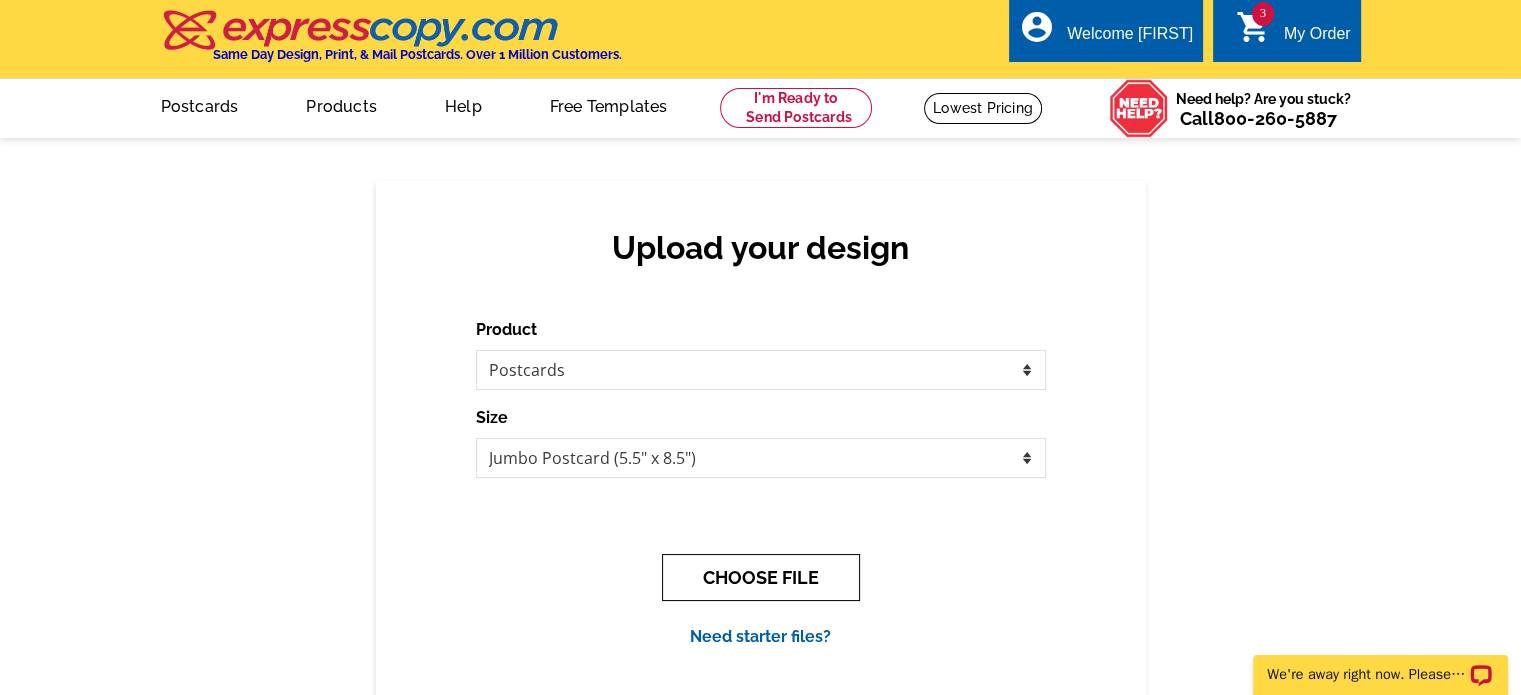 click on "CHOOSE FILE" at bounding box center [761, 577] 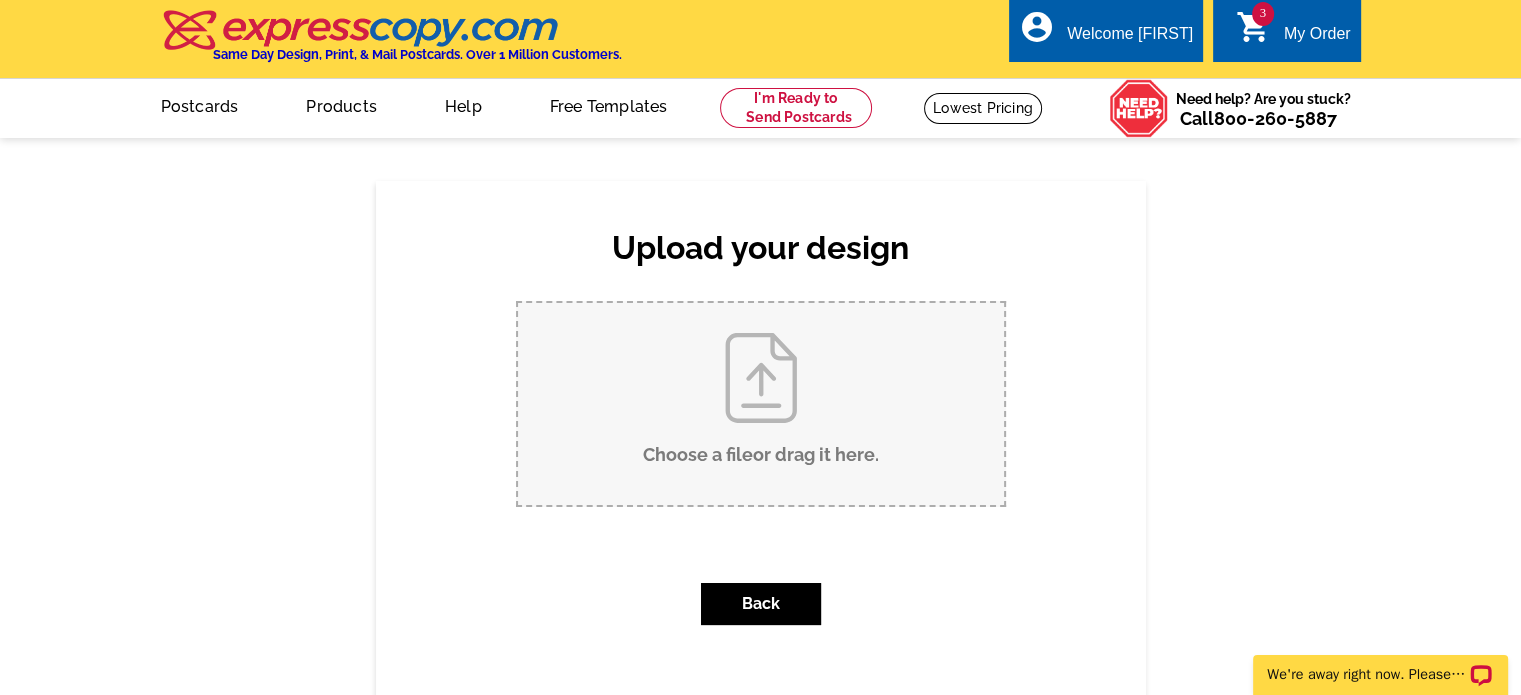 click on "Choose a file  or drag it here ." at bounding box center (761, 404) 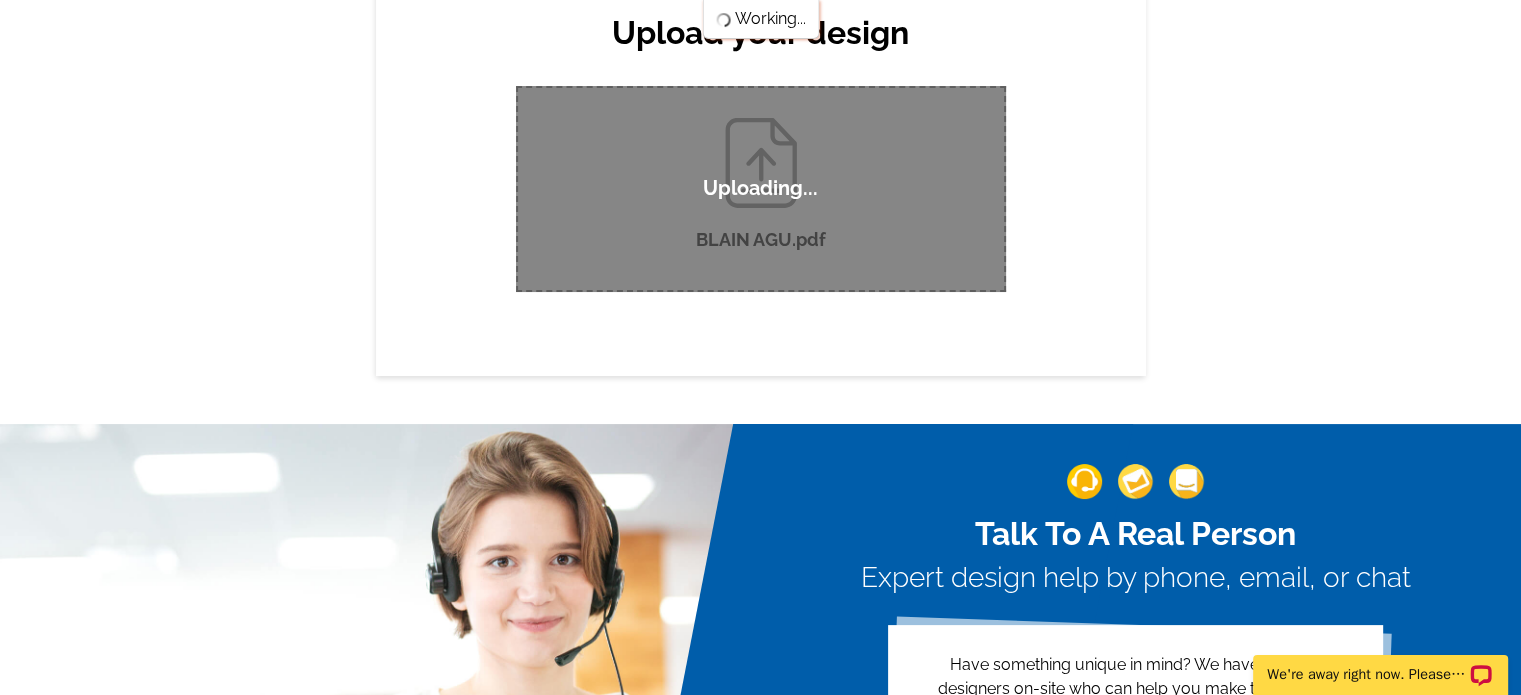scroll, scrollTop: 222, scrollLeft: 0, axis: vertical 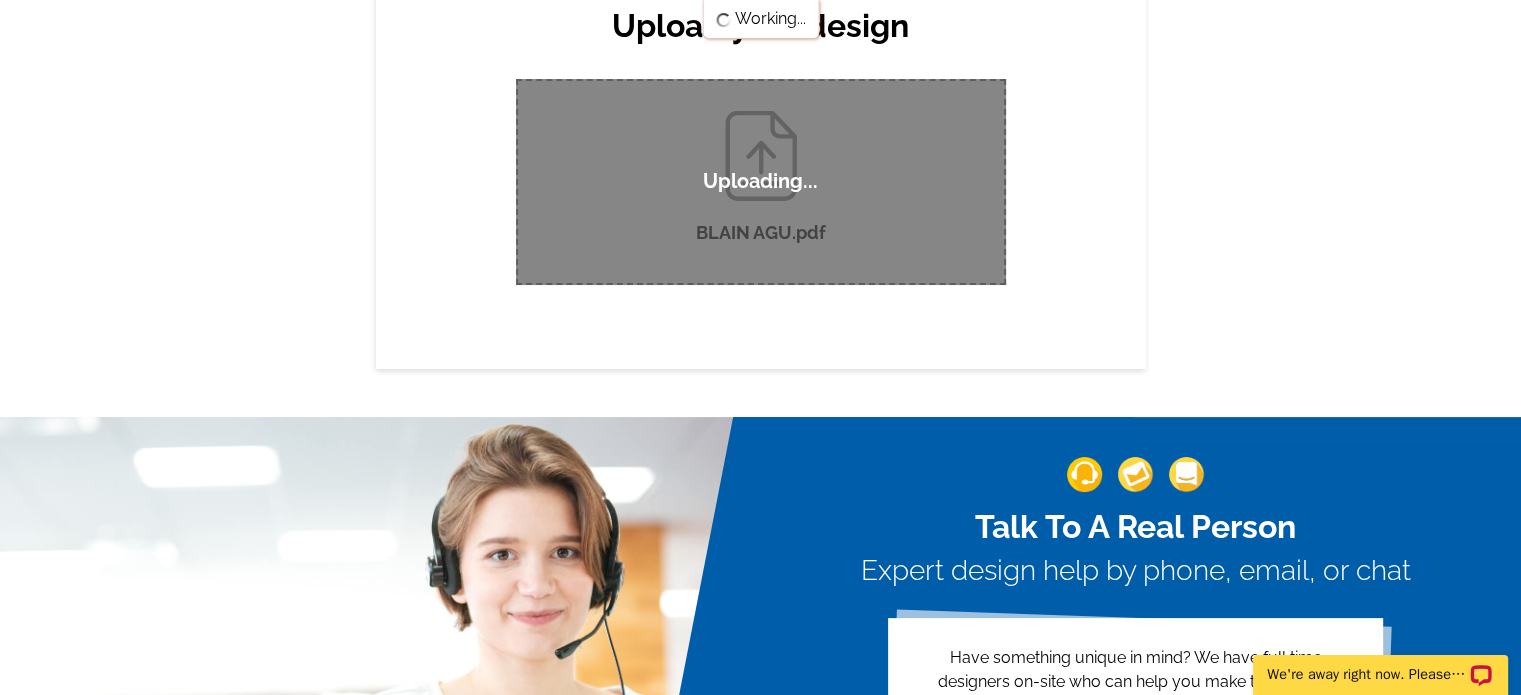 type 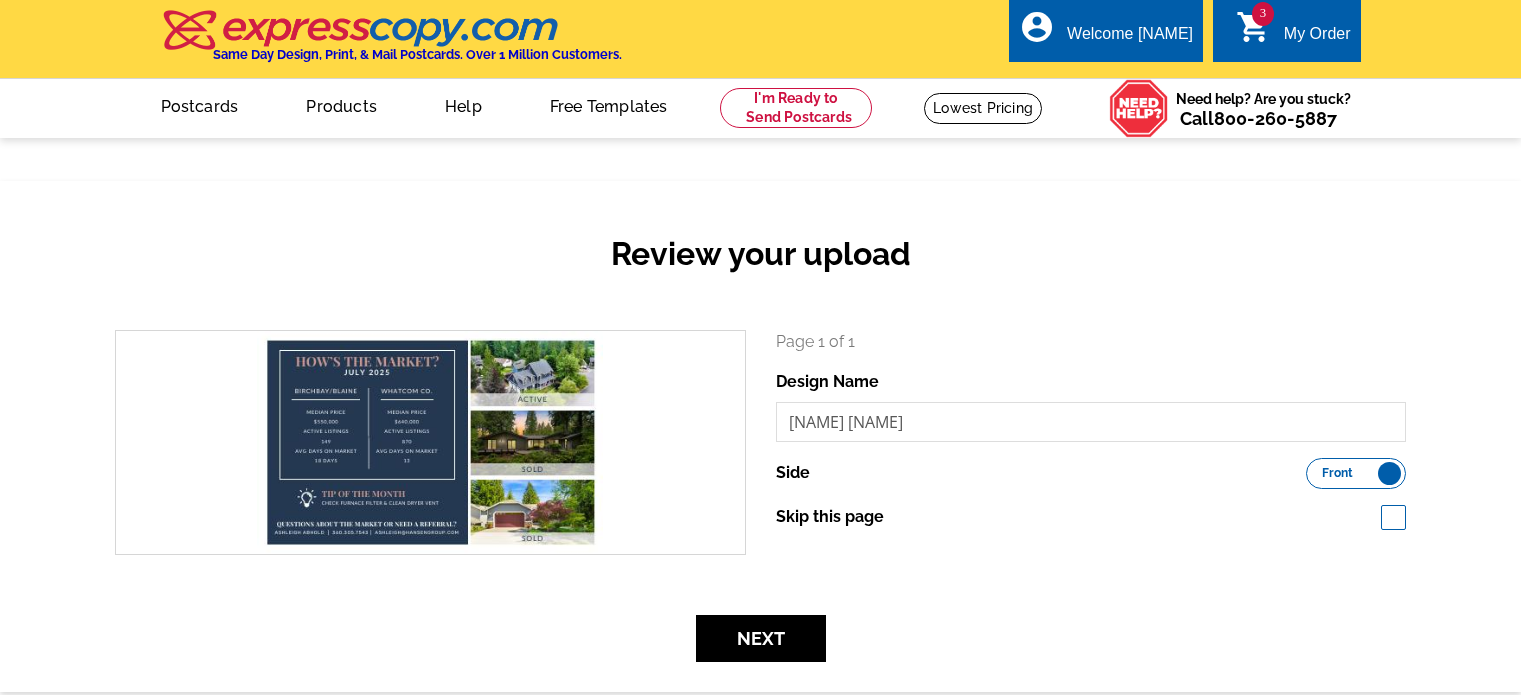 scroll, scrollTop: 0, scrollLeft: 0, axis: both 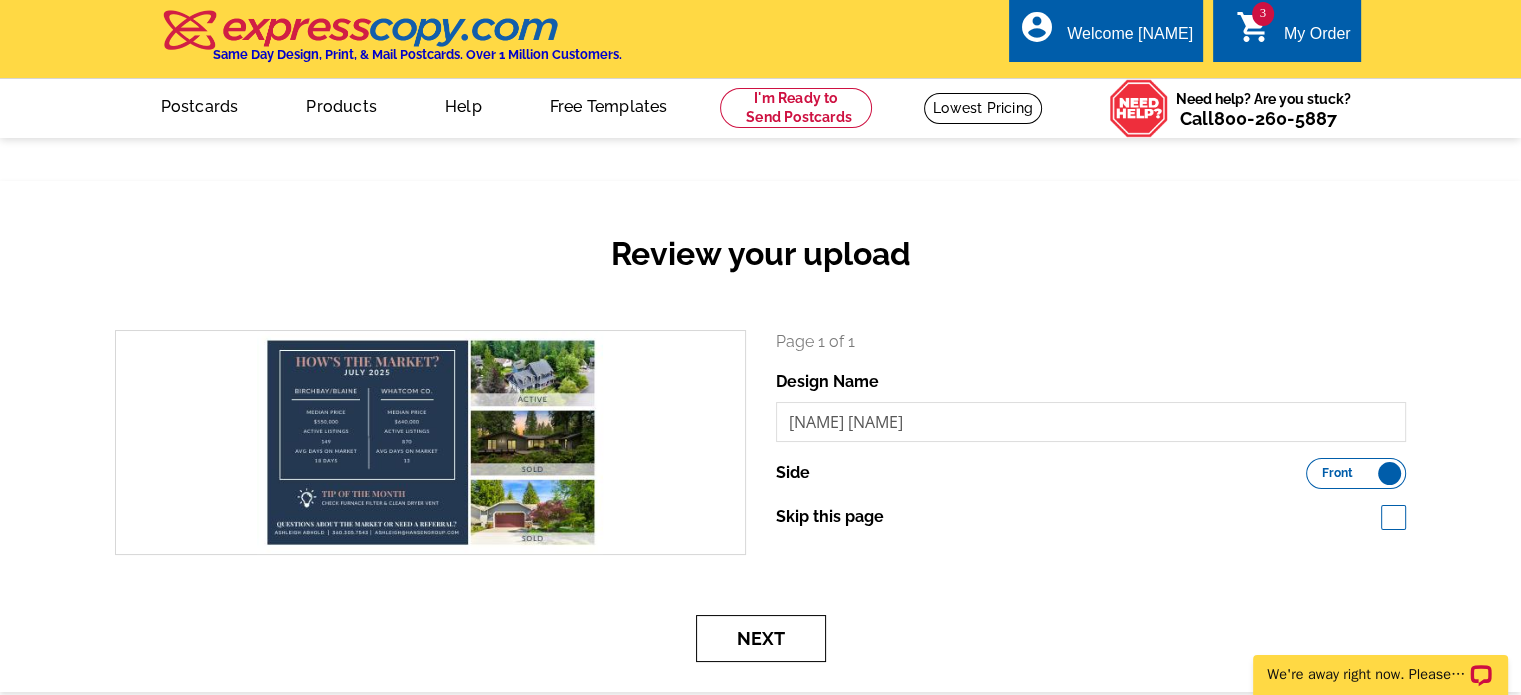 click on "Next" at bounding box center [761, 638] 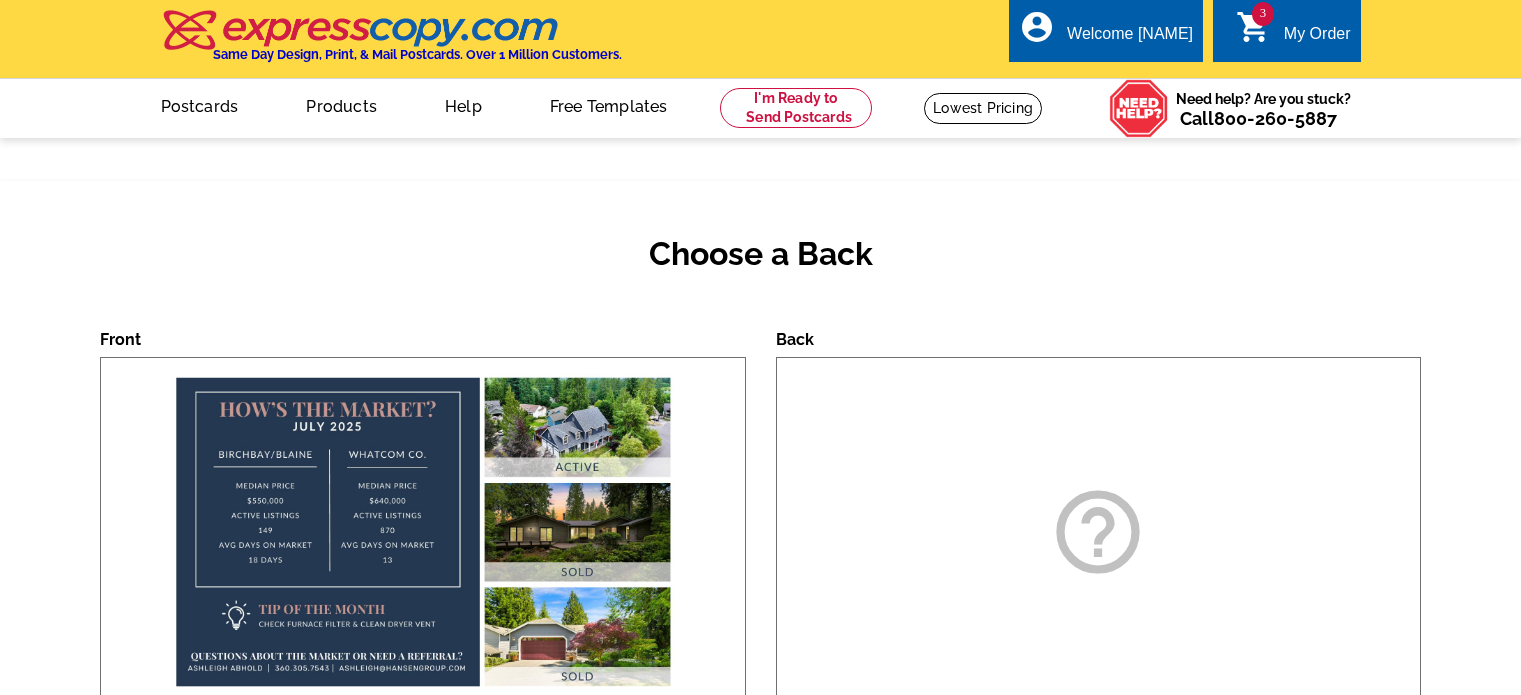 scroll, scrollTop: 0, scrollLeft: 0, axis: both 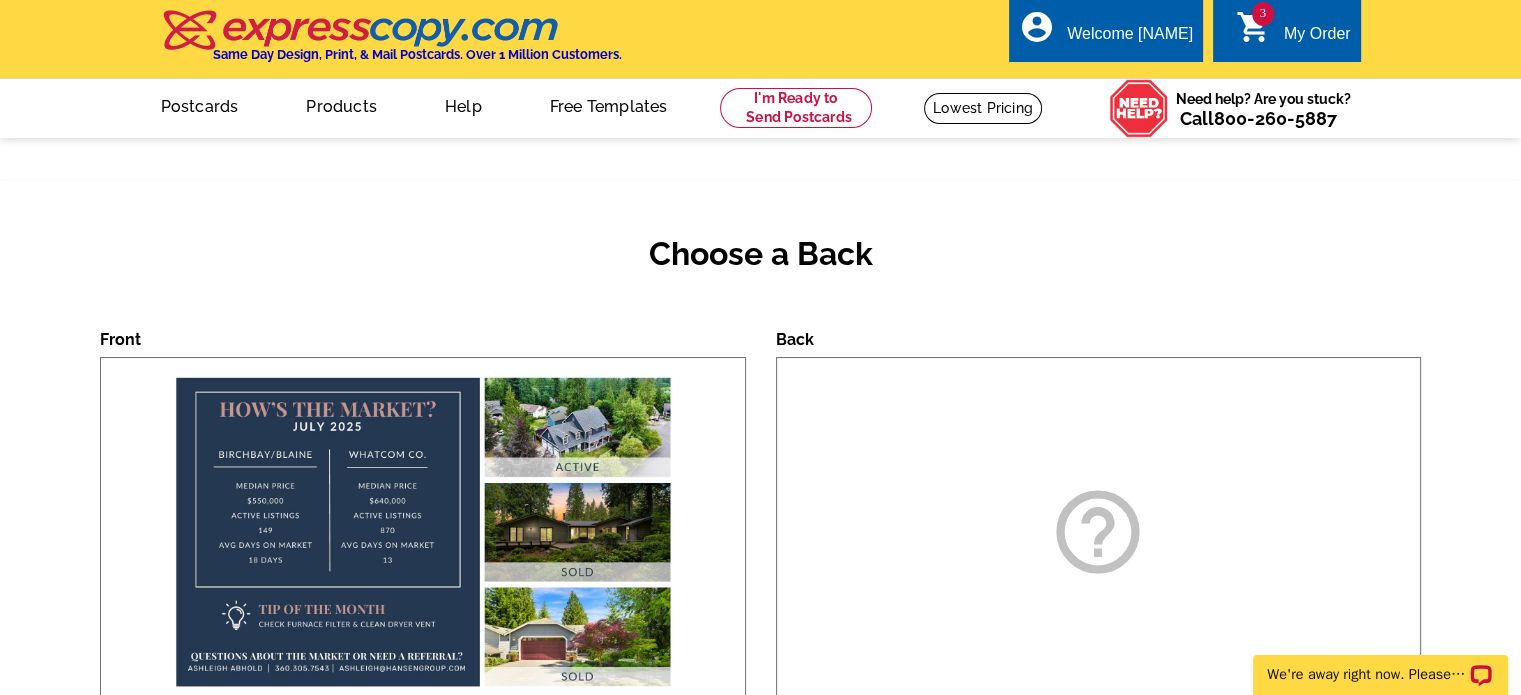drag, startPoint x: 1518, startPoint y: 233, endPoint x: 1515, endPoint y: 299, distance: 66.068146 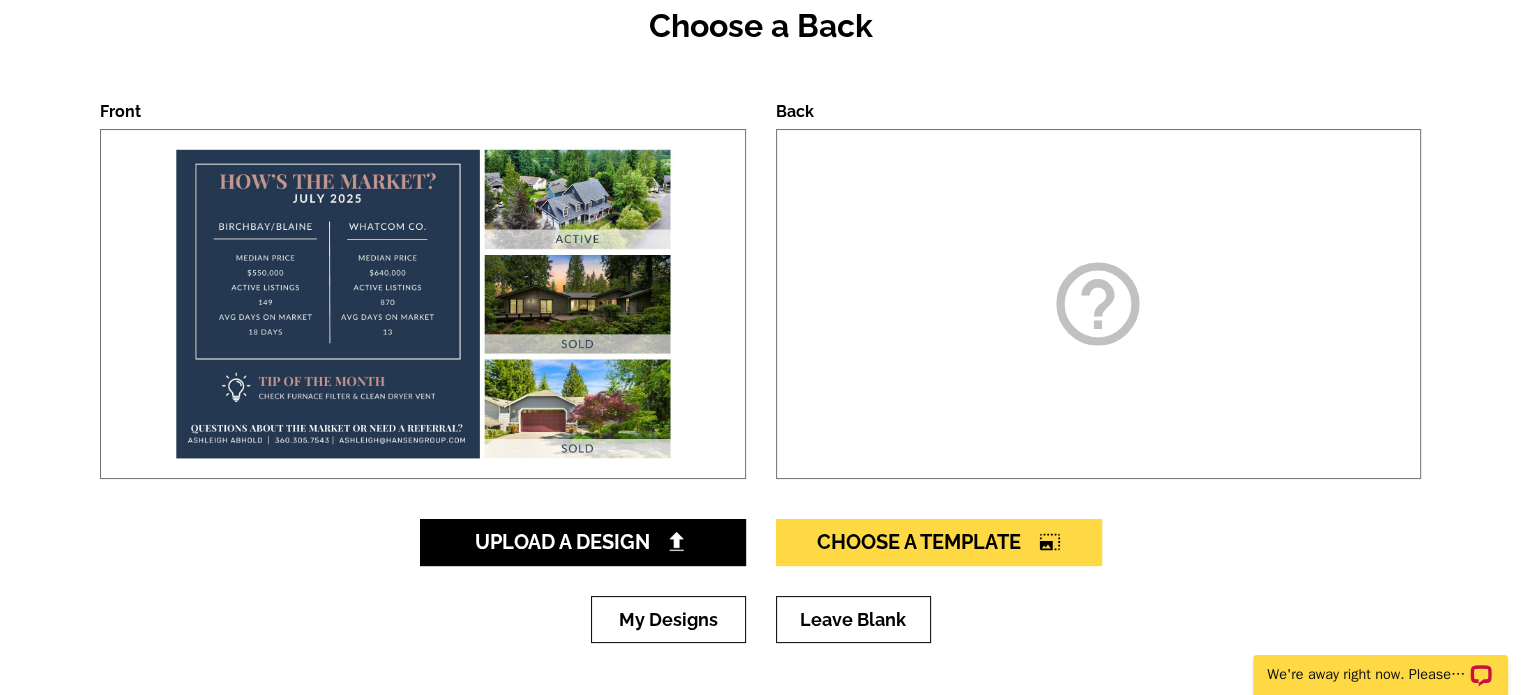 scroll, scrollTop: 275, scrollLeft: 0, axis: vertical 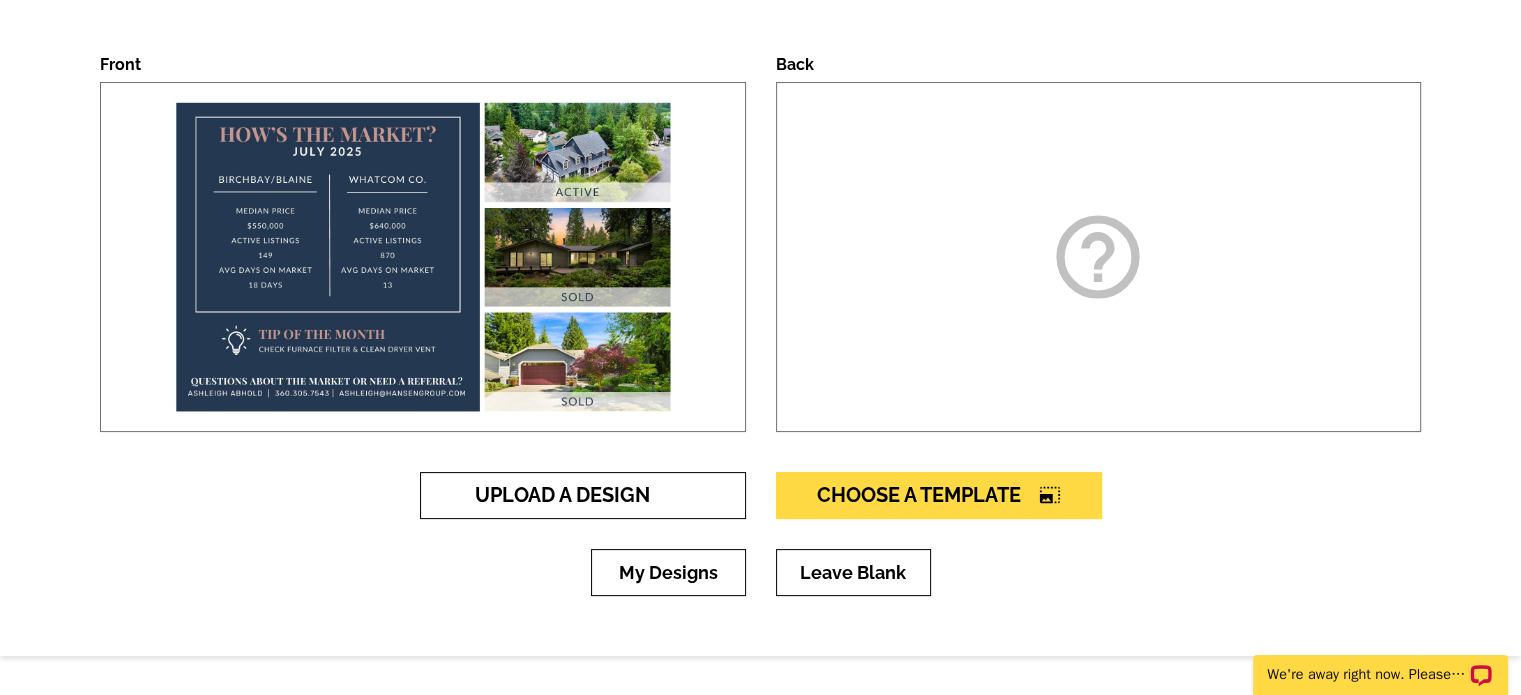 click on "Upload A Design" at bounding box center (583, 495) 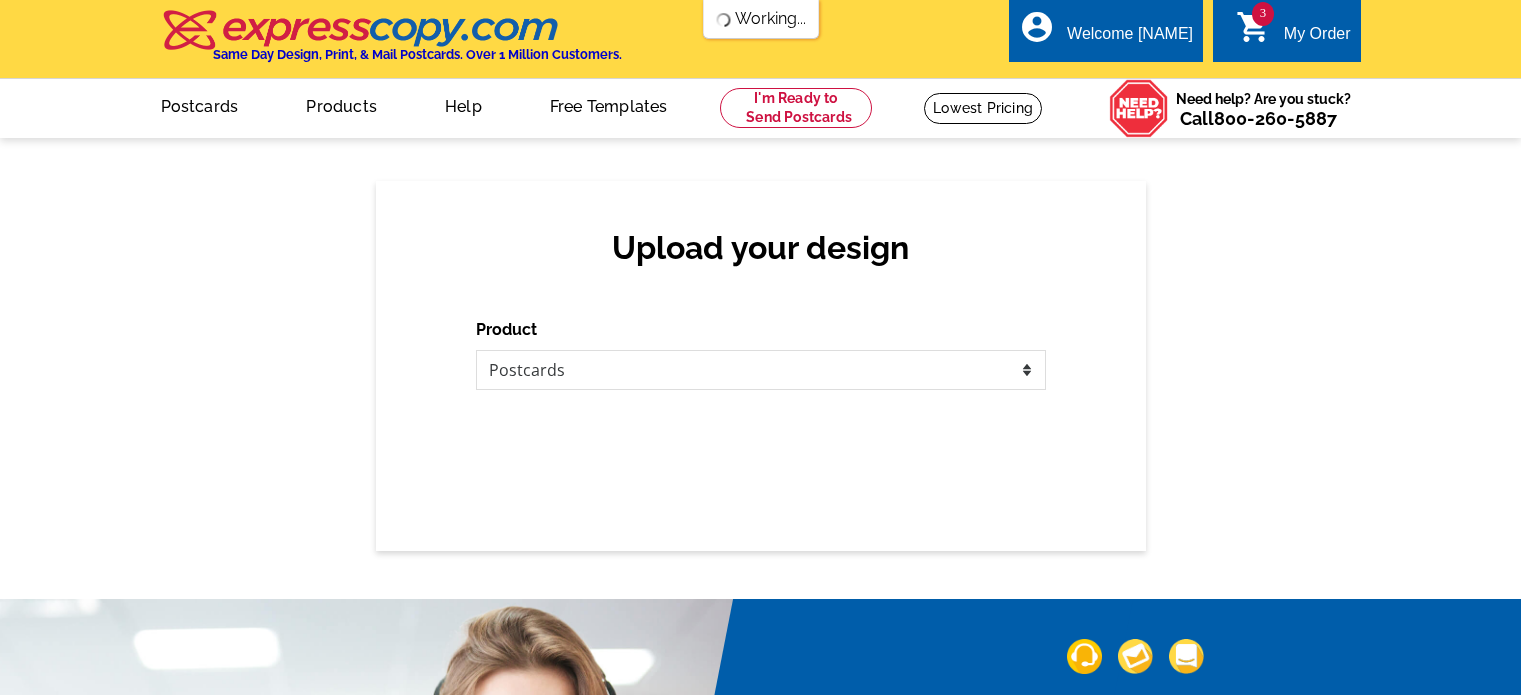 scroll, scrollTop: 0, scrollLeft: 0, axis: both 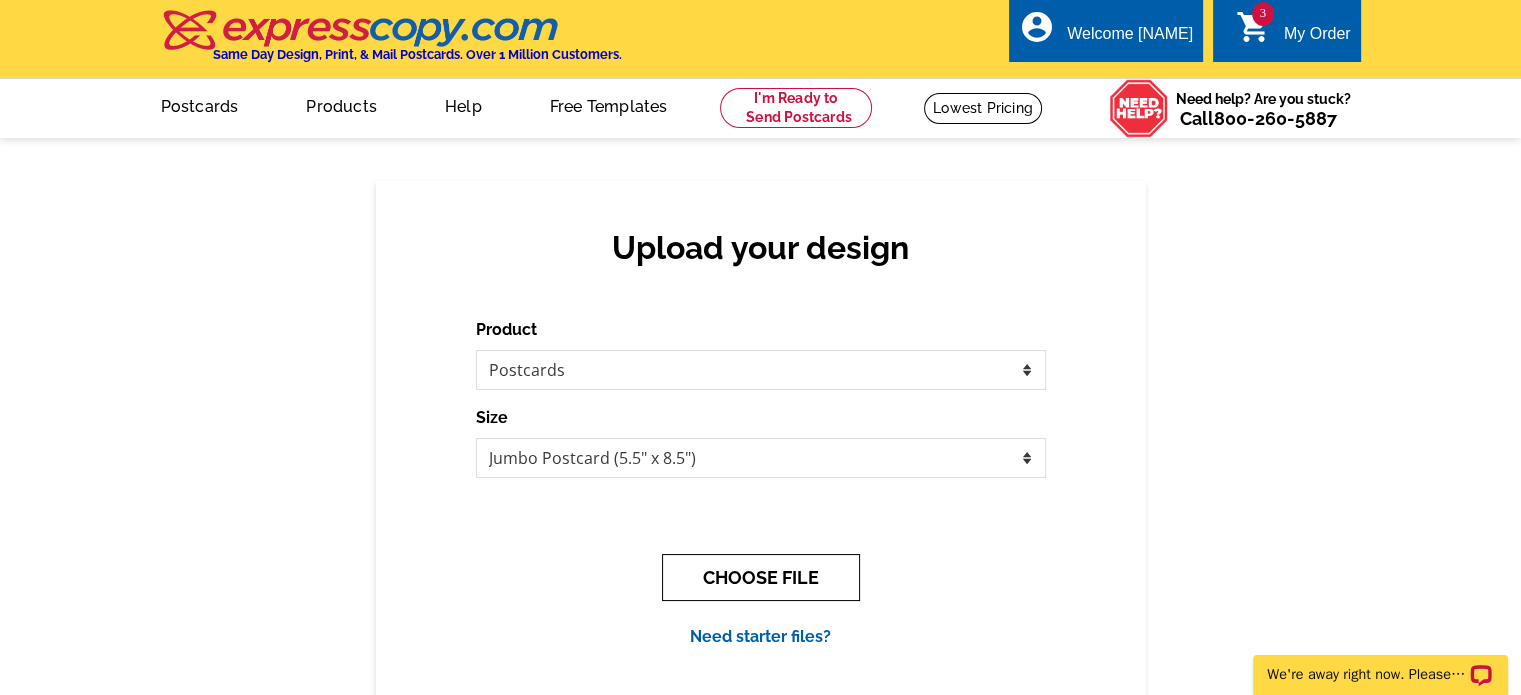click on "CHOOSE FILE" at bounding box center (761, 577) 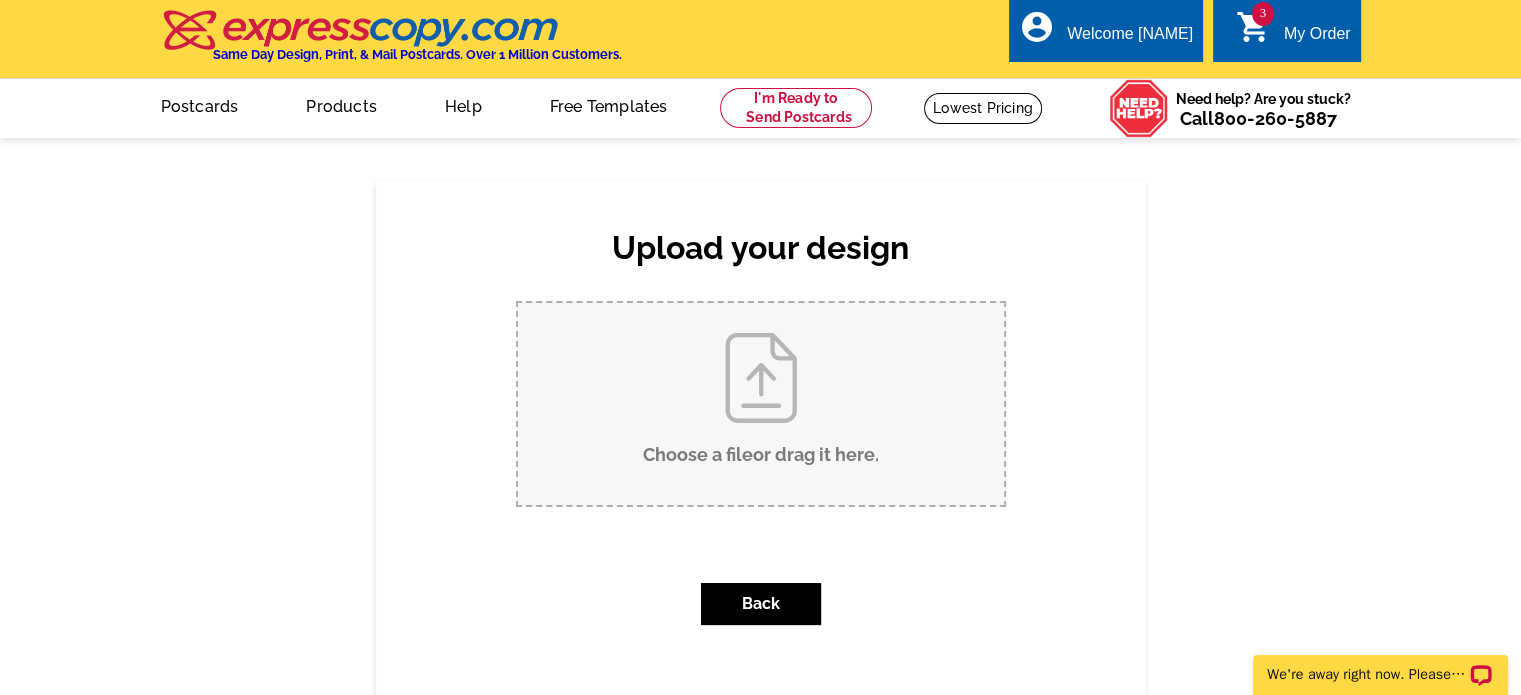 click on "Choose a file  or drag it here ." at bounding box center [761, 404] 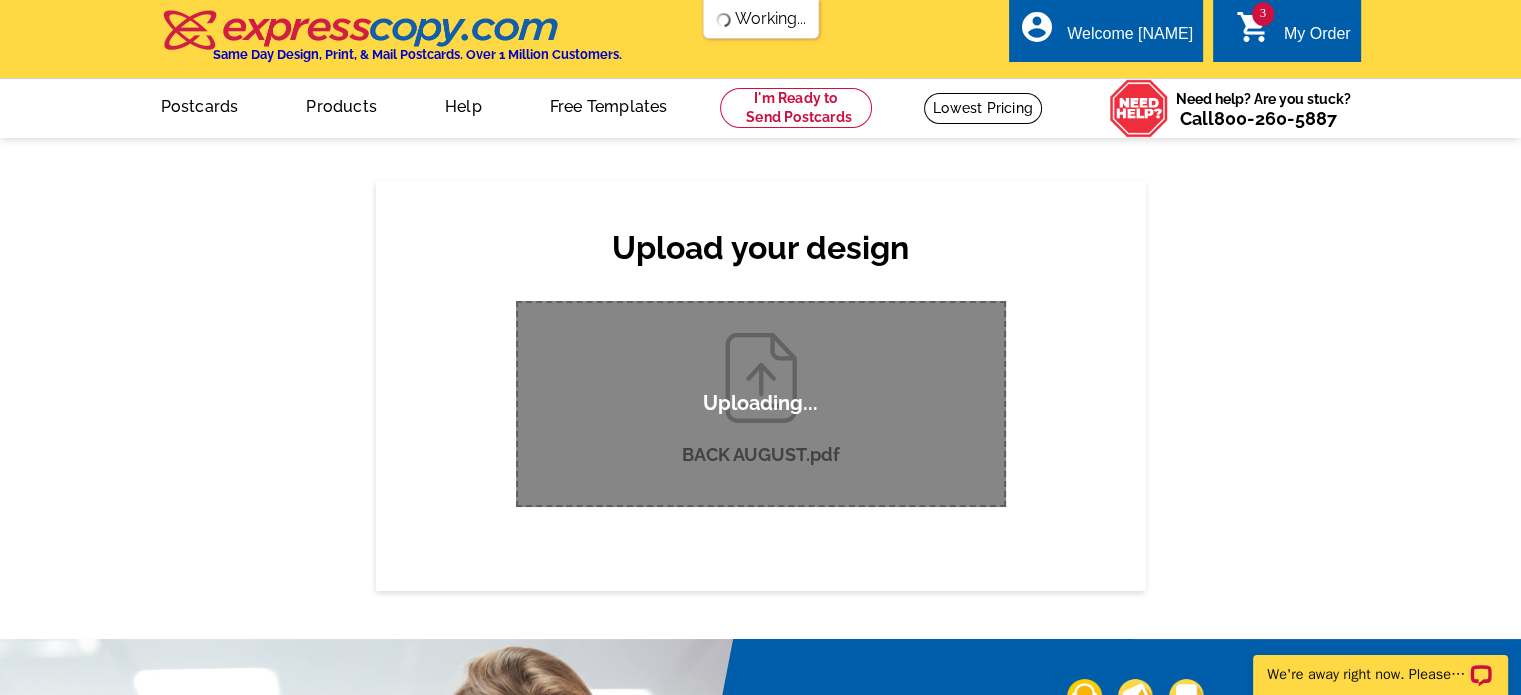 scroll, scrollTop: 0, scrollLeft: 0, axis: both 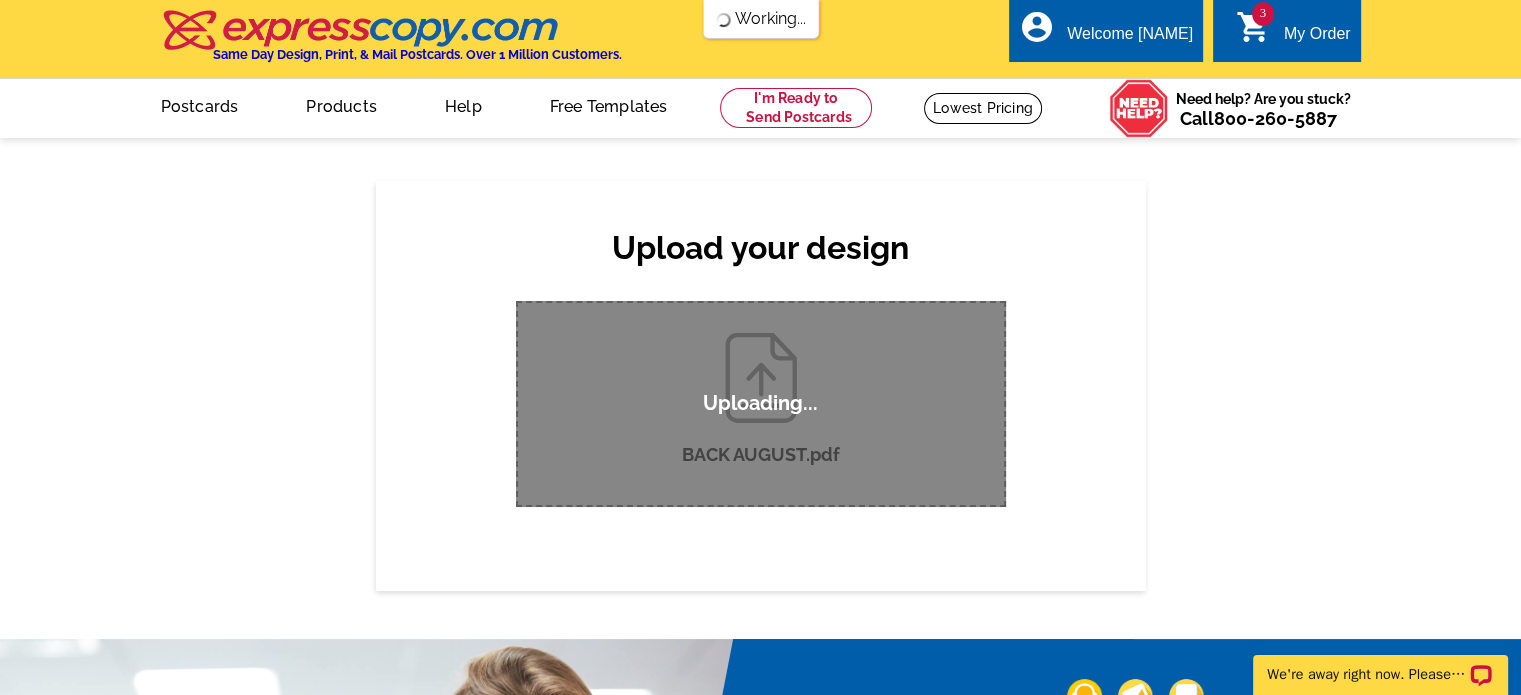 type 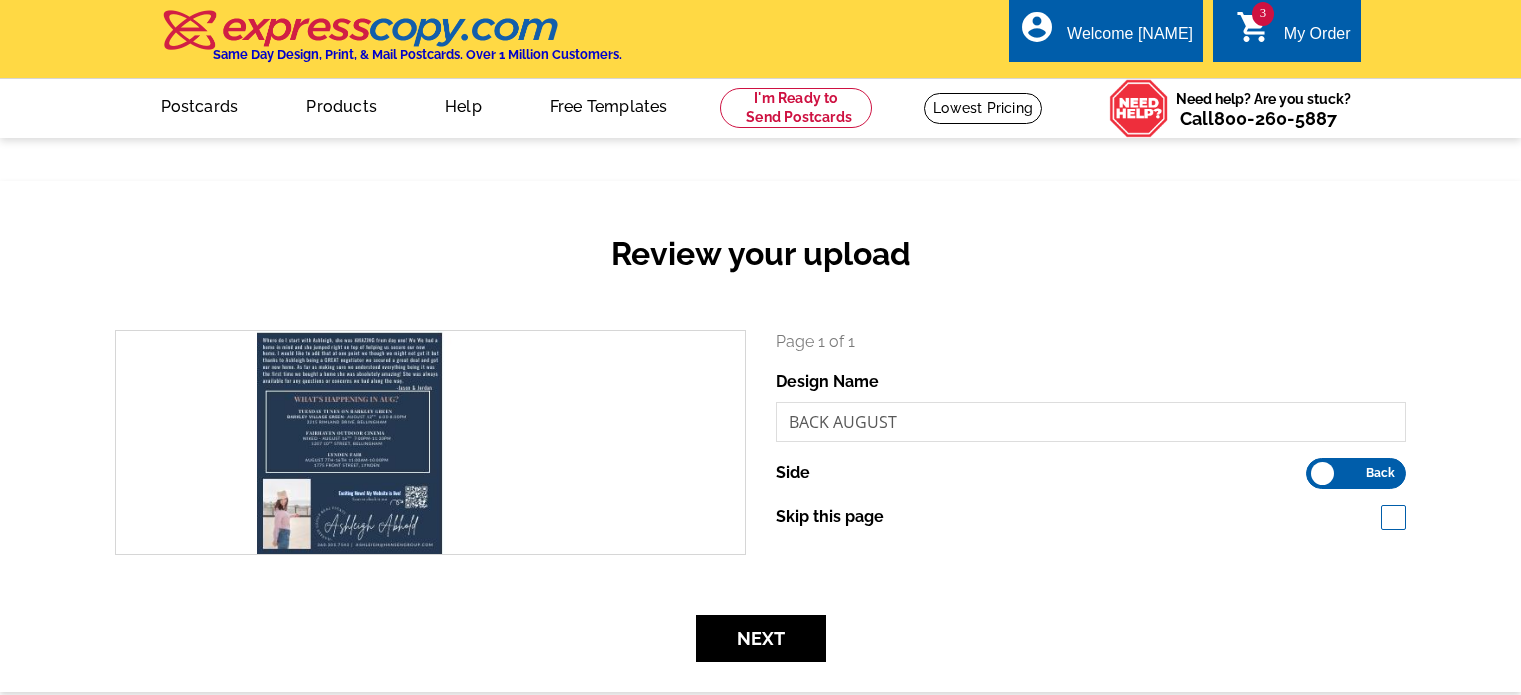scroll, scrollTop: 0, scrollLeft: 0, axis: both 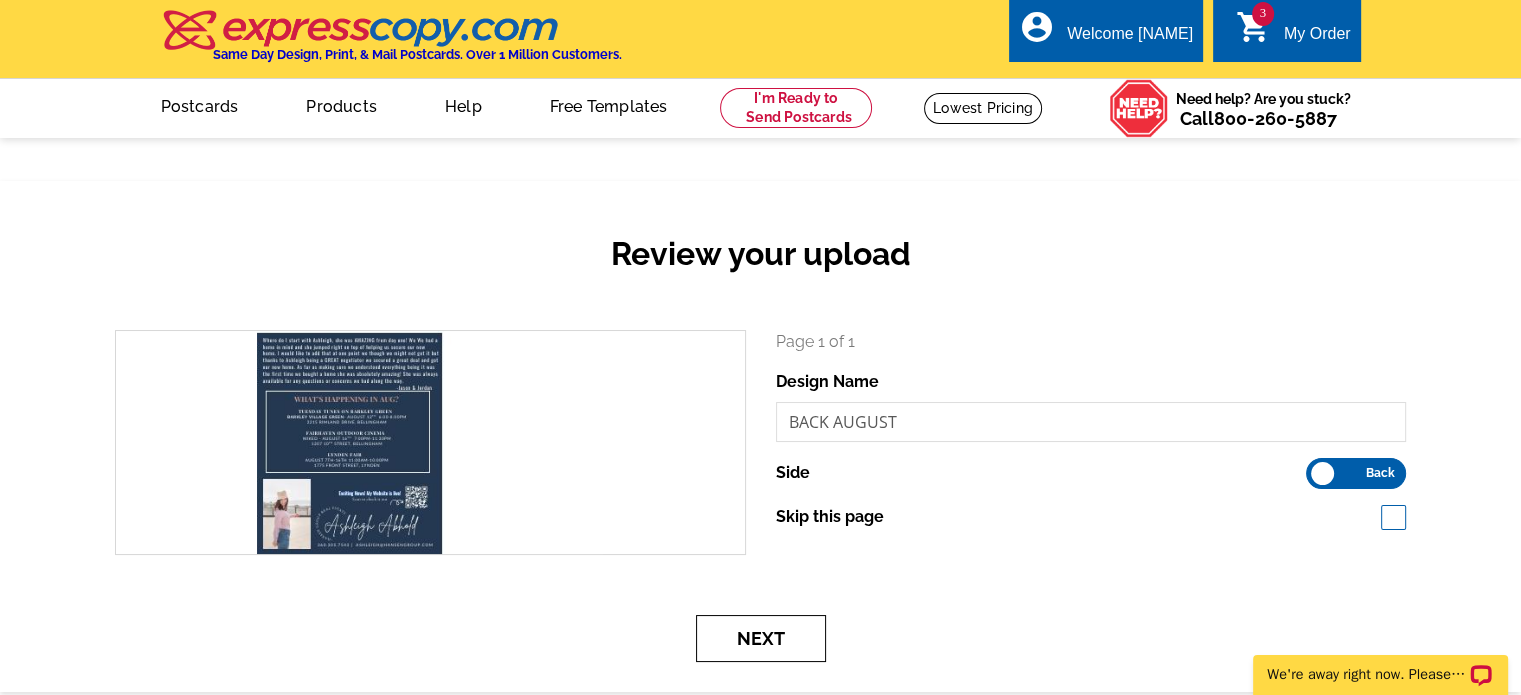 click on "Next" at bounding box center [761, 638] 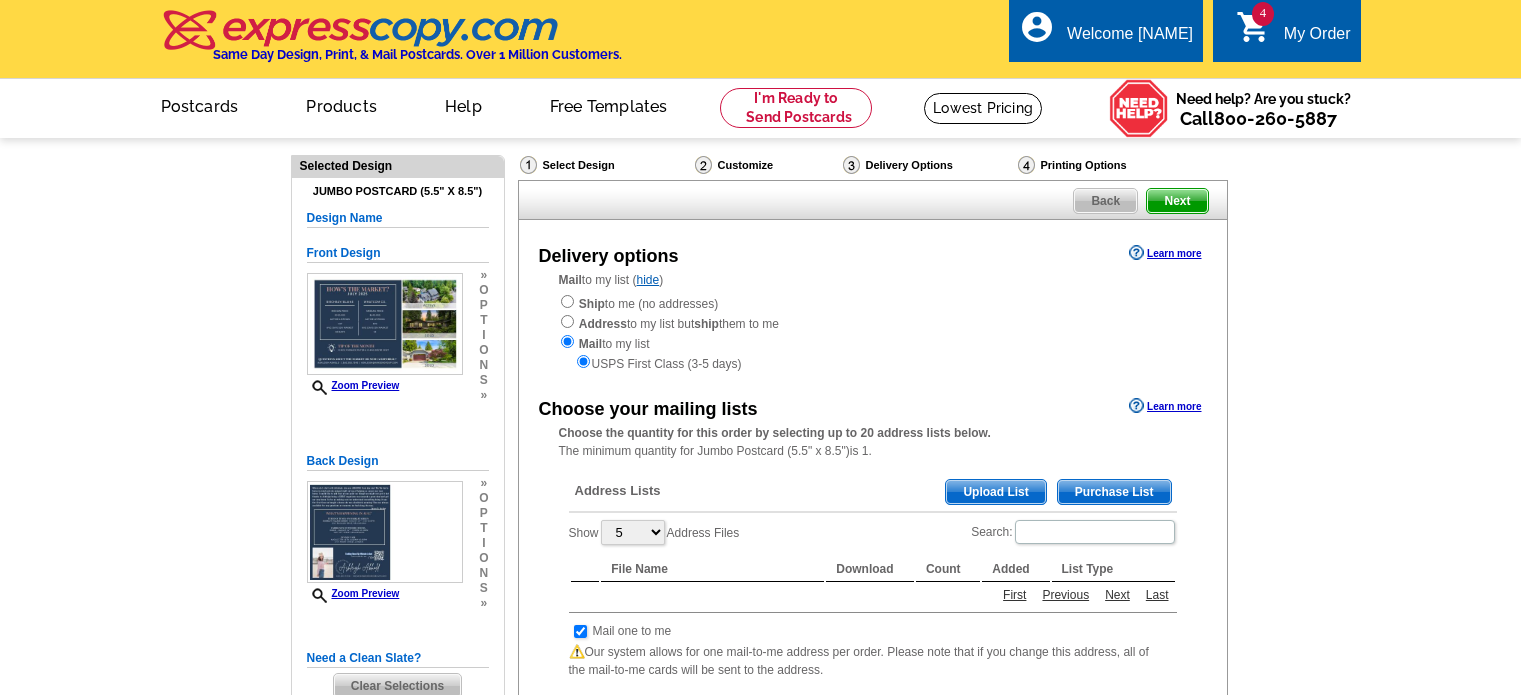 scroll, scrollTop: 0, scrollLeft: 0, axis: both 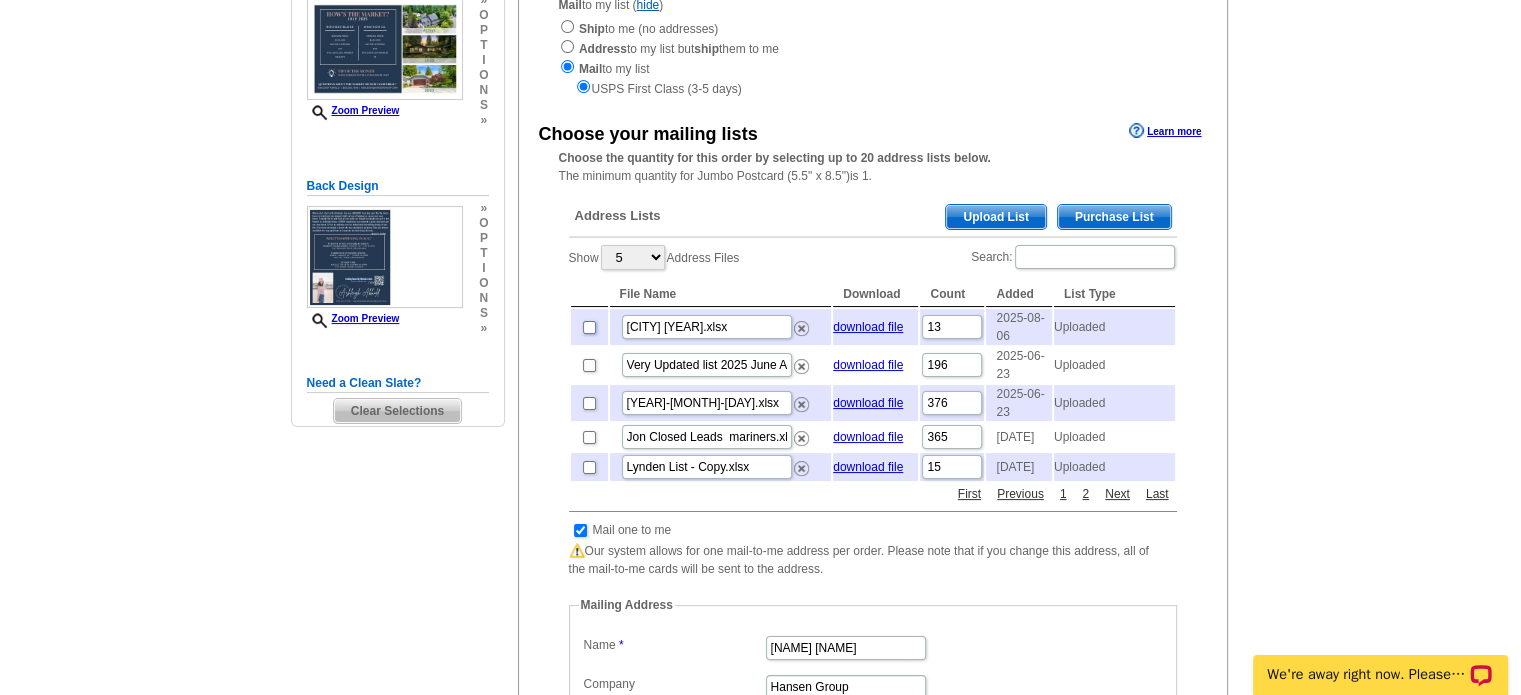 click at bounding box center (589, 327) 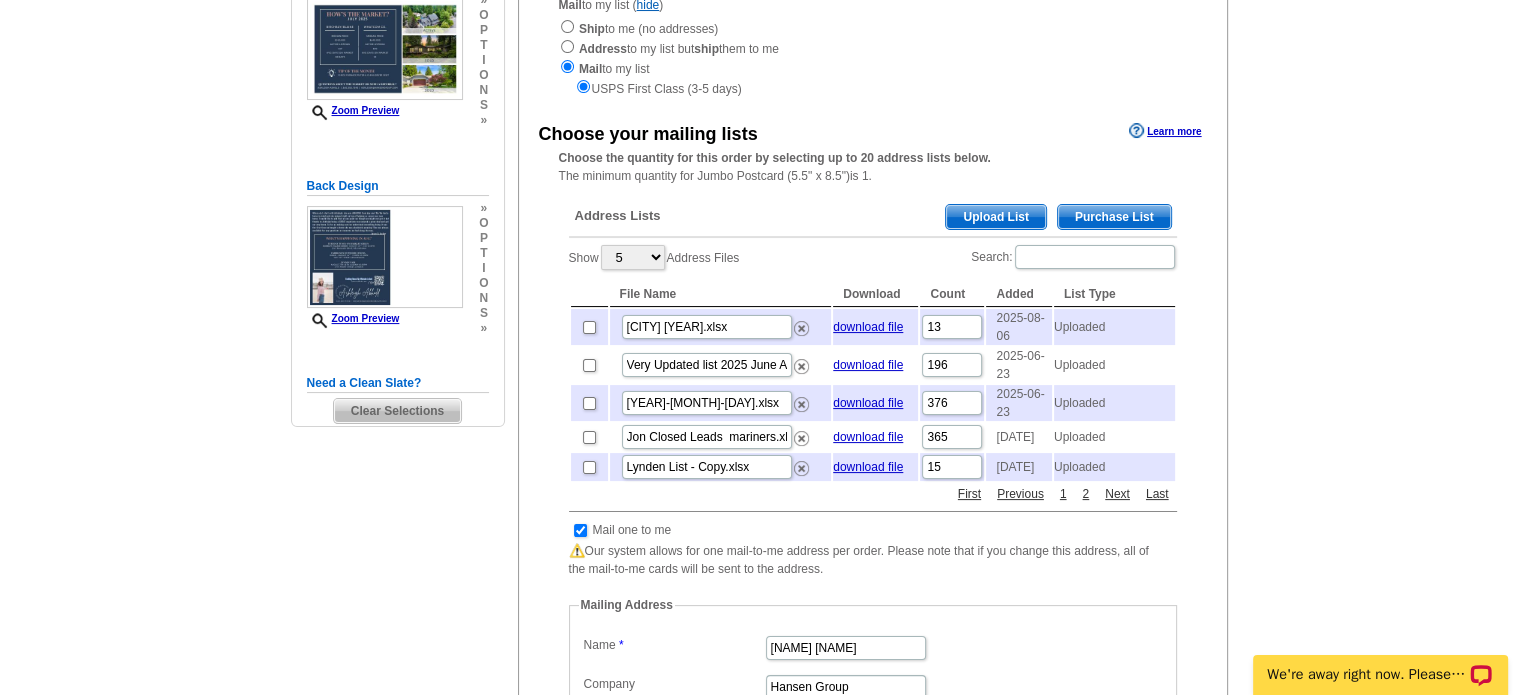 checkbox on "true" 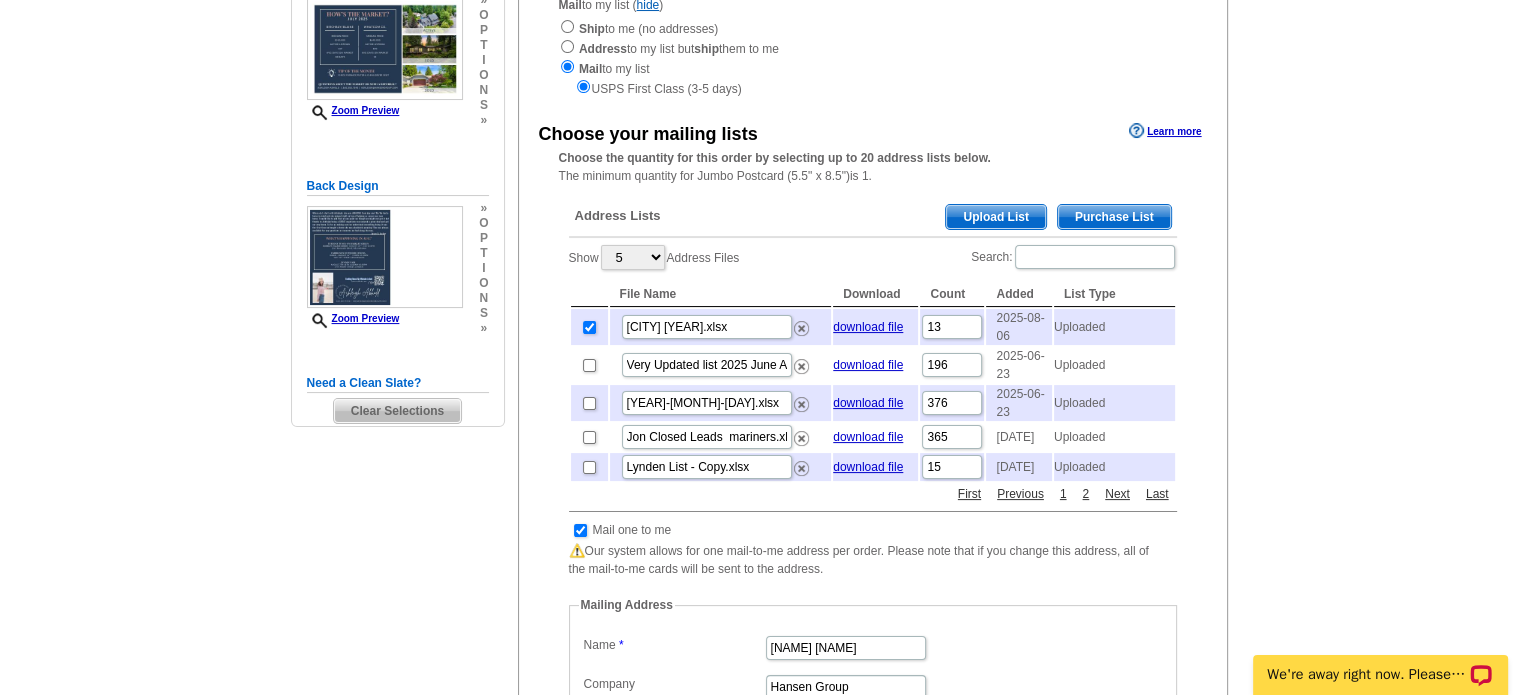 click at bounding box center (385, 49) 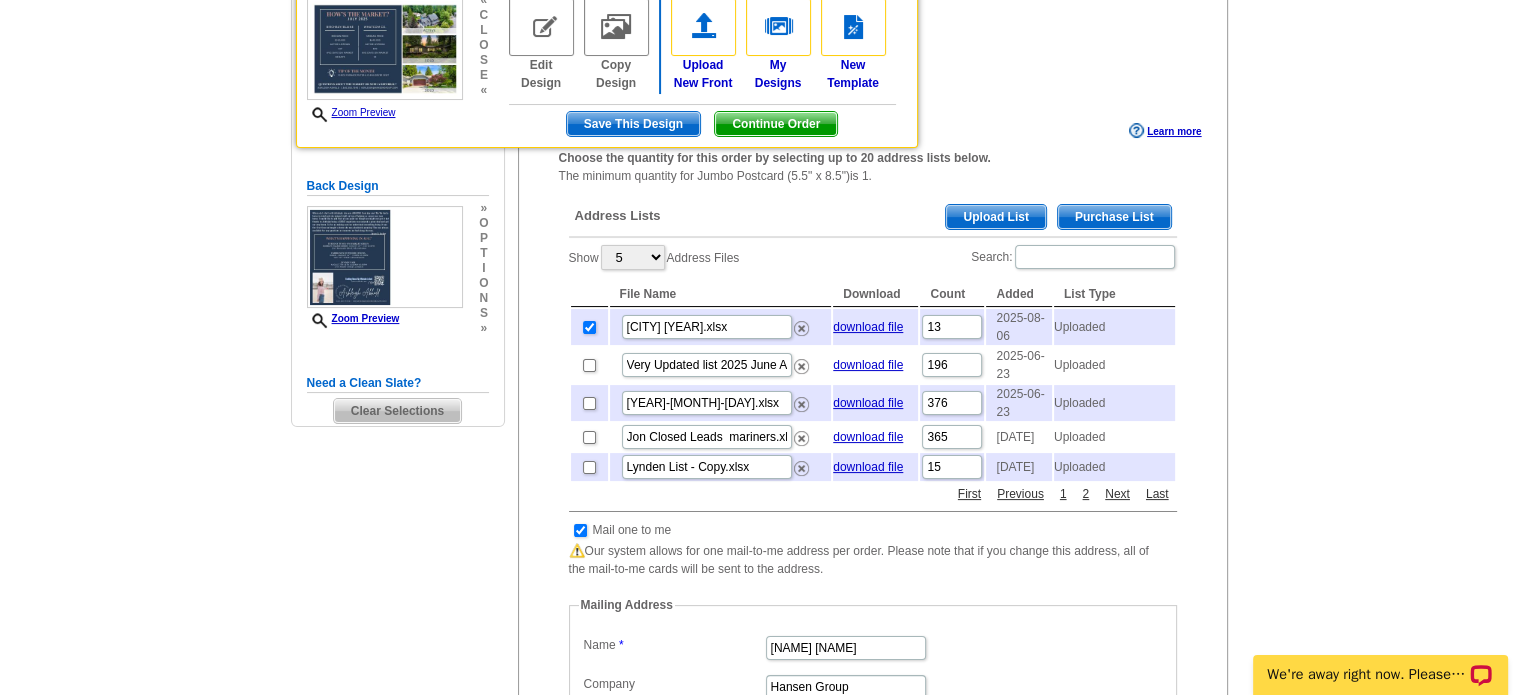 click on "Zoom Preview" at bounding box center (351, 112) 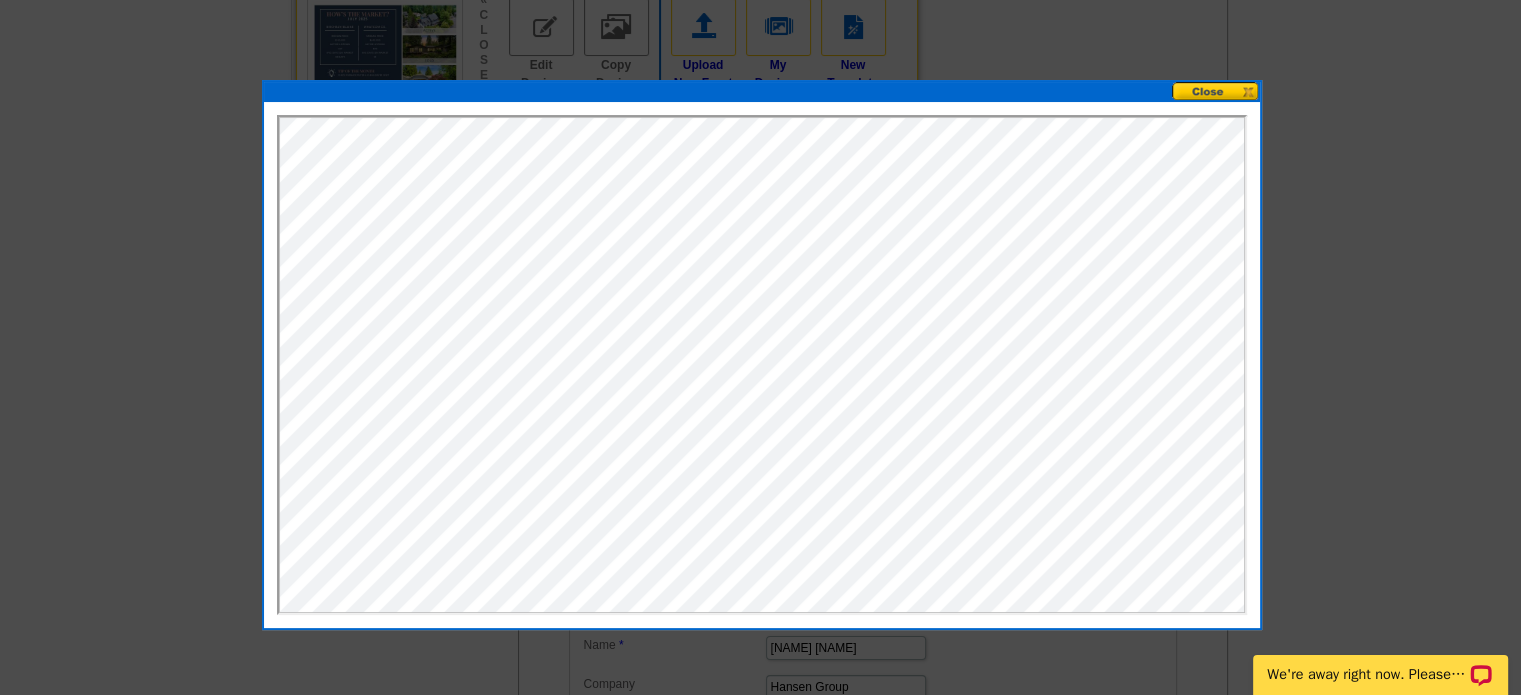 scroll, scrollTop: 0, scrollLeft: 0, axis: both 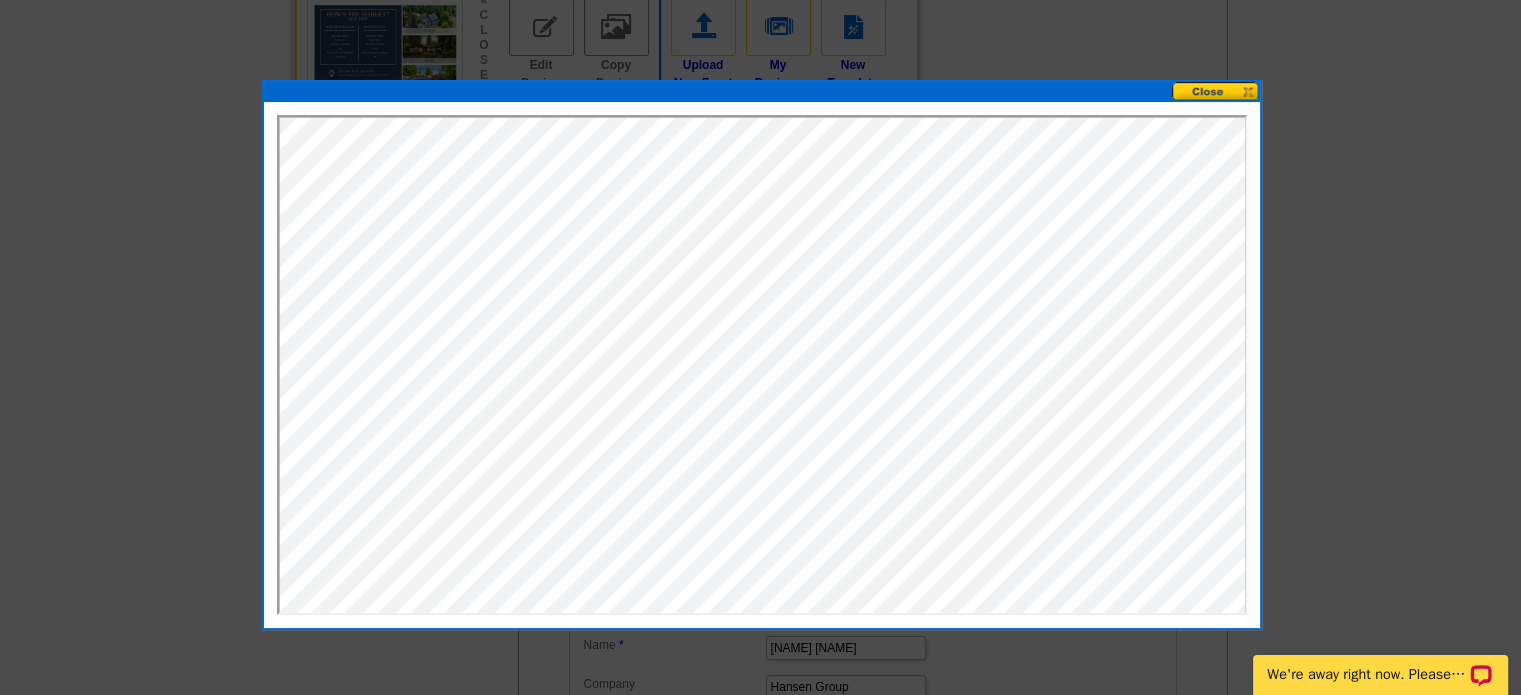 click at bounding box center (1216, 91) 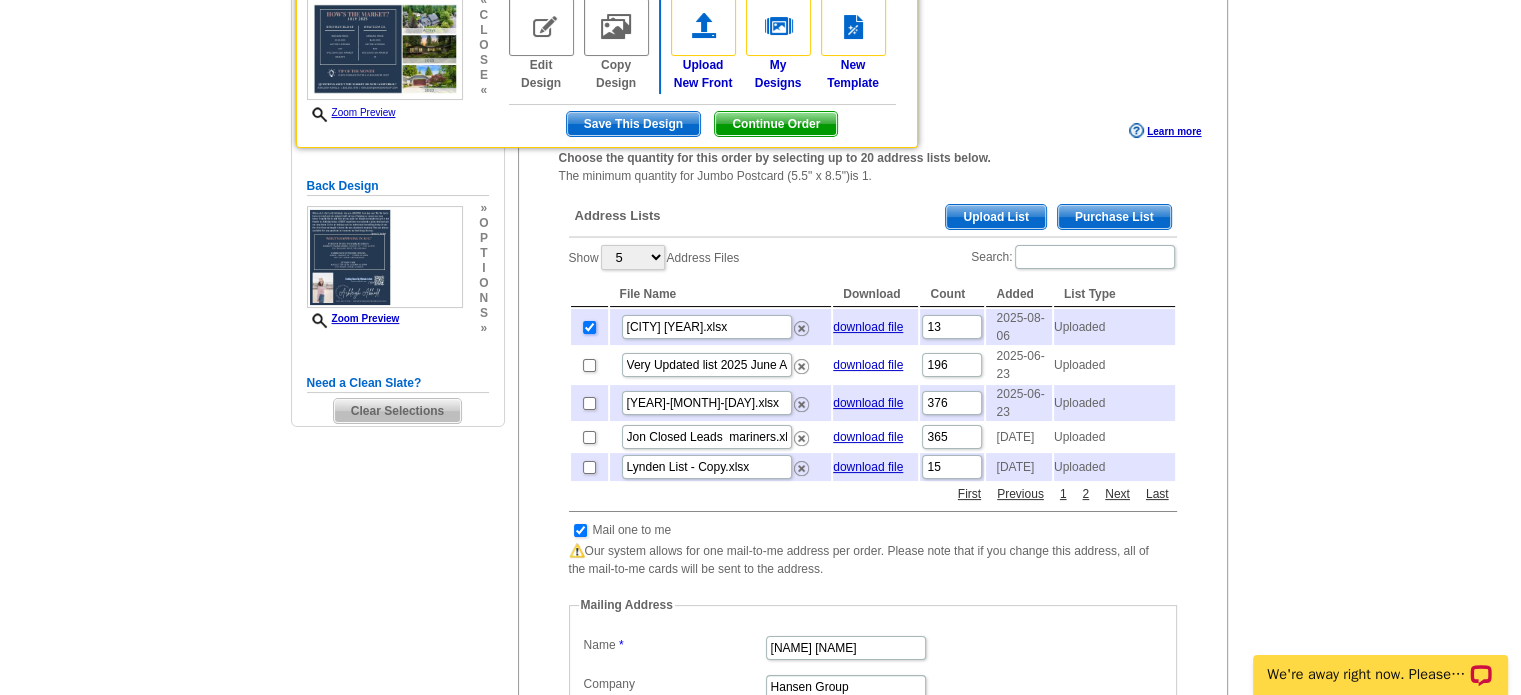 click at bounding box center (589, 327) 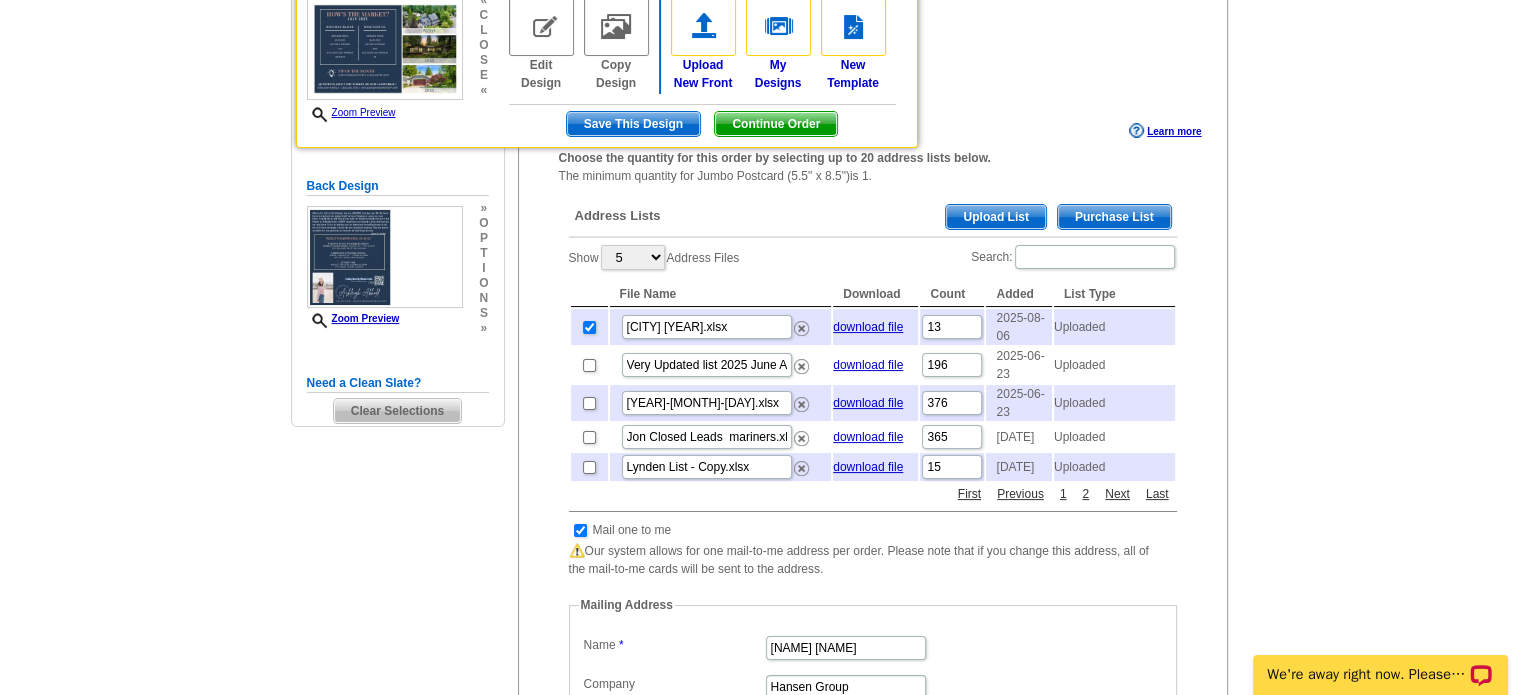 checkbox on "false" 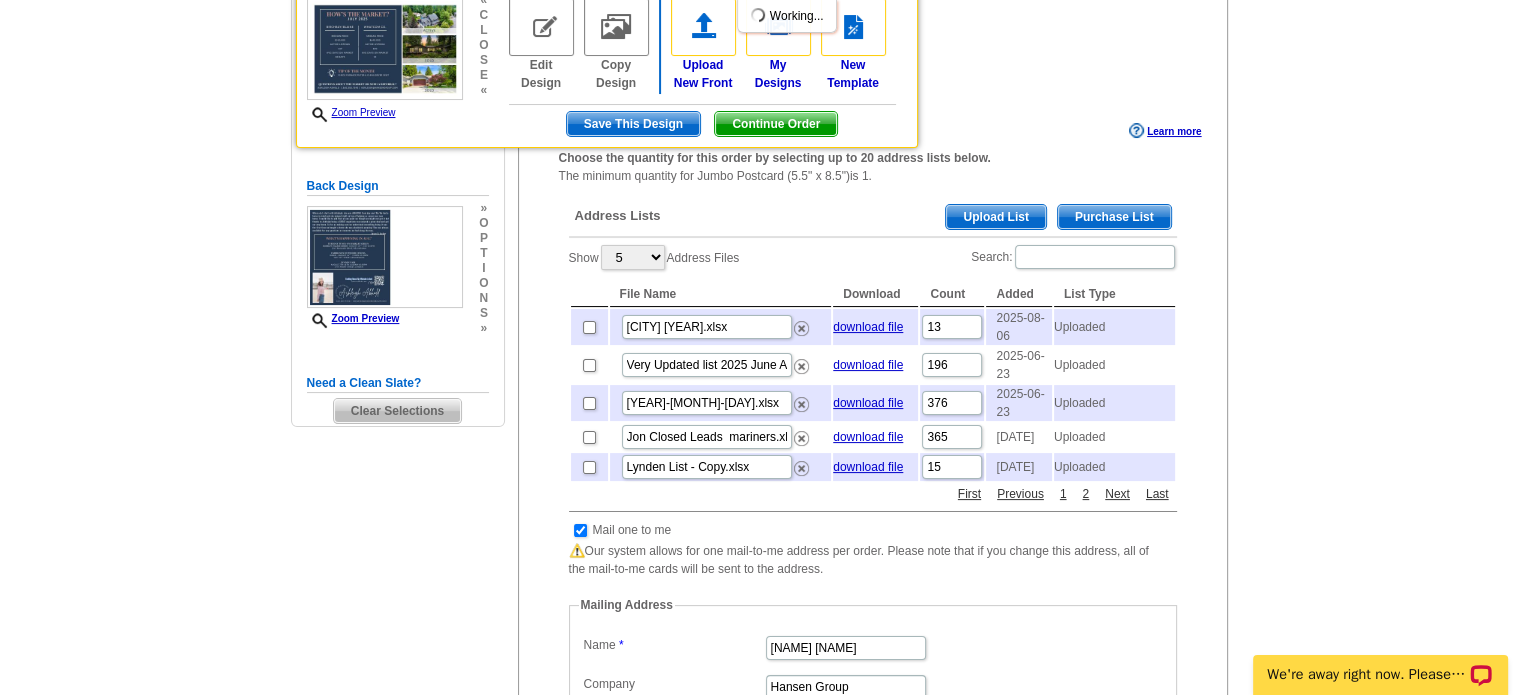 click at bounding box center [385, 49] 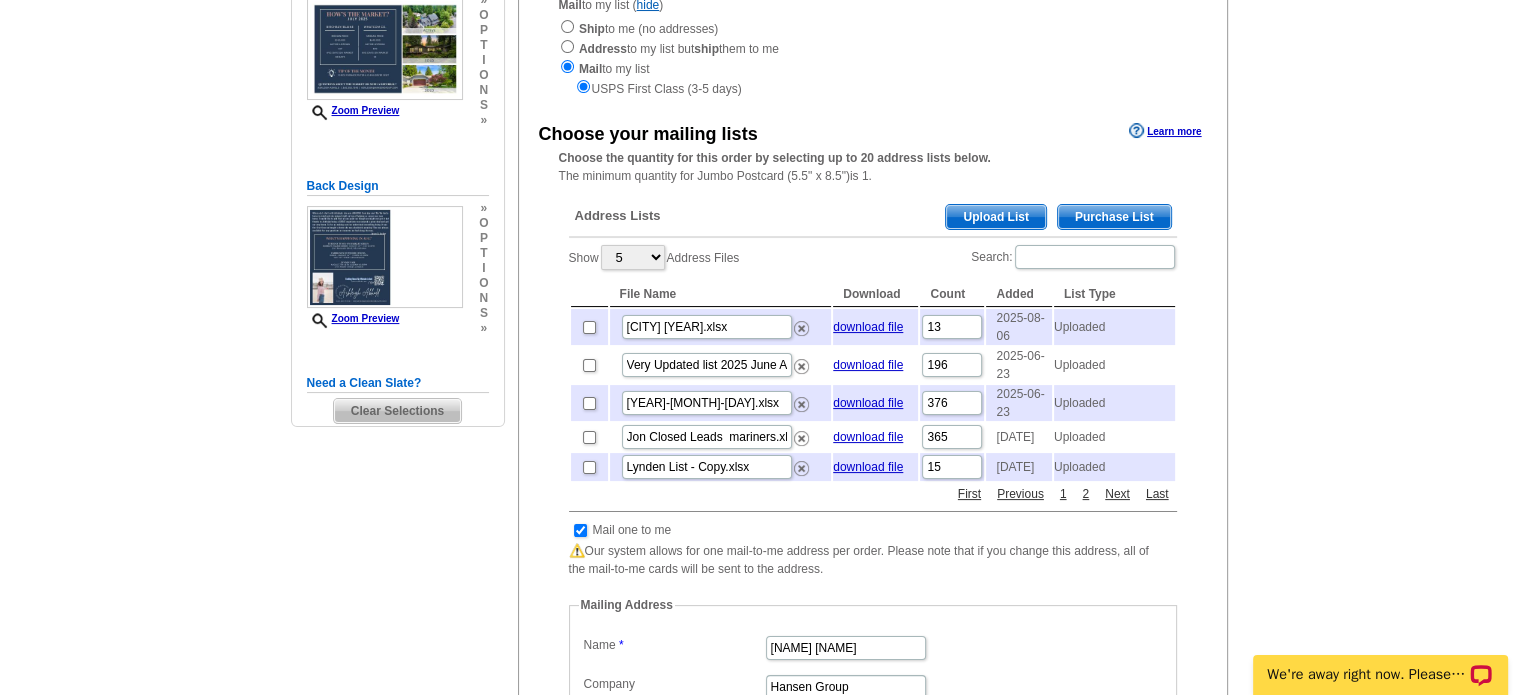 click at bounding box center [385, 49] 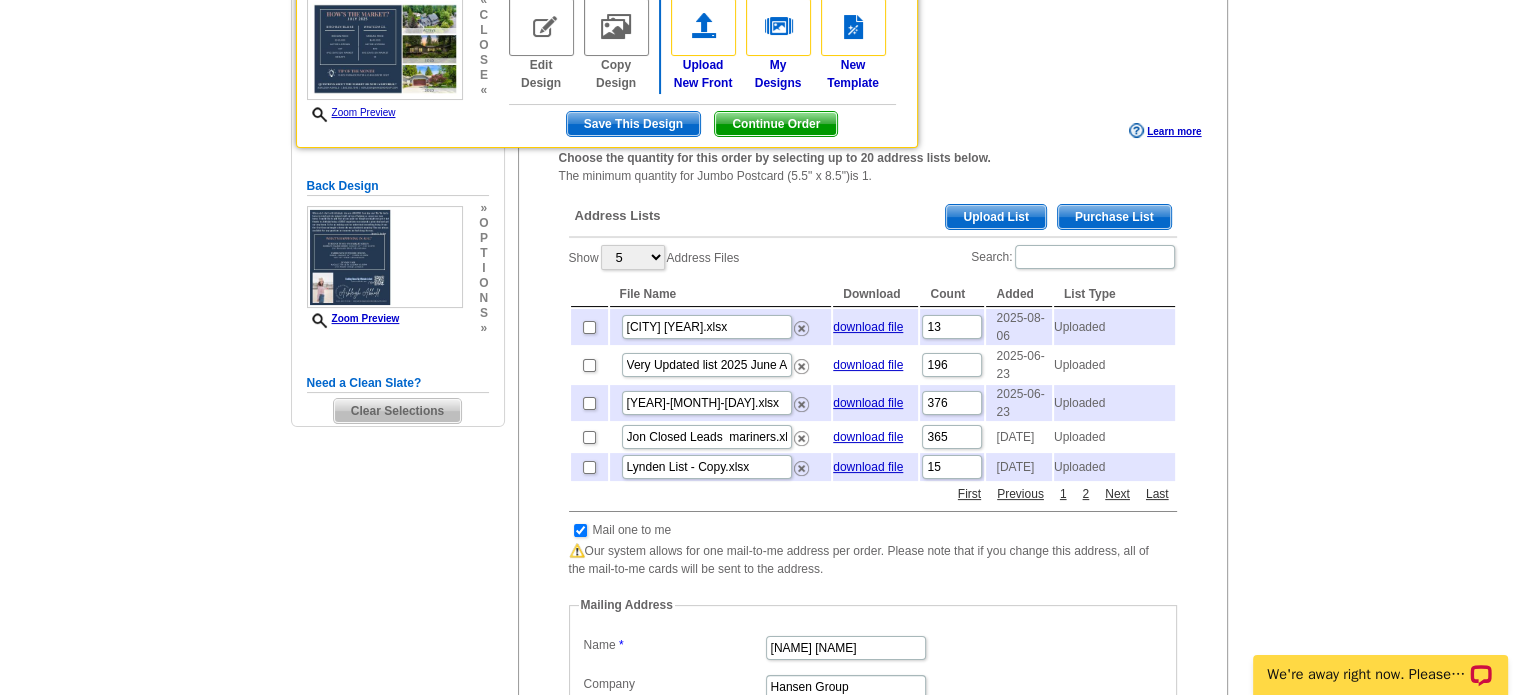 click at bounding box center (703, 27) 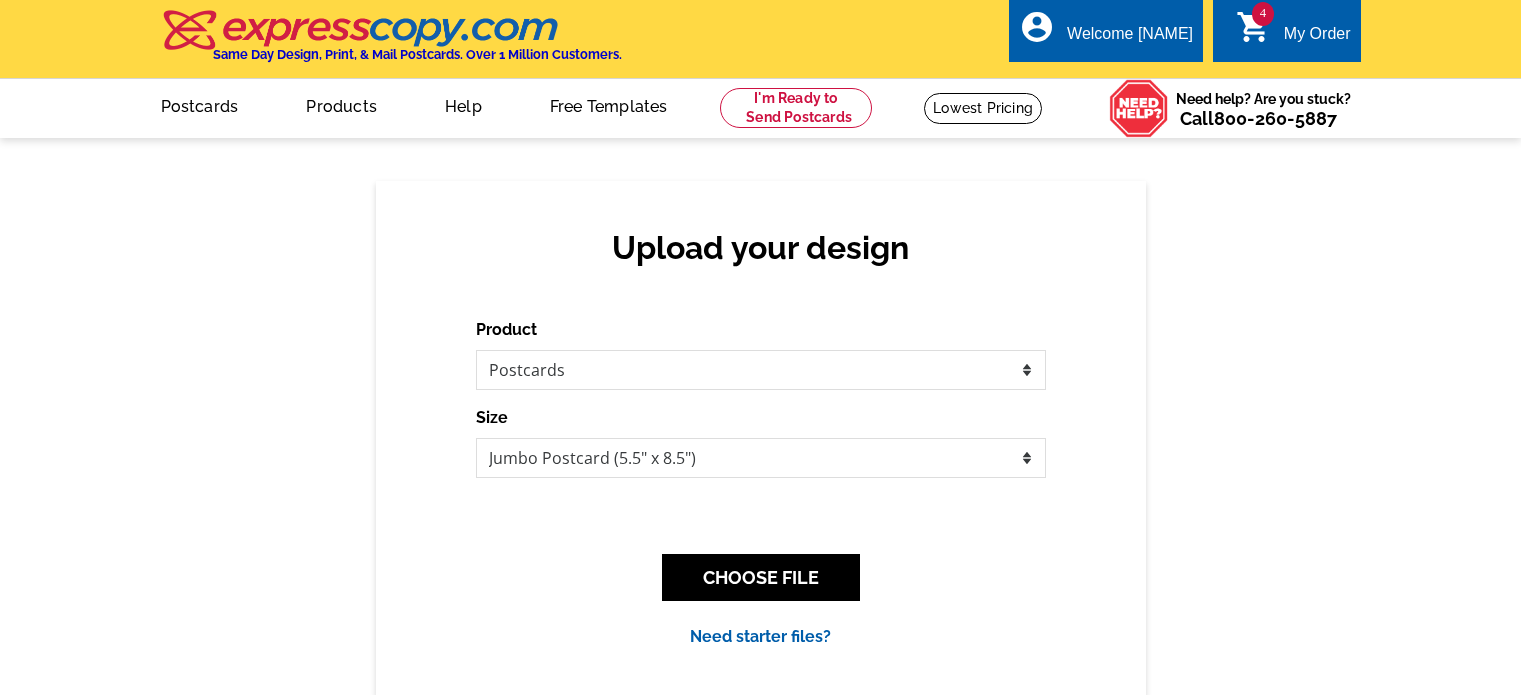 scroll, scrollTop: 0, scrollLeft: 0, axis: both 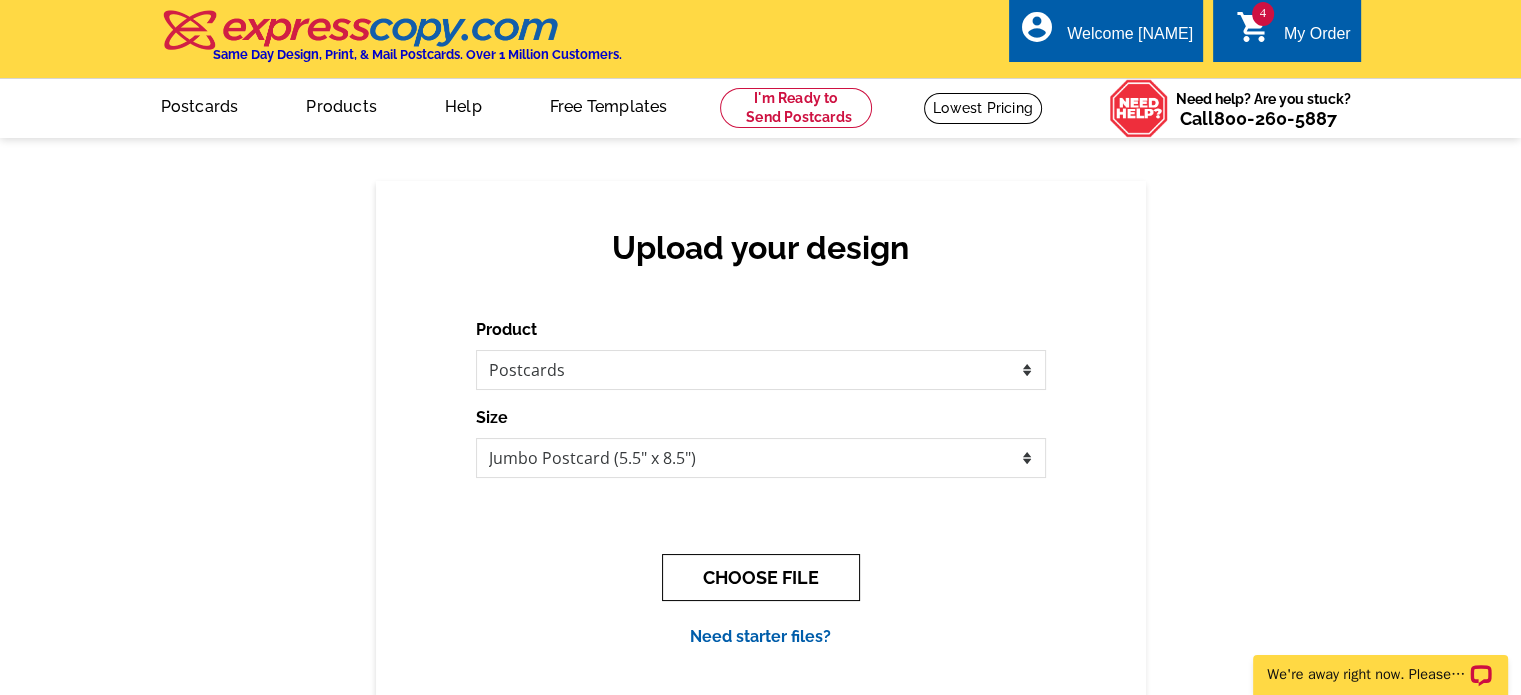 click on "CHOOSE FILE" at bounding box center [761, 577] 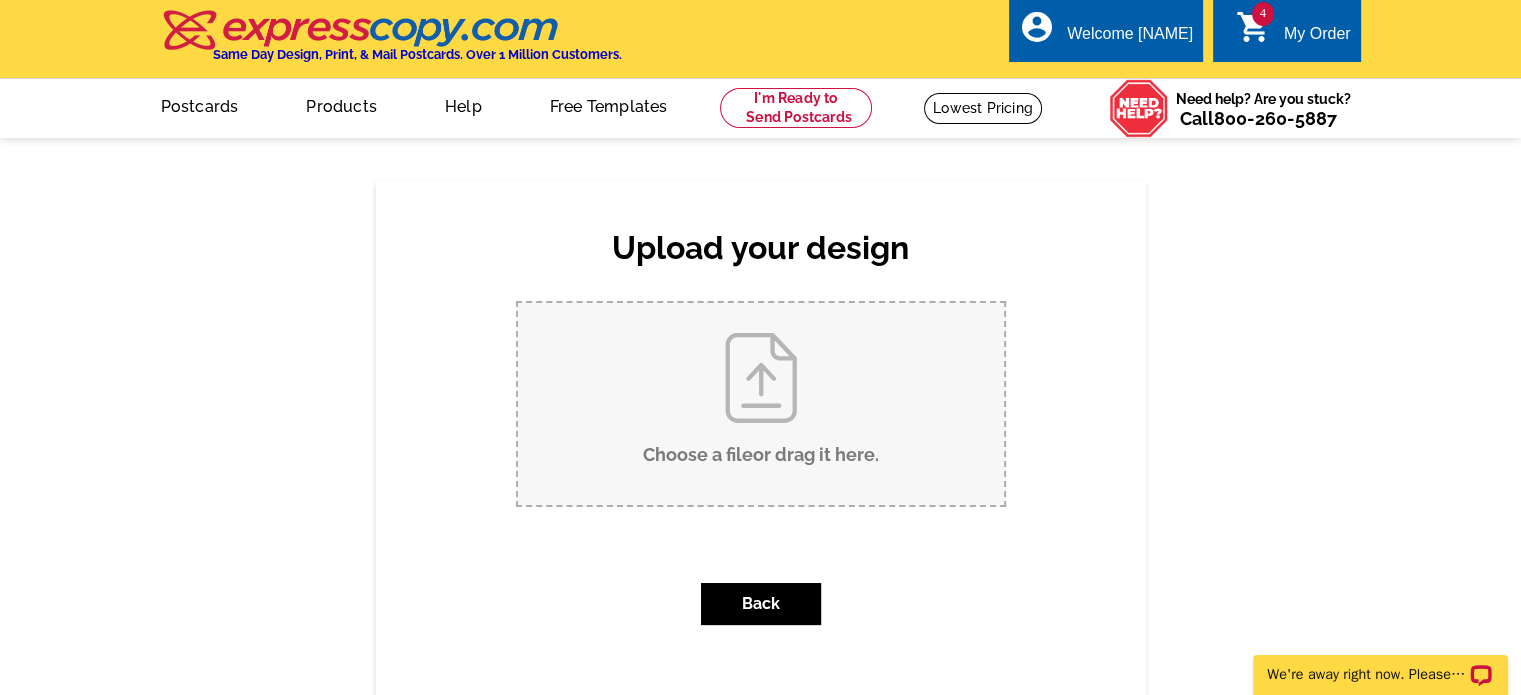 click on "Choose a file  or drag it here ." at bounding box center (761, 404) 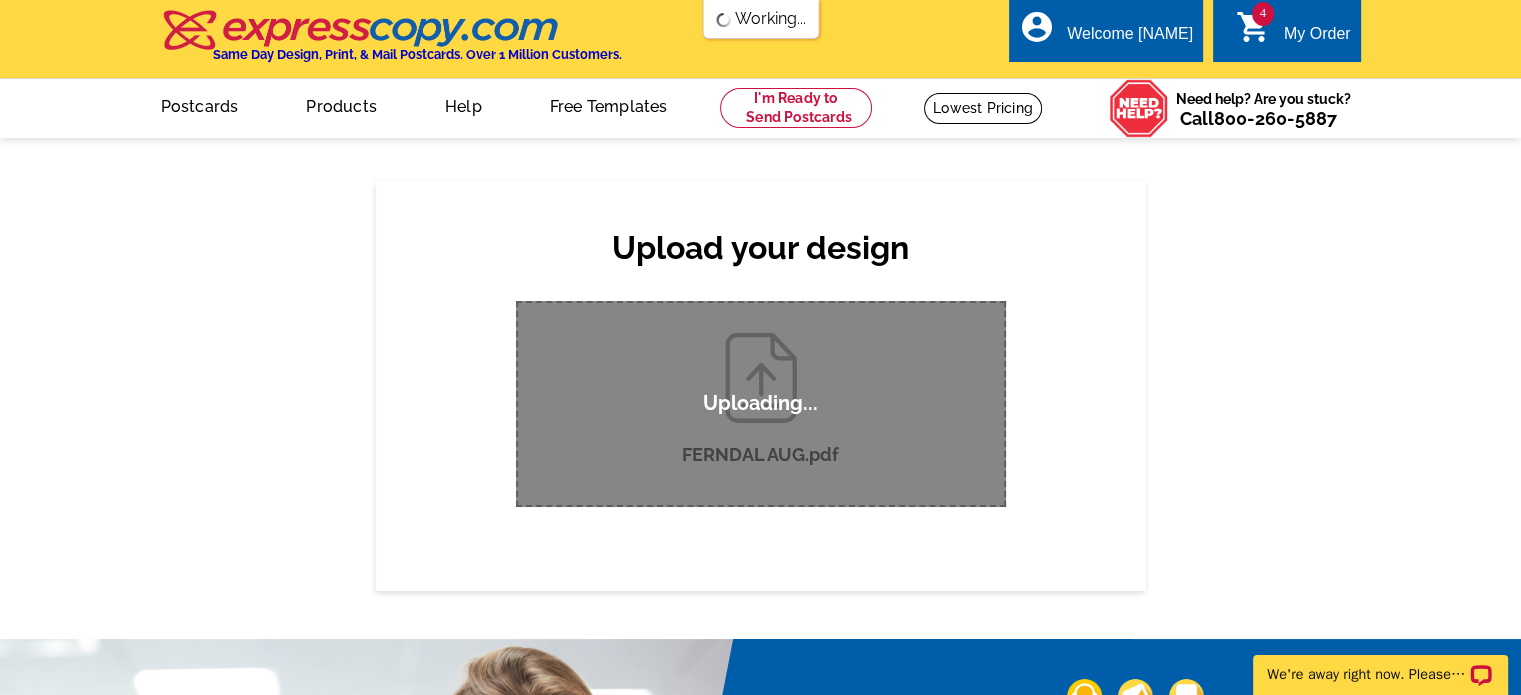 scroll, scrollTop: 0, scrollLeft: 0, axis: both 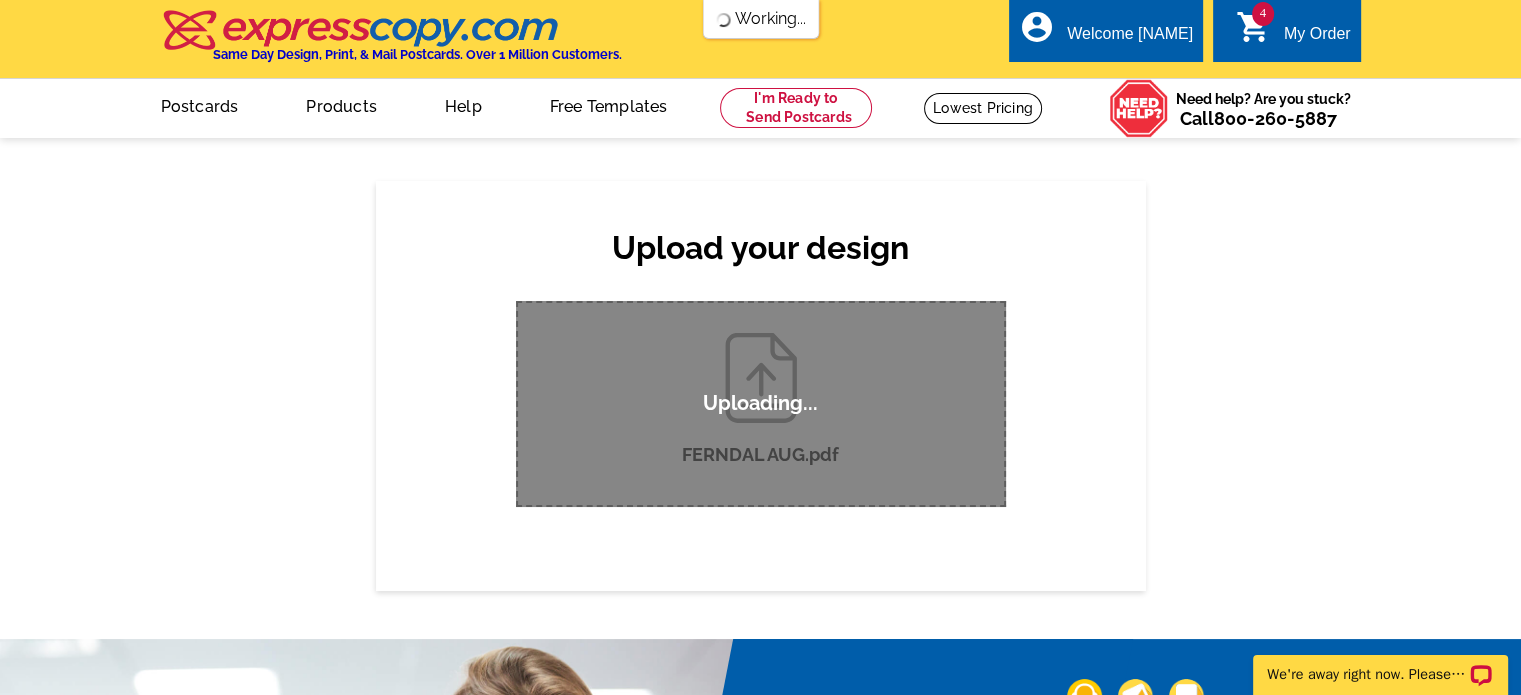 type 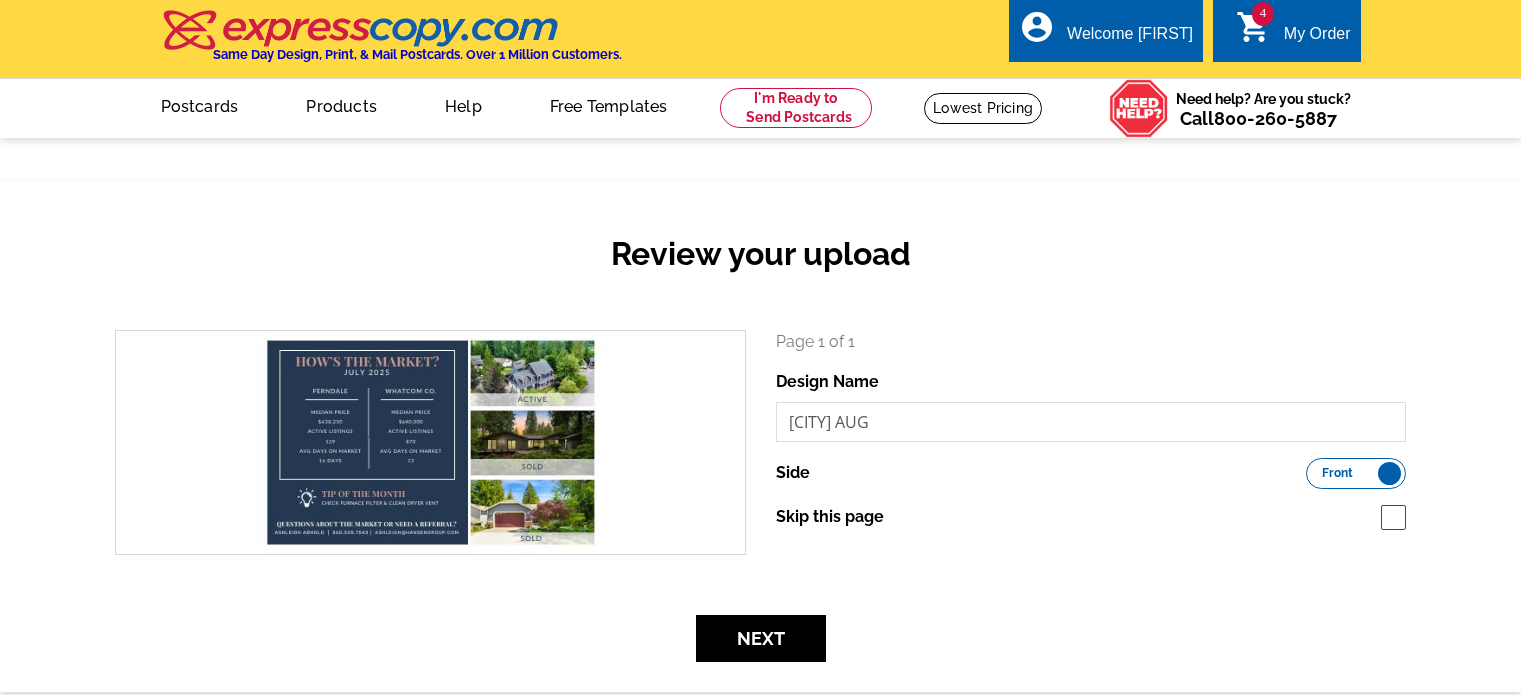 scroll, scrollTop: 0, scrollLeft: 0, axis: both 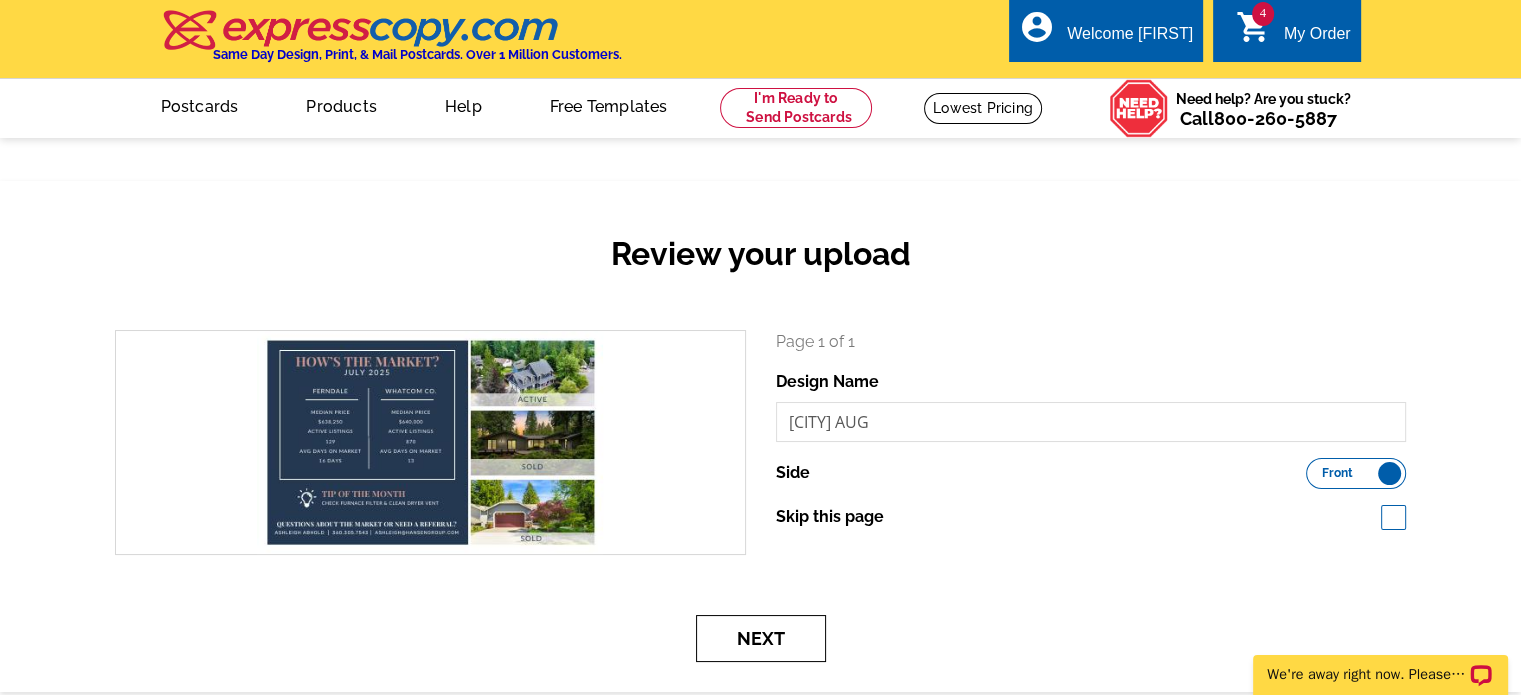 click on "Next" at bounding box center (761, 638) 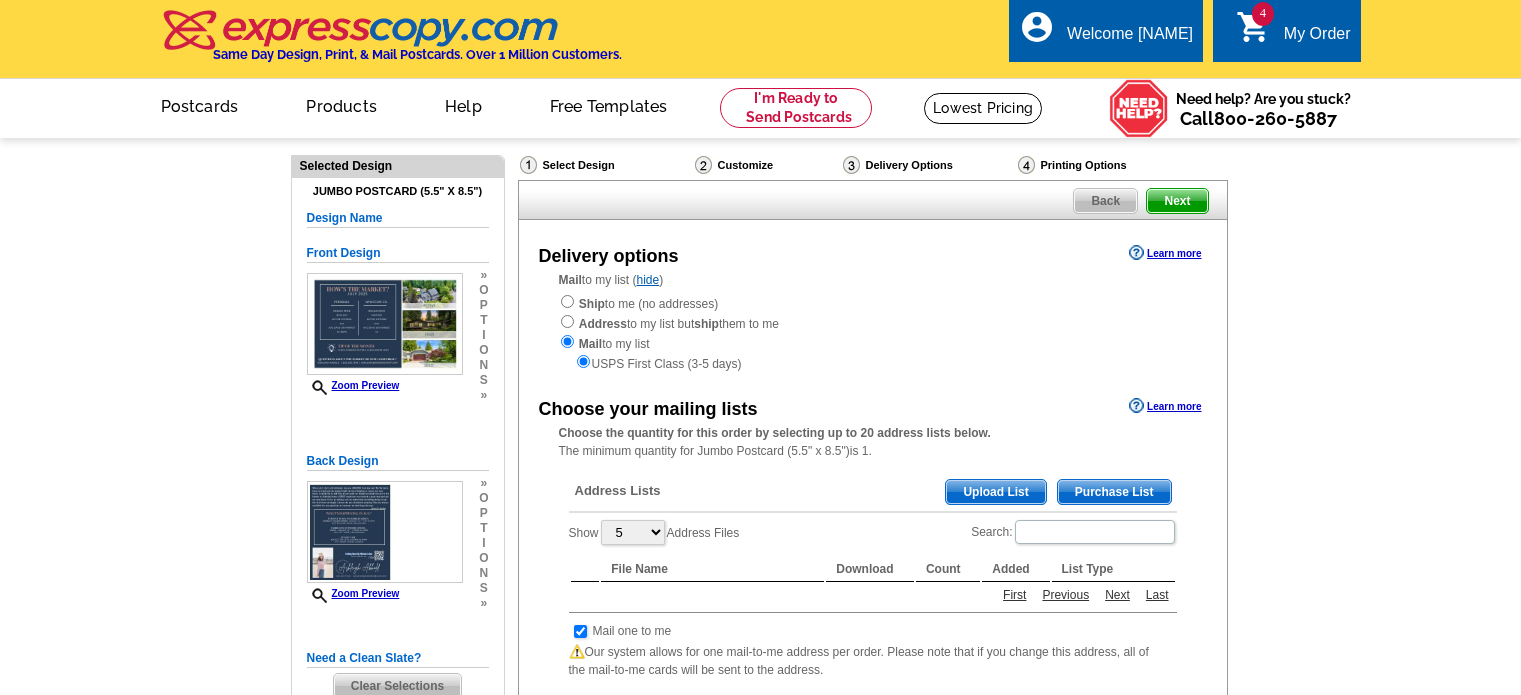 scroll, scrollTop: 0, scrollLeft: 0, axis: both 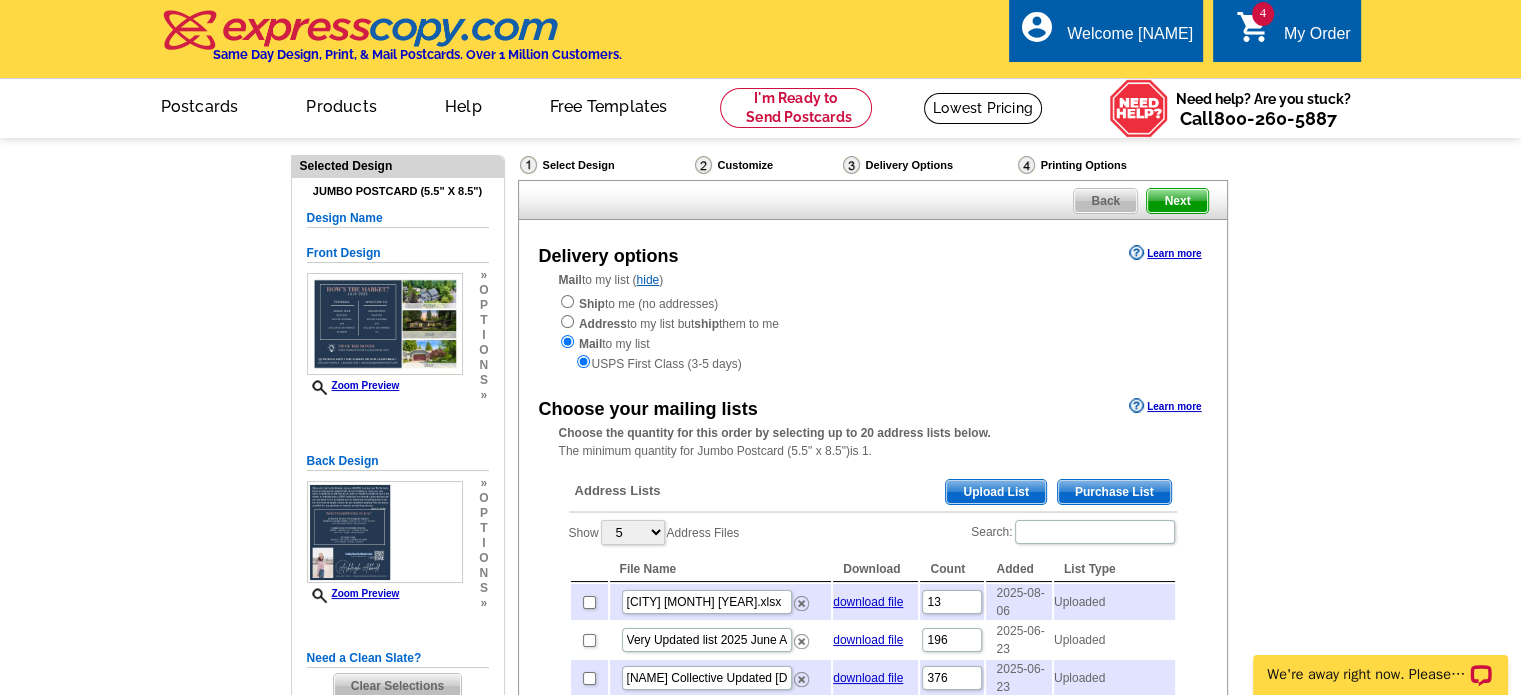 click on "Upload List" at bounding box center [995, 492] 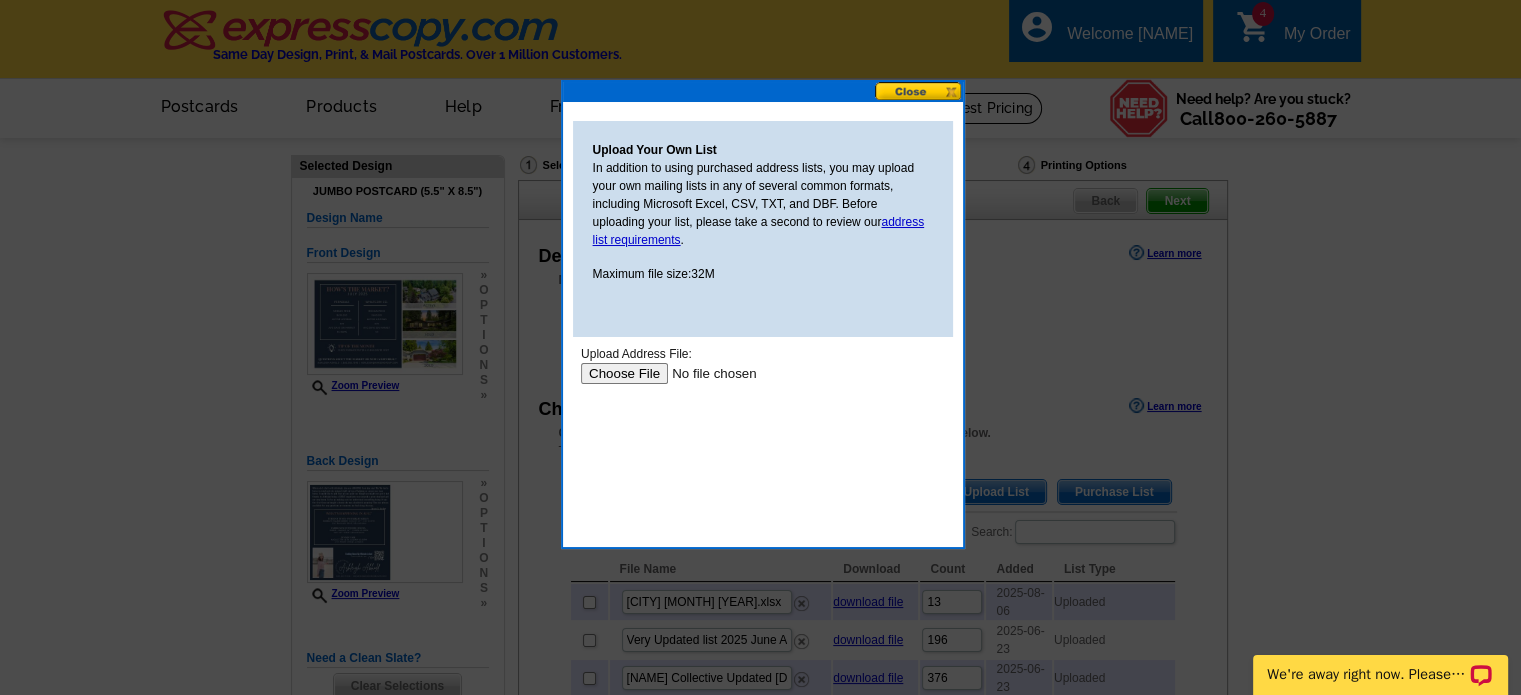 scroll, scrollTop: 0, scrollLeft: 0, axis: both 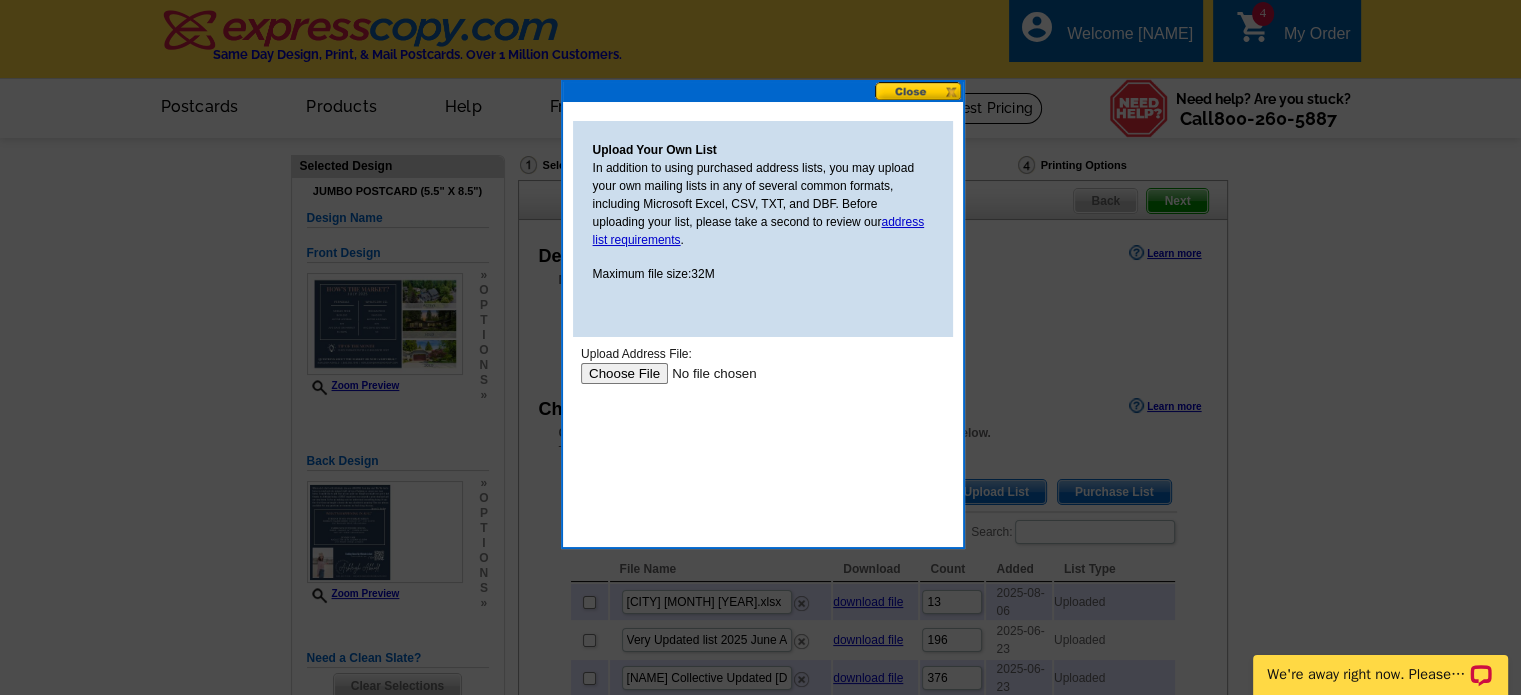 click at bounding box center [706, 373] 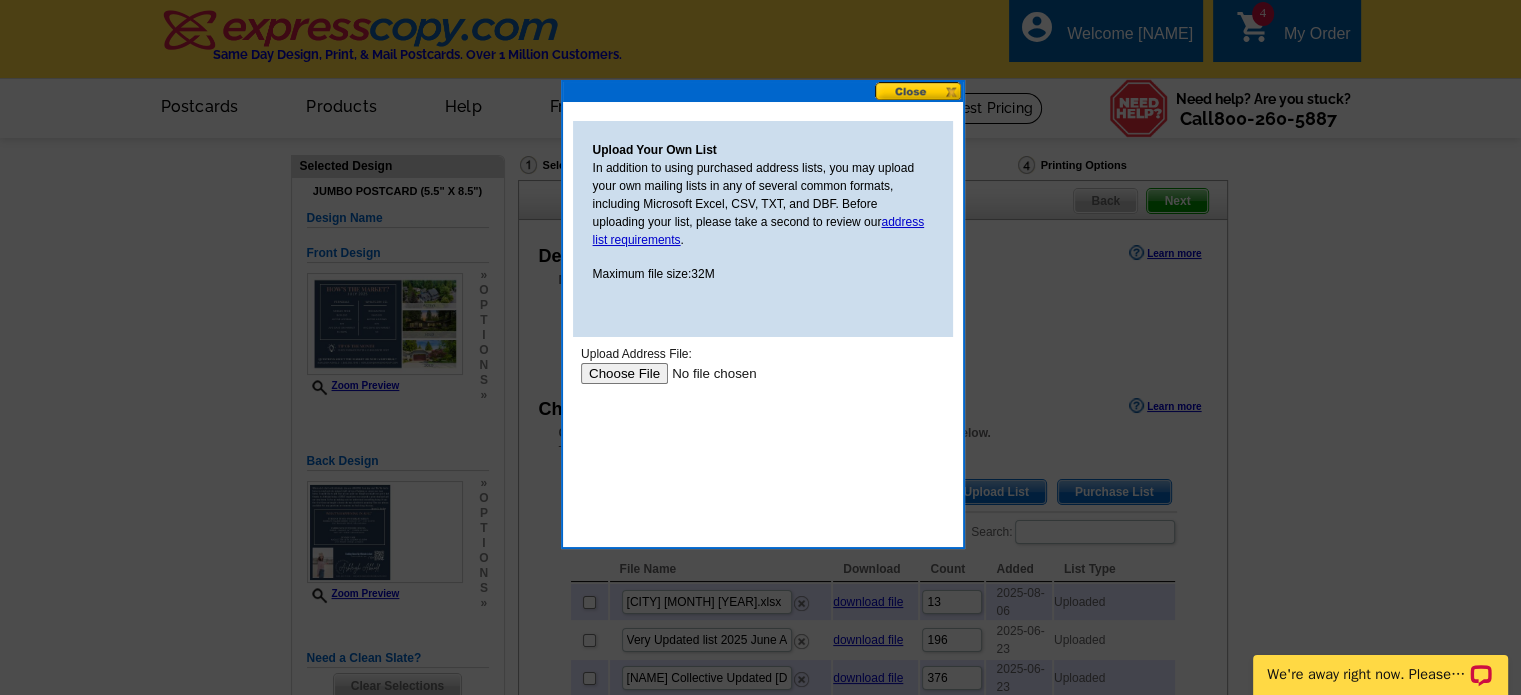 click at bounding box center [706, 373] 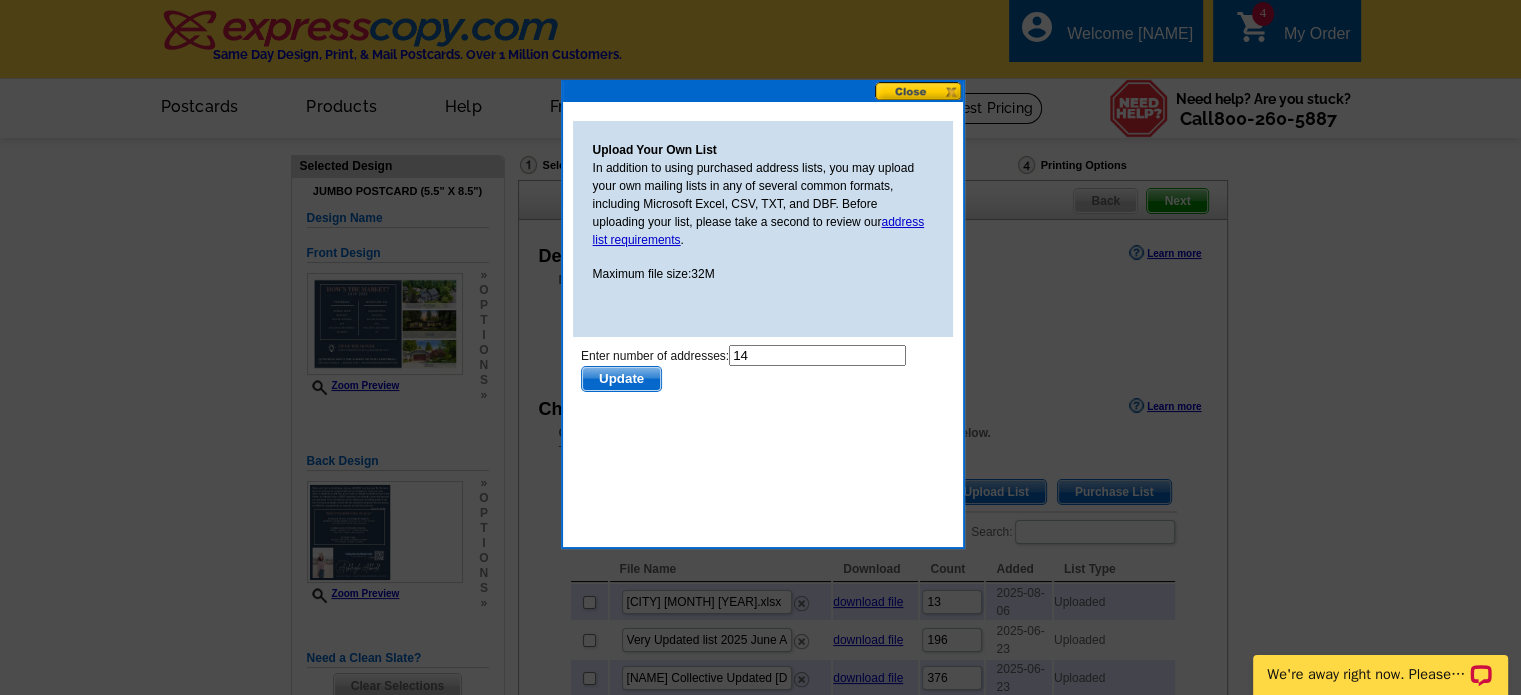 scroll, scrollTop: 0, scrollLeft: 0, axis: both 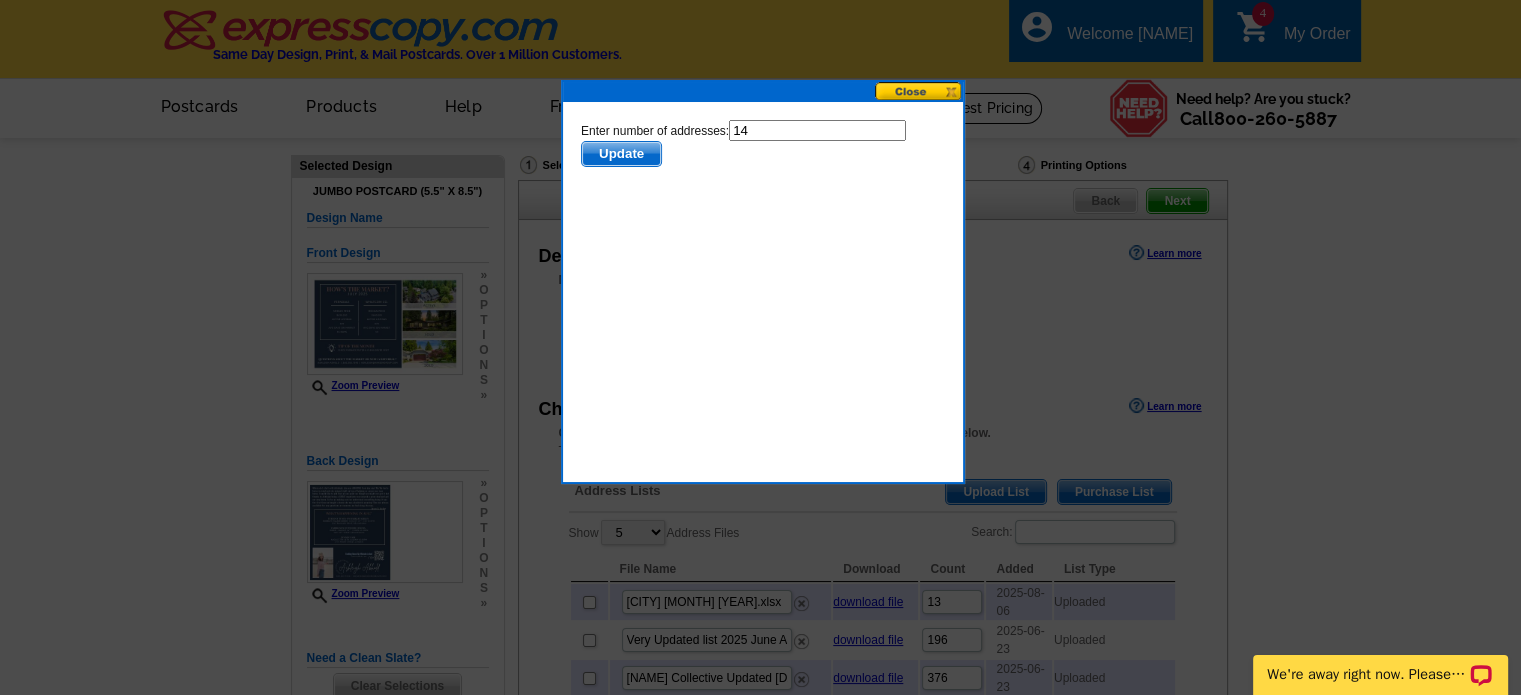 click on "Update" at bounding box center (620, 154) 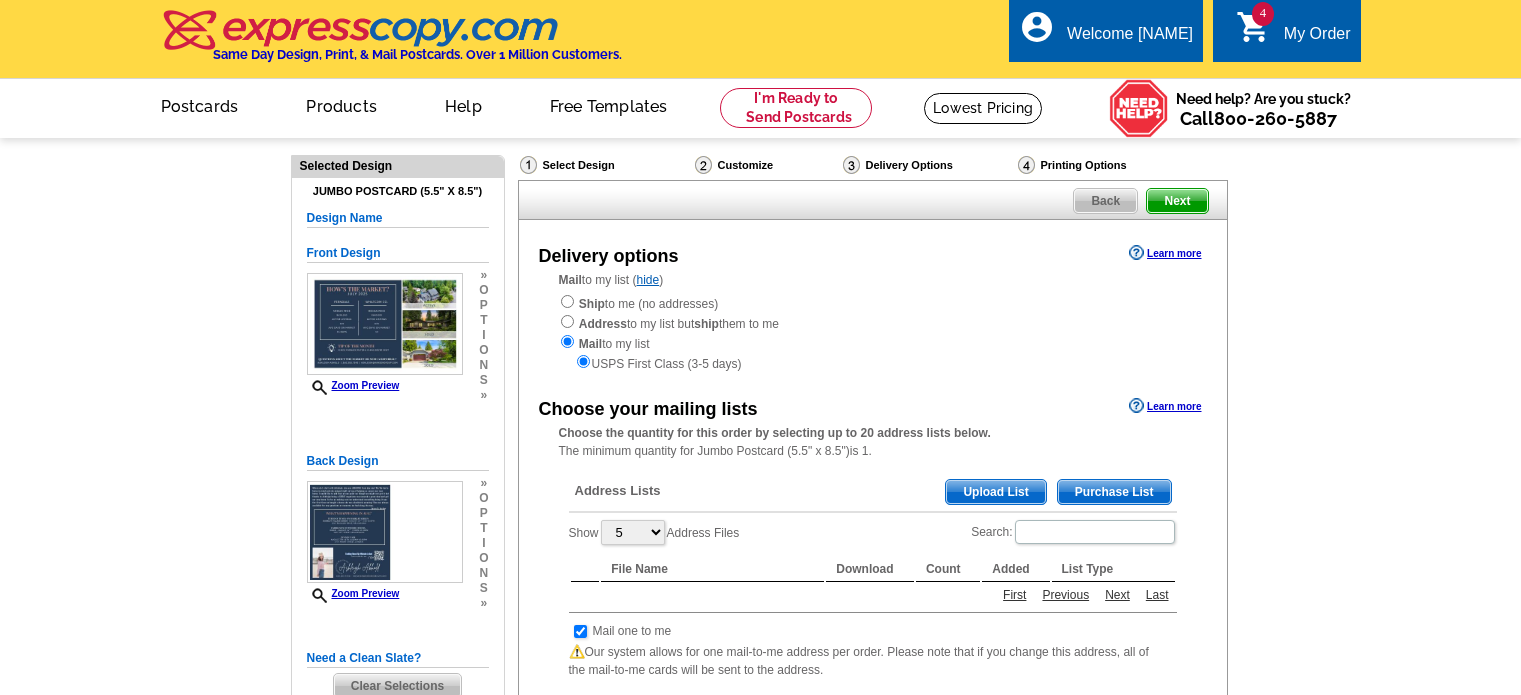 scroll, scrollTop: 0, scrollLeft: 0, axis: both 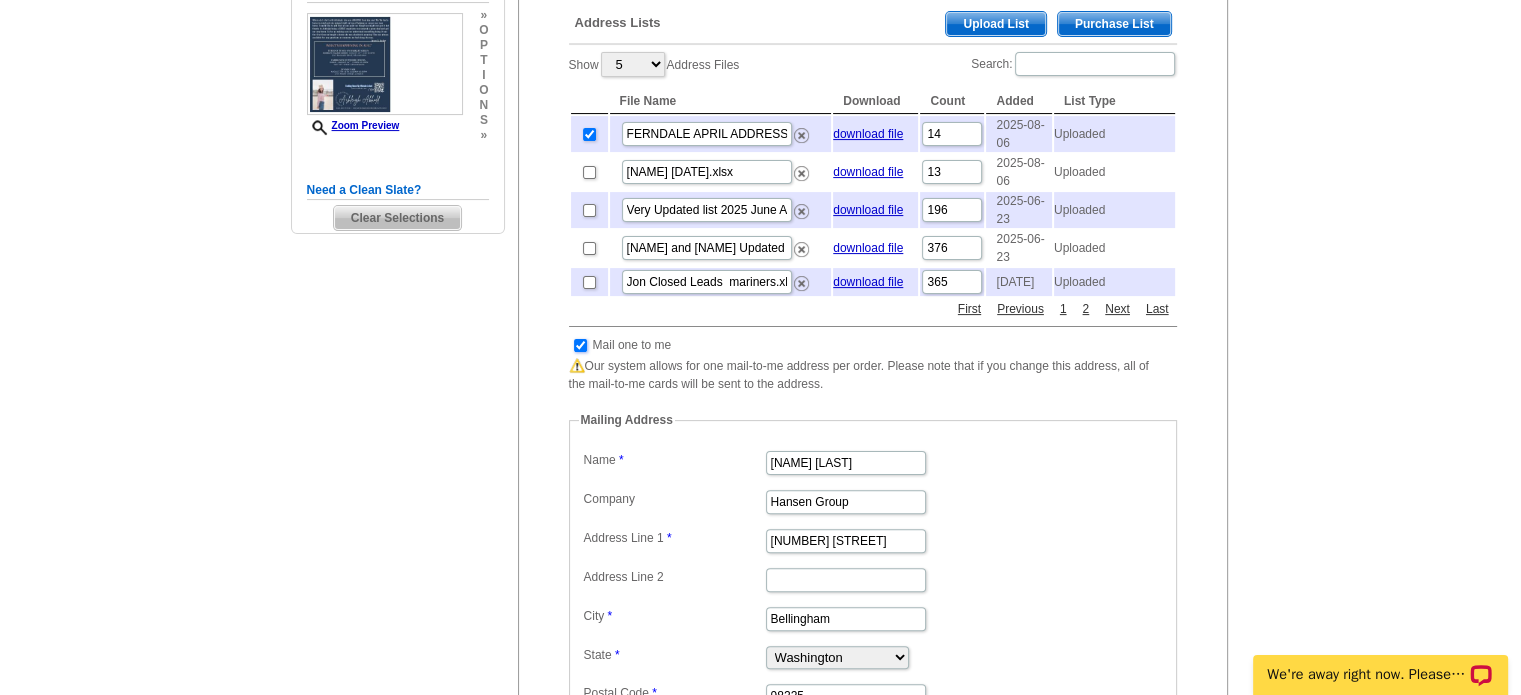 click at bounding box center (580, 345) 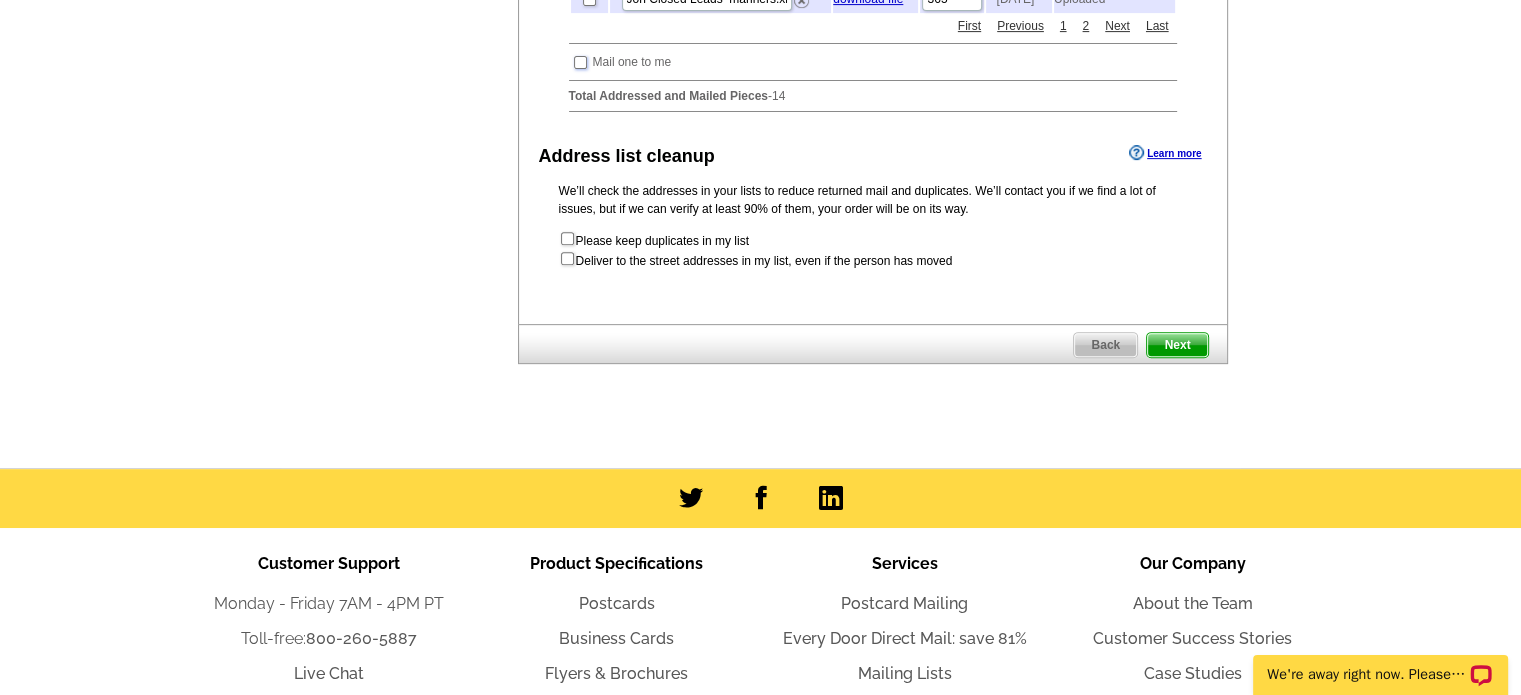 scroll, scrollTop: 755, scrollLeft: 0, axis: vertical 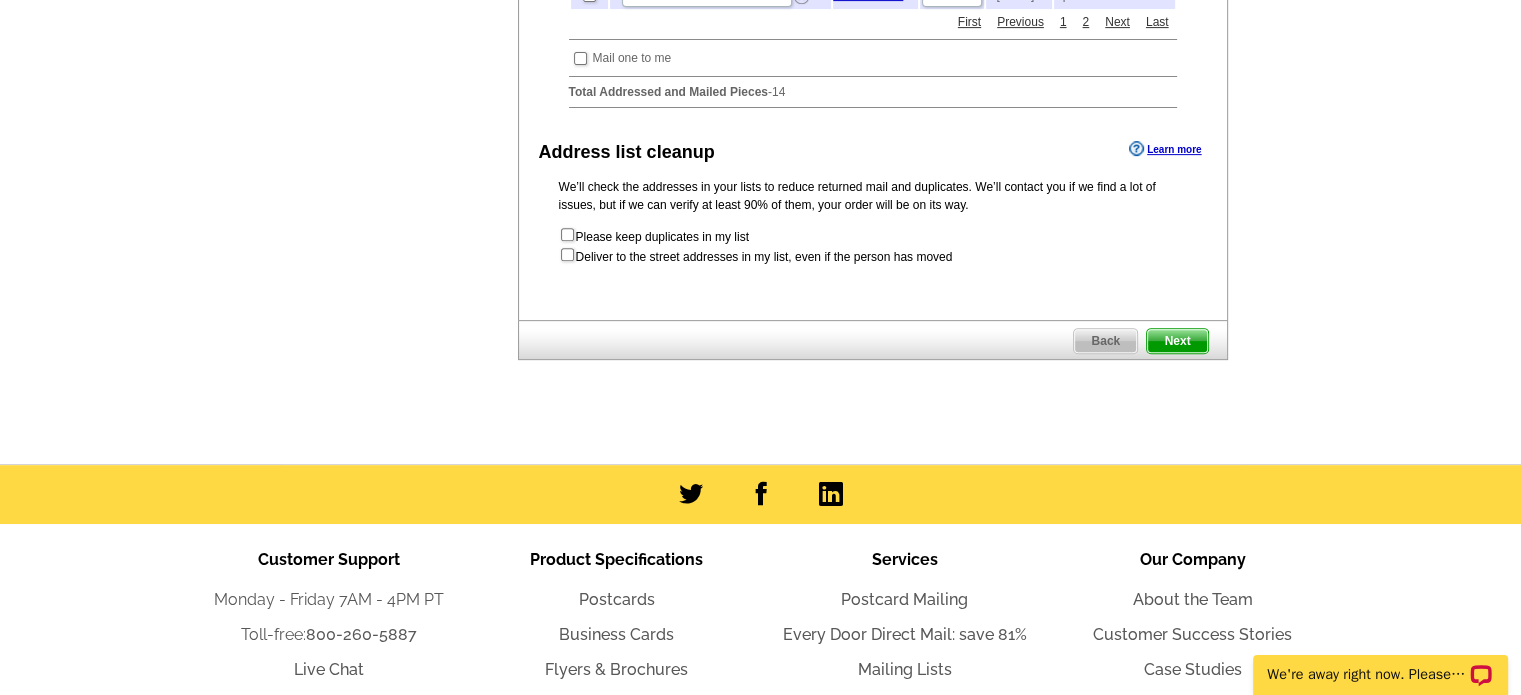 click on "Next" at bounding box center (1177, 341) 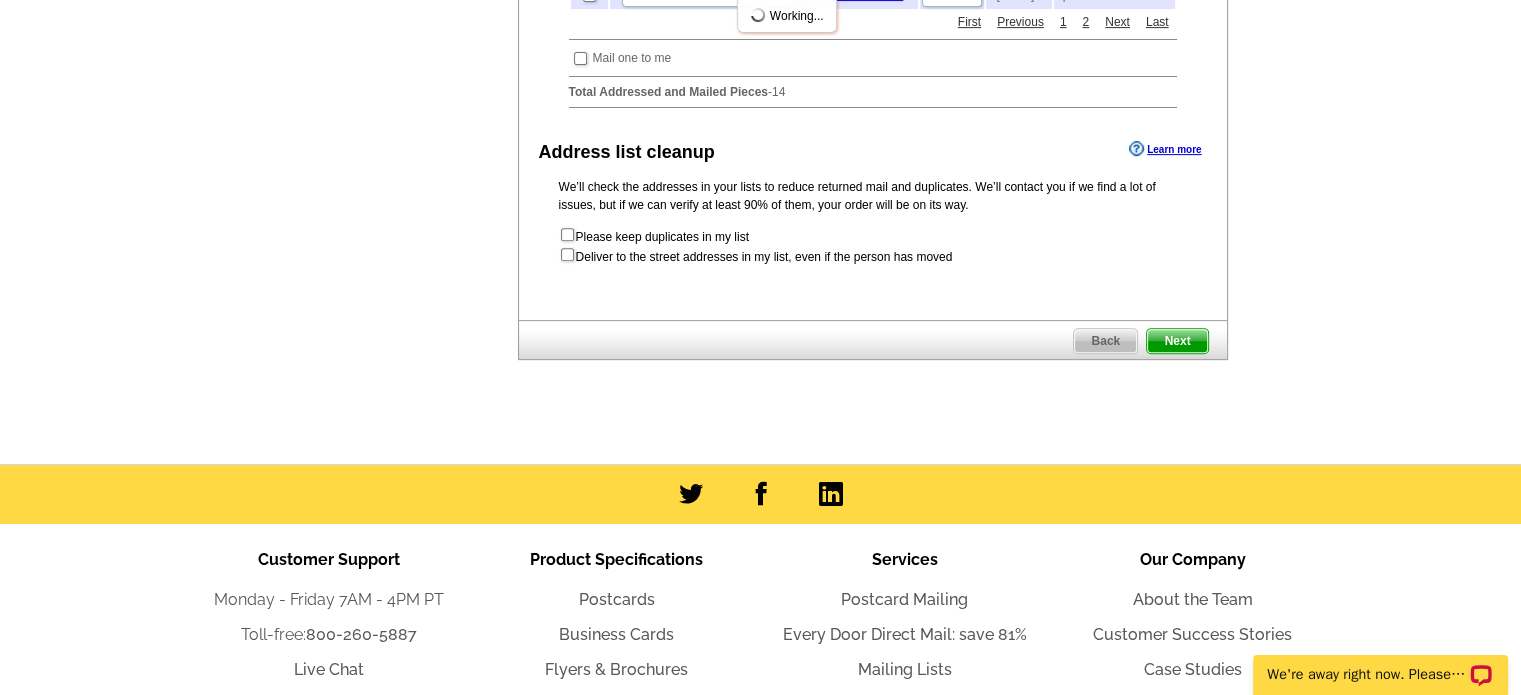 scroll, scrollTop: 0, scrollLeft: 0, axis: both 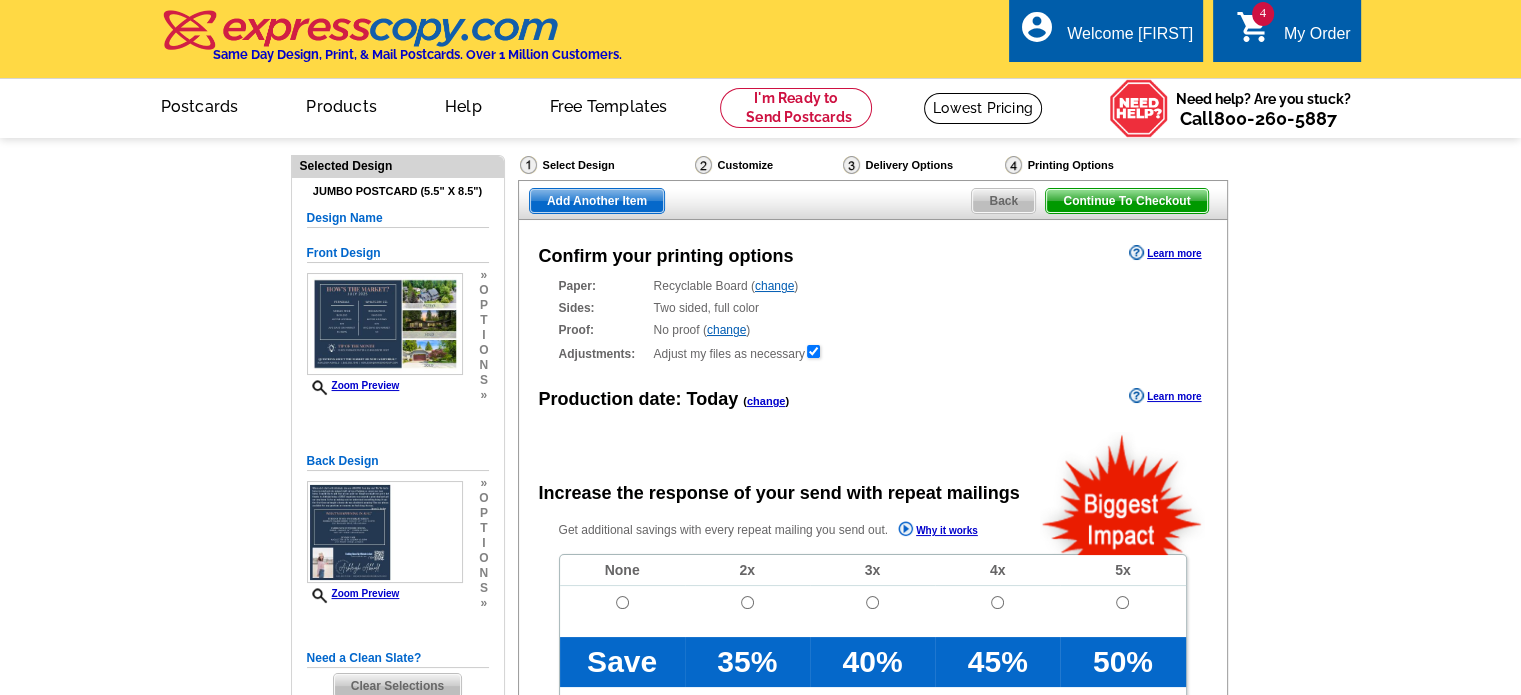radio on "false" 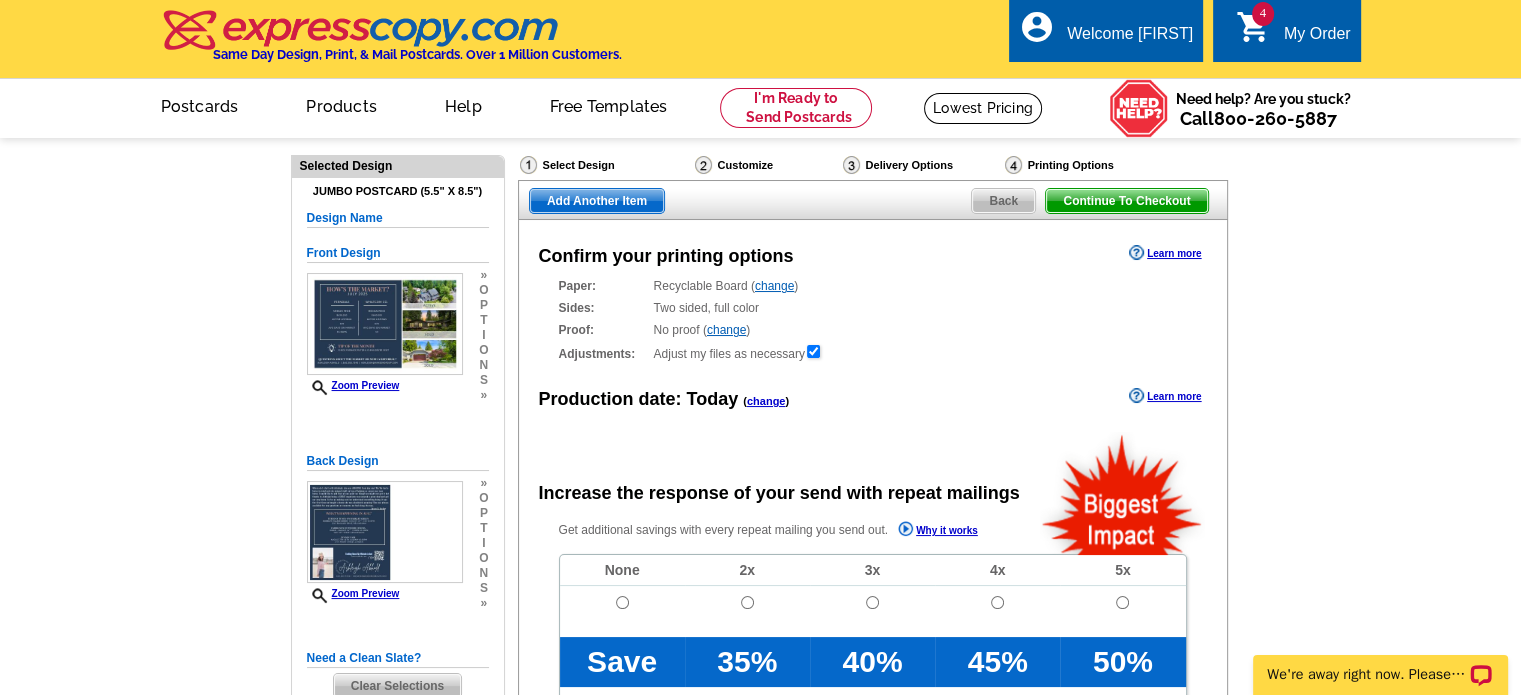 scroll, scrollTop: 0, scrollLeft: 0, axis: both 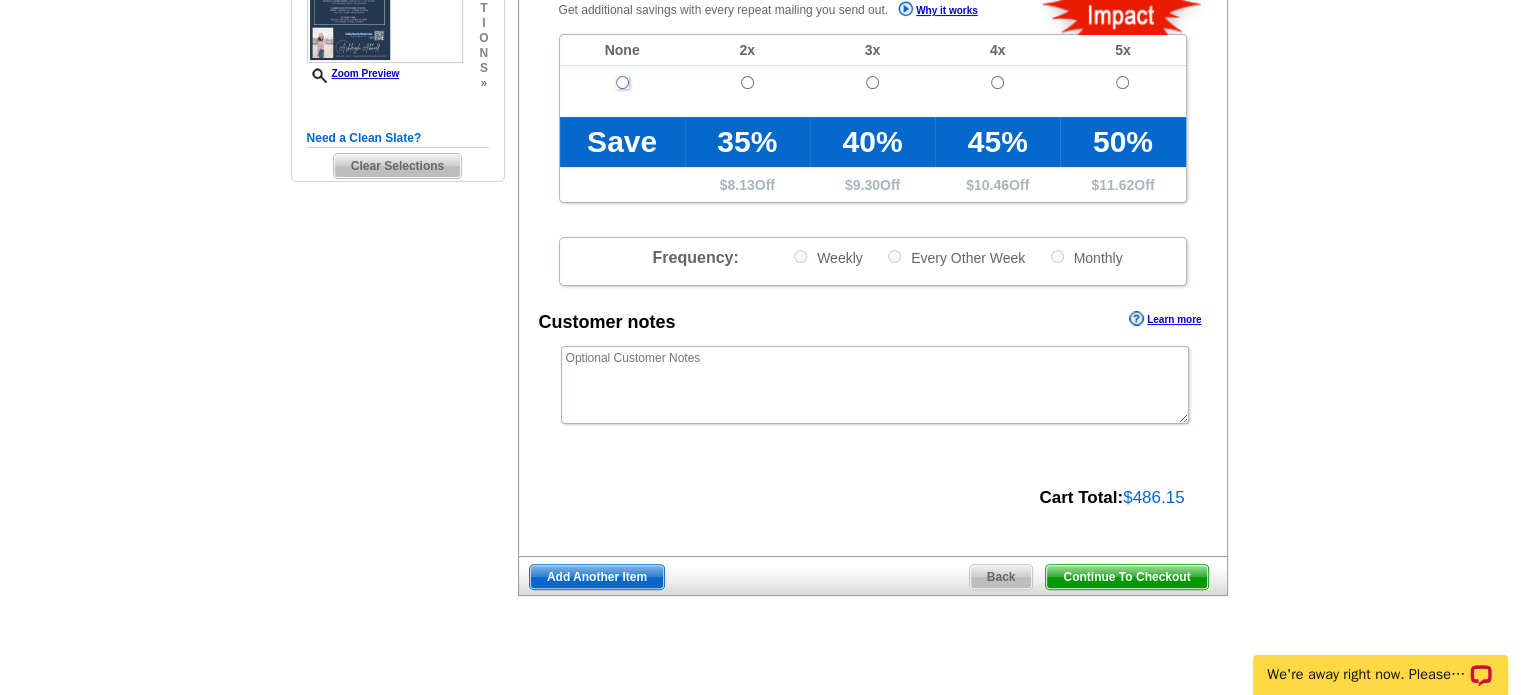 click at bounding box center (622, 82) 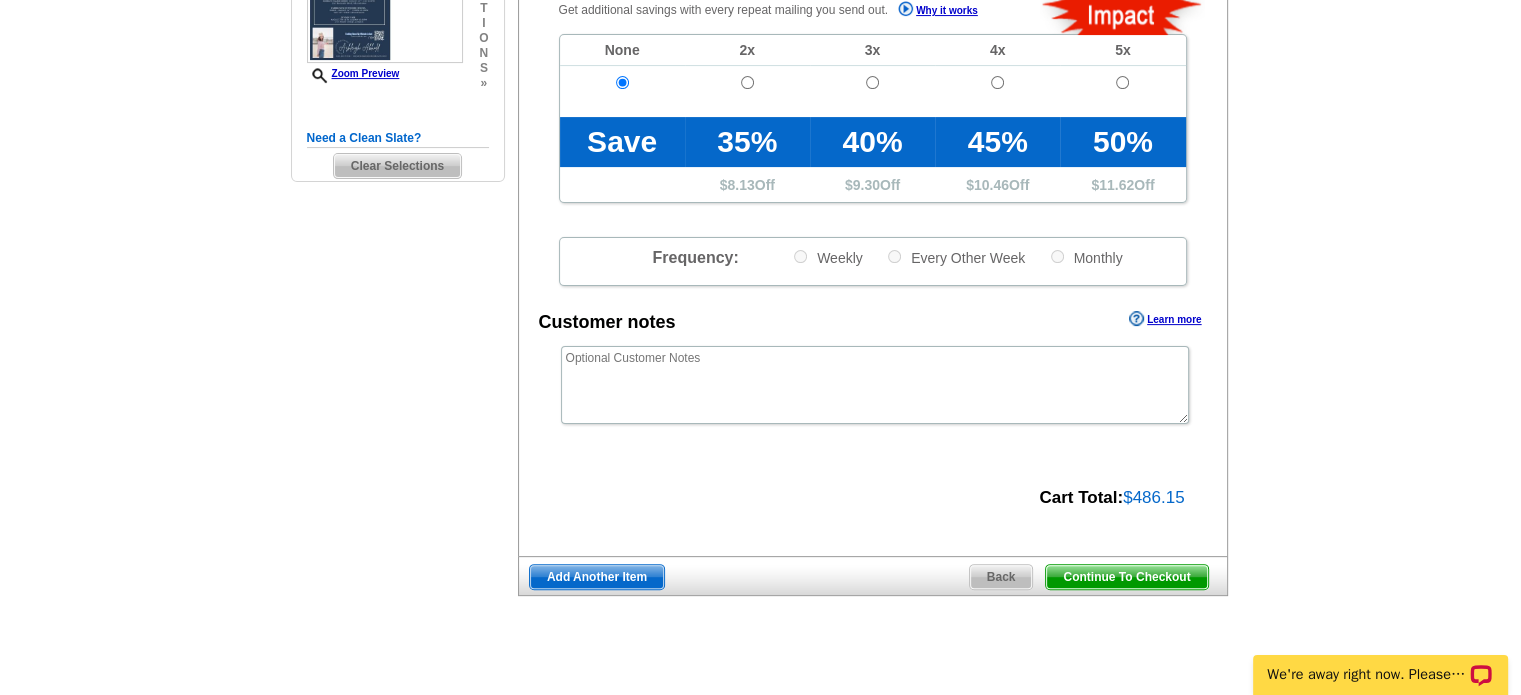 click on "Continue To Checkout" at bounding box center (1126, 577) 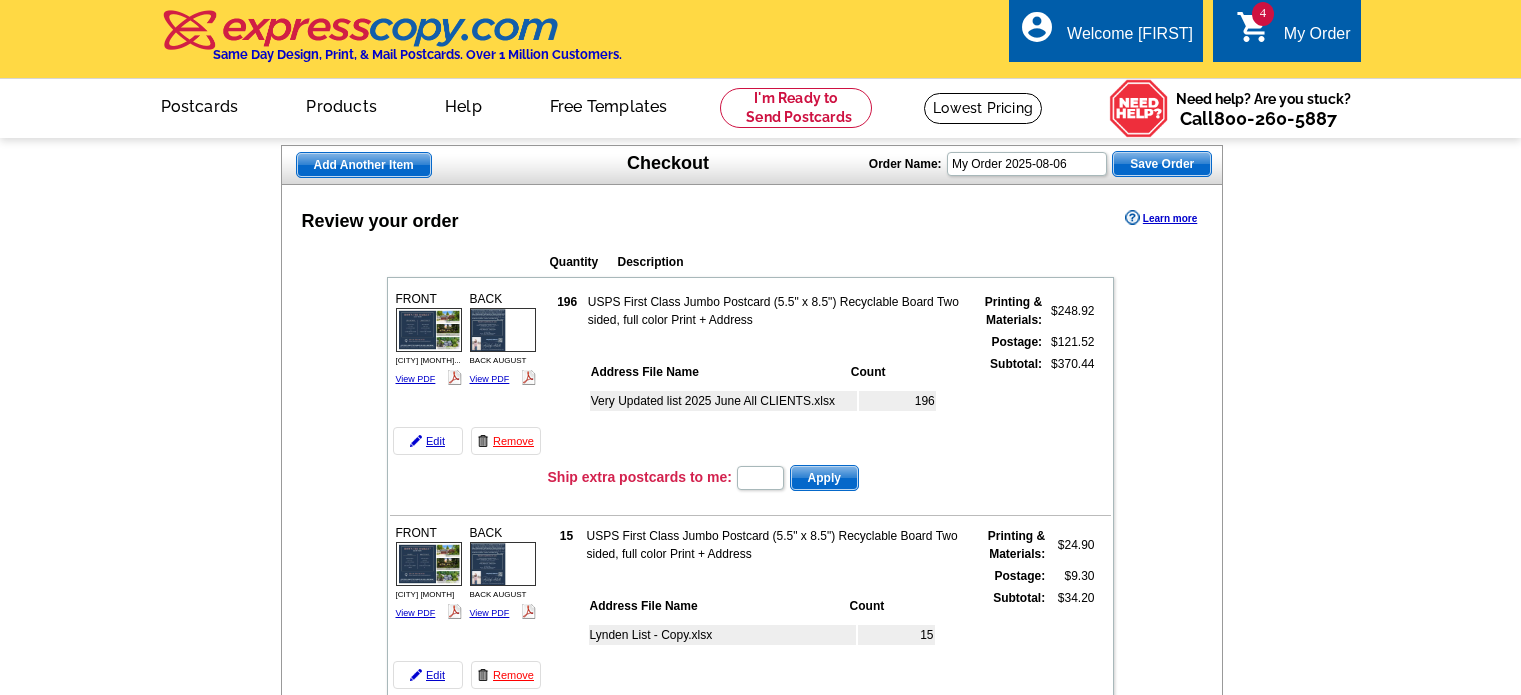 scroll, scrollTop: 0, scrollLeft: 0, axis: both 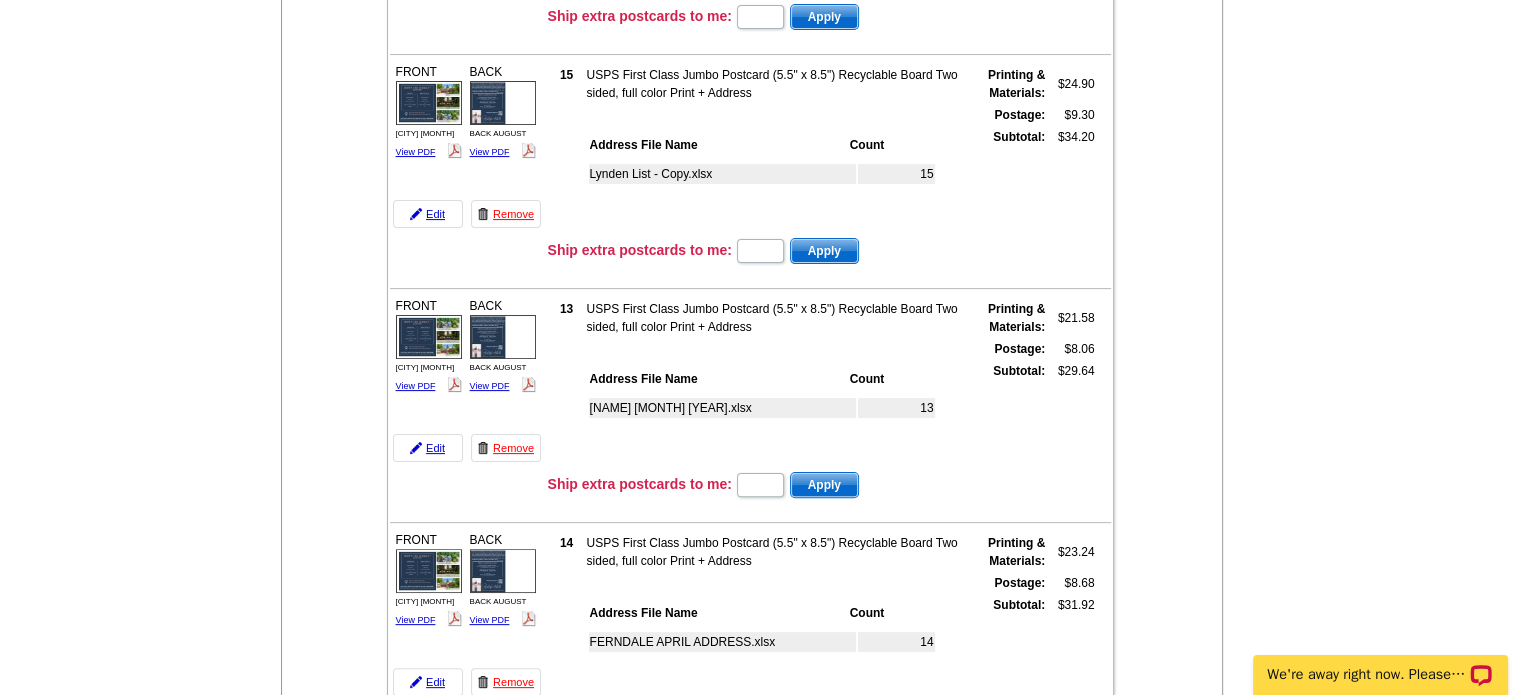 click at bounding box center [429, 336] 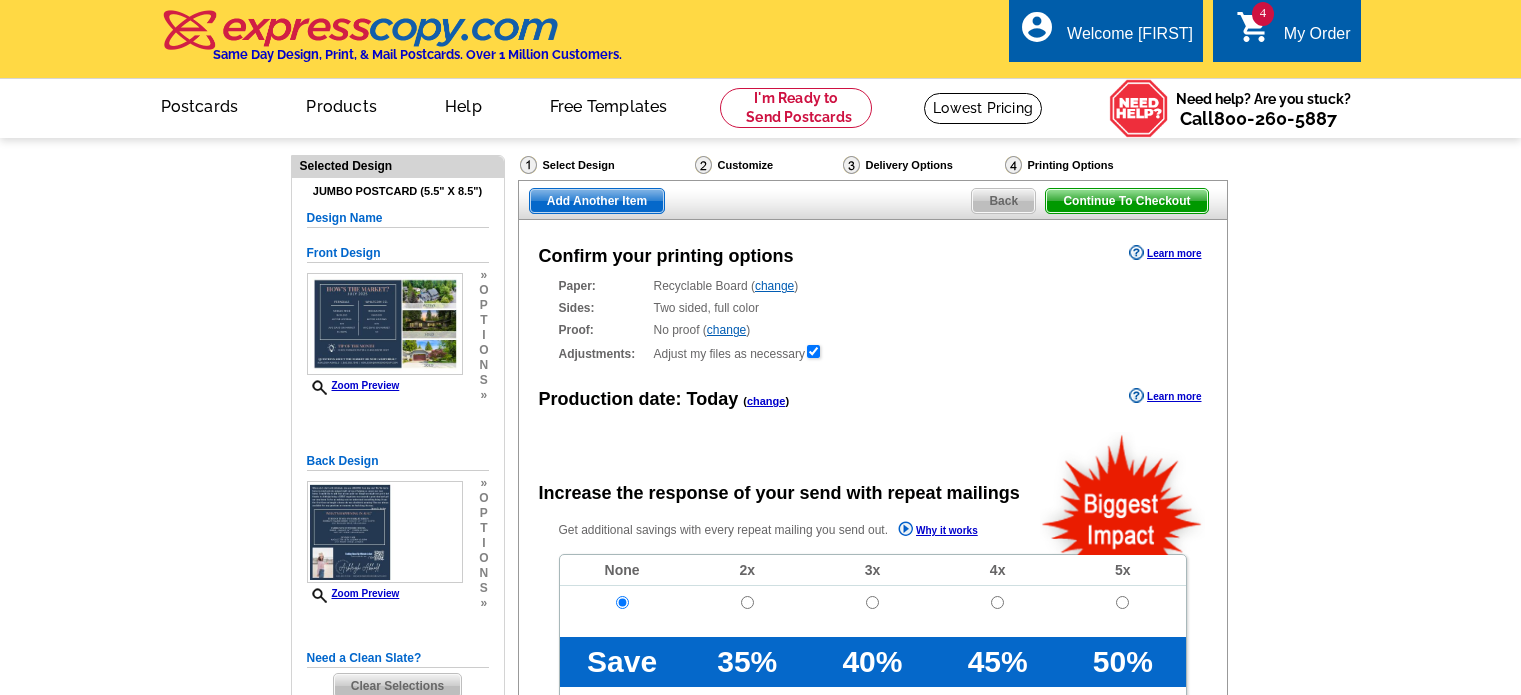 radio on "false" 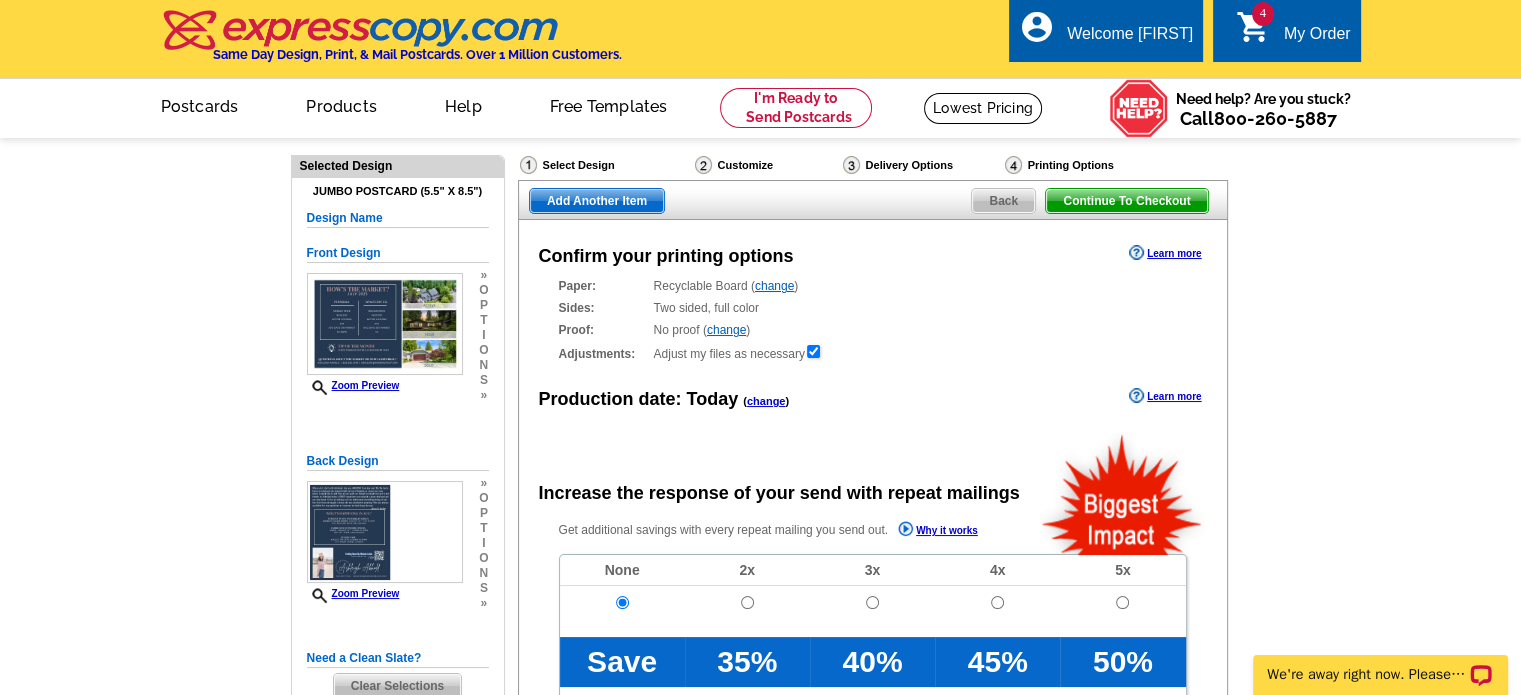 scroll, scrollTop: 0, scrollLeft: 0, axis: both 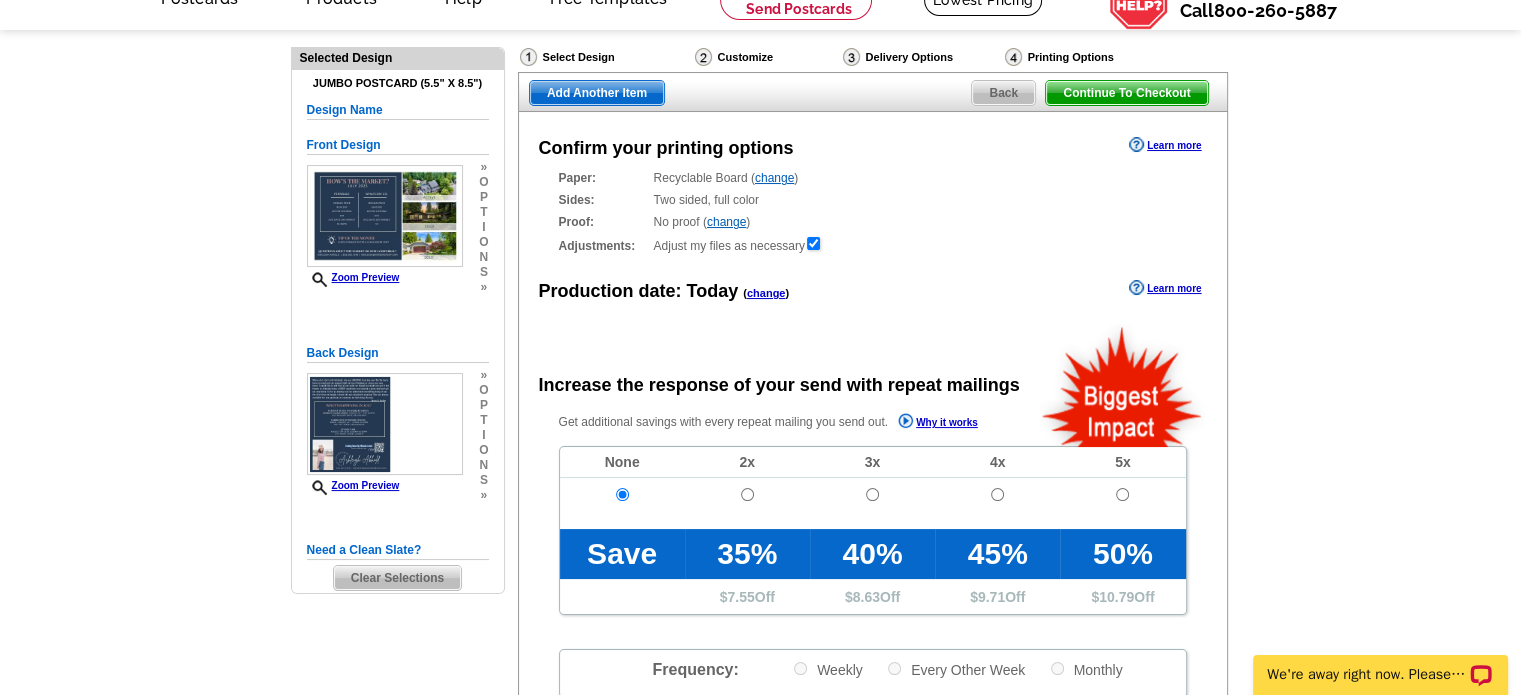click at bounding box center [385, 216] 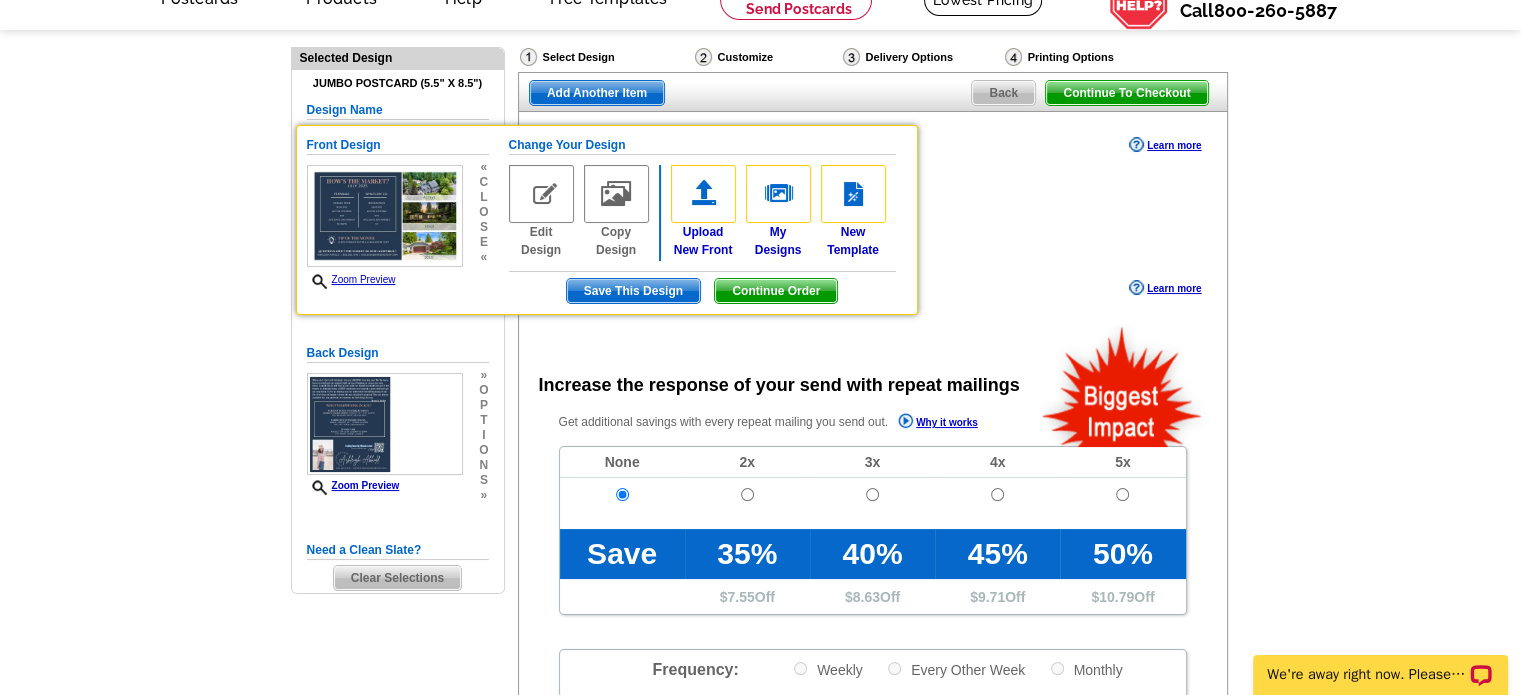 click on "Change Your Design
Edit Design
Copy Design
Upload New Front
My Designs
New Template
Save This Design Continue Order" at bounding box center (702, 220) 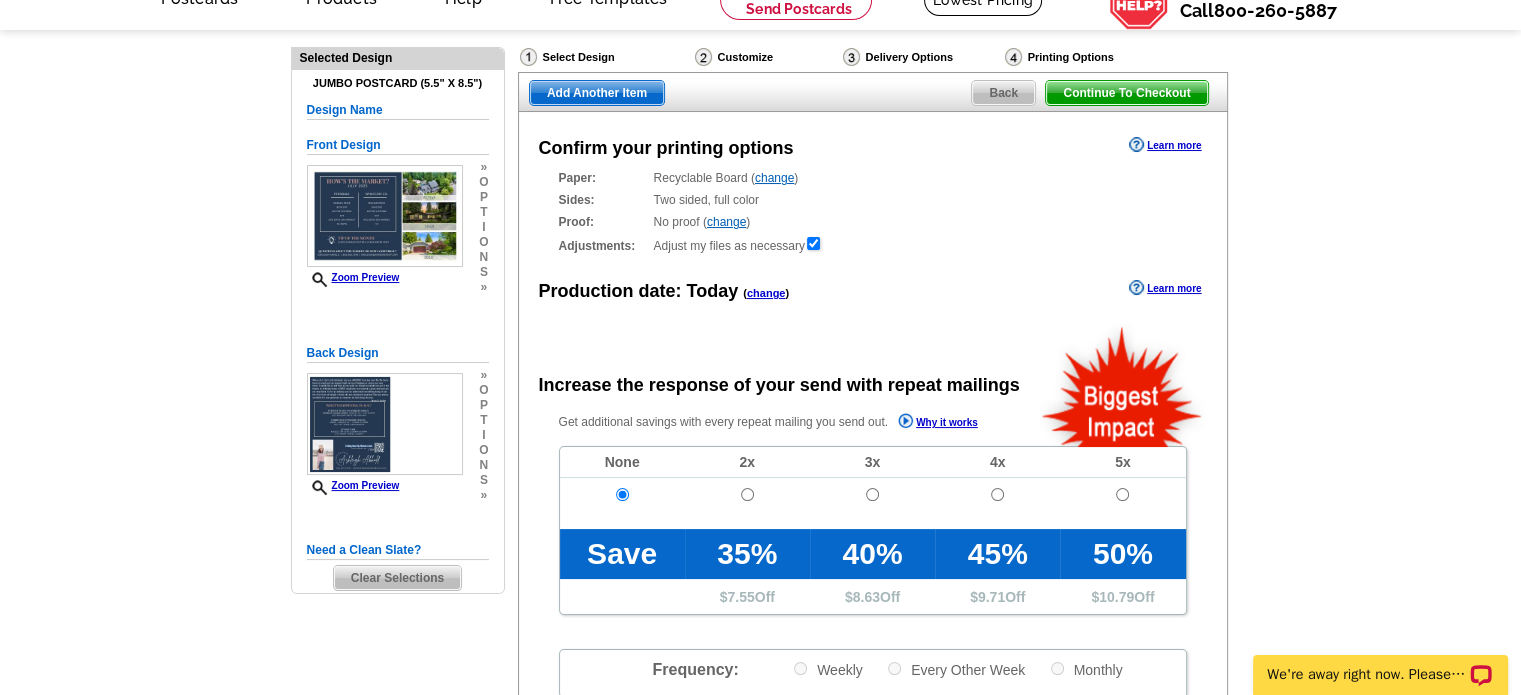 click at bounding box center (385, 216) 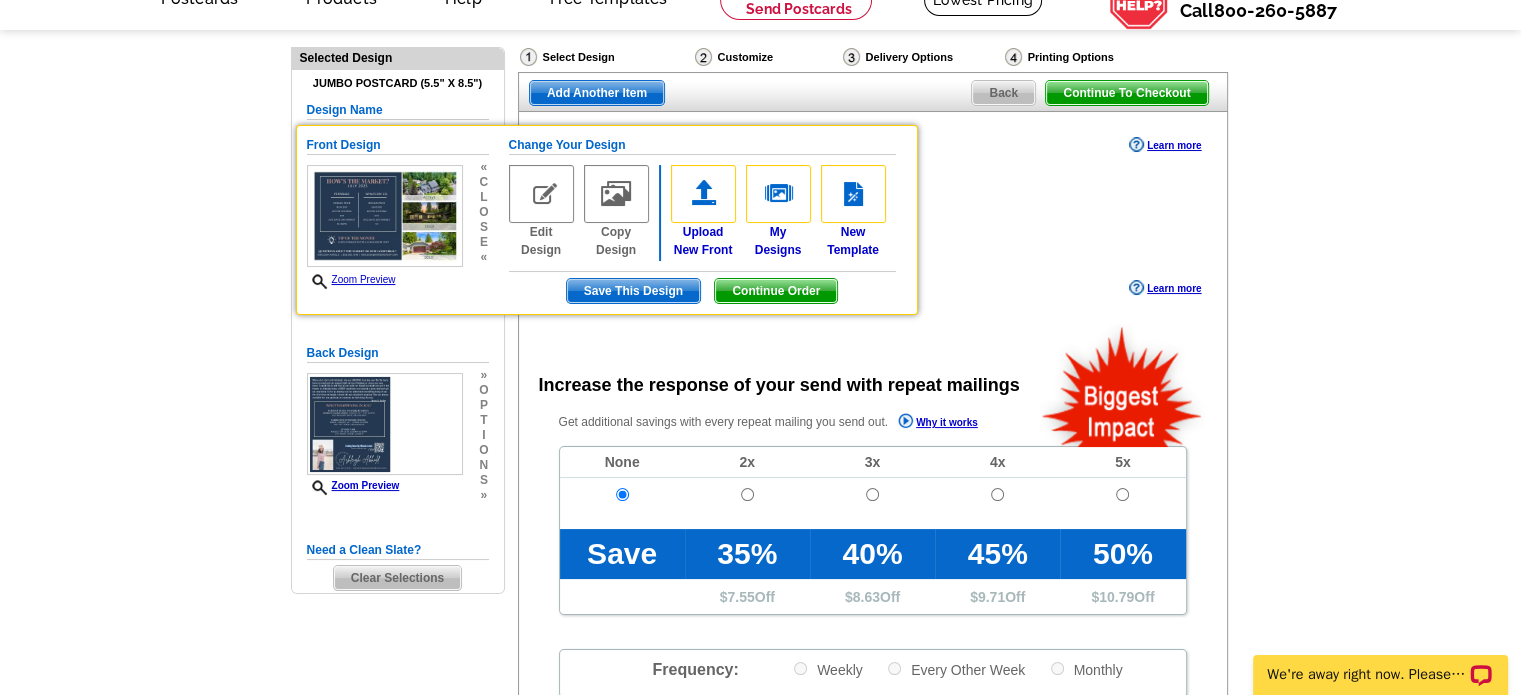 click at bounding box center (703, 194) 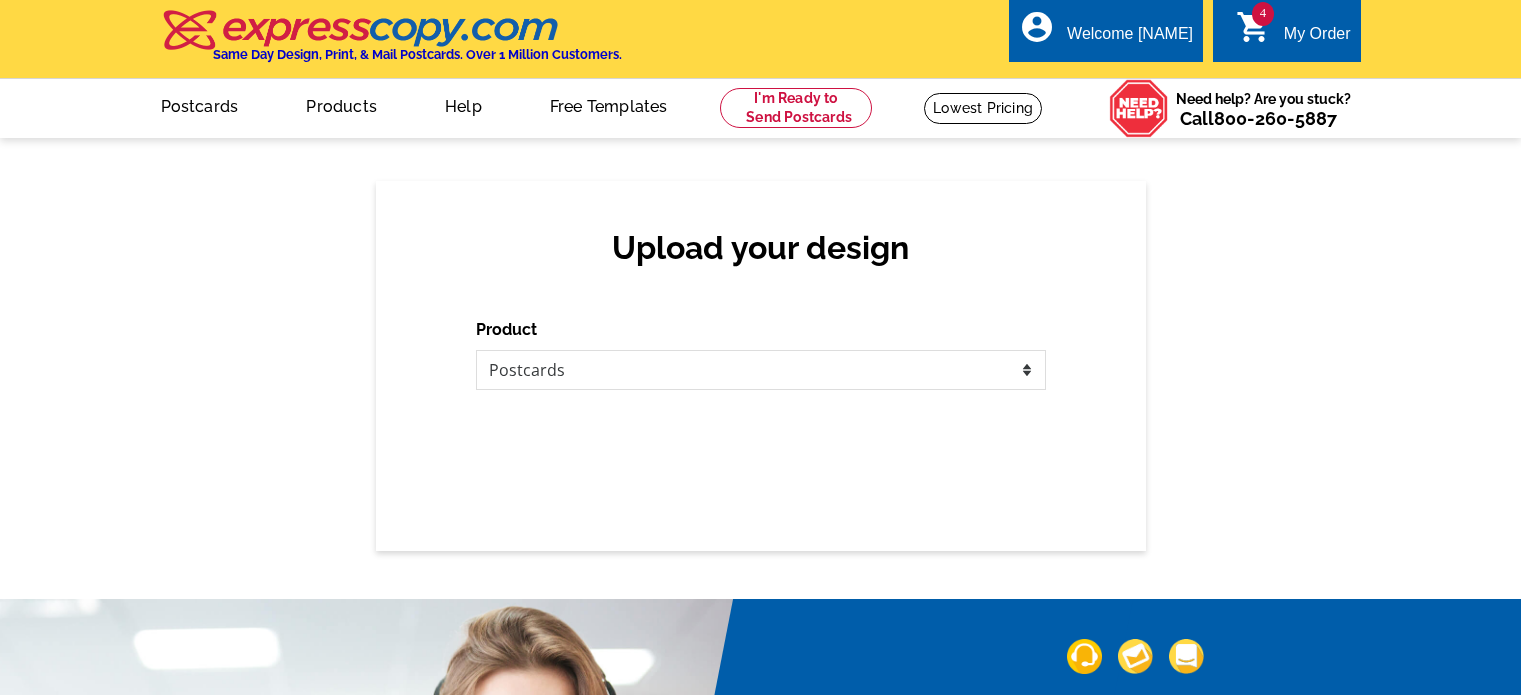 scroll, scrollTop: 0, scrollLeft: 0, axis: both 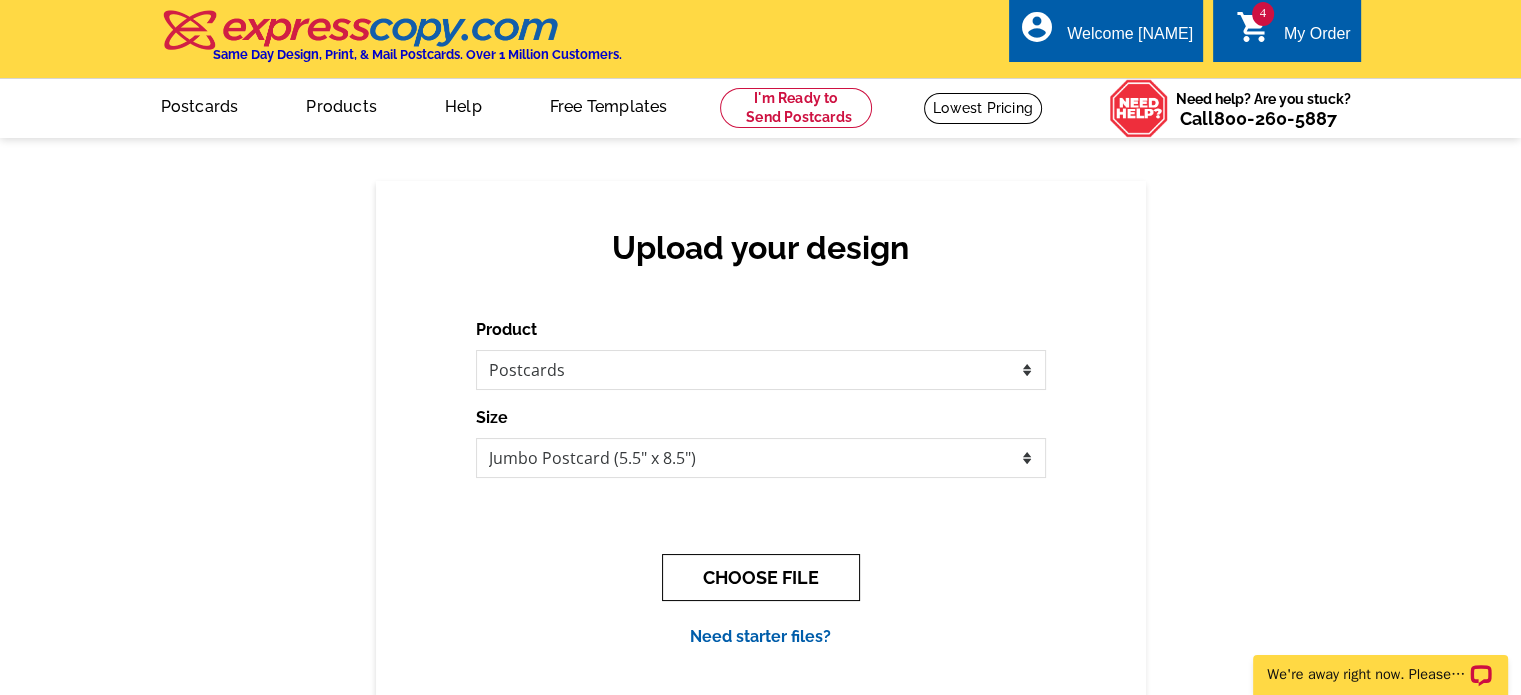 click on "CHOOSE FILE" at bounding box center [761, 577] 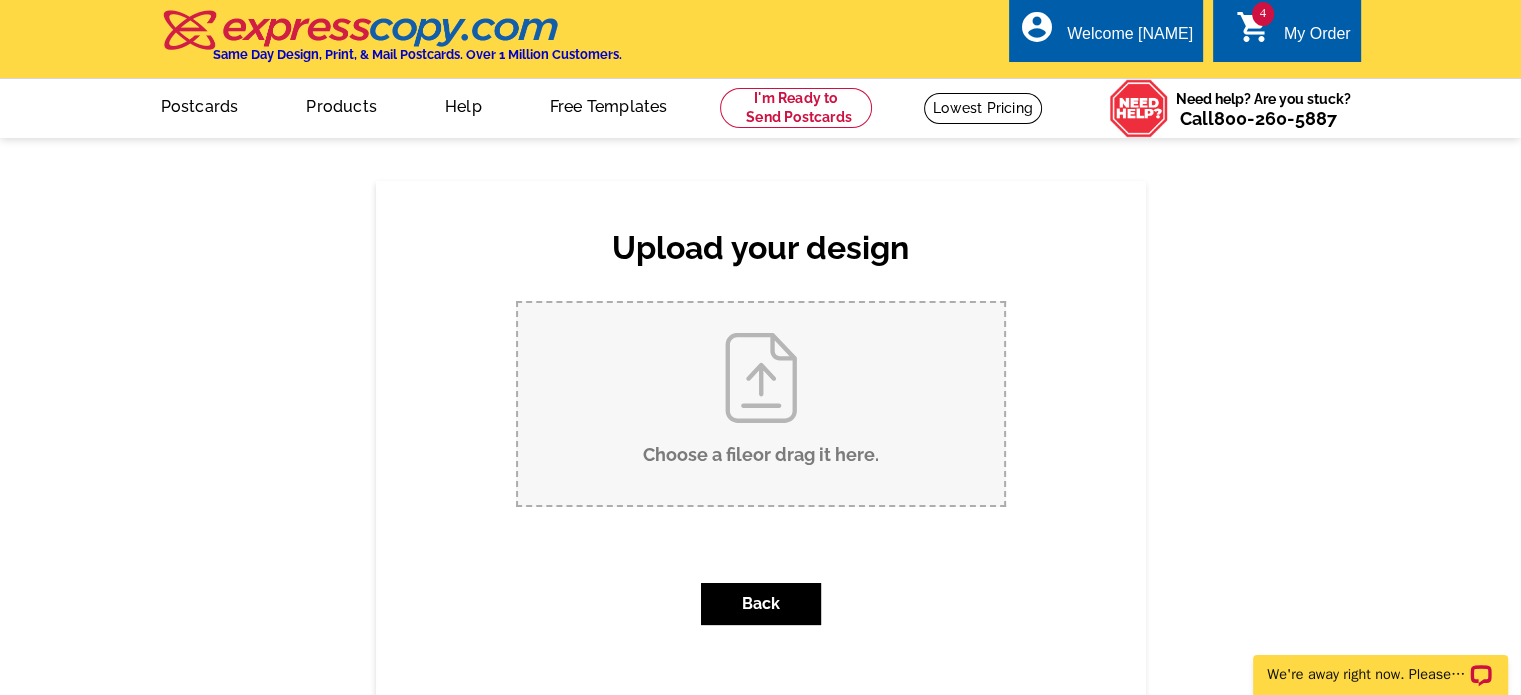 click on "Choose a file  or drag it here ." at bounding box center [761, 404] 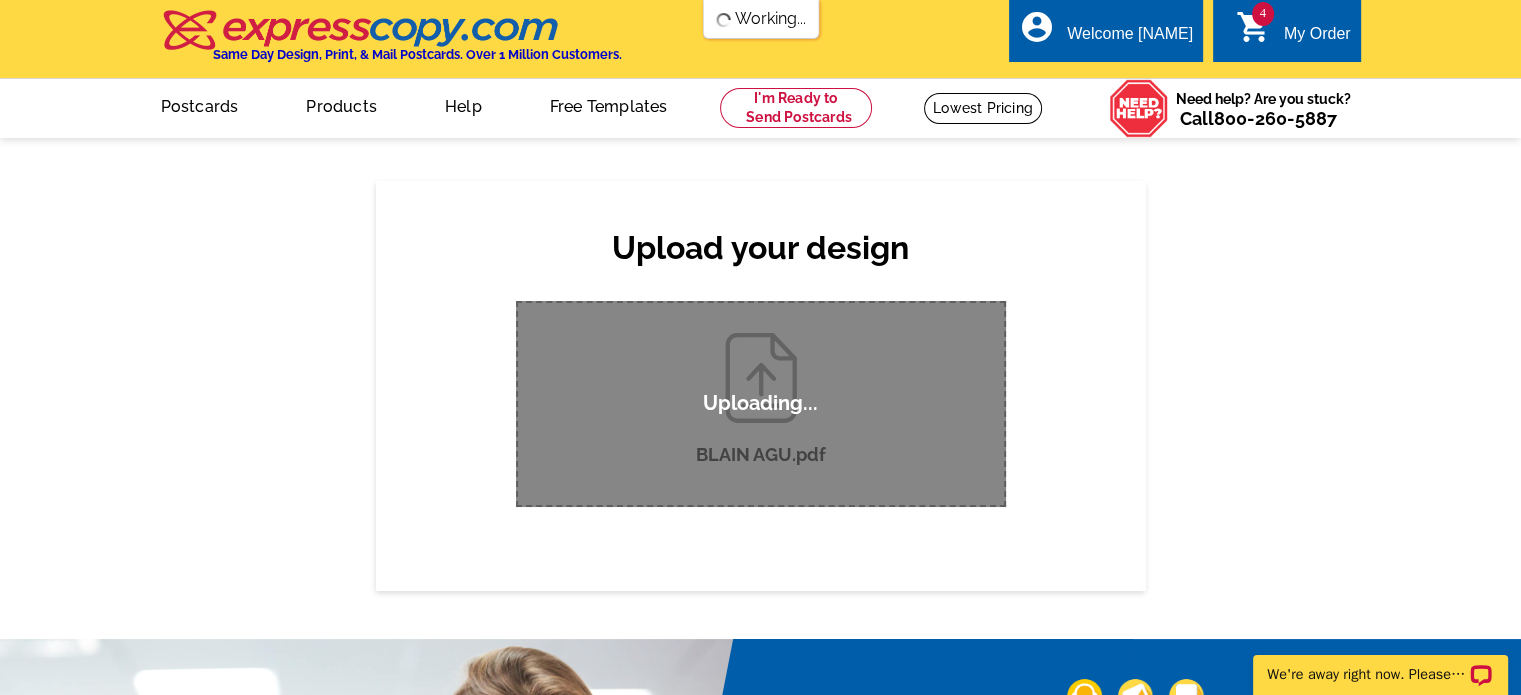 scroll, scrollTop: 0, scrollLeft: 0, axis: both 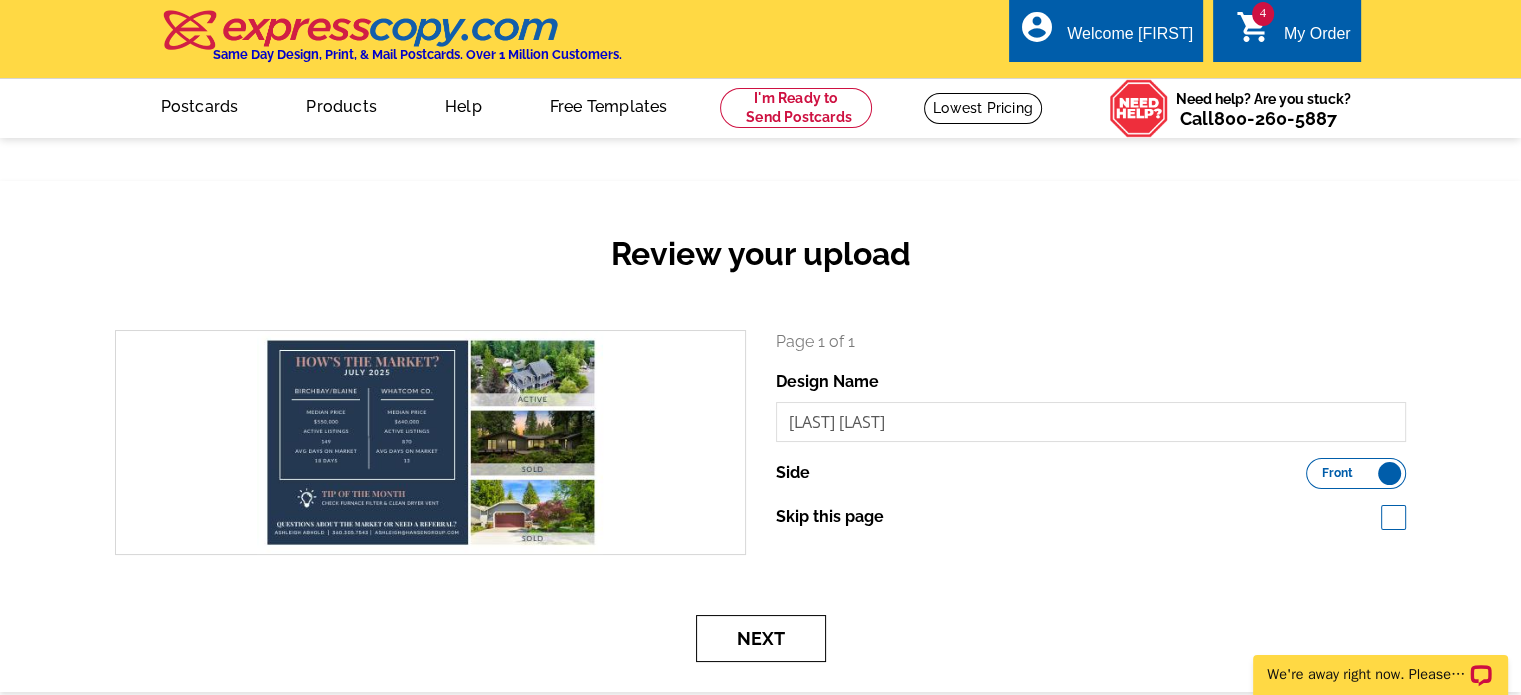 click on "Next" at bounding box center (761, 638) 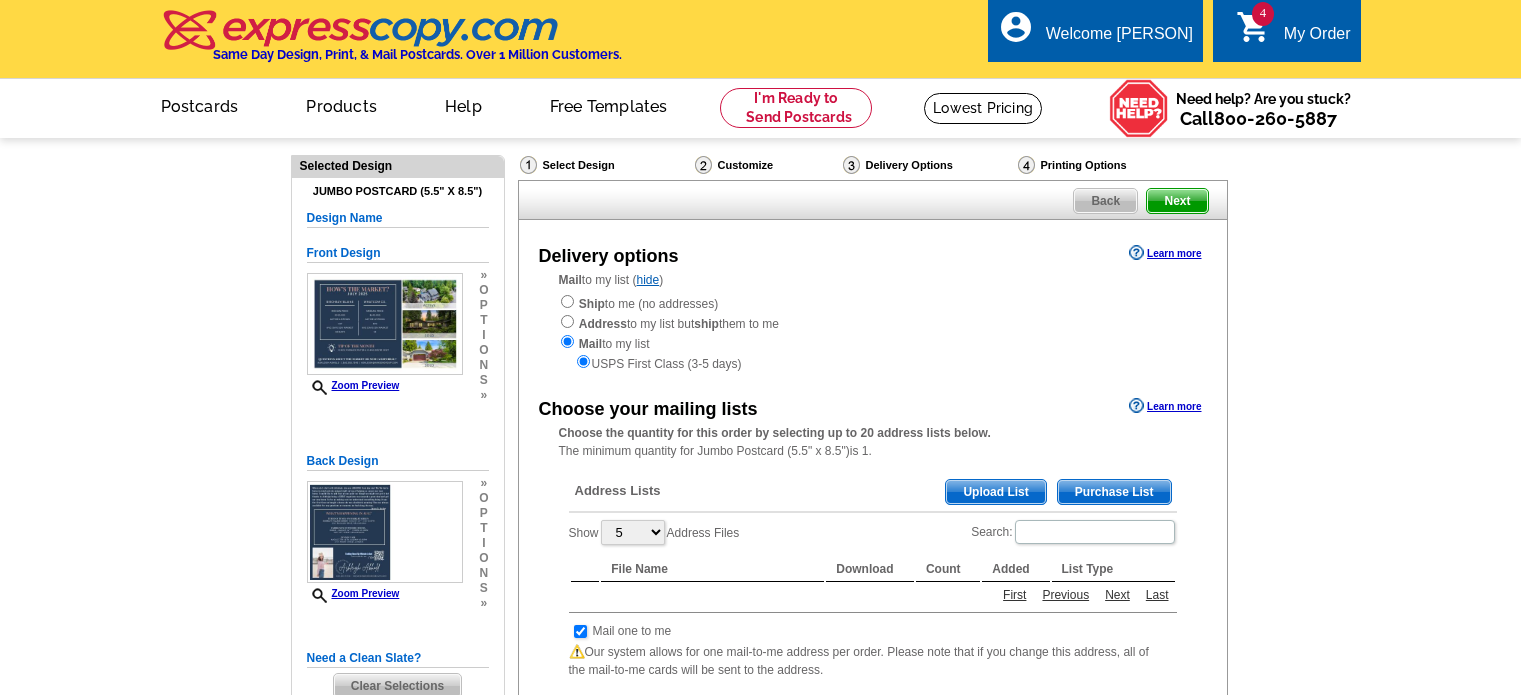 scroll, scrollTop: 0, scrollLeft: 0, axis: both 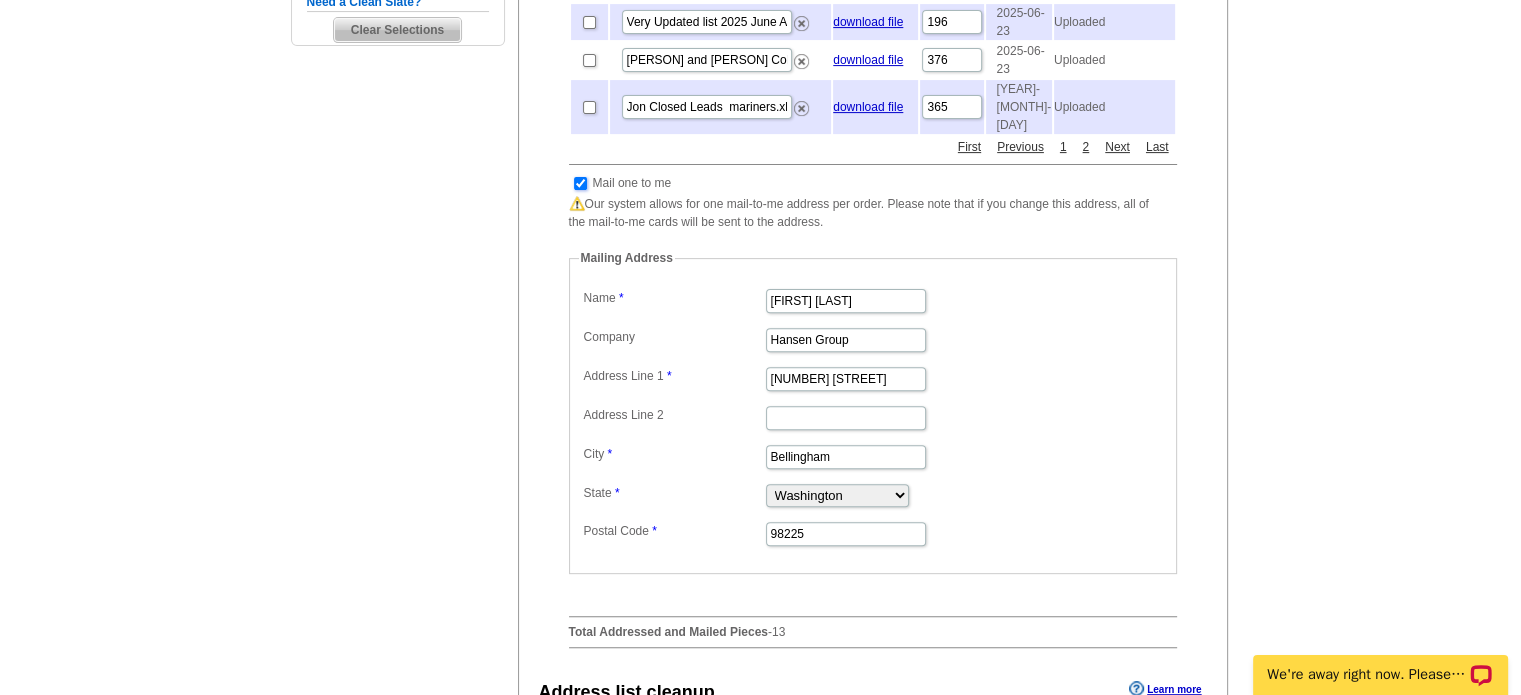 click at bounding box center (580, 183) 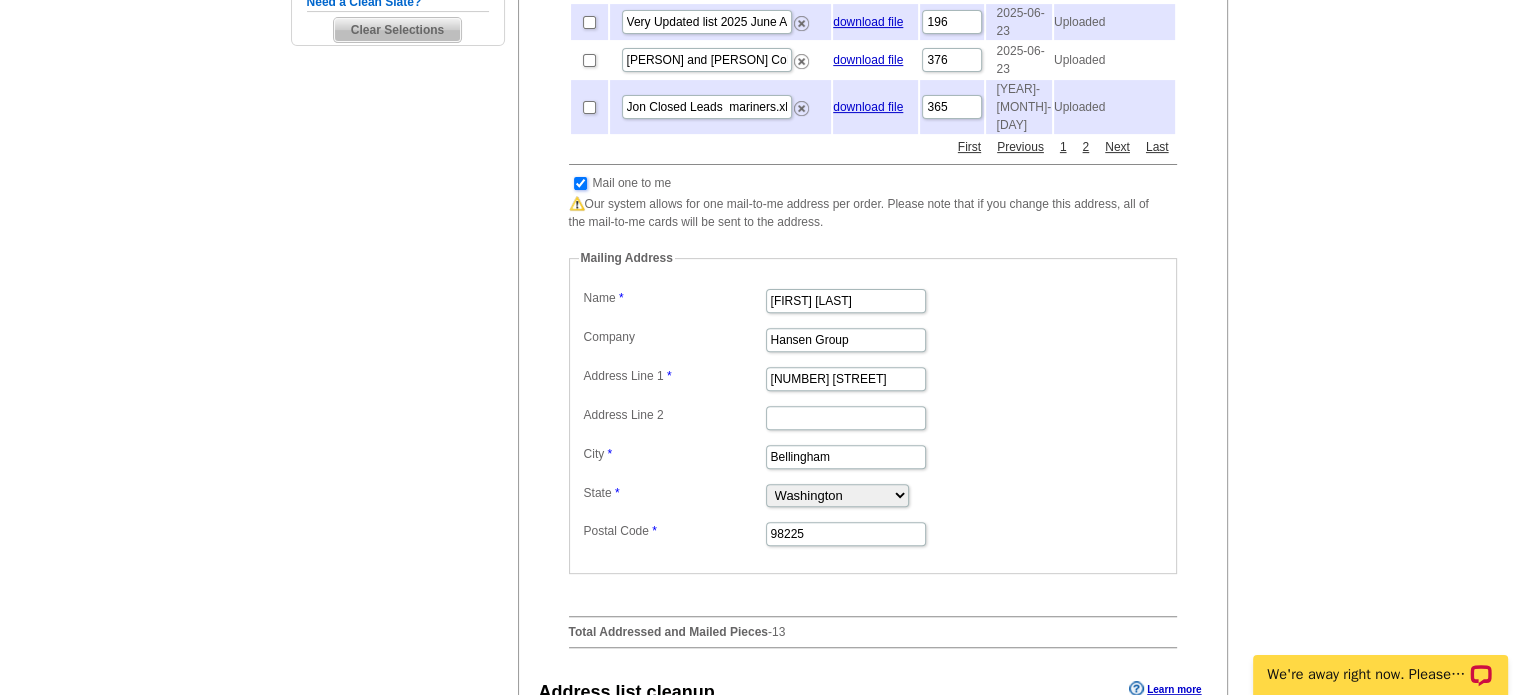 checkbox on "false" 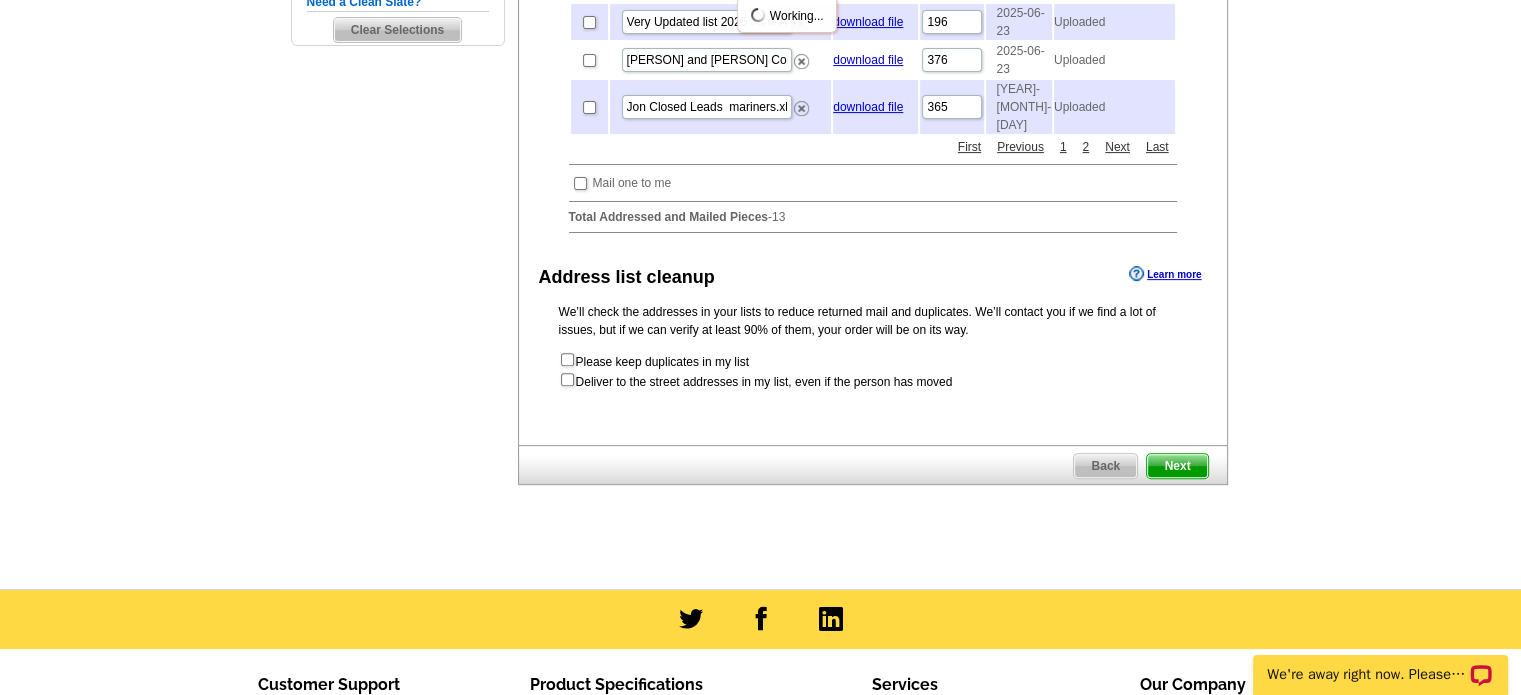 click on "Next" at bounding box center [1177, 466] 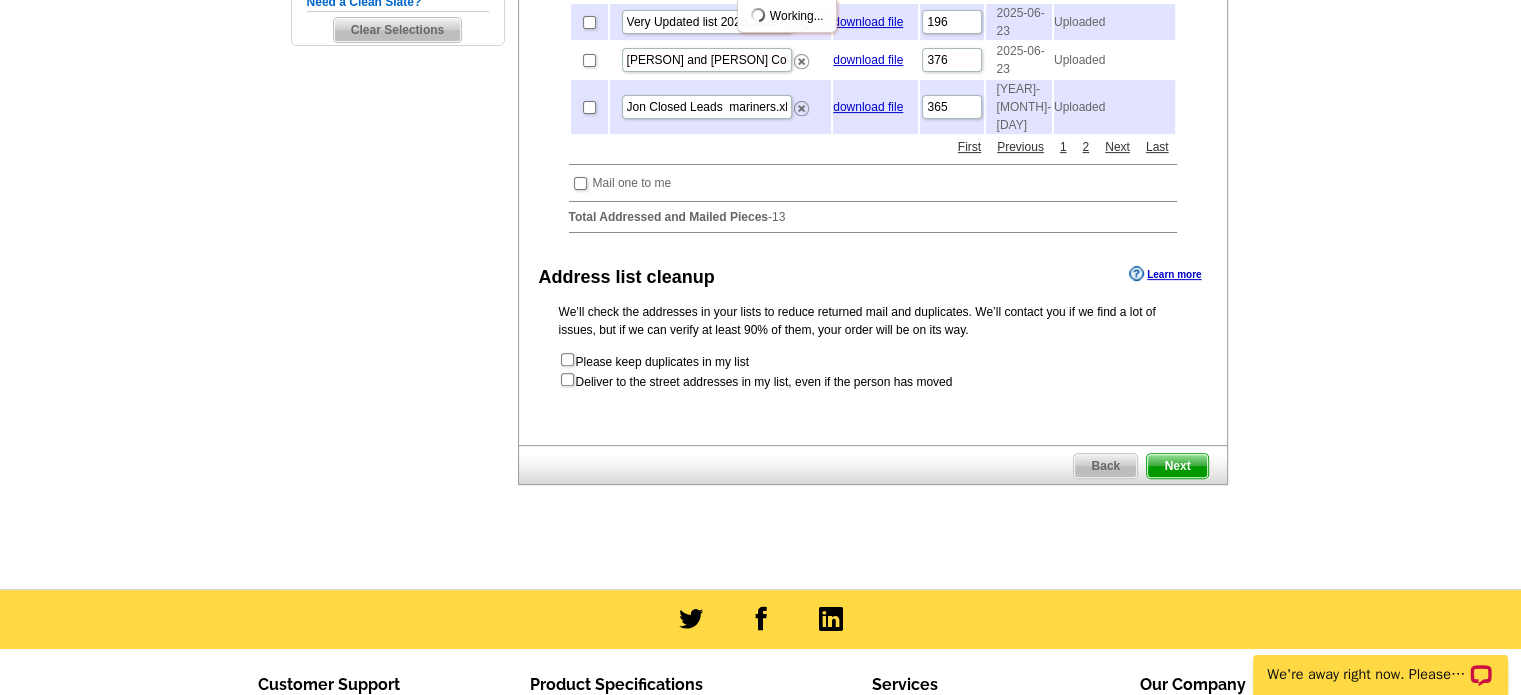 scroll, scrollTop: 0, scrollLeft: 0, axis: both 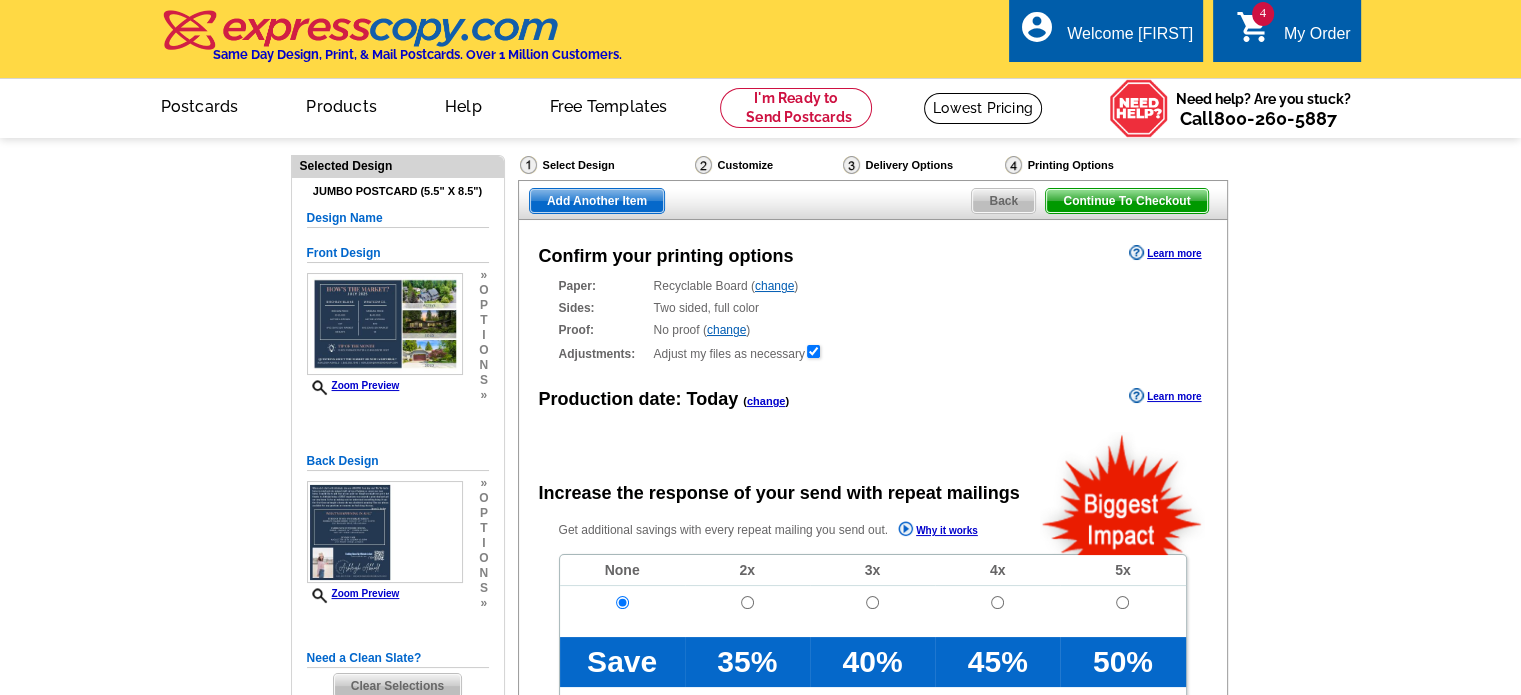 radio on "false" 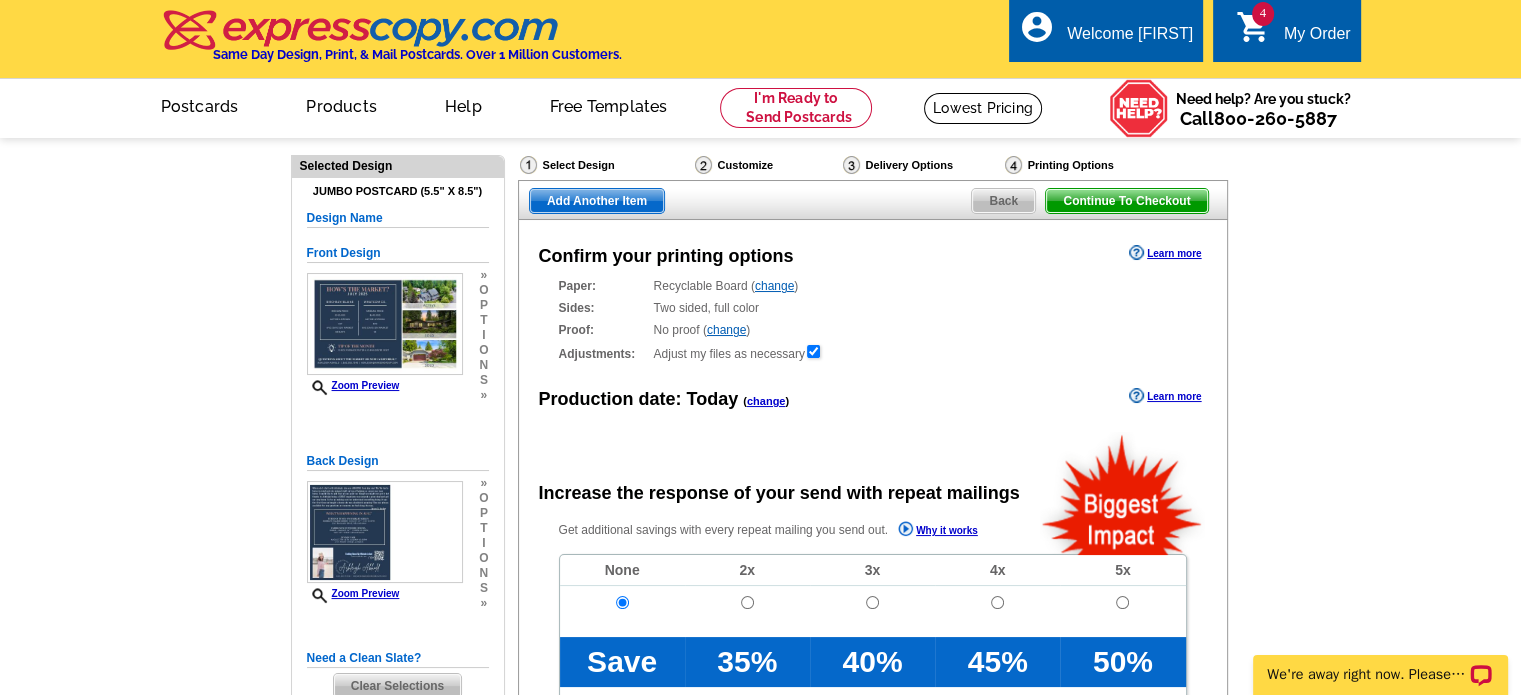 scroll, scrollTop: 0, scrollLeft: 0, axis: both 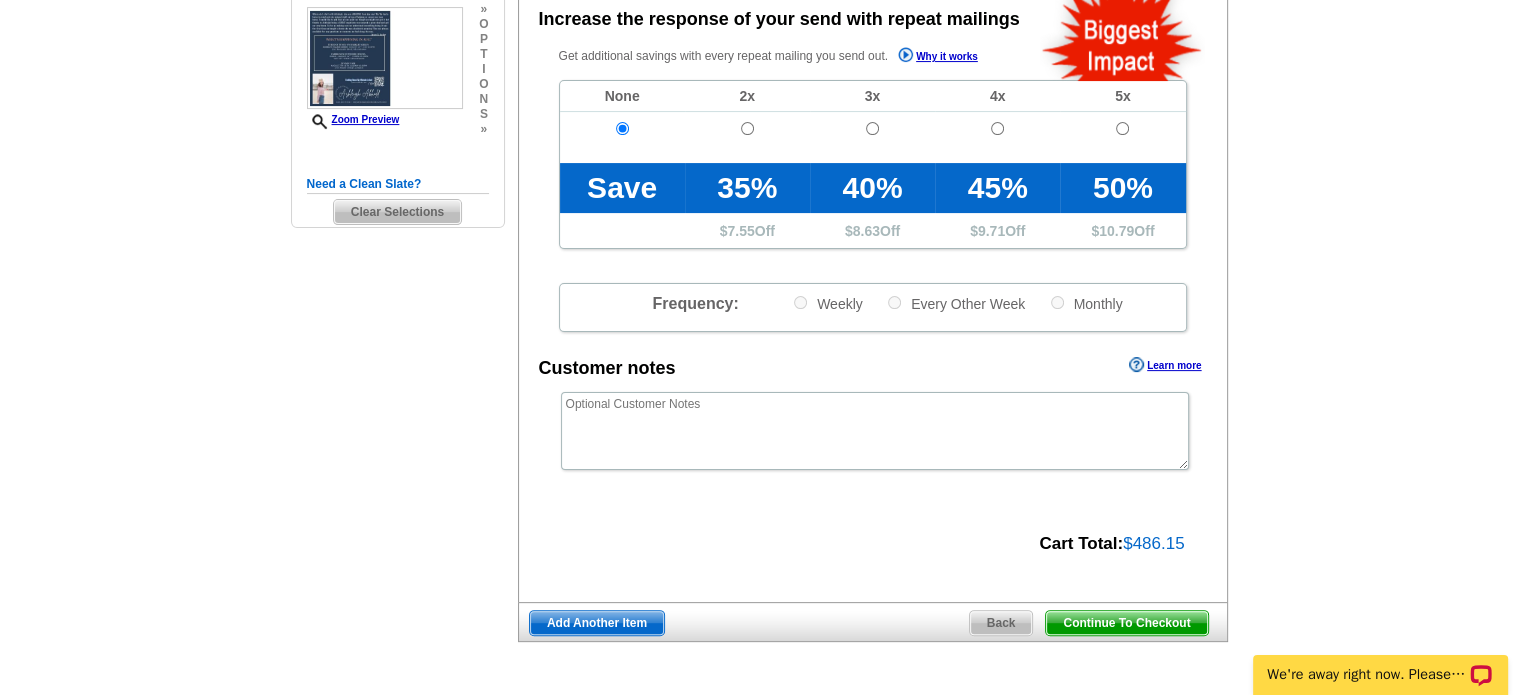 click on "Continue To Checkout" at bounding box center (1126, 623) 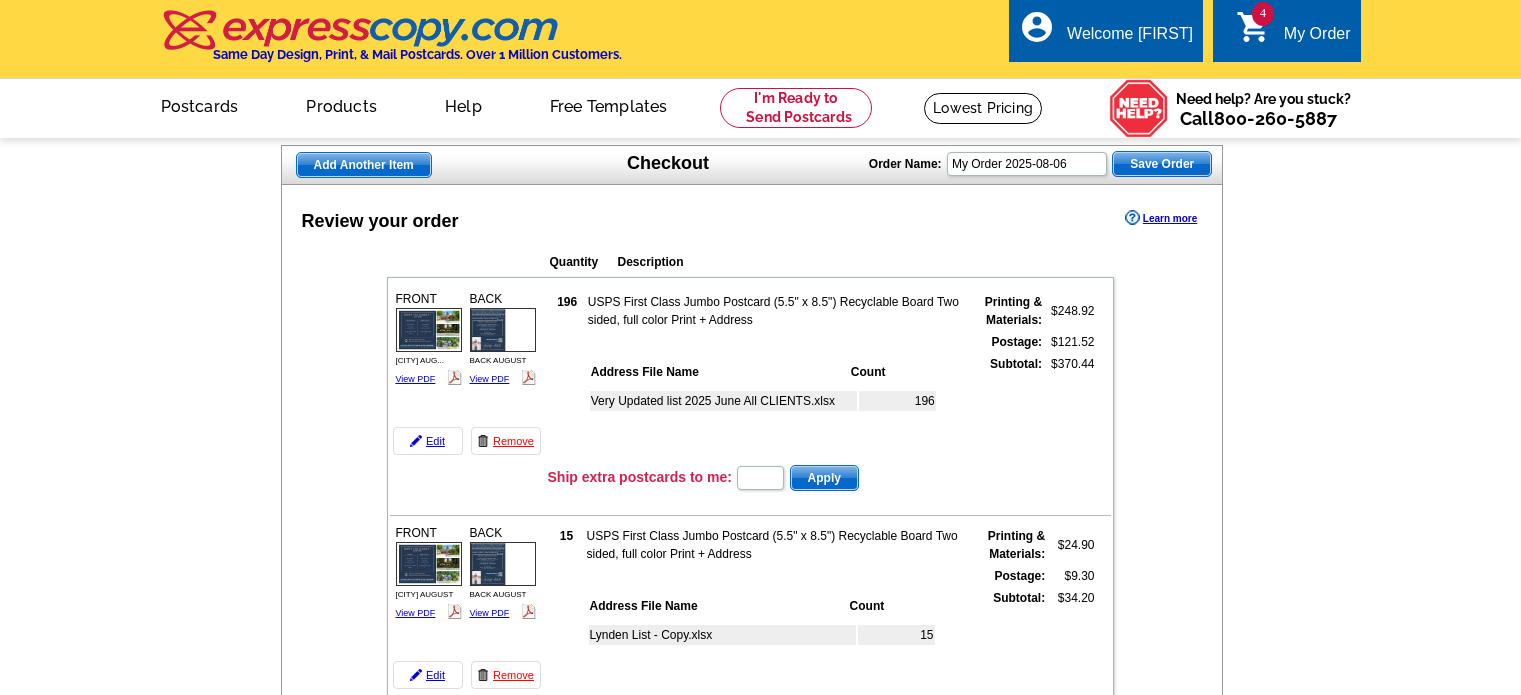 scroll, scrollTop: 0, scrollLeft: 0, axis: both 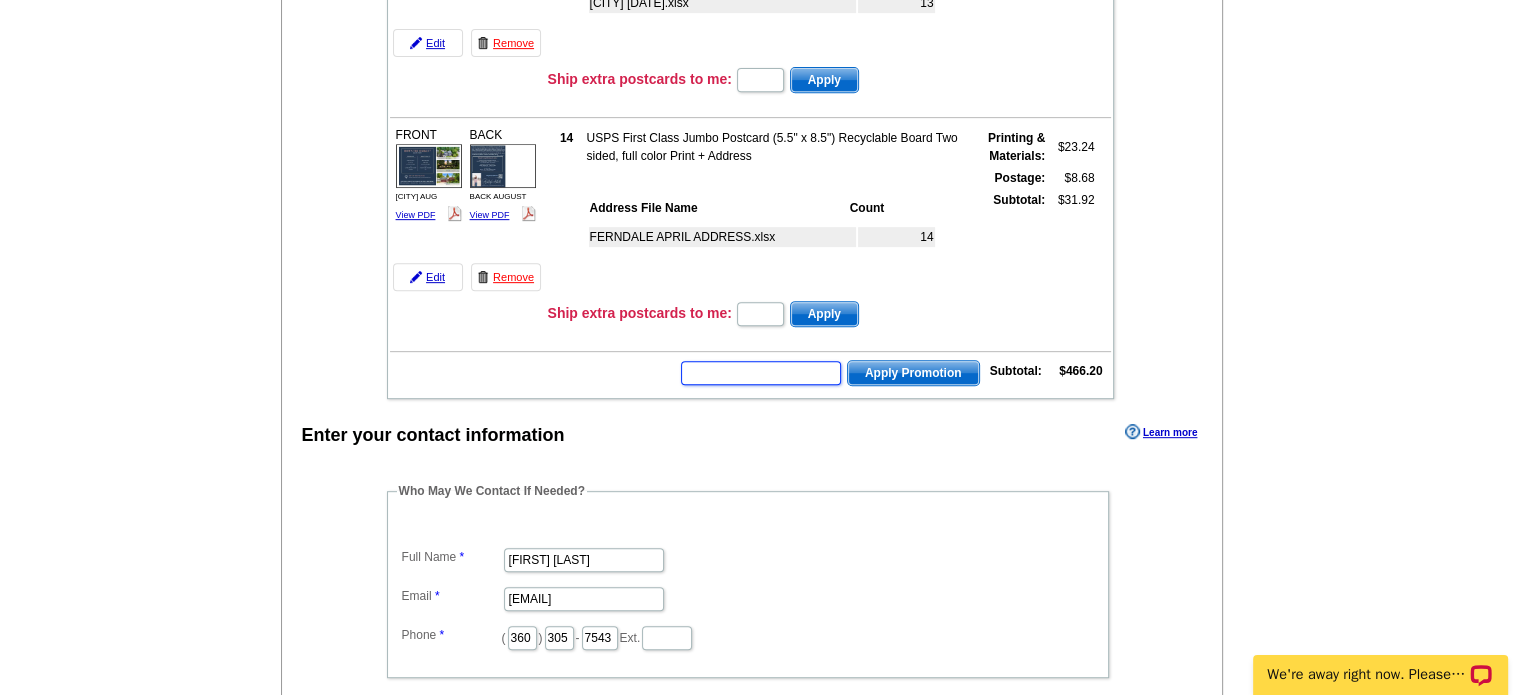 click at bounding box center (761, 373) 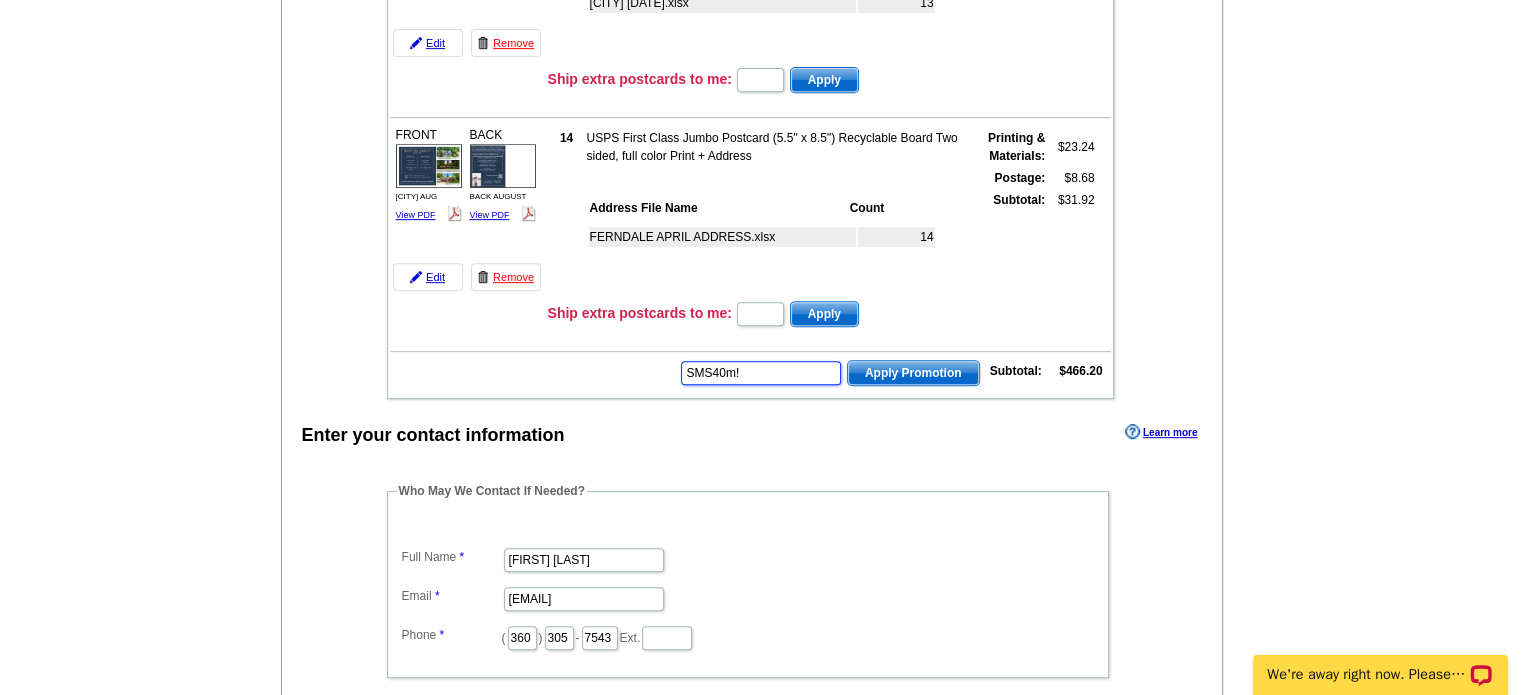 type on "SMS40m!" 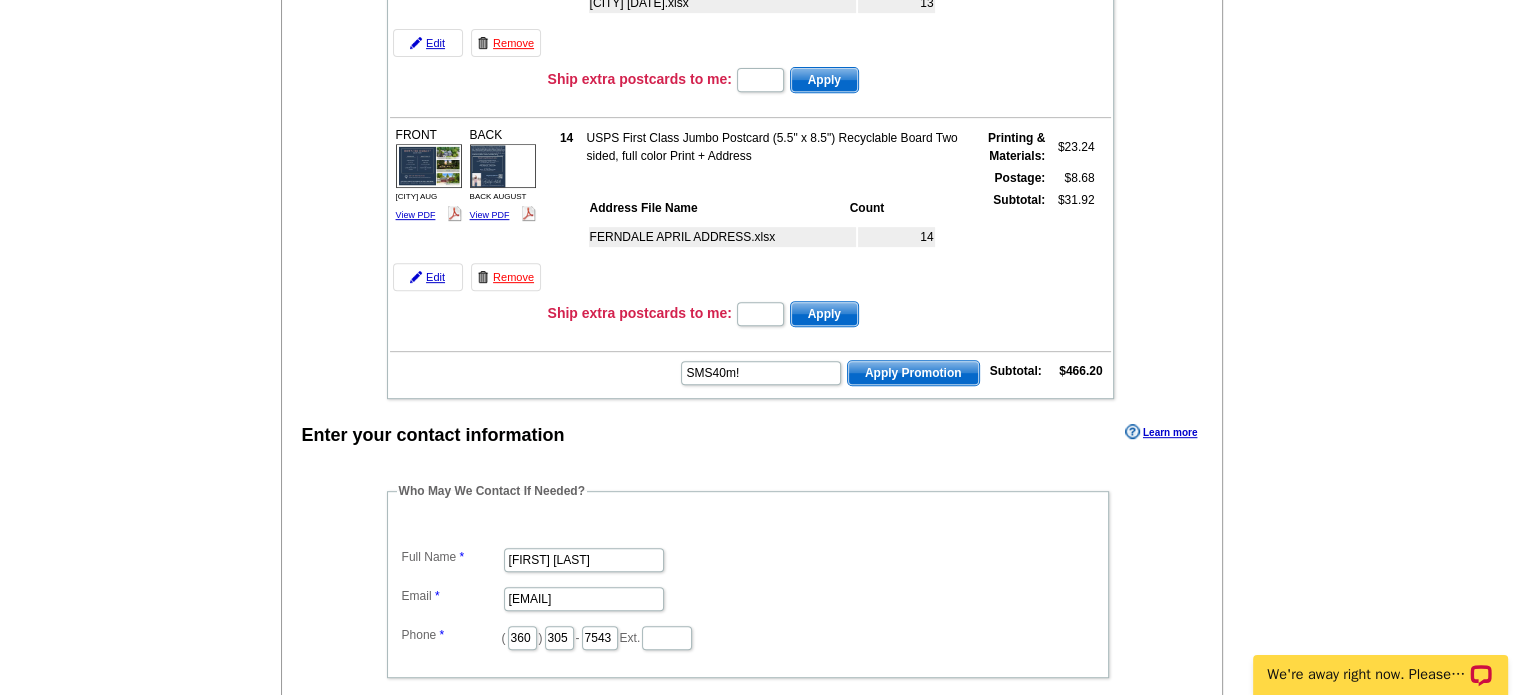 click on "Apply Promotion" at bounding box center (913, 373) 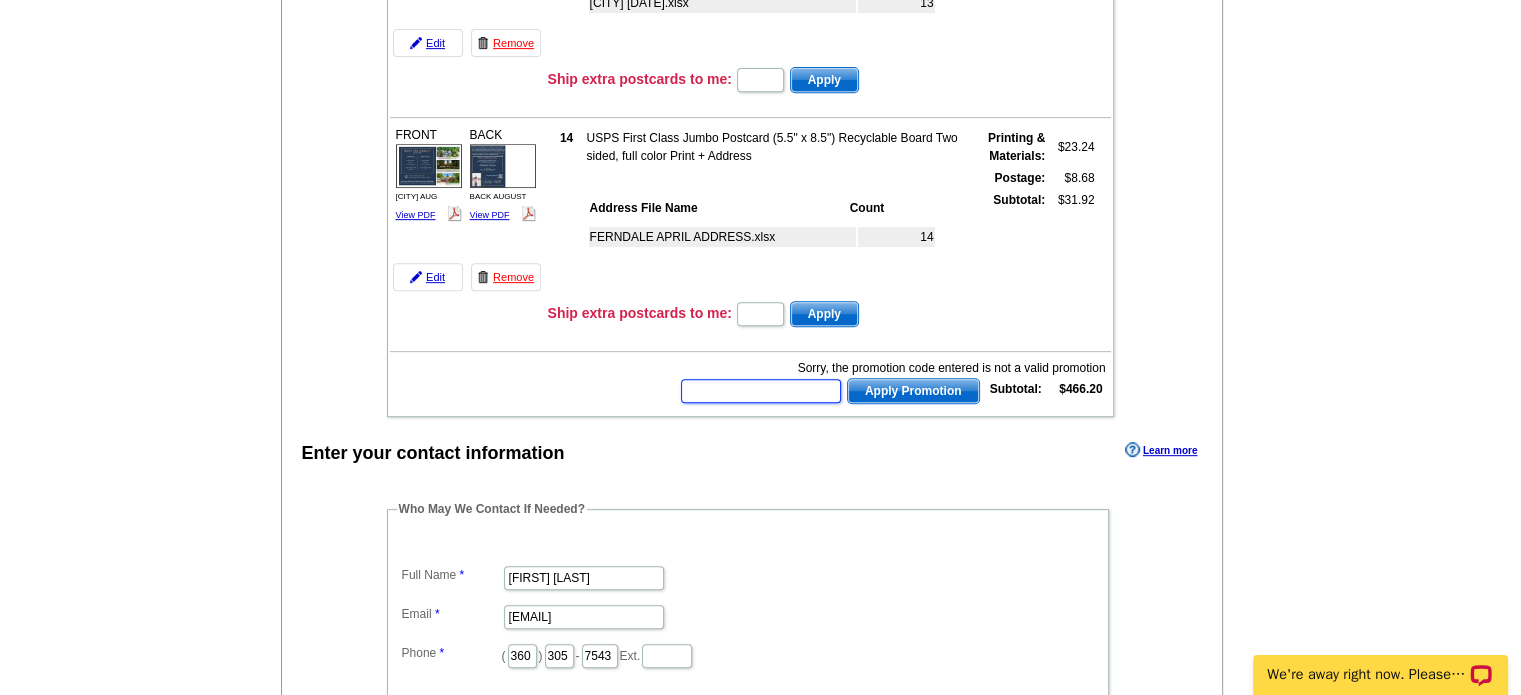 click at bounding box center (761, 391) 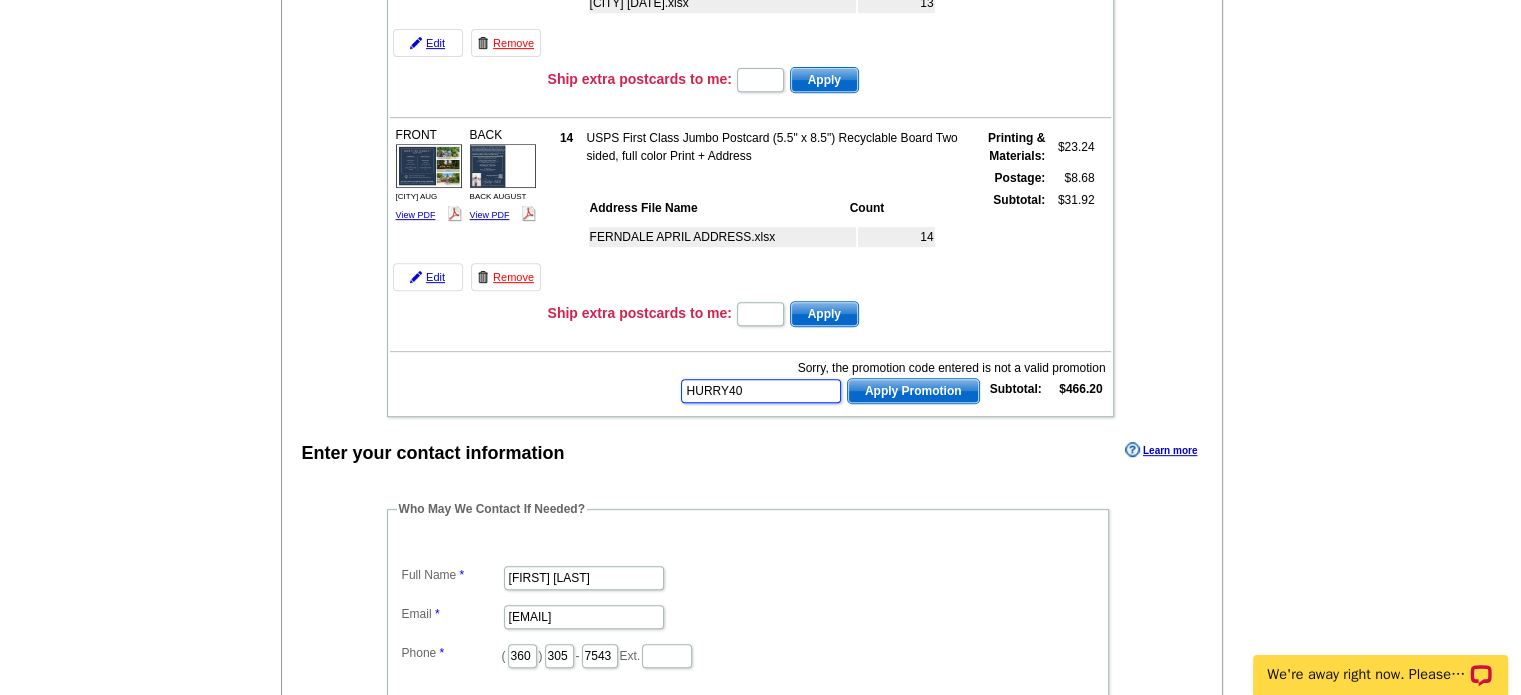 type on "HURRY40" 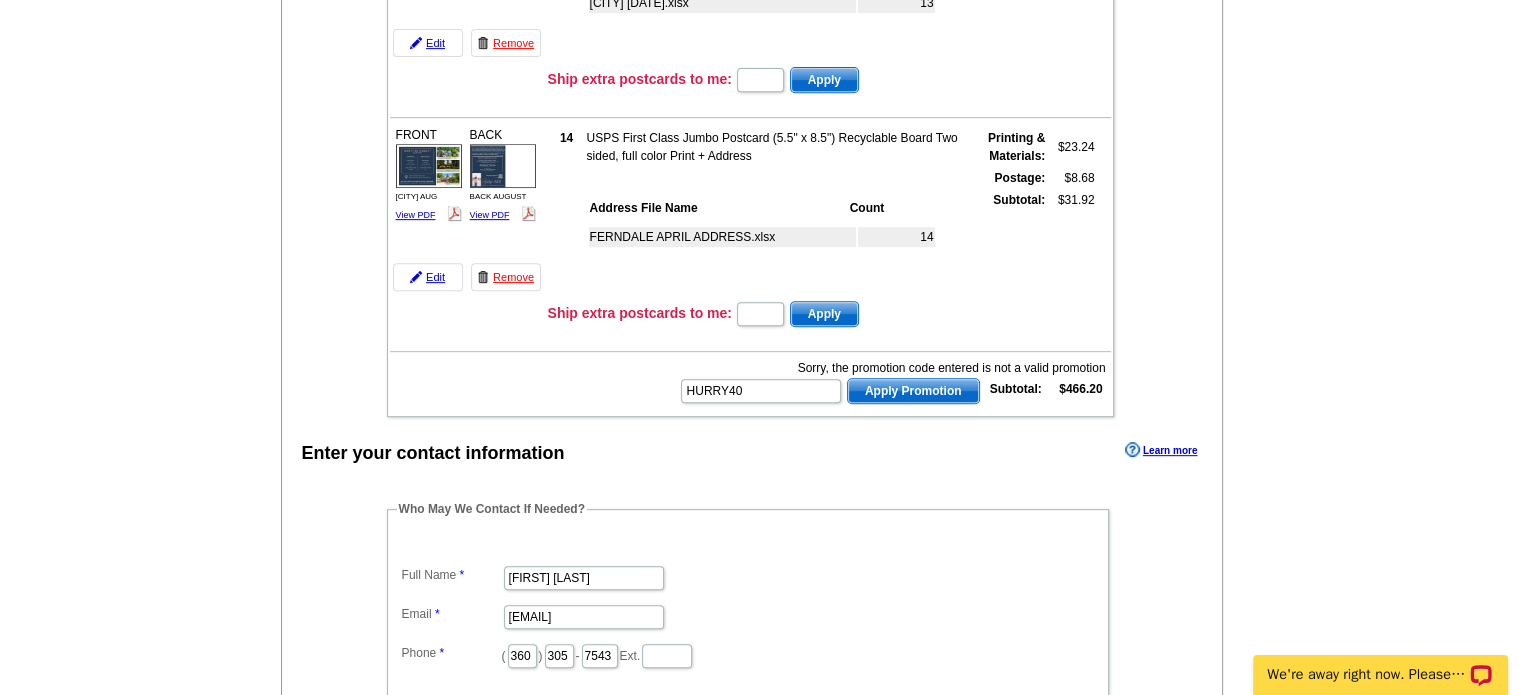 click on "Apply Promotion" at bounding box center (913, 391) 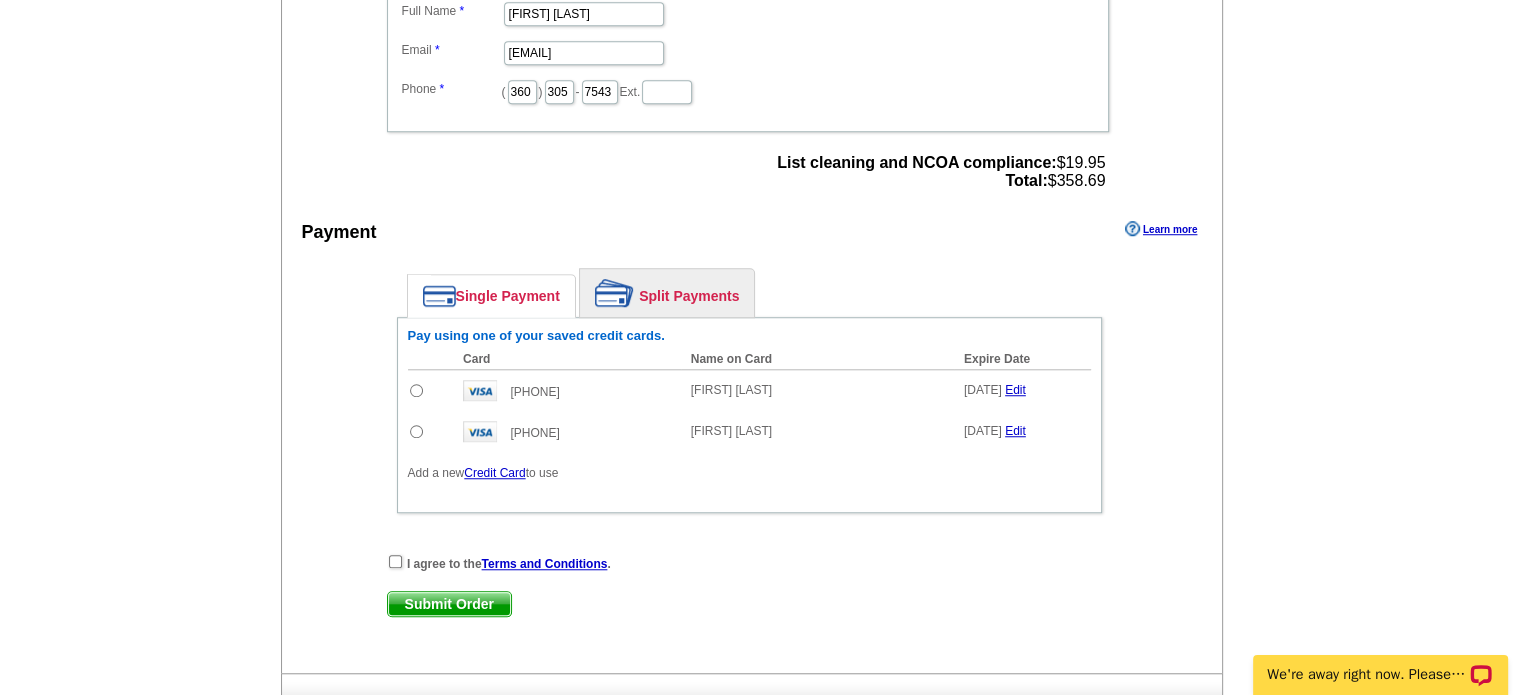 scroll, scrollTop: 1483, scrollLeft: 0, axis: vertical 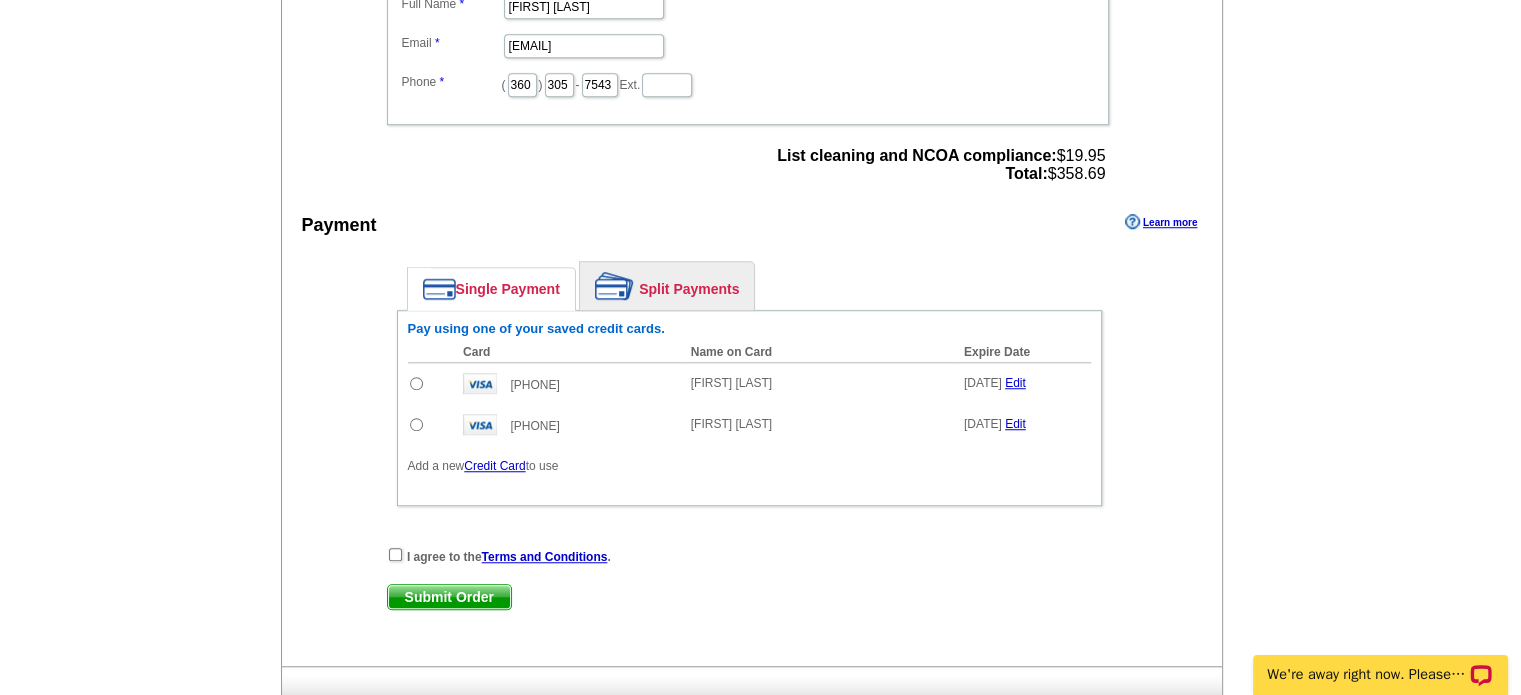 click at bounding box center (416, 424) 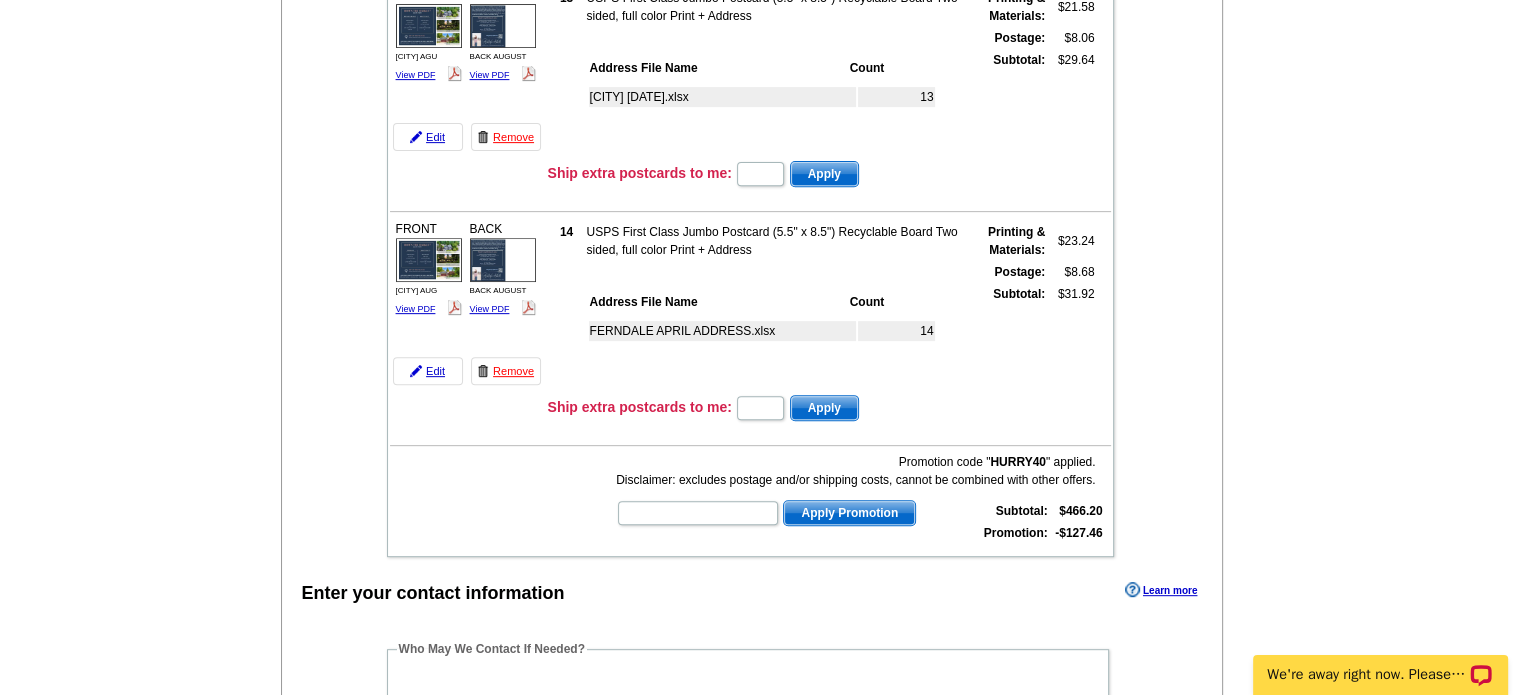 scroll, scrollTop: 775, scrollLeft: 0, axis: vertical 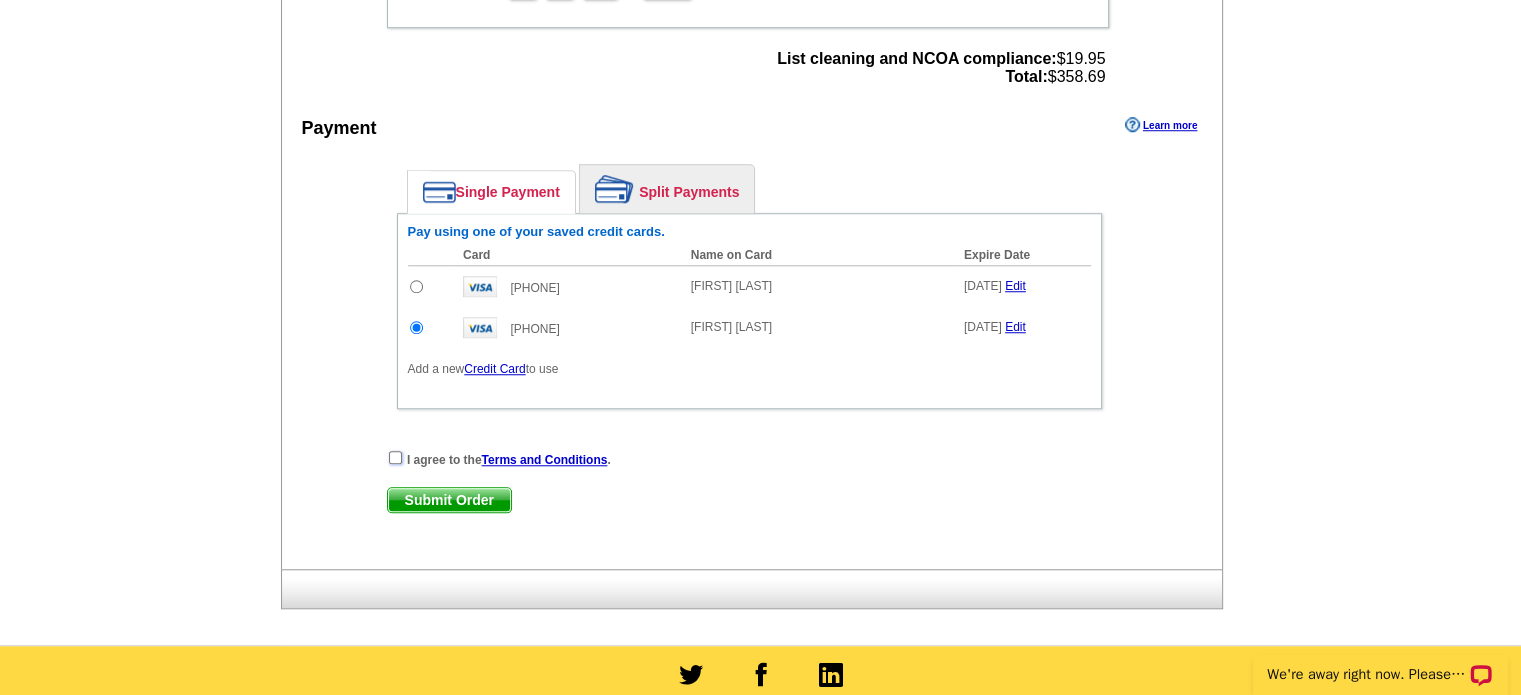 click at bounding box center [395, 457] 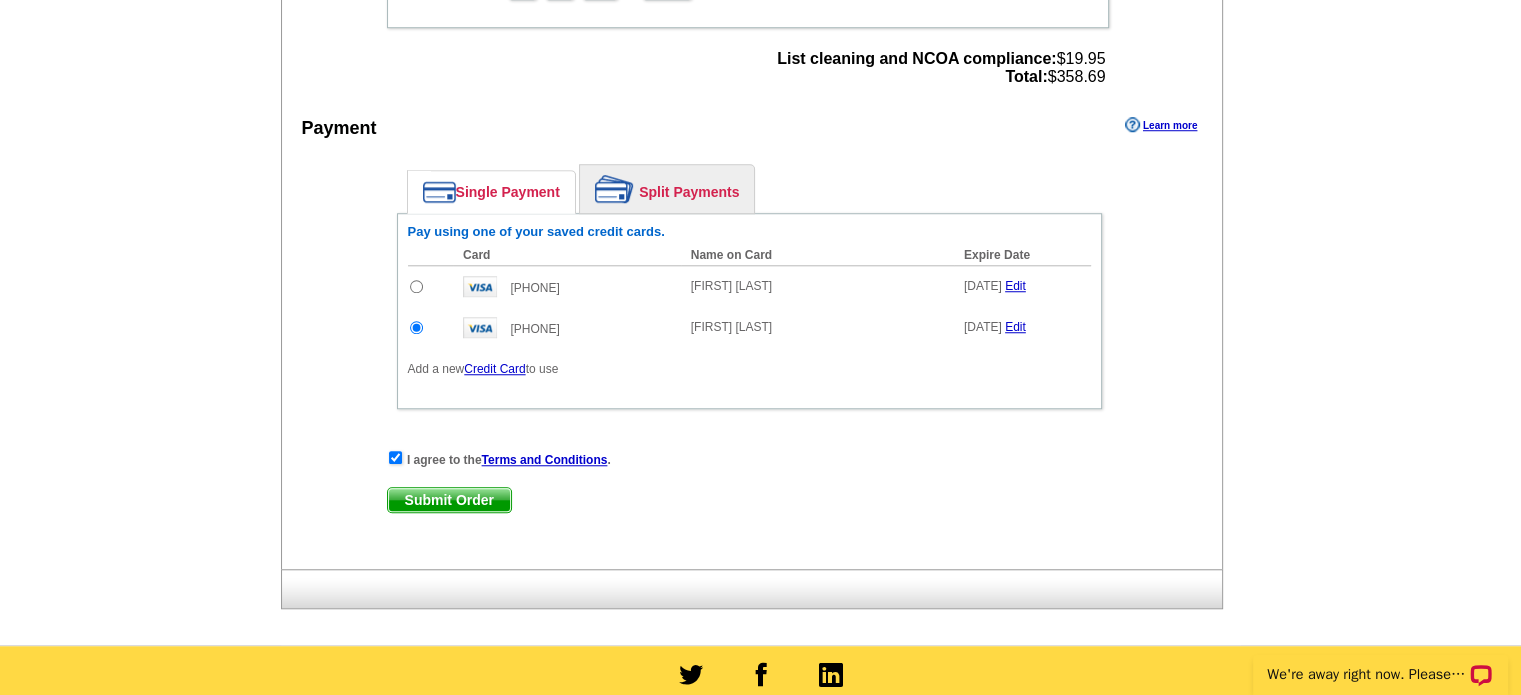 click on "Submit Order" at bounding box center [449, 500] 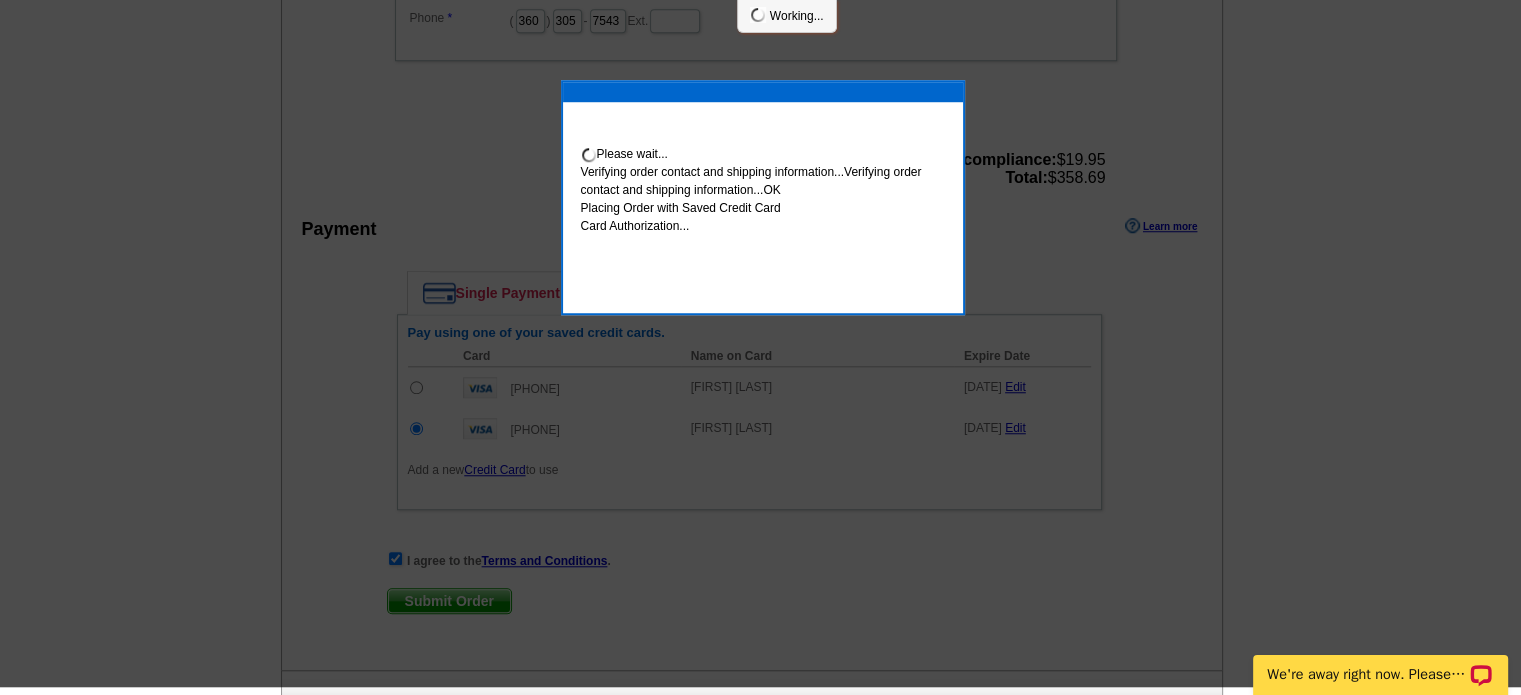 scroll, scrollTop: 1572, scrollLeft: 0, axis: vertical 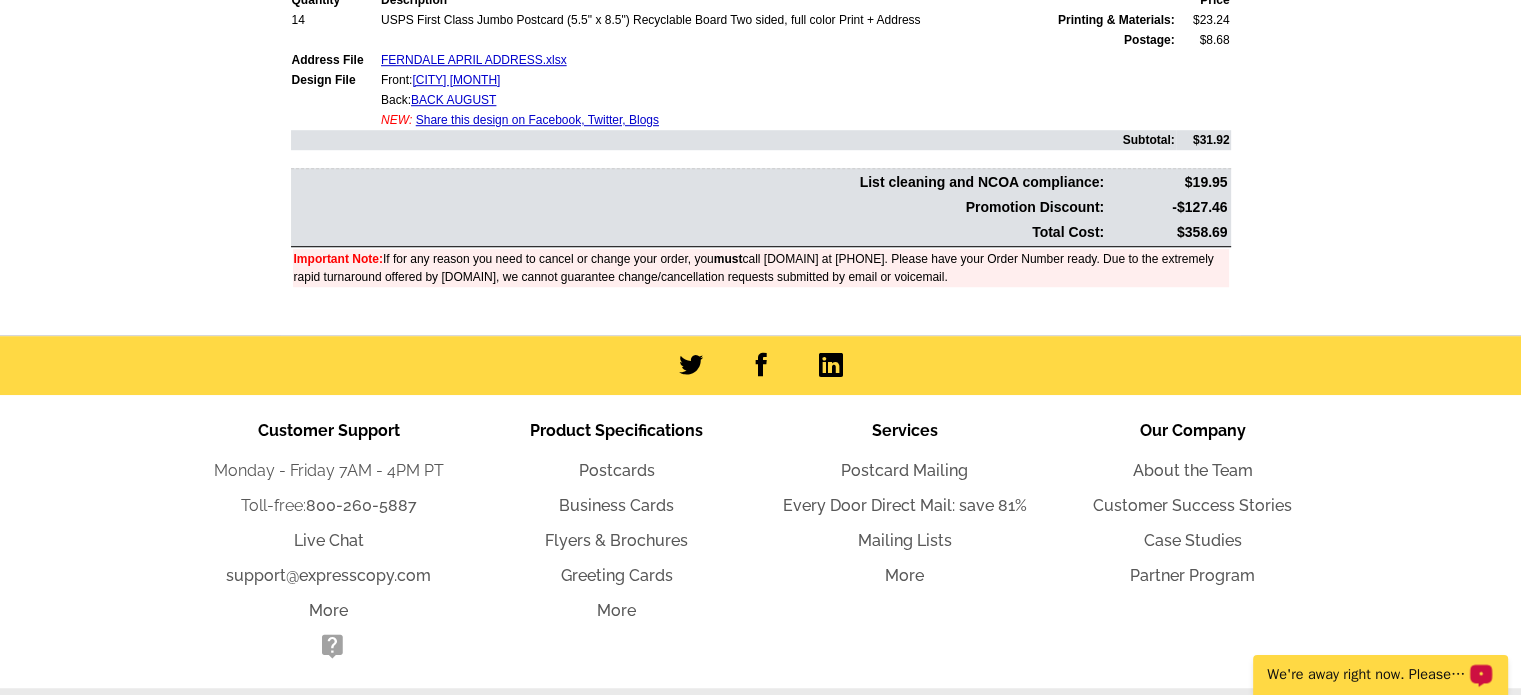 click on "We're away right now. Please check back later!" at bounding box center (1367, 675) 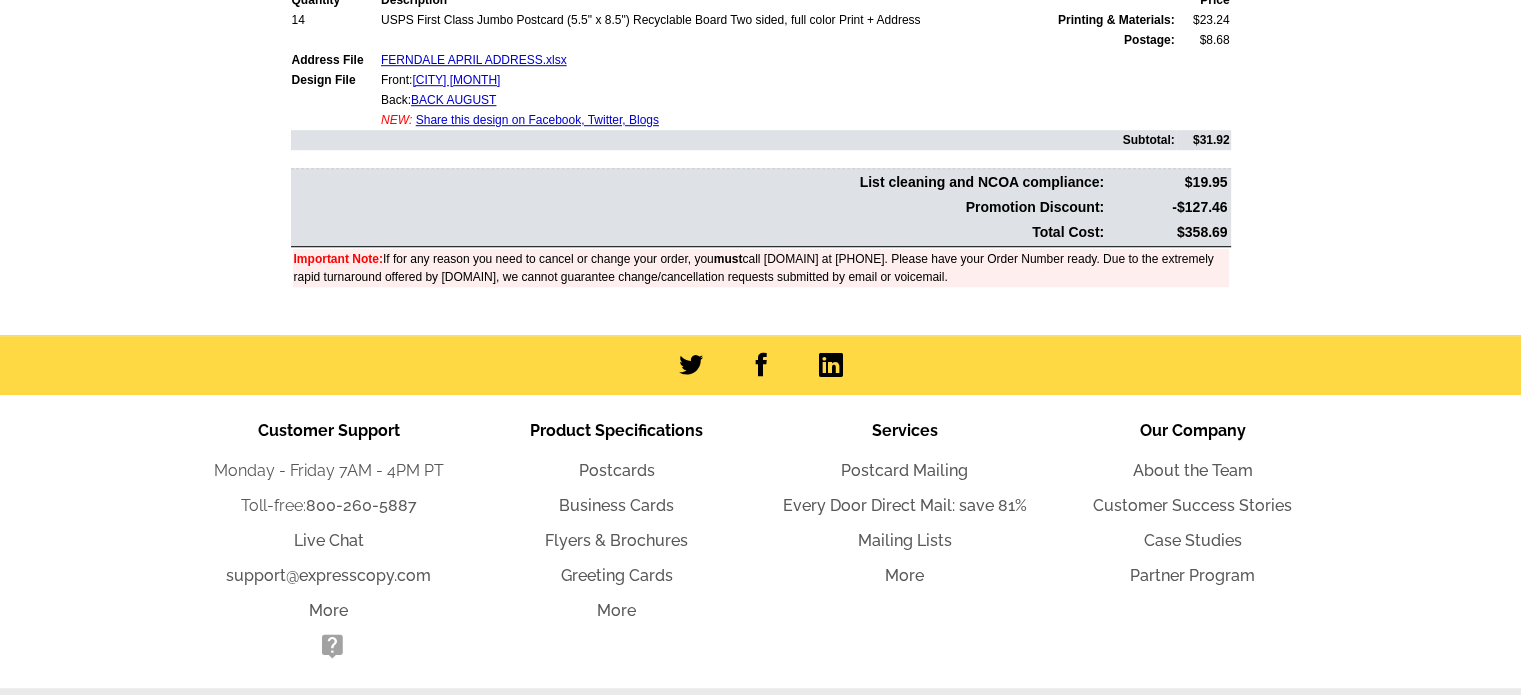 click on "Order Number:  [NUMBER]
Download Invoice  |
Print Invoice
Order Name
My Order [DATE]
Customer:
[FIRST] [LAST]
Contact:
[EMAIL]
[PHONE]
Primary Contact Method is email
Bill To:
[FIRST] [LAST]
[NUMBER] [STREET]" at bounding box center (761, -315) 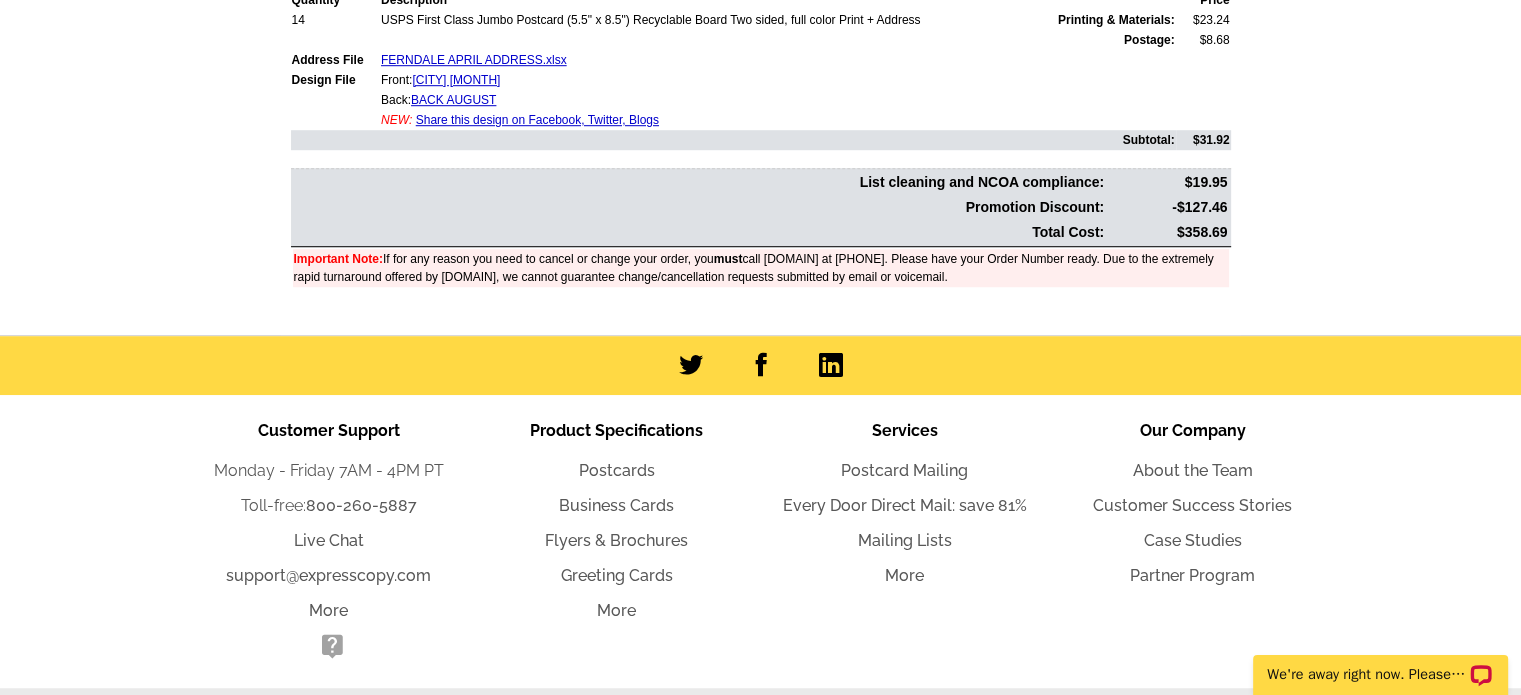 click on "Order Number:  [NUMBER]
Download Invoice  |
Print Invoice
Order Name
My Order [DATE]
Customer:
[FIRST] [LAST]
Contact:
[EMAIL]
[PHONE]
Primary Contact Method is email
Bill To:
[FIRST] [LAST]
[NUMBER] [STREET]" at bounding box center [761, -315] 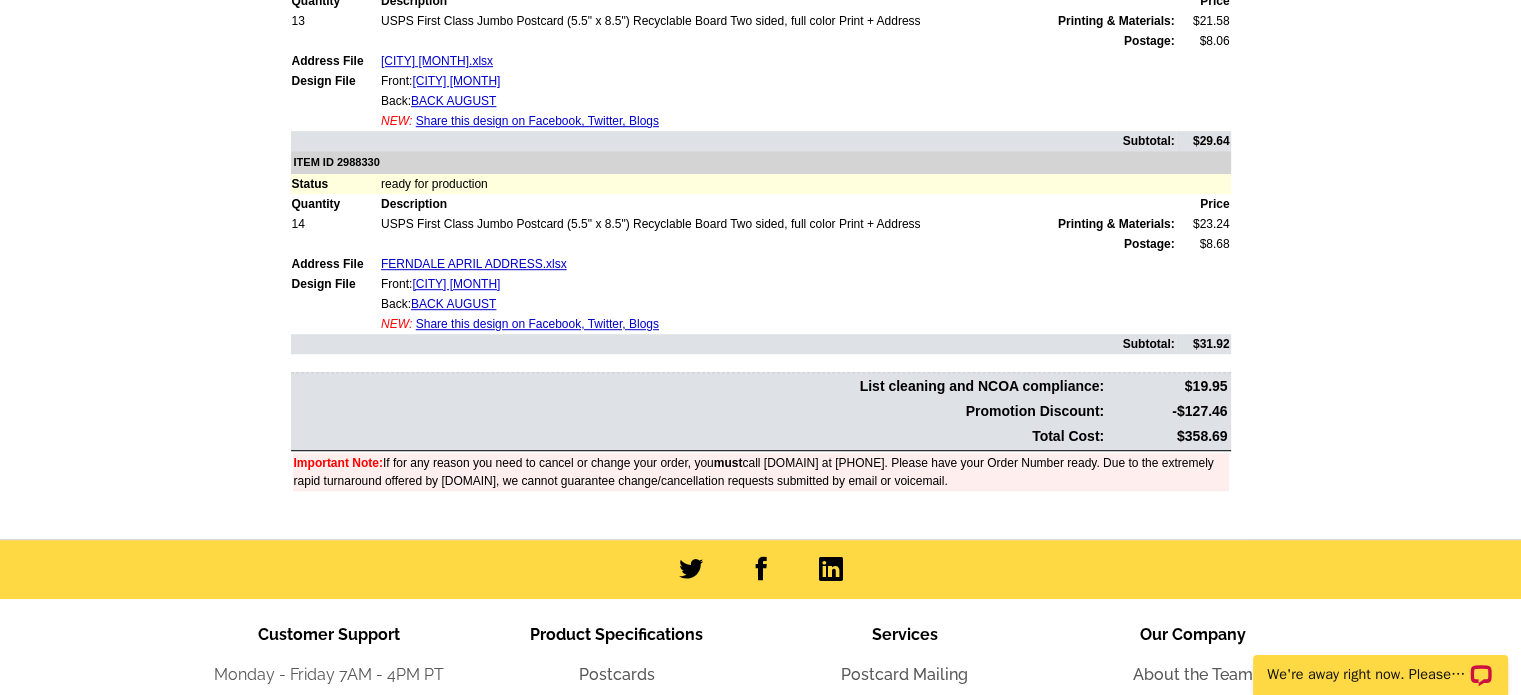 scroll, scrollTop: 1220, scrollLeft: 0, axis: vertical 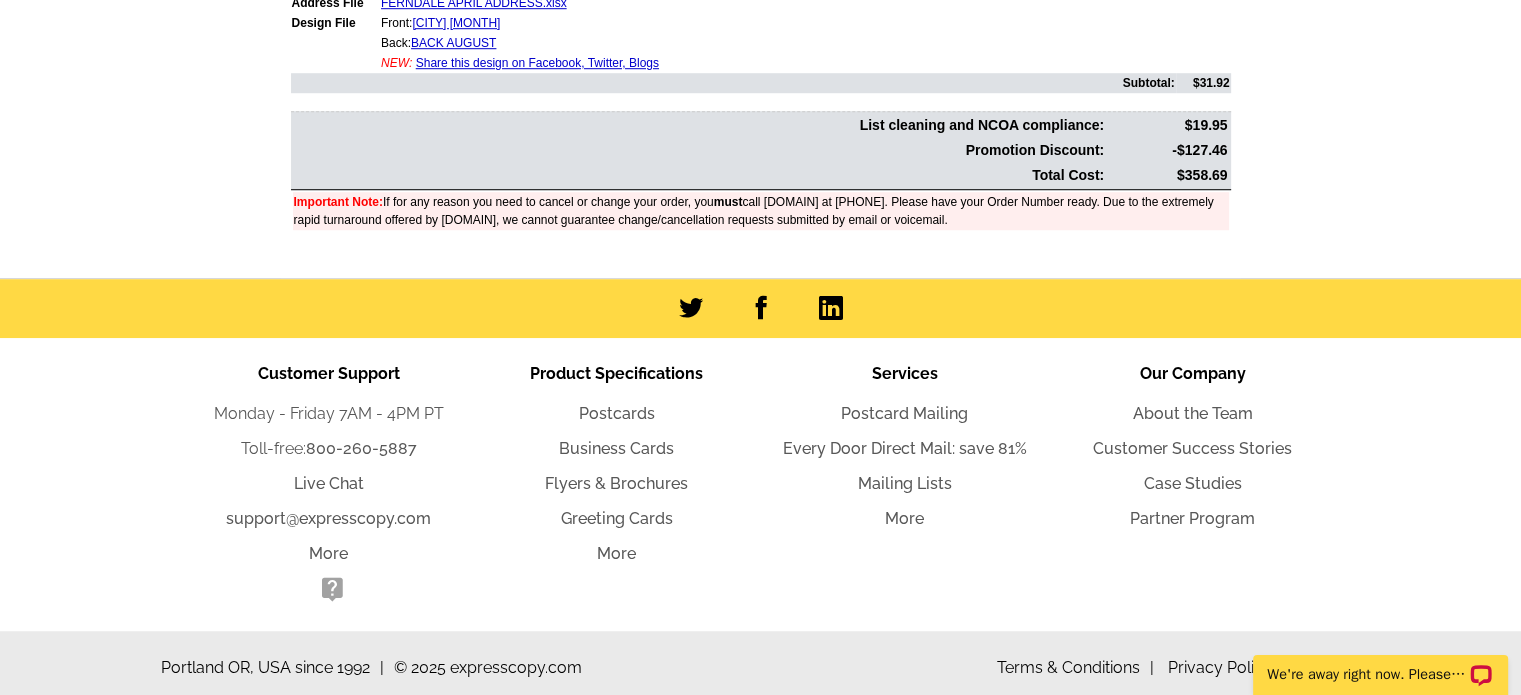 click on "support@expresscopy.com" at bounding box center [328, 518] 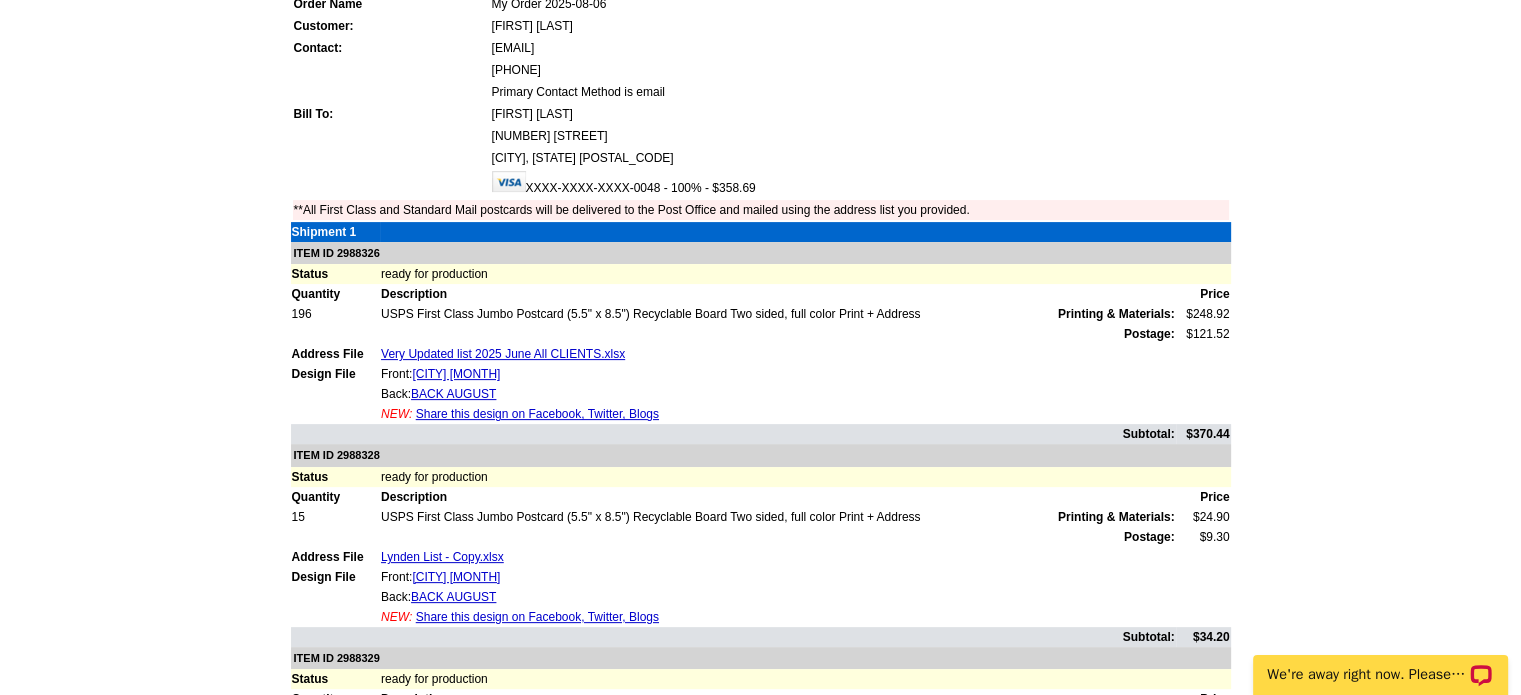 scroll, scrollTop: 1439, scrollLeft: 0, axis: vertical 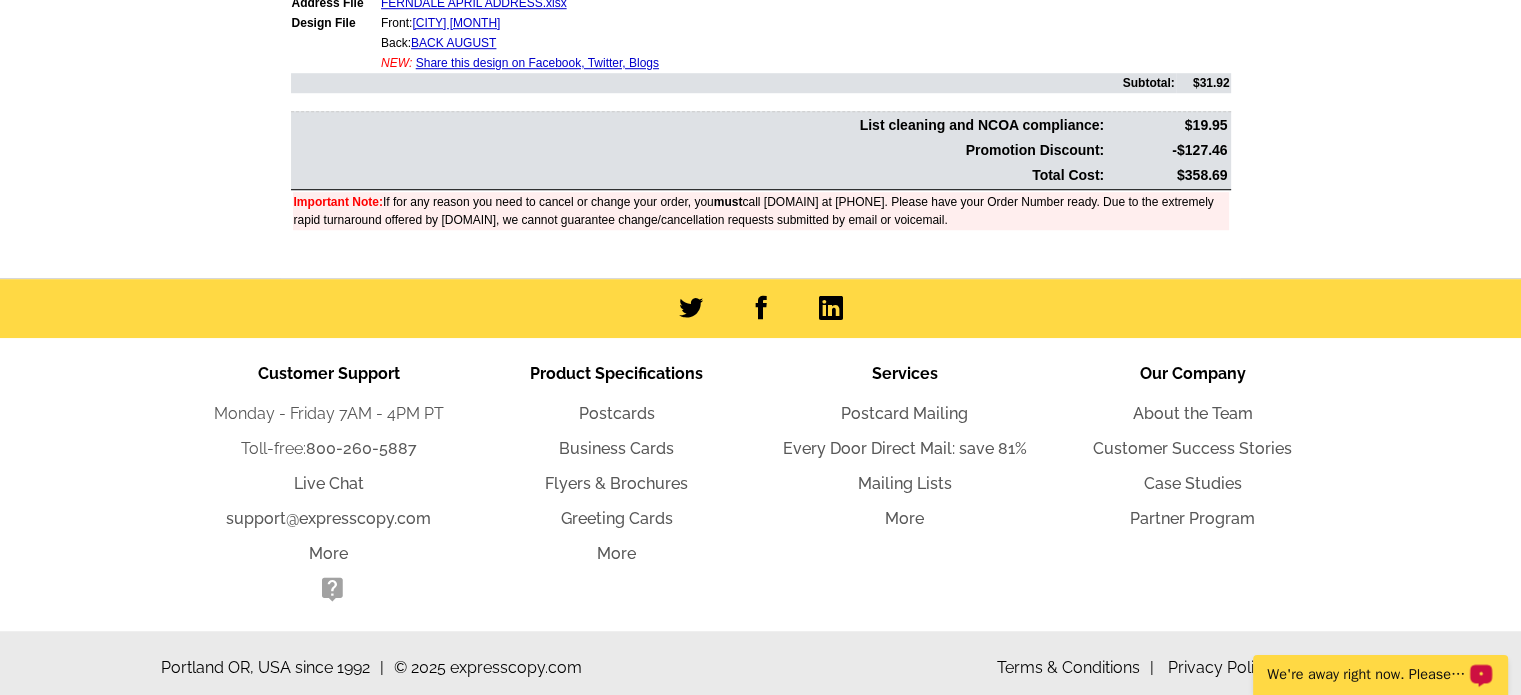 click on "support@expresscopy.com" at bounding box center (328, 518) 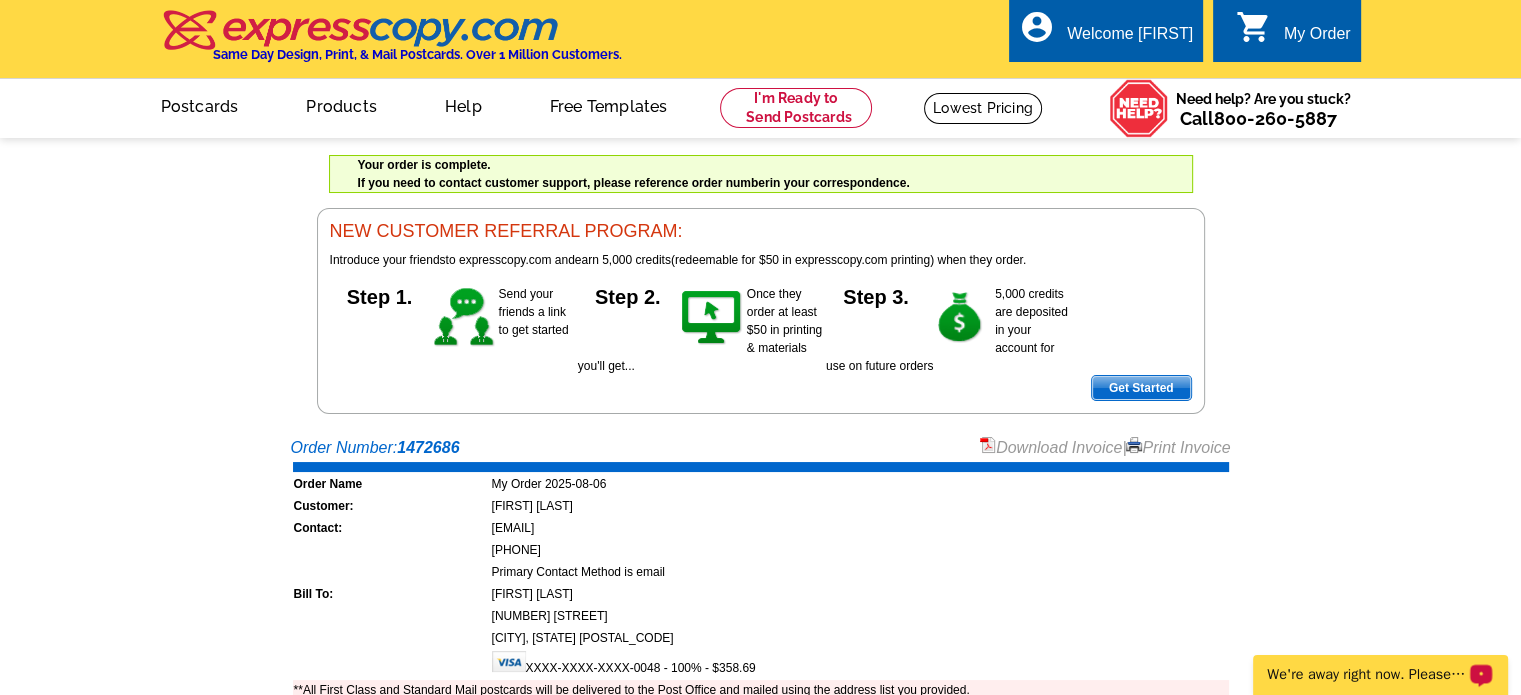 click on "Your order is complete.
If you need to contact customer support, please reference order number [NUMBER] in your correspondence." at bounding box center [761, 174] 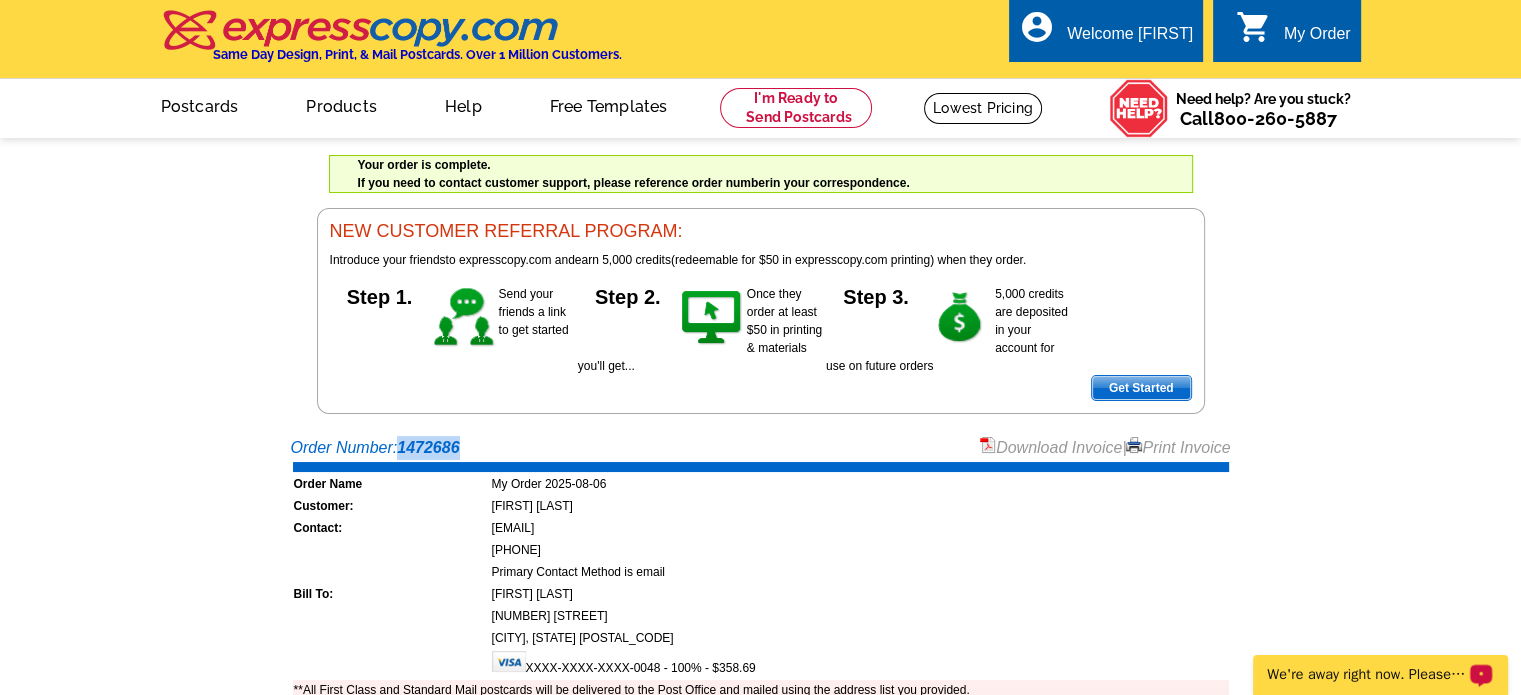 drag, startPoint x: 462, startPoint y: 447, endPoint x: 405, endPoint y: 451, distance: 57.14018 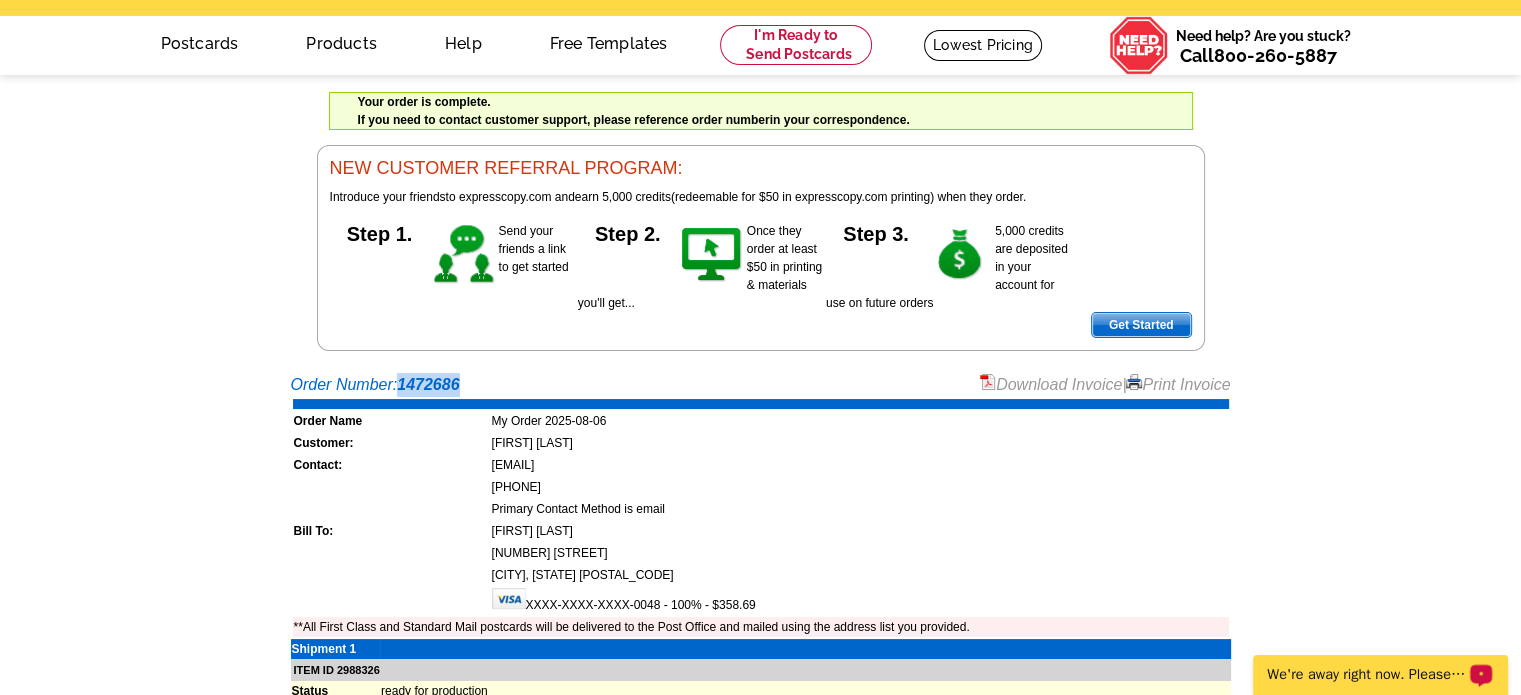 scroll, scrollTop: 70, scrollLeft: 0, axis: vertical 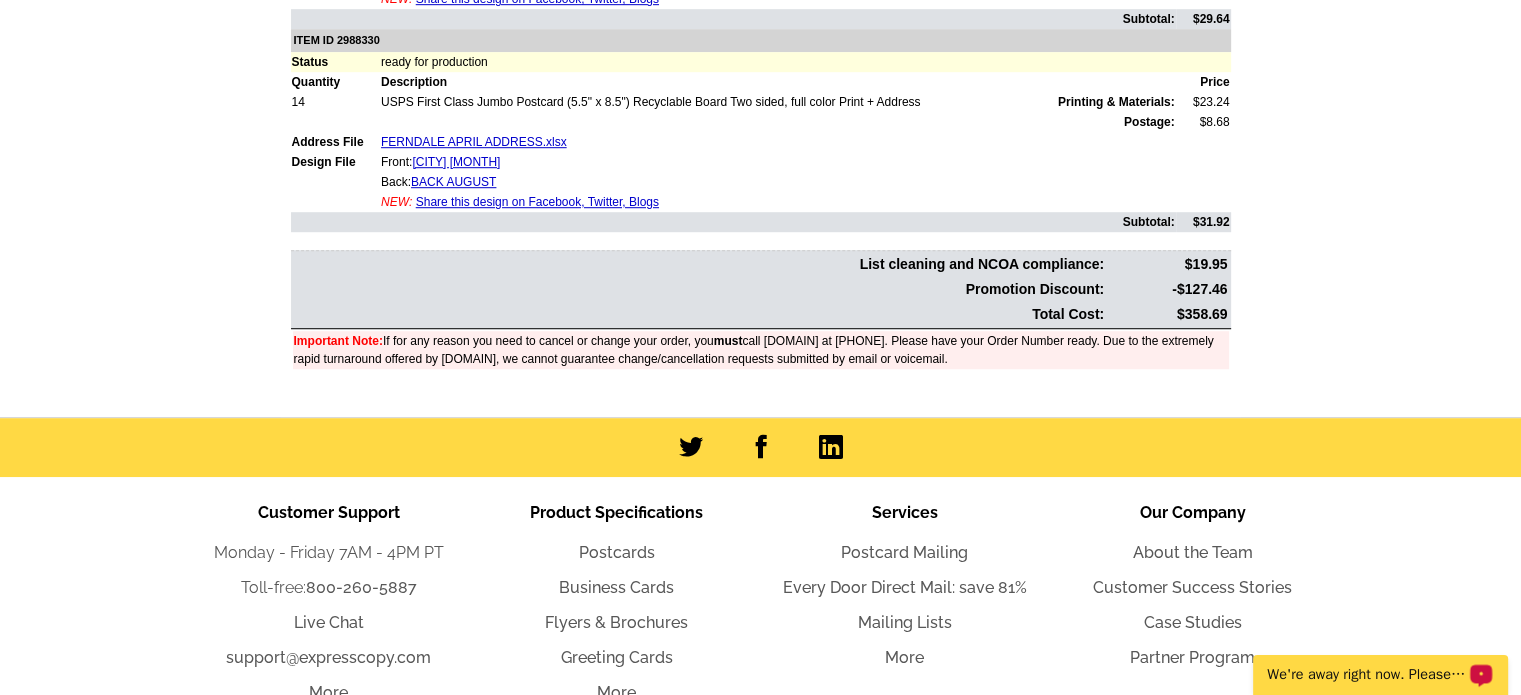 click on "support@expresscopy.com" at bounding box center (328, 657) 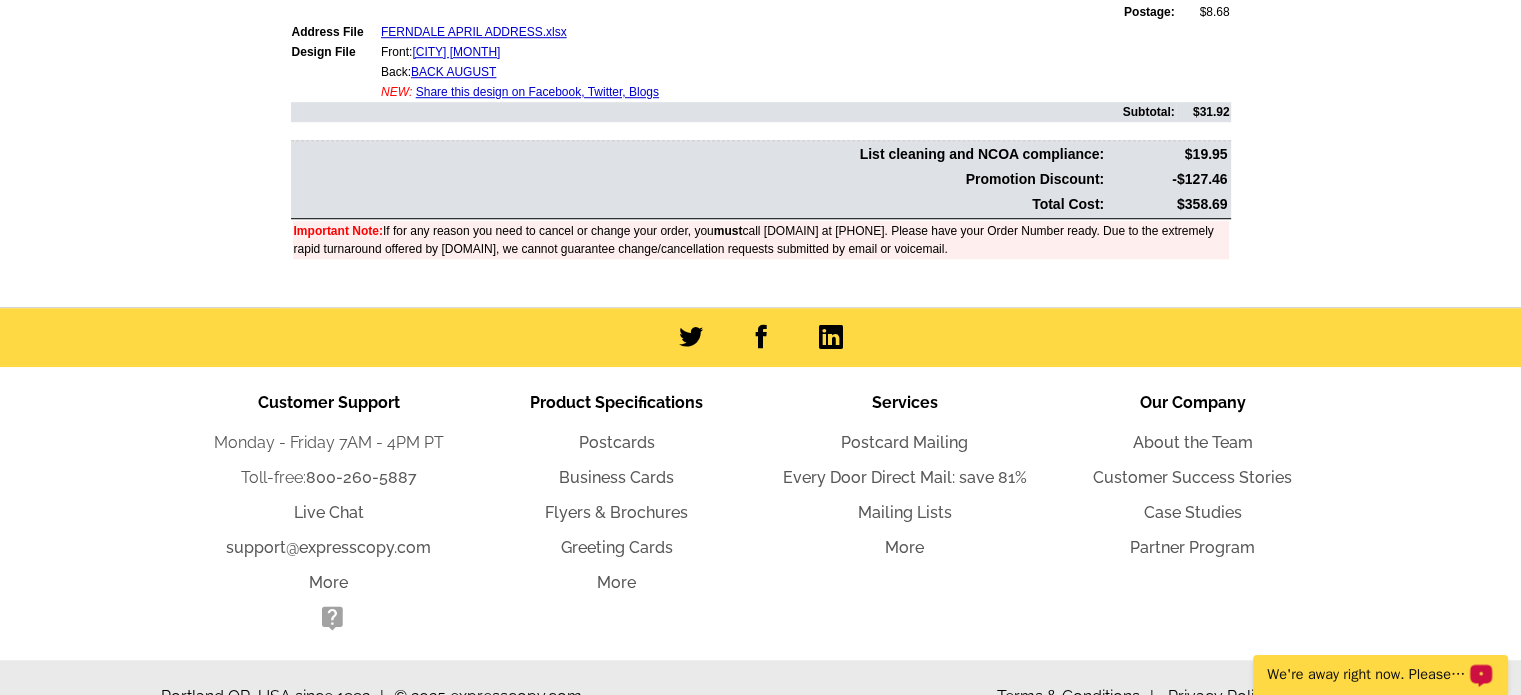 scroll, scrollTop: 1436, scrollLeft: 0, axis: vertical 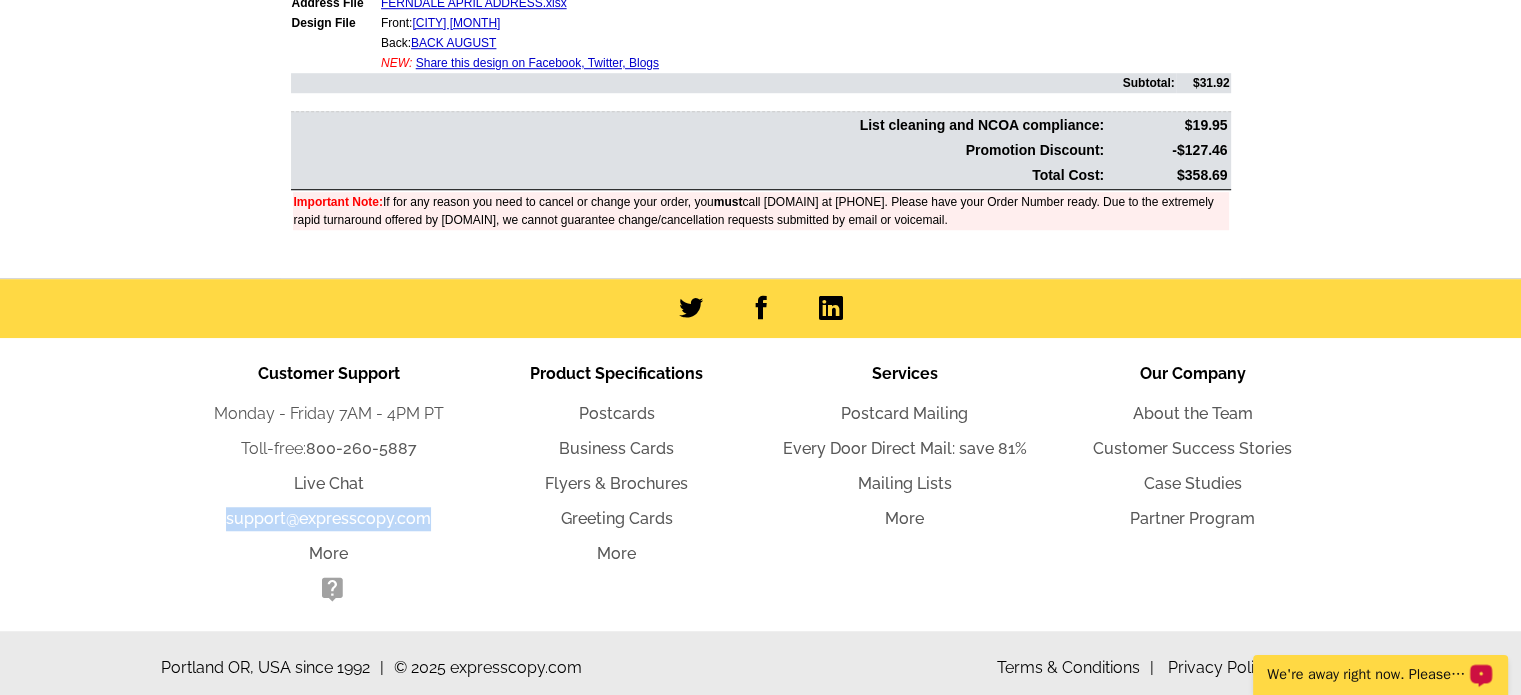 drag, startPoint x: 436, startPoint y: 512, endPoint x: 231, endPoint y: 498, distance: 205.4775 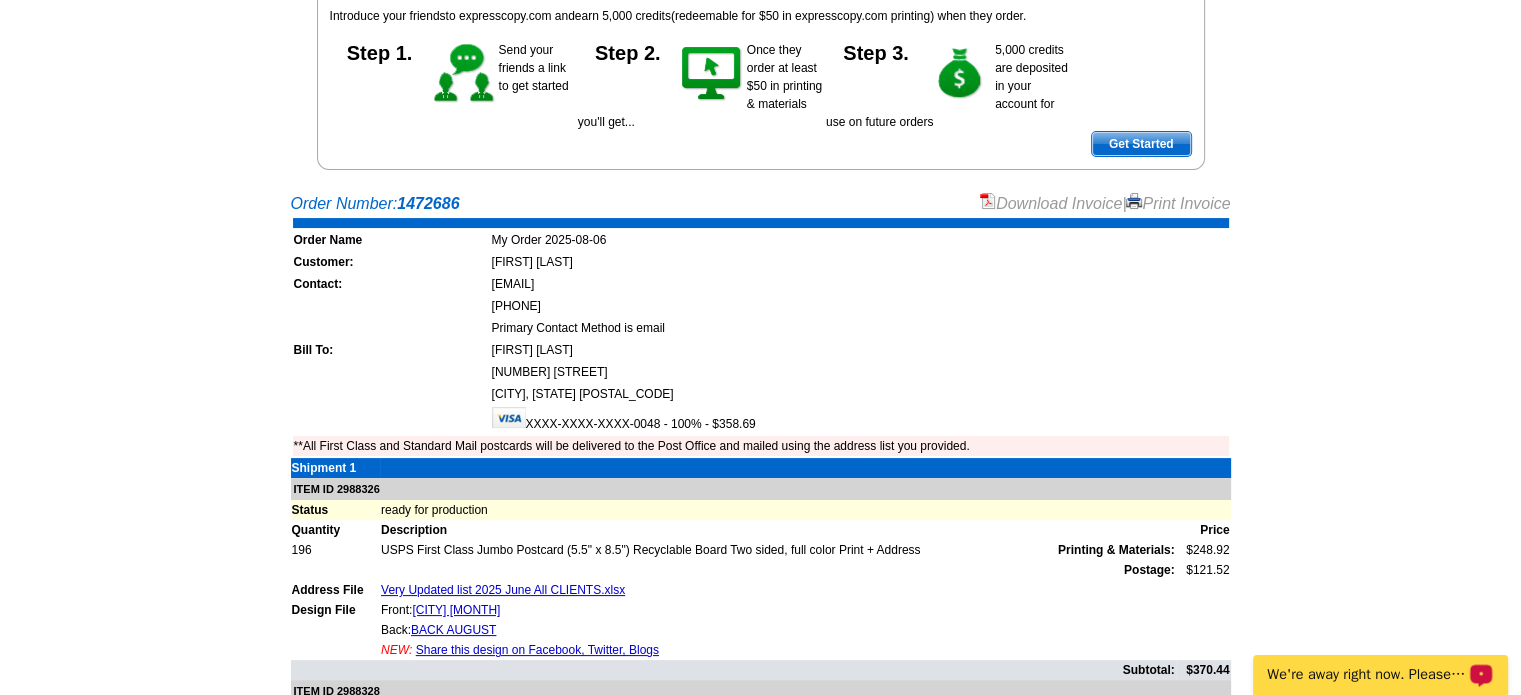 scroll, scrollTop: 0, scrollLeft: 0, axis: both 